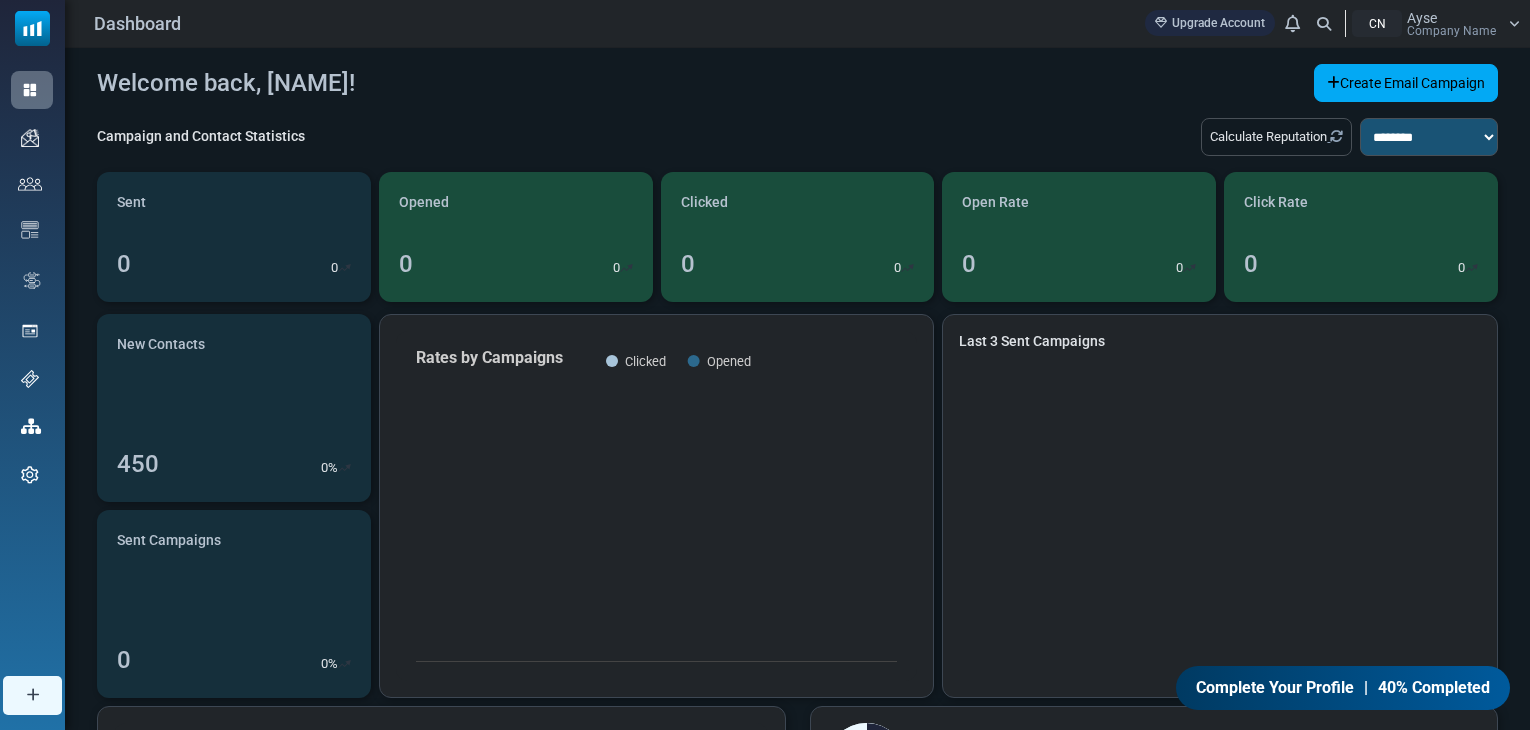 scroll, scrollTop: 0, scrollLeft: 0, axis: both 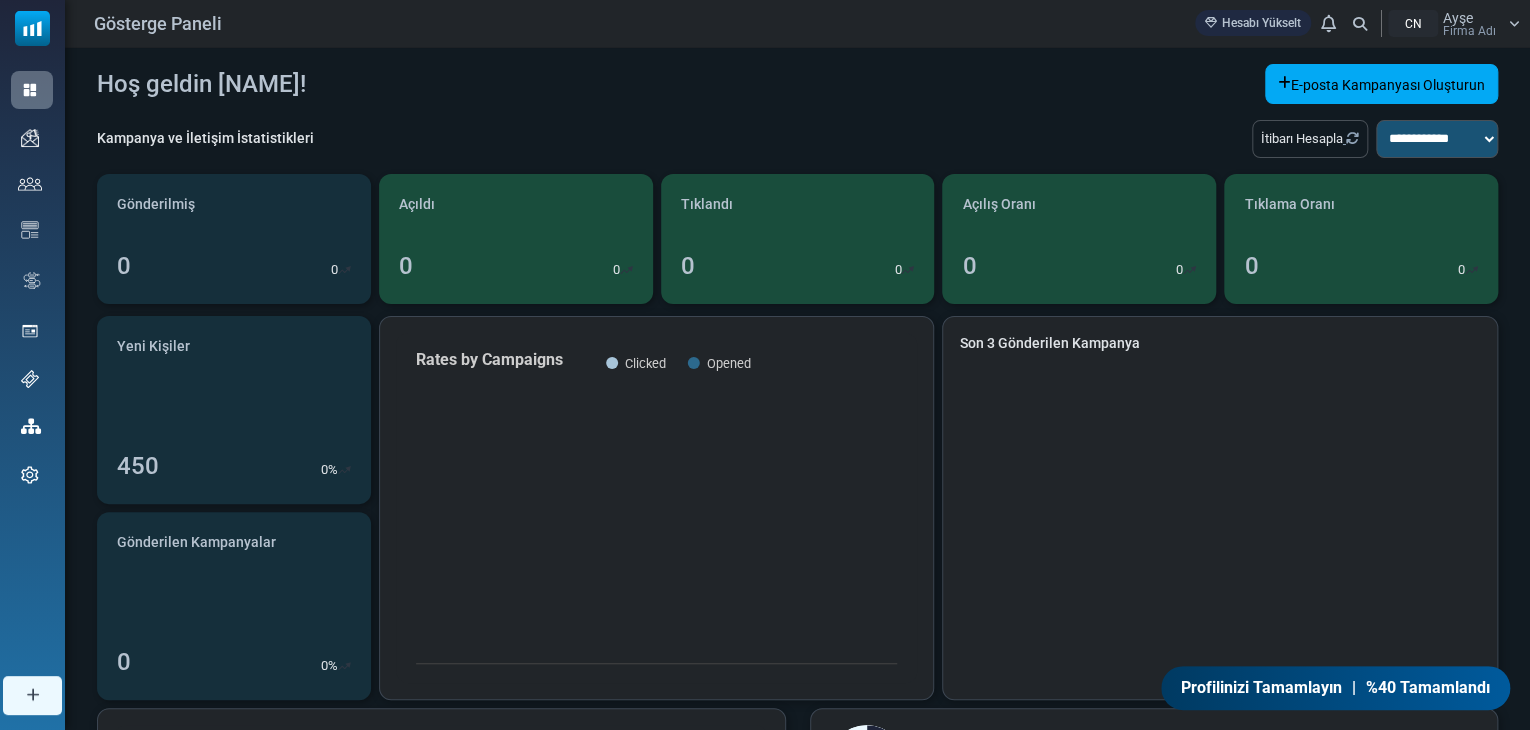 click on "Hoş geldin Ayşe!
E-posta Kampanyası Oluşturun" at bounding box center (797, 84) 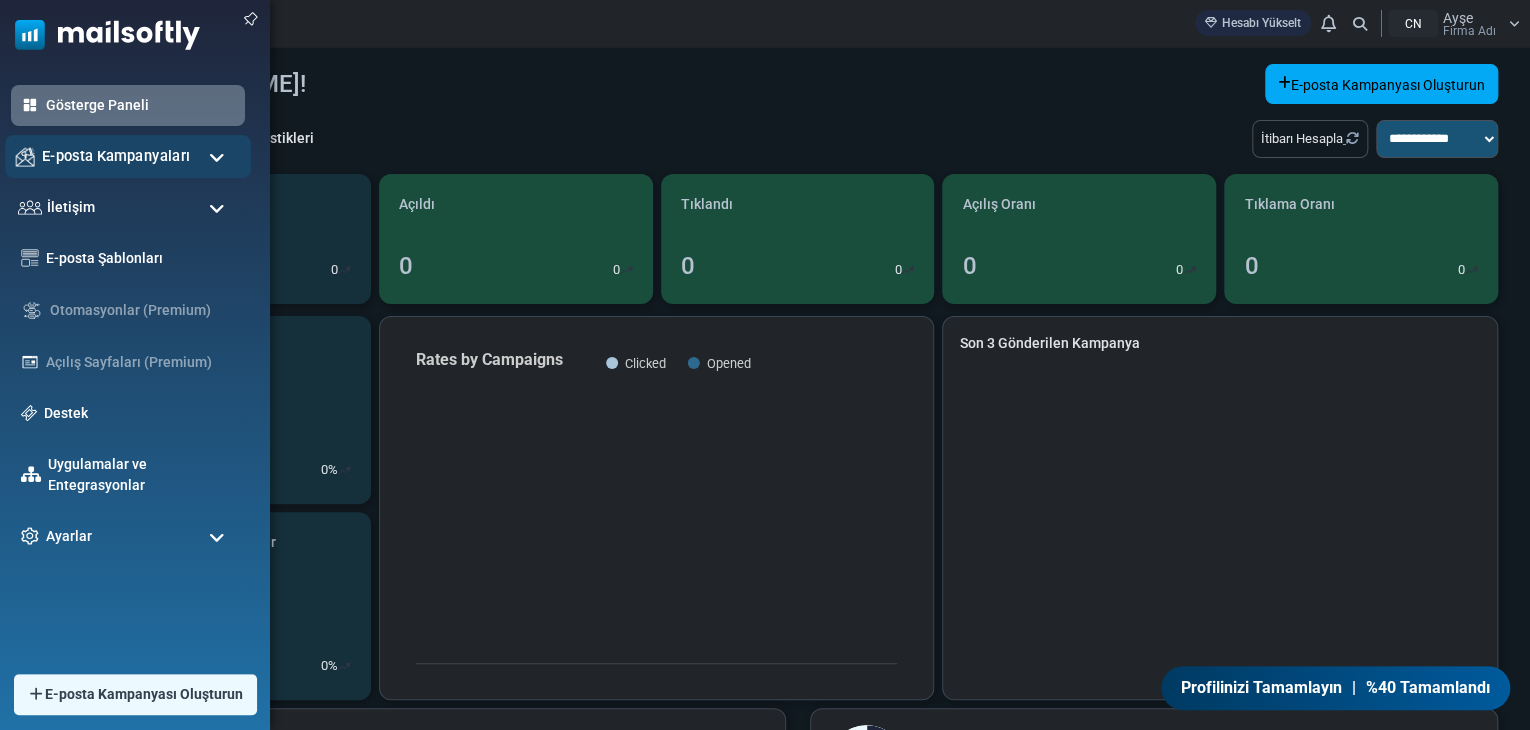 click on "E-posta Kampanyaları" at bounding box center [128, 156] 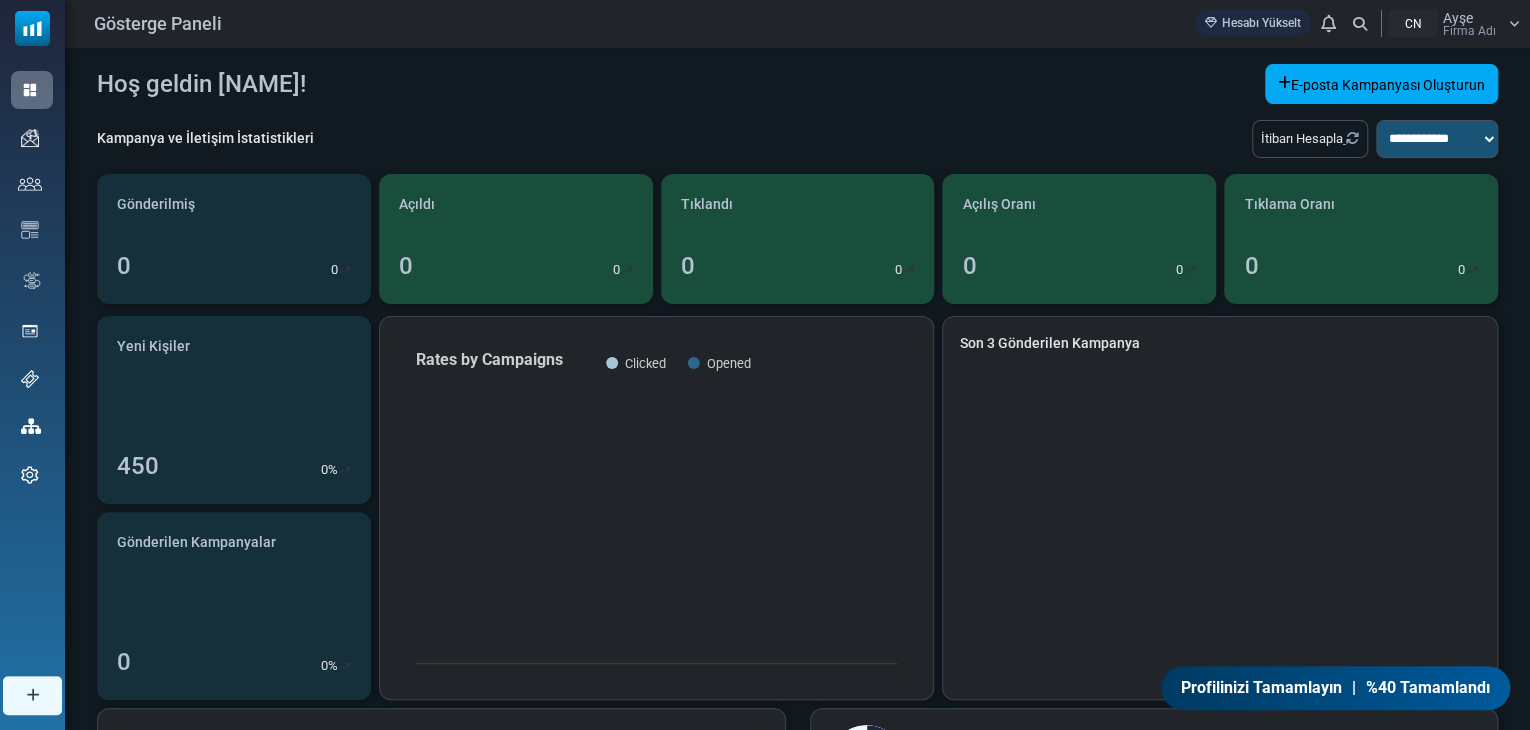 click on "**********" at bounding box center [797, 147] 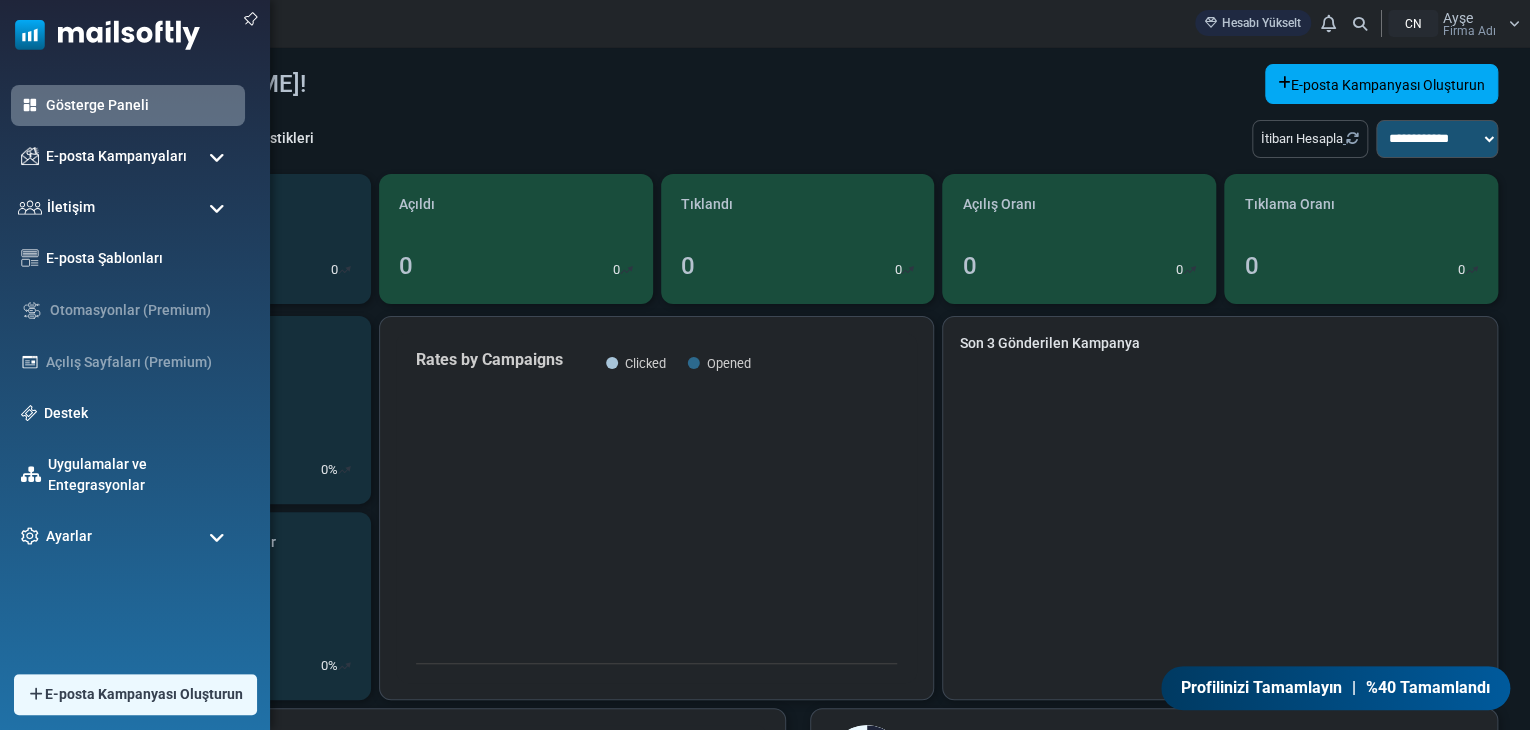 click at bounding box center [217, 209] 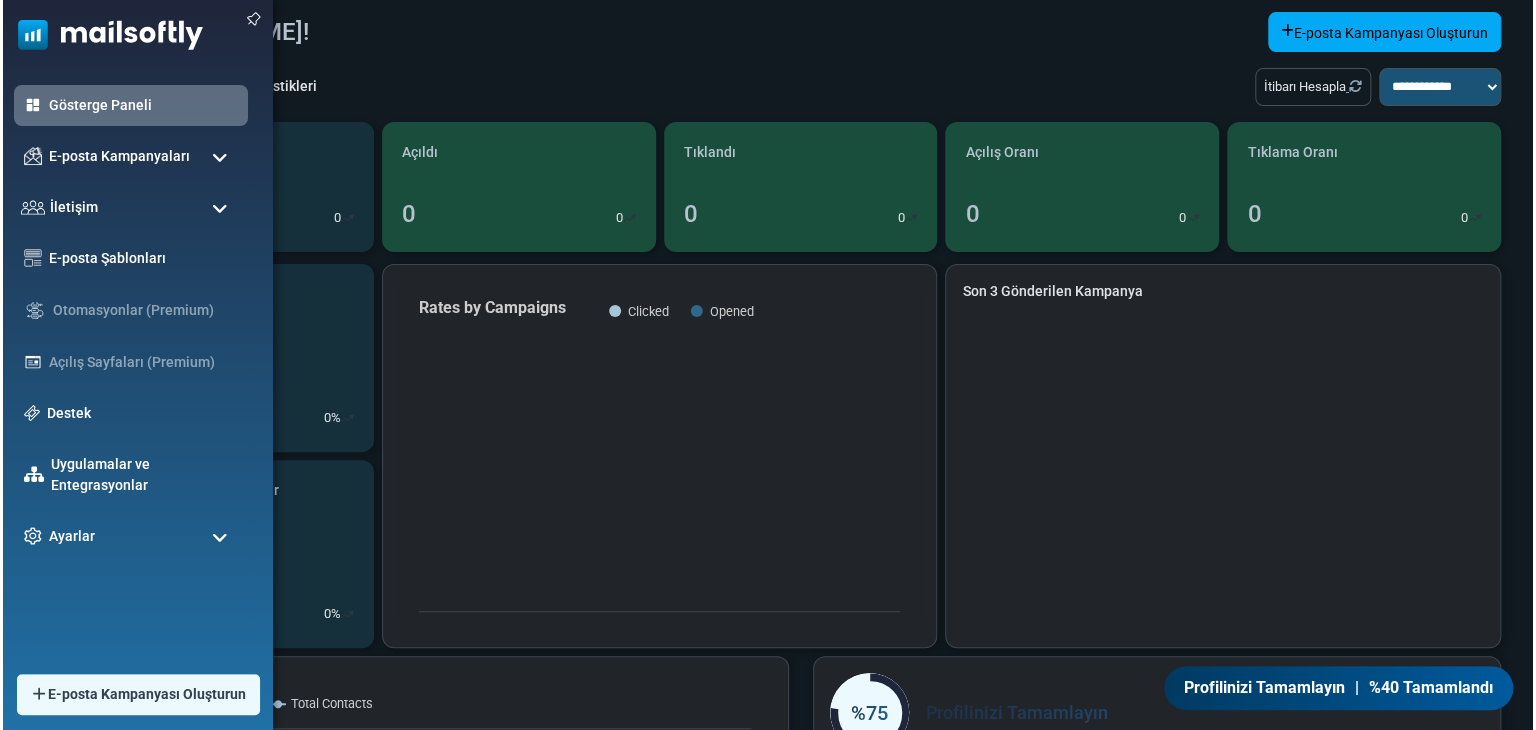scroll, scrollTop: 0, scrollLeft: 0, axis: both 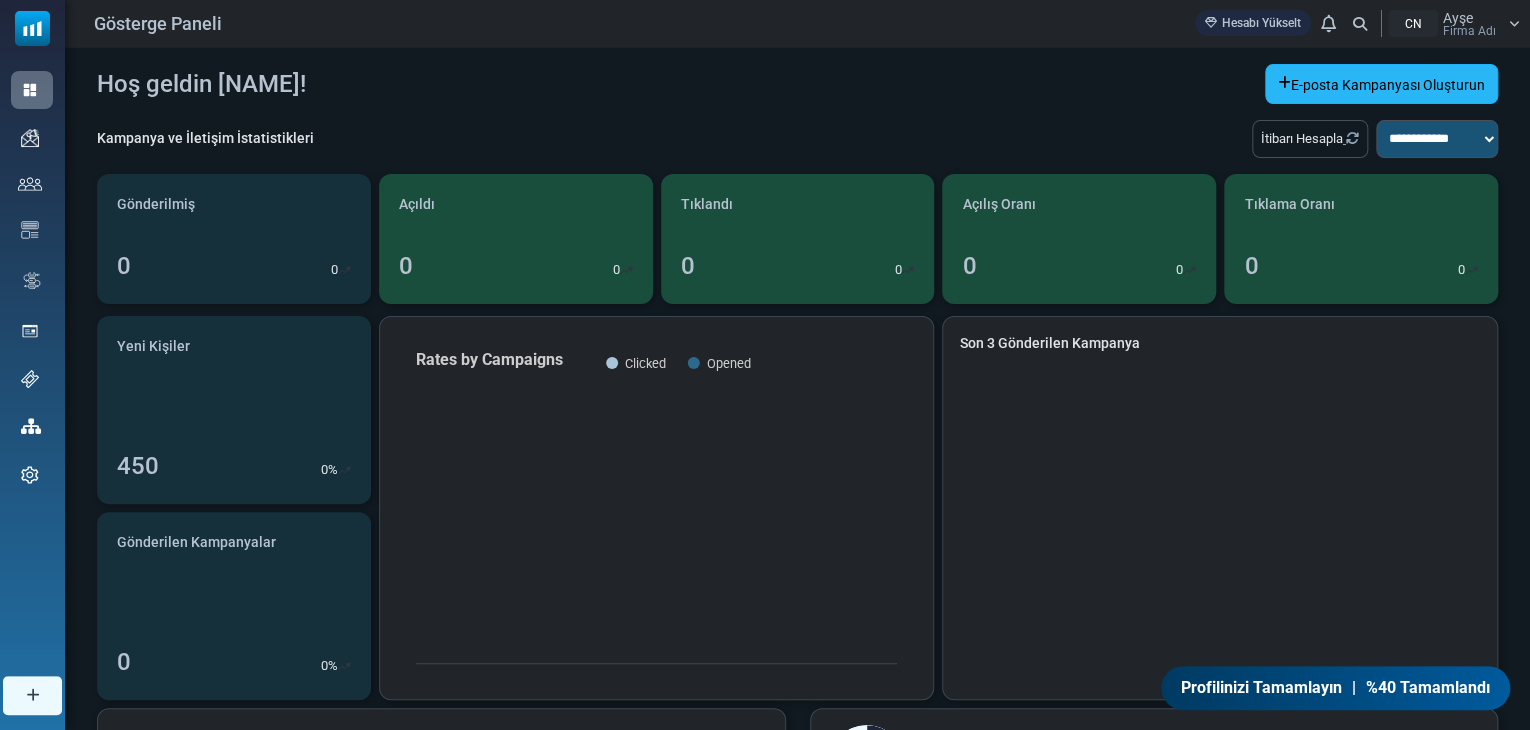 click on "E-posta Kampanyası Oluşturun" at bounding box center [1388, 85] 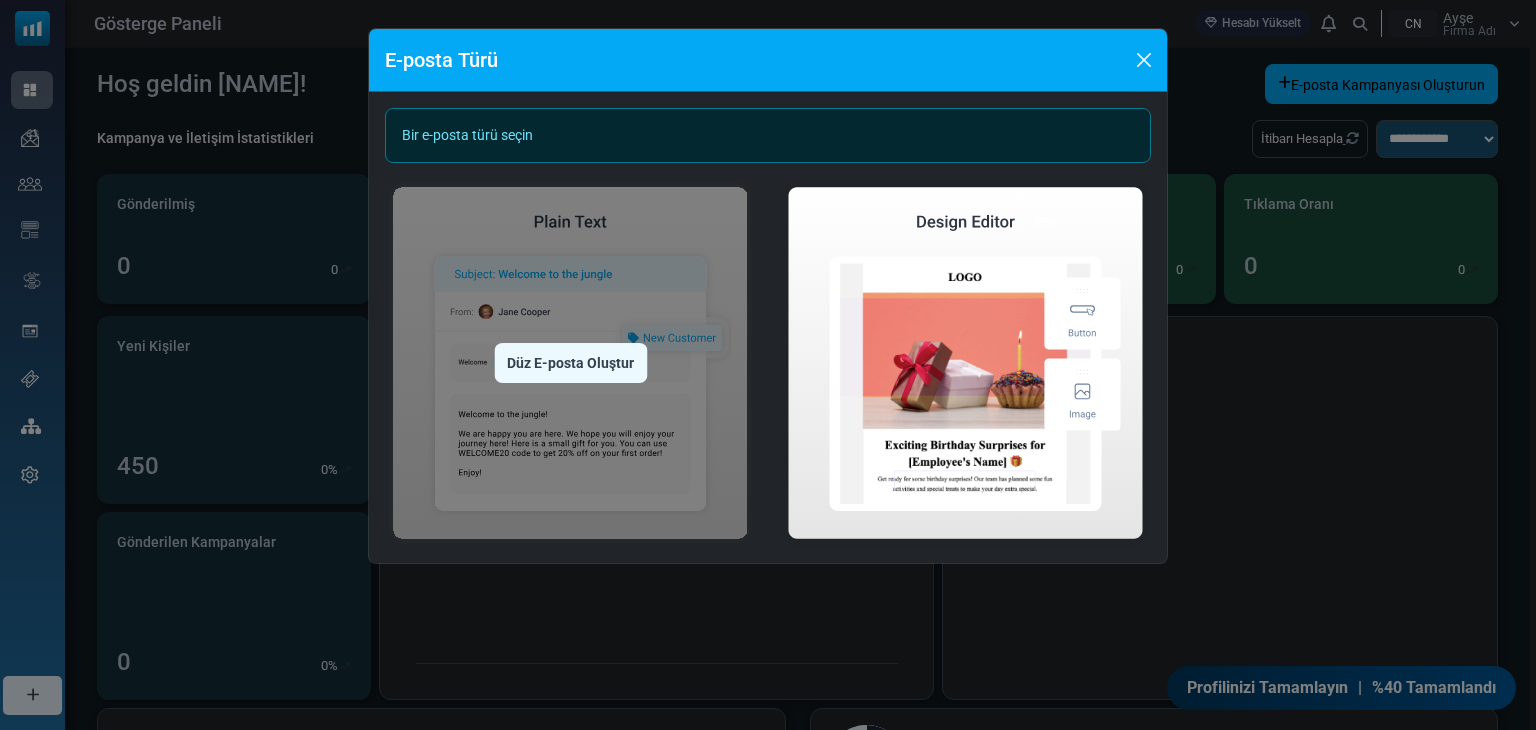 click at bounding box center [570, 363] 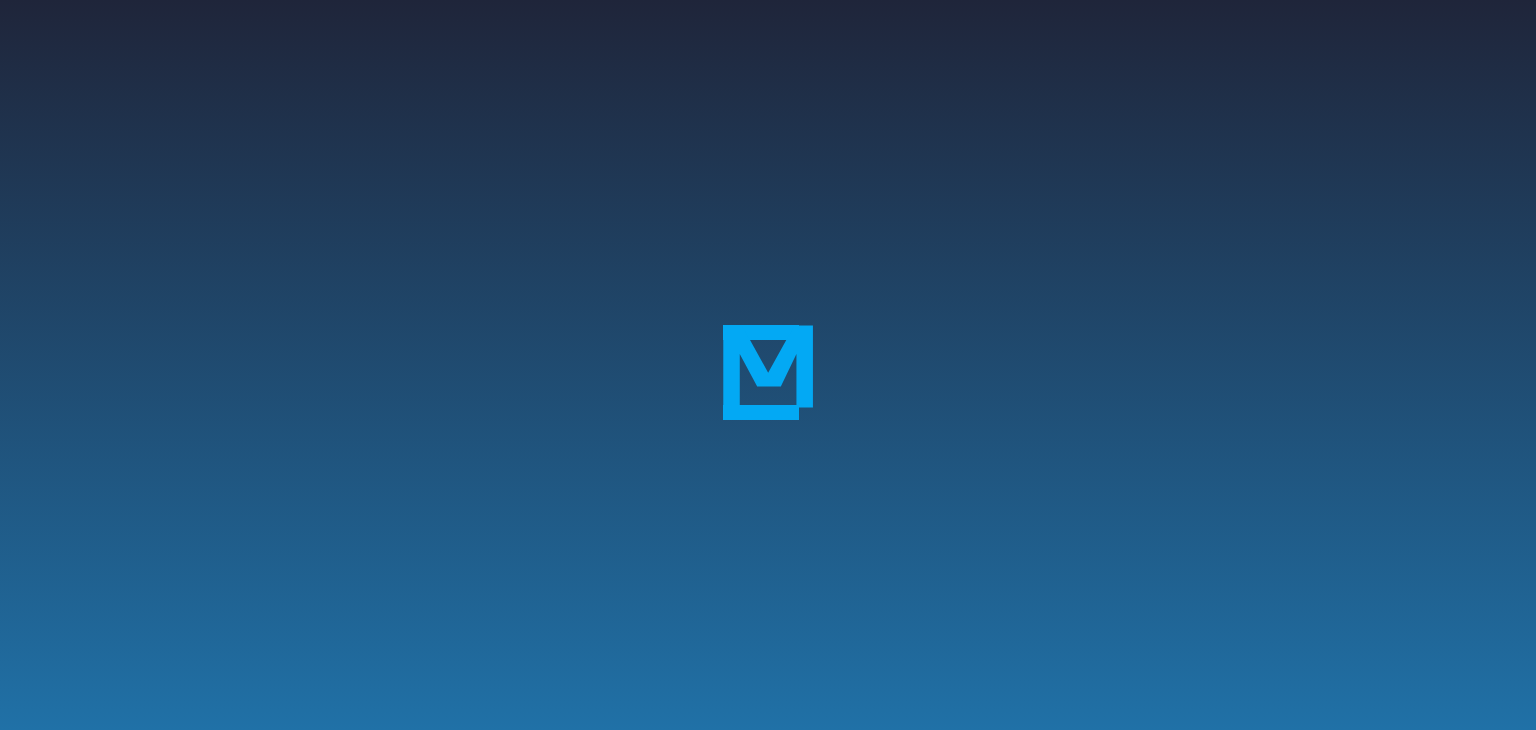 scroll, scrollTop: 0, scrollLeft: 0, axis: both 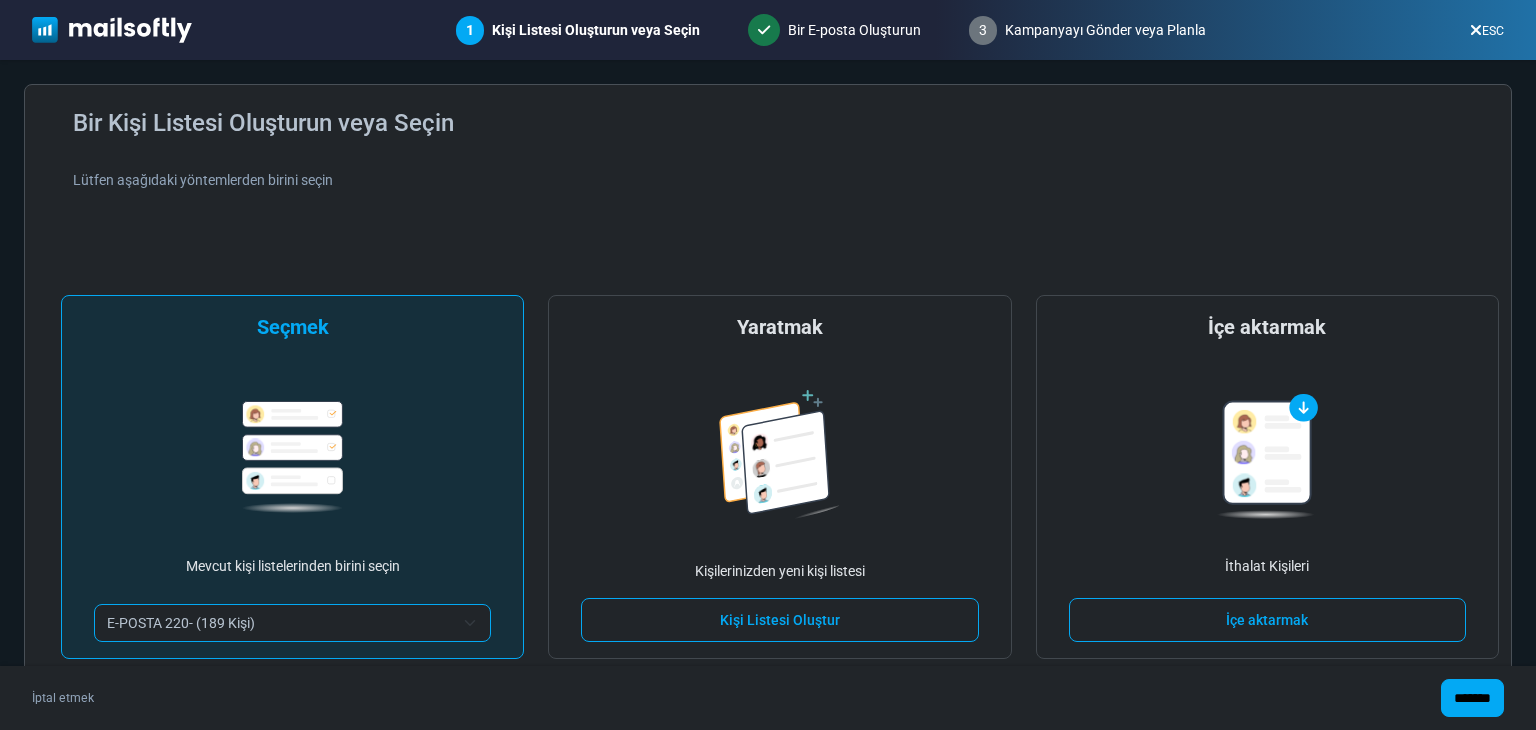 click on "**********" at bounding box center (292, 477) 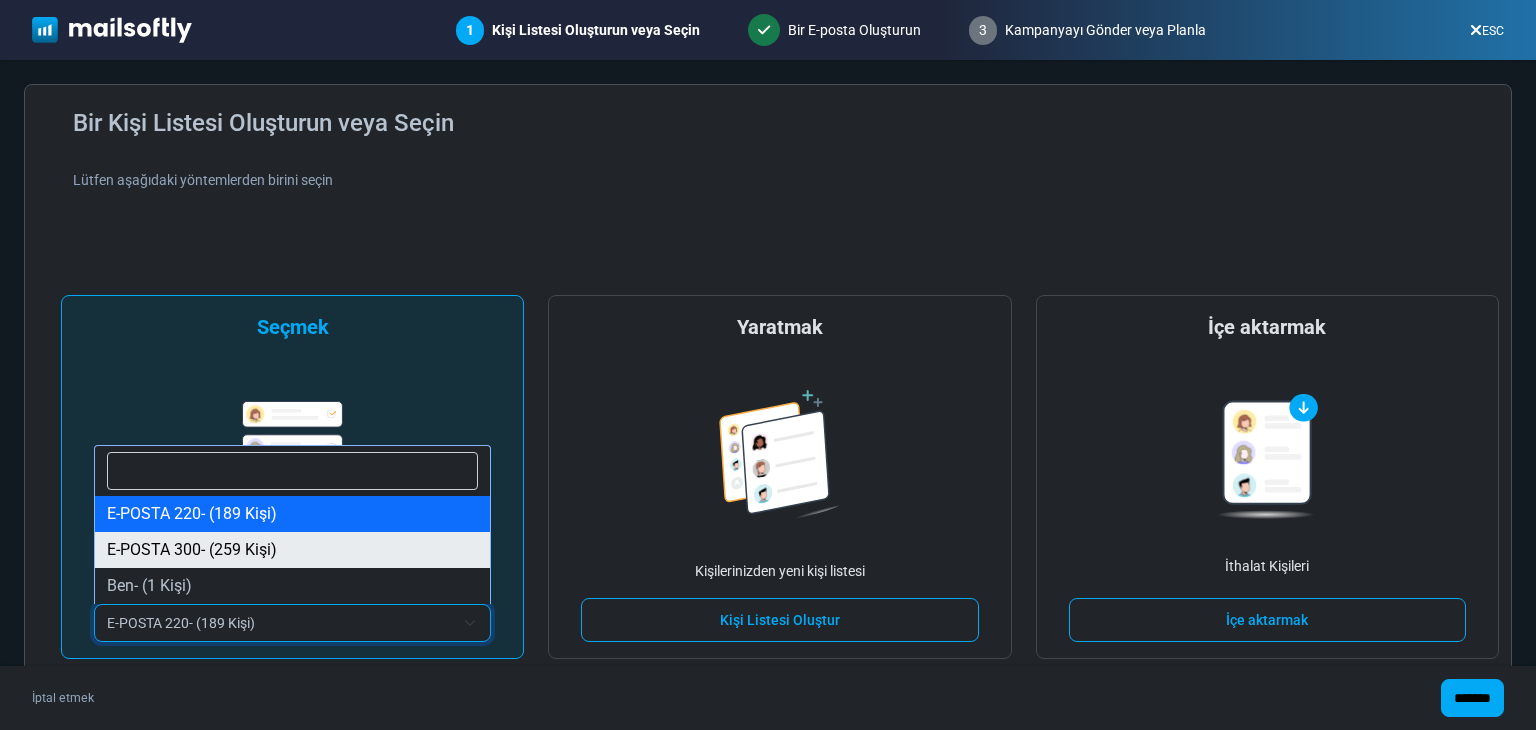 select on "*****" 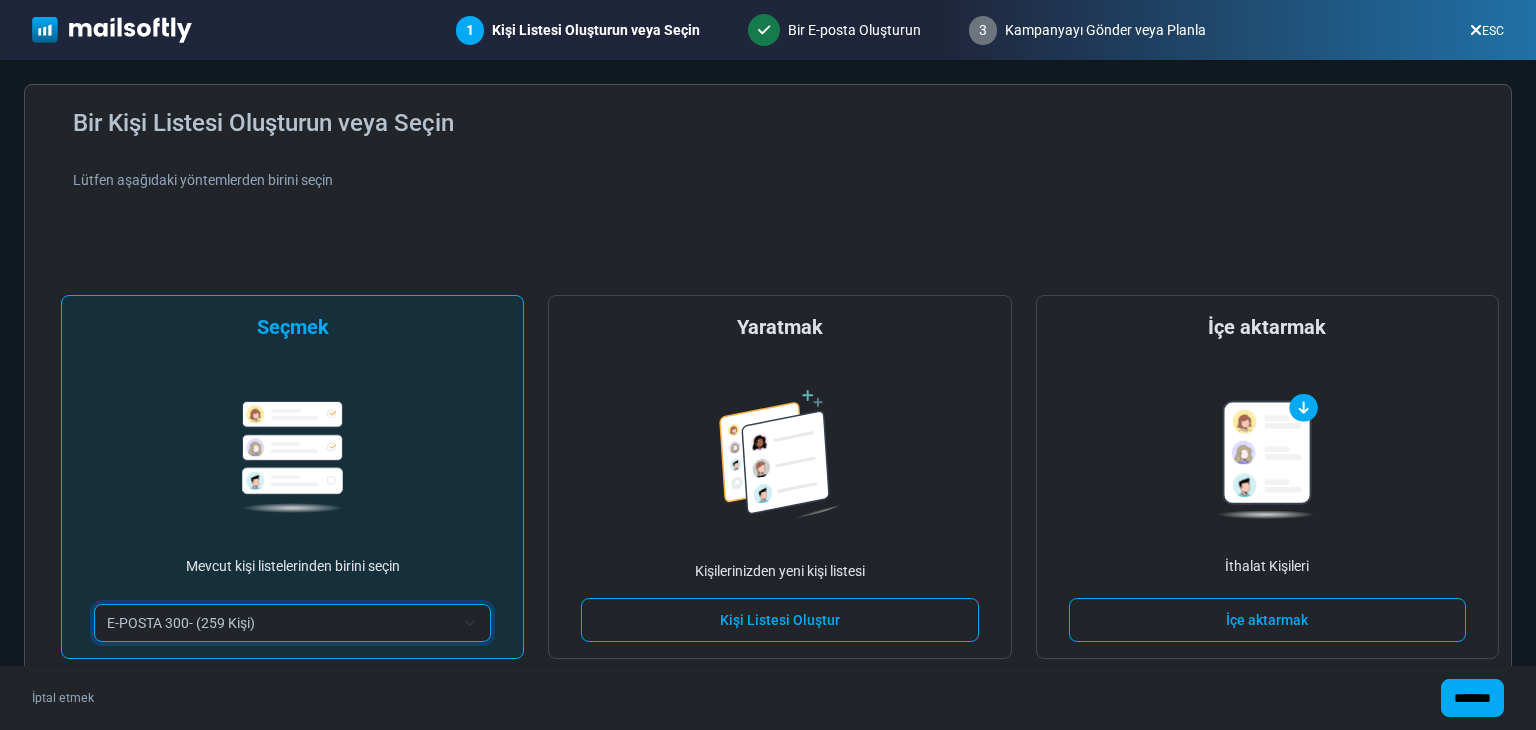 click at bounding box center [292, 457] 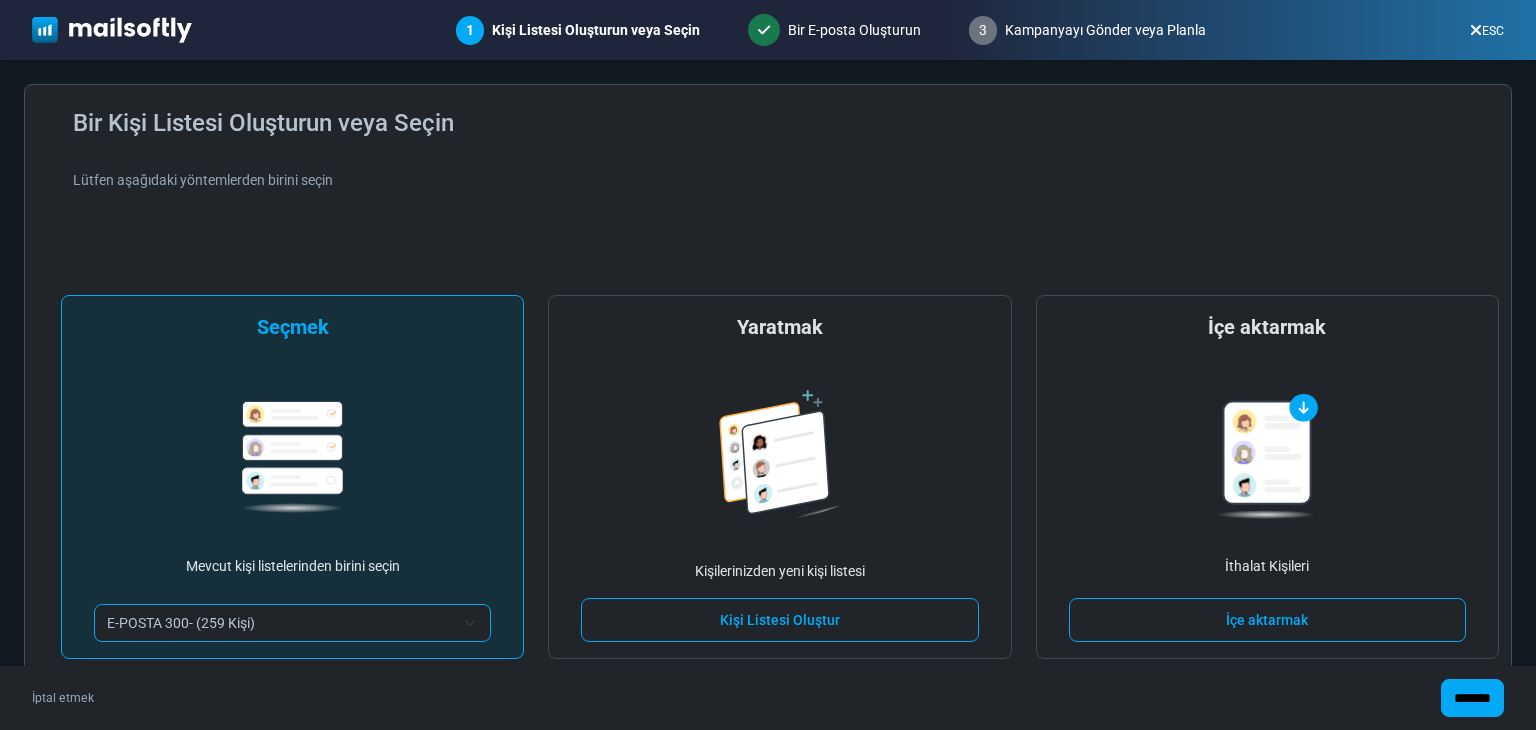 click on "**********" at bounding box center [292, 477] 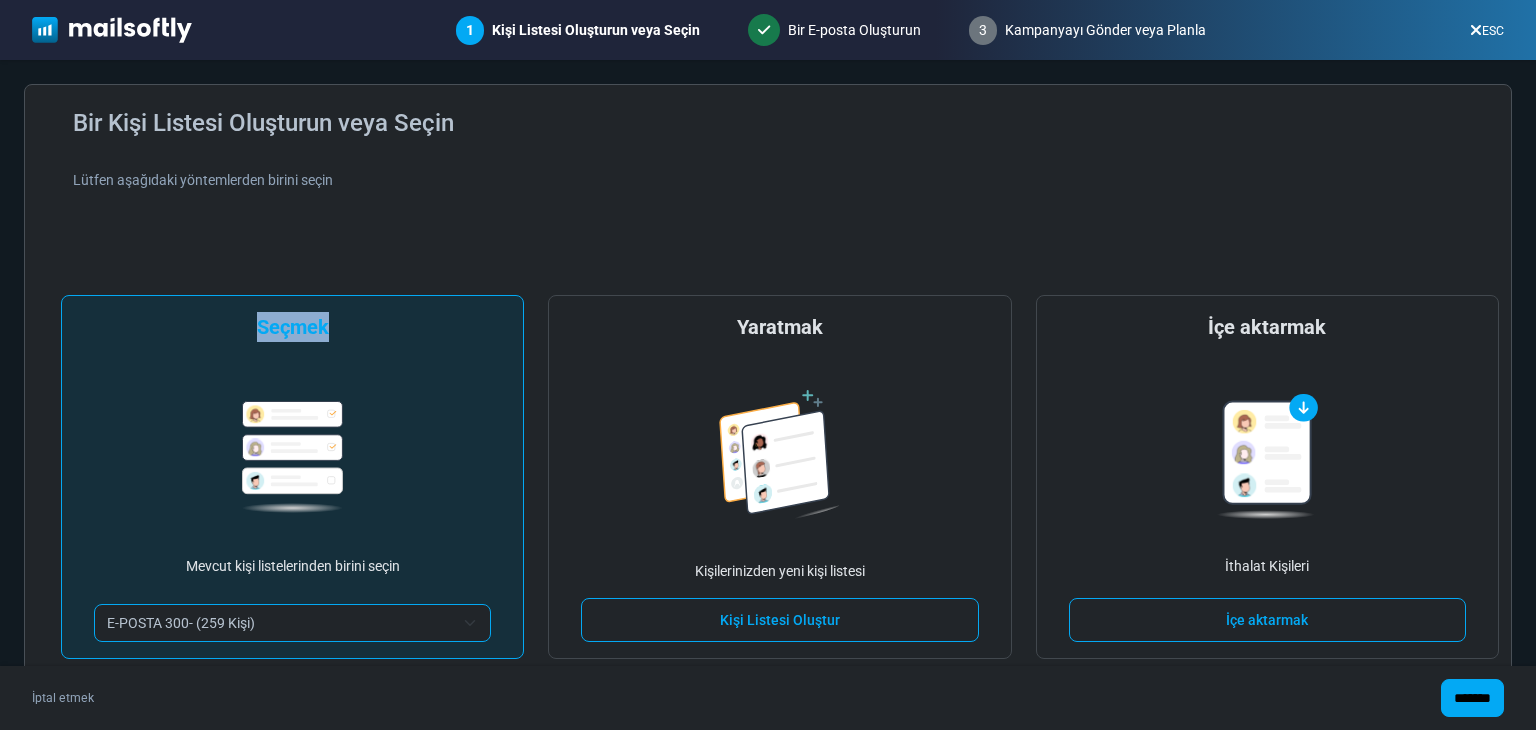 click on "Seçmek" at bounding box center [293, 327] 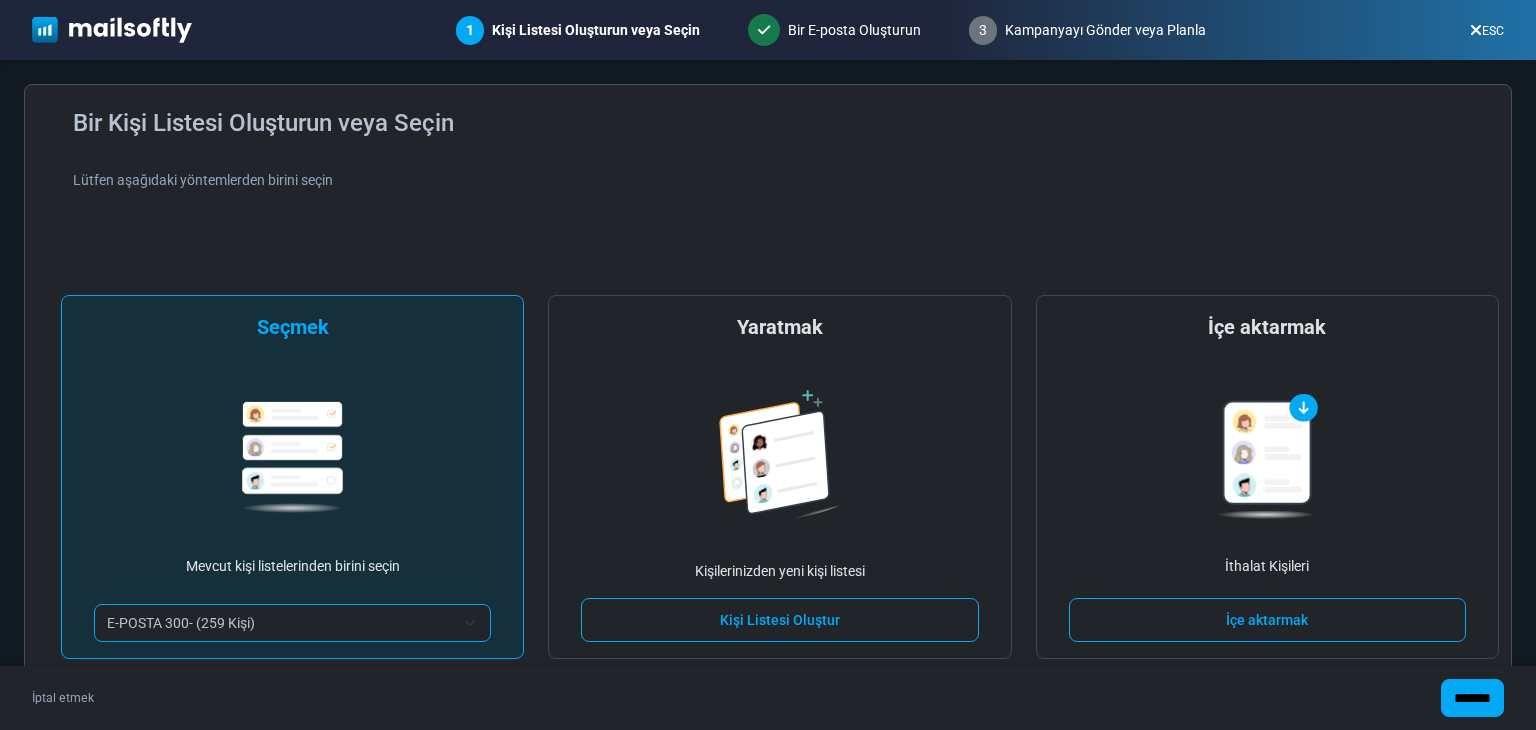 click on "**********" at bounding box center [292, 477] 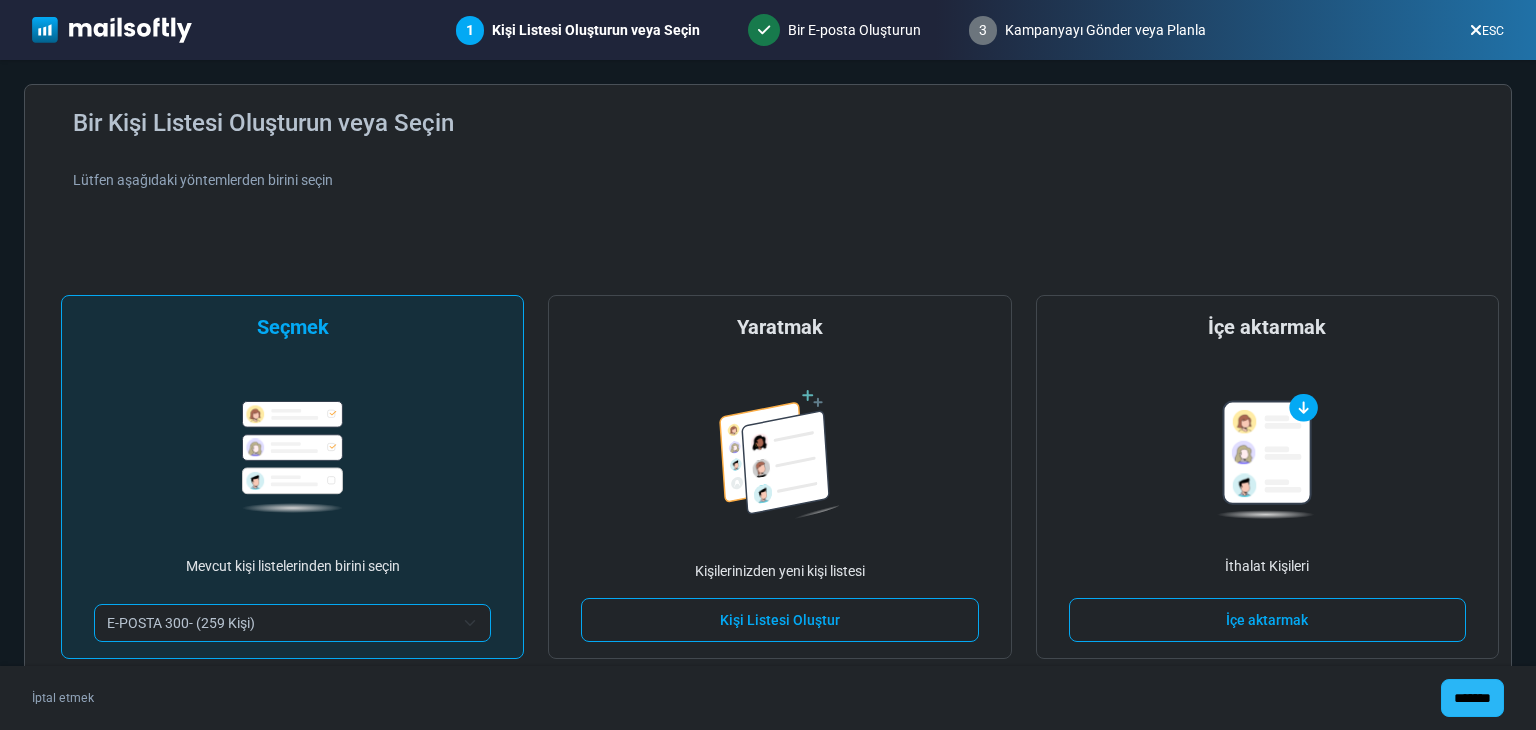 click on "*******" at bounding box center (1472, 698) 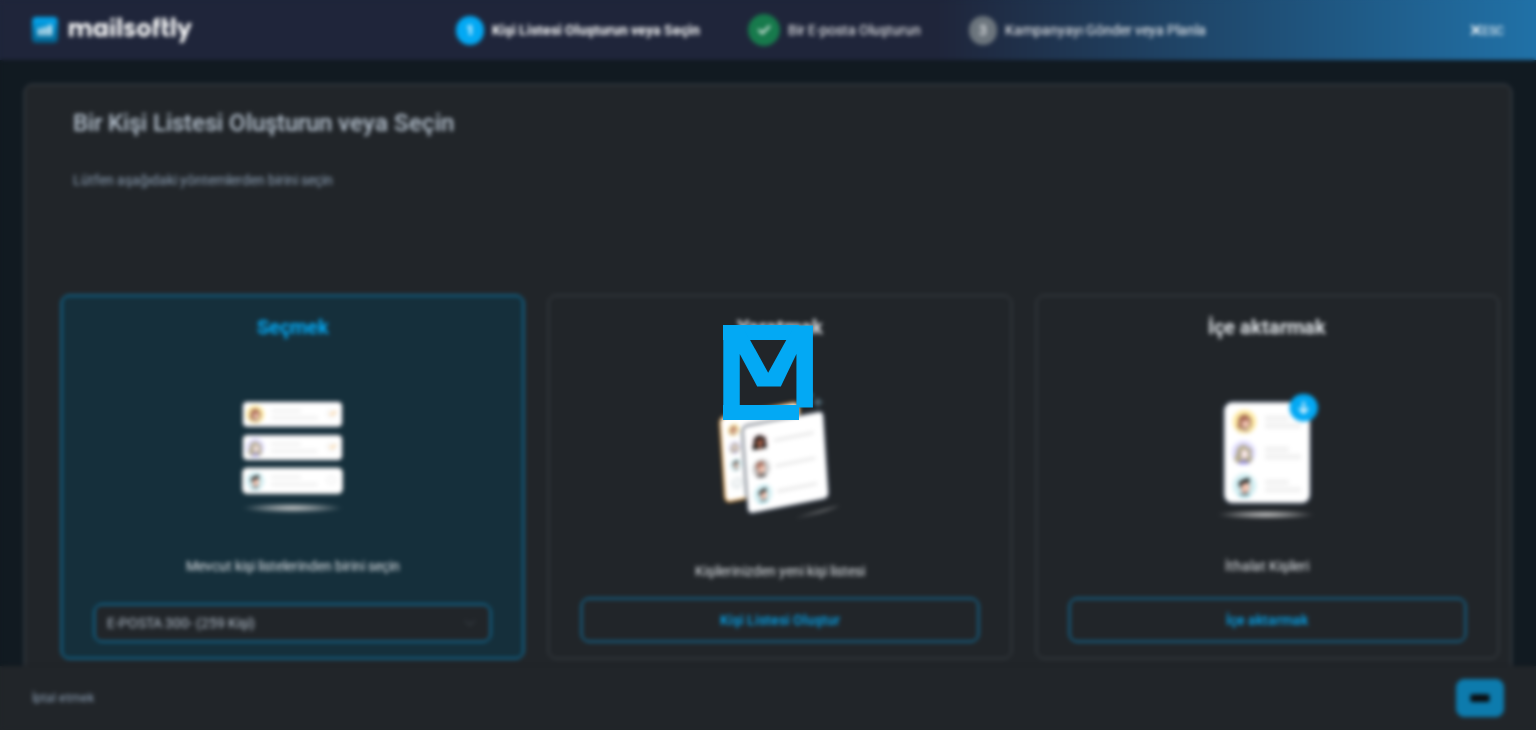 type on "****" 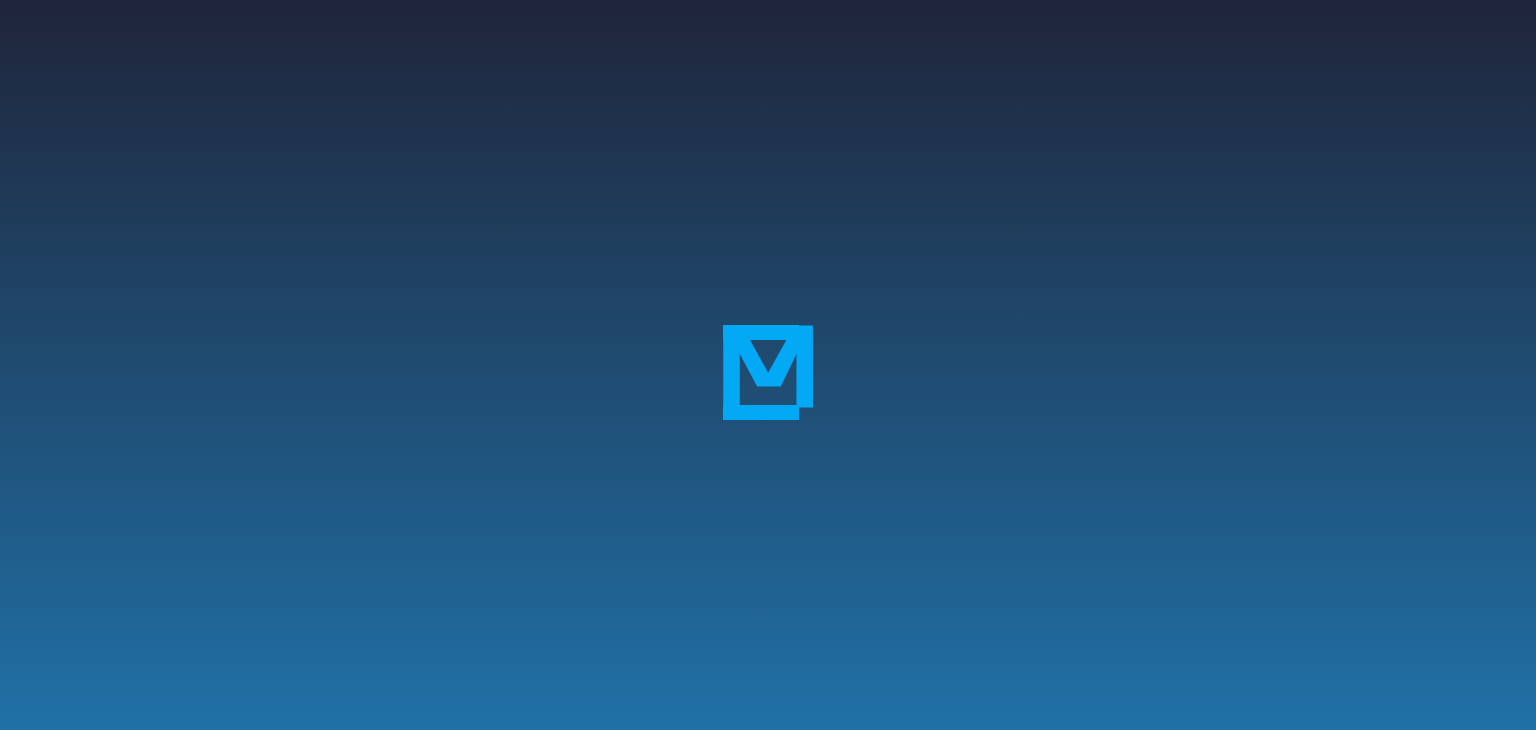 scroll, scrollTop: 0, scrollLeft: 0, axis: both 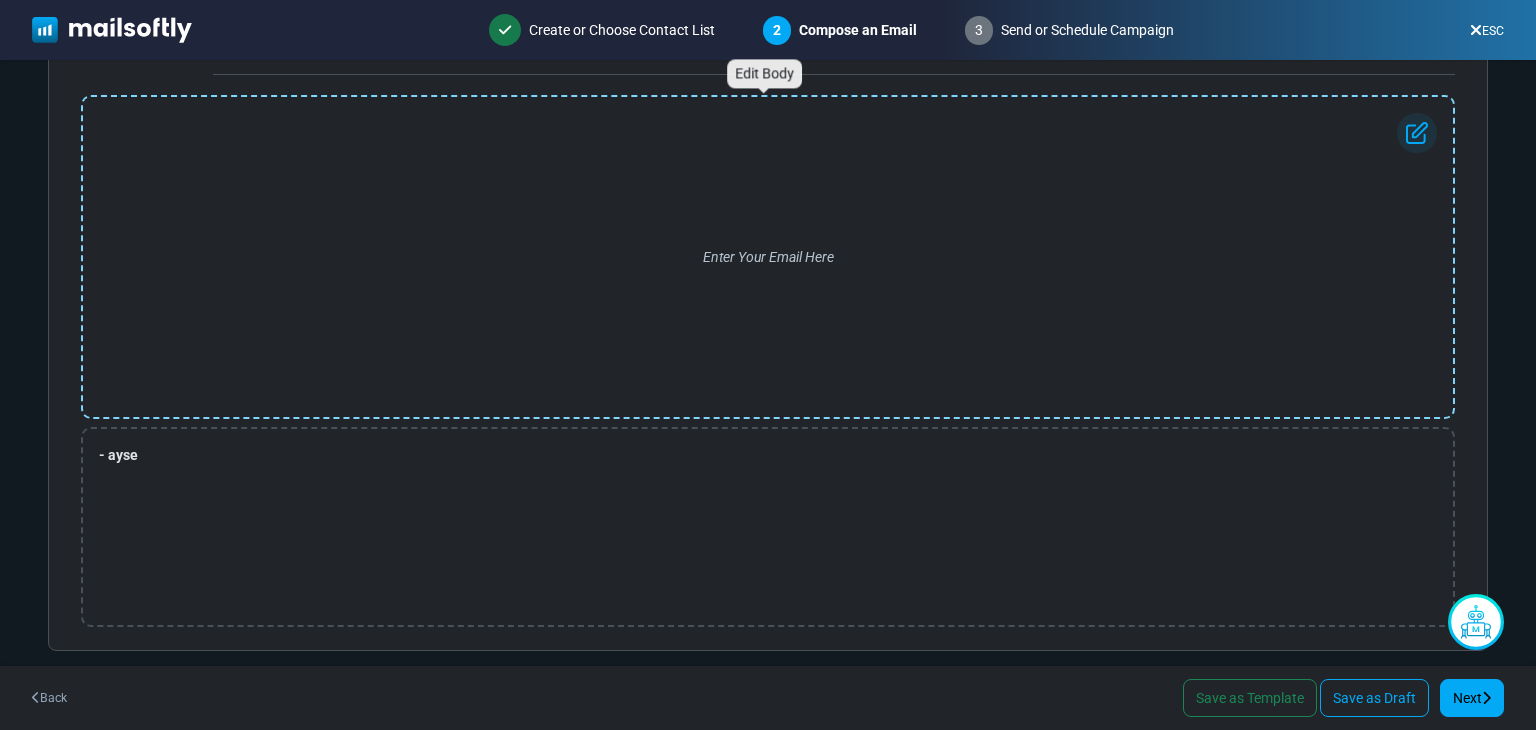 drag, startPoint x: 504, startPoint y: 261, endPoint x: 408, endPoint y: 296, distance: 102.18121 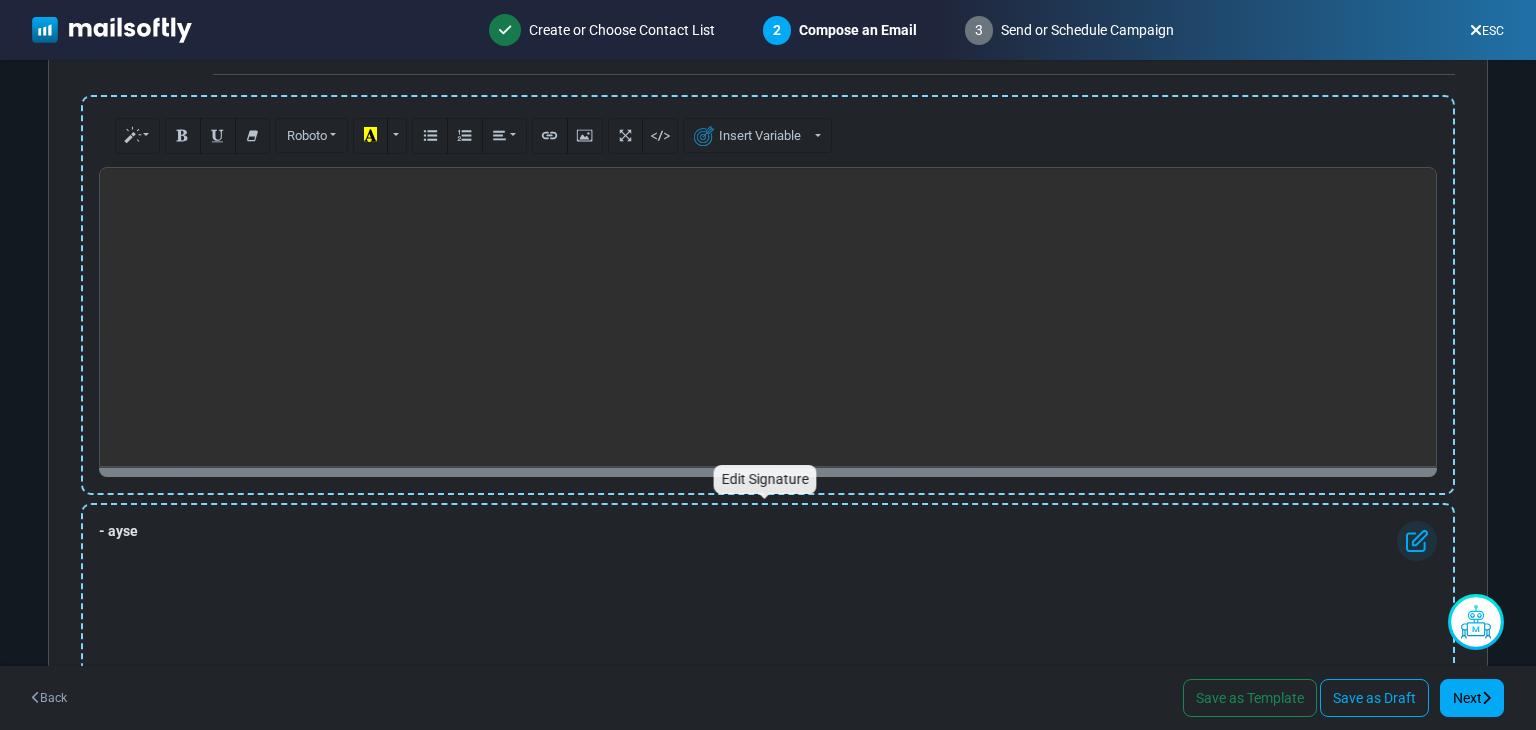 click on "- ayse" at bounding box center (768, 603) 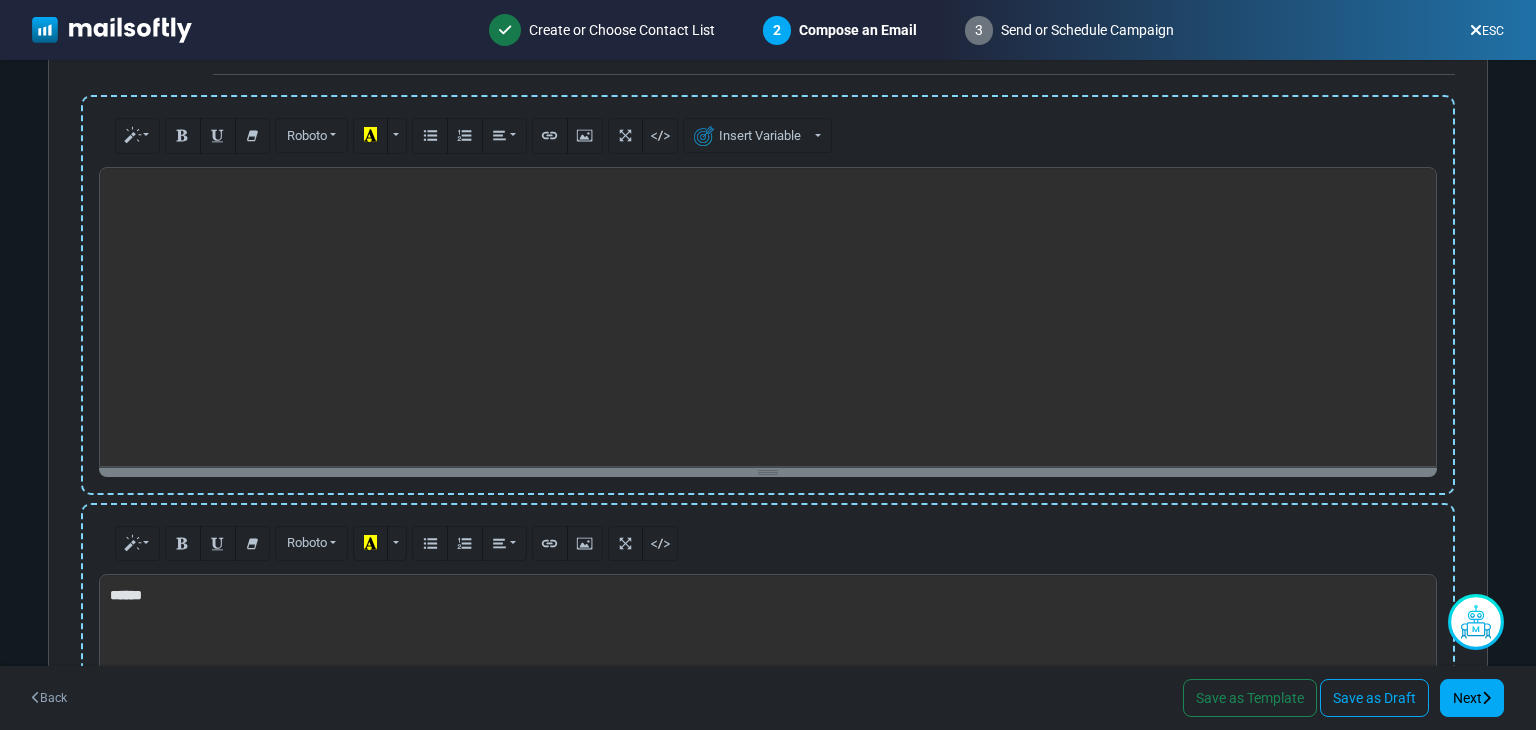 click at bounding box center [768, 317] 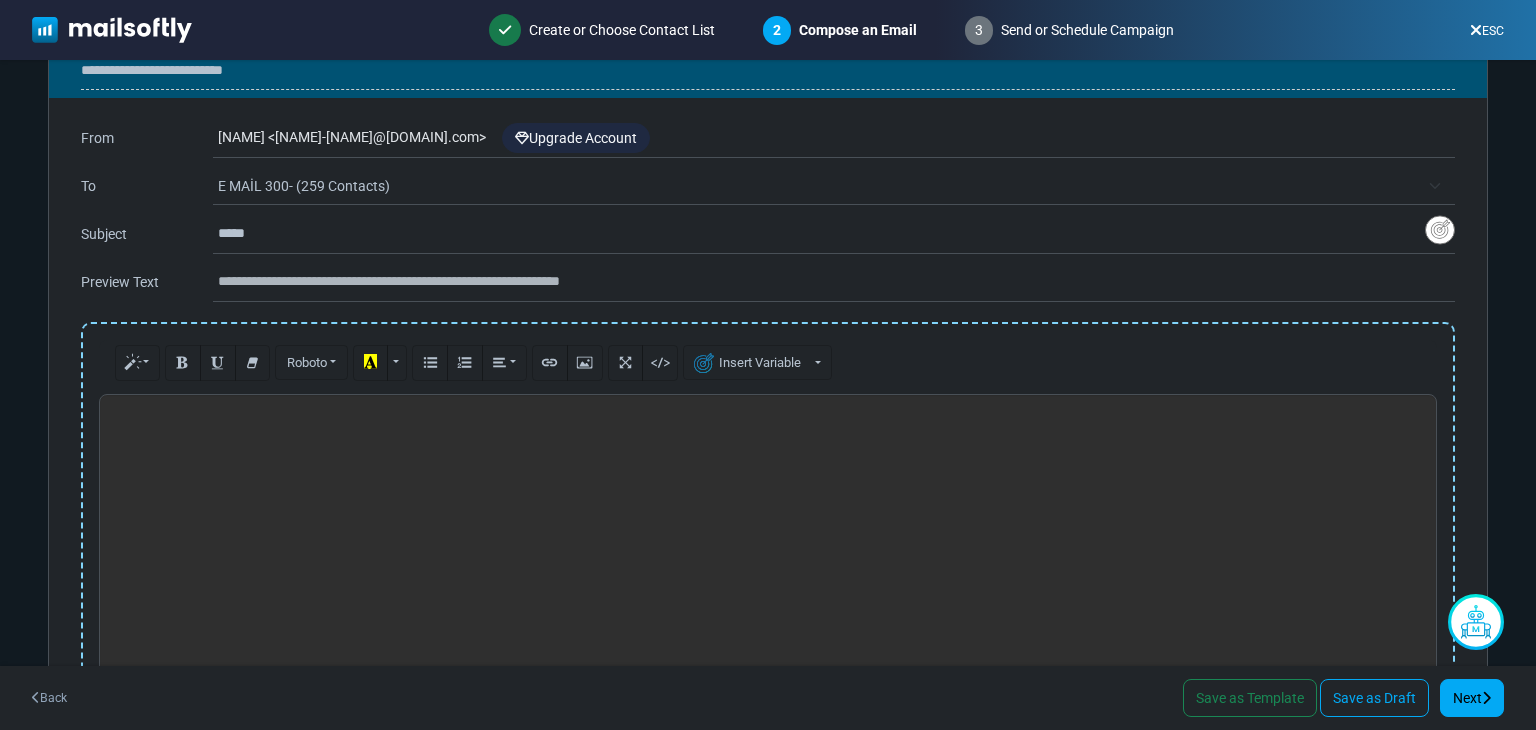 scroll, scrollTop: 0, scrollLeft: 0, axis: both 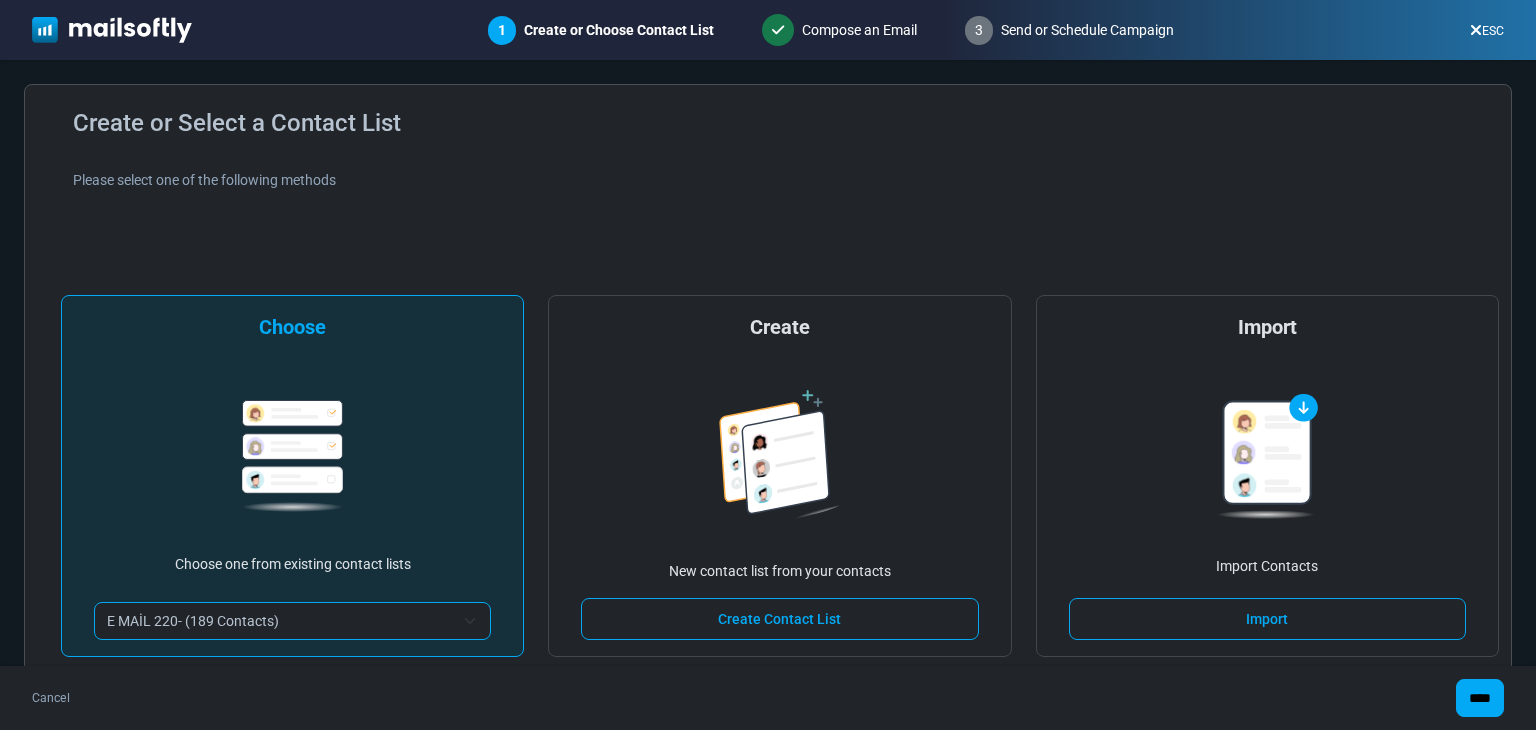 select on "*****" 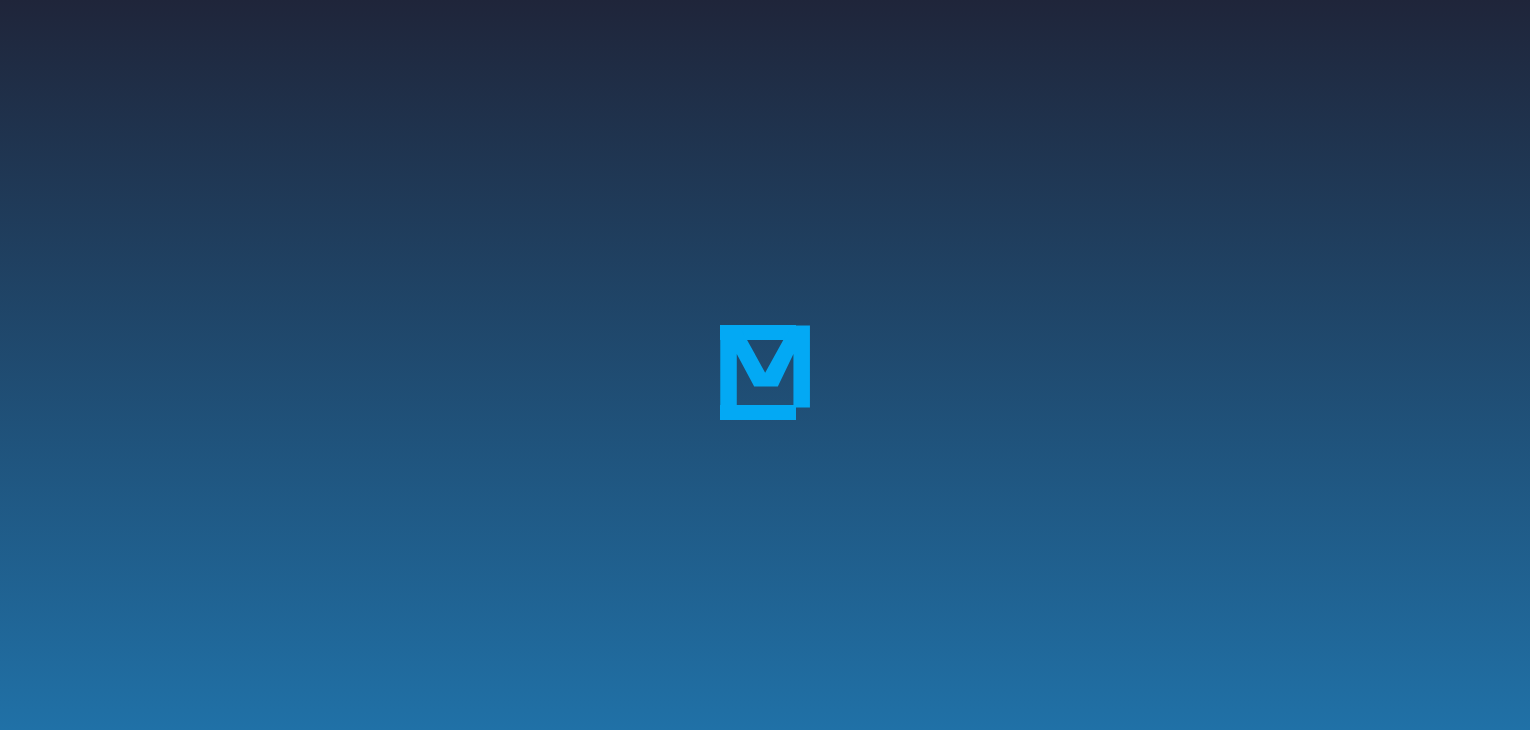 scroll, scrollTop: 0, scrollLeft: 0, axis: both 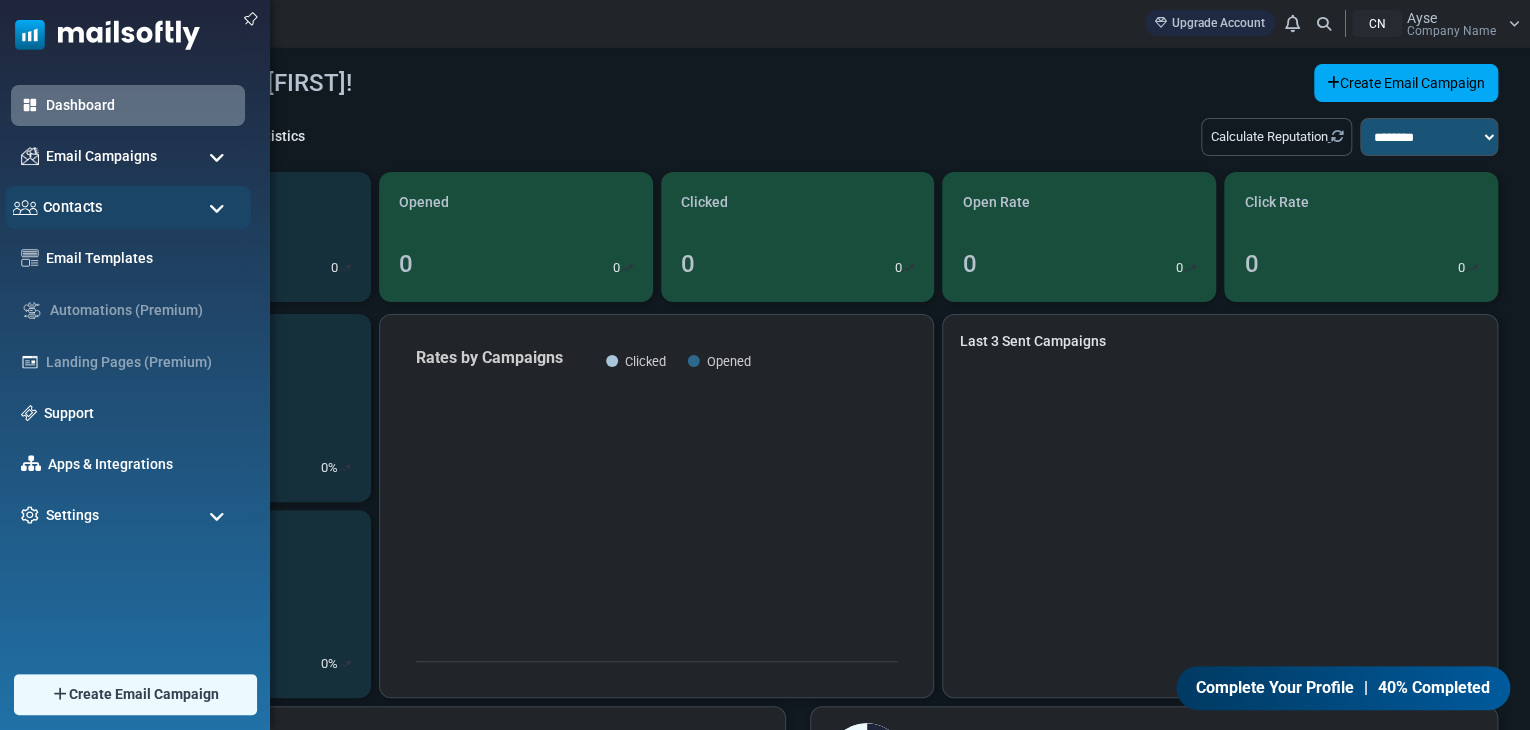 click on "Contacts" at bounding box center (128, 207) 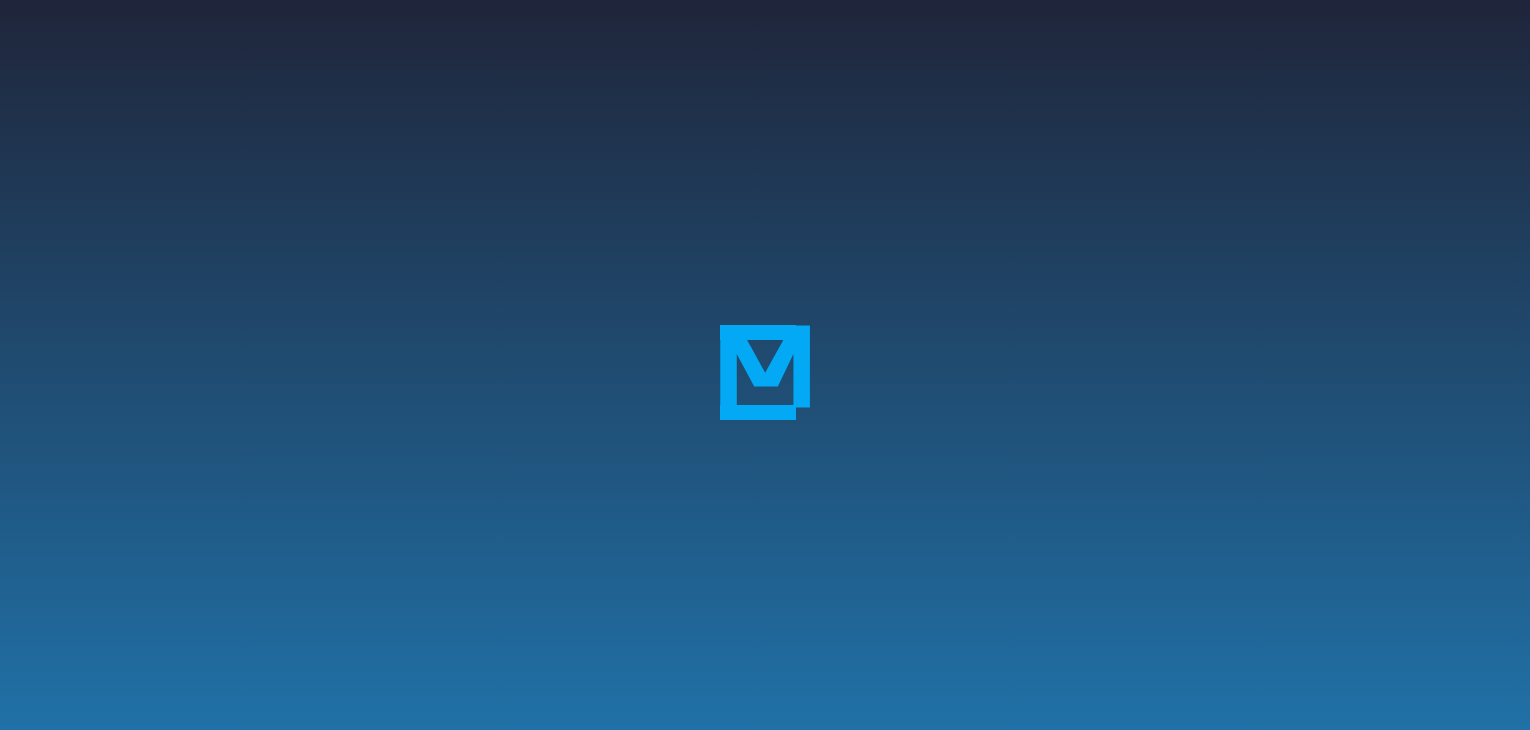 scroll, scrollTop: 0, scrollLeft: 0, axis: both 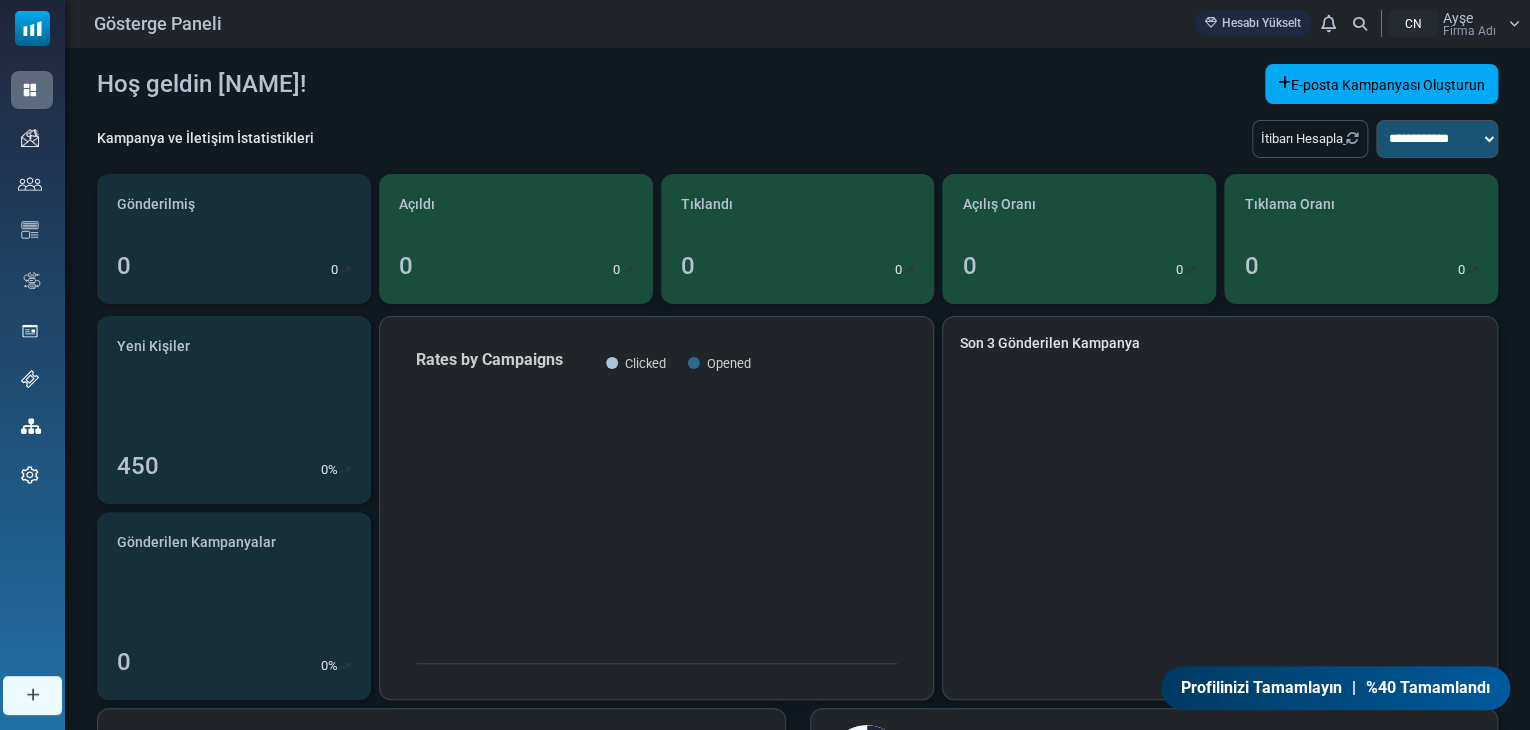 click on "**********" at bounding box center [797, 603] 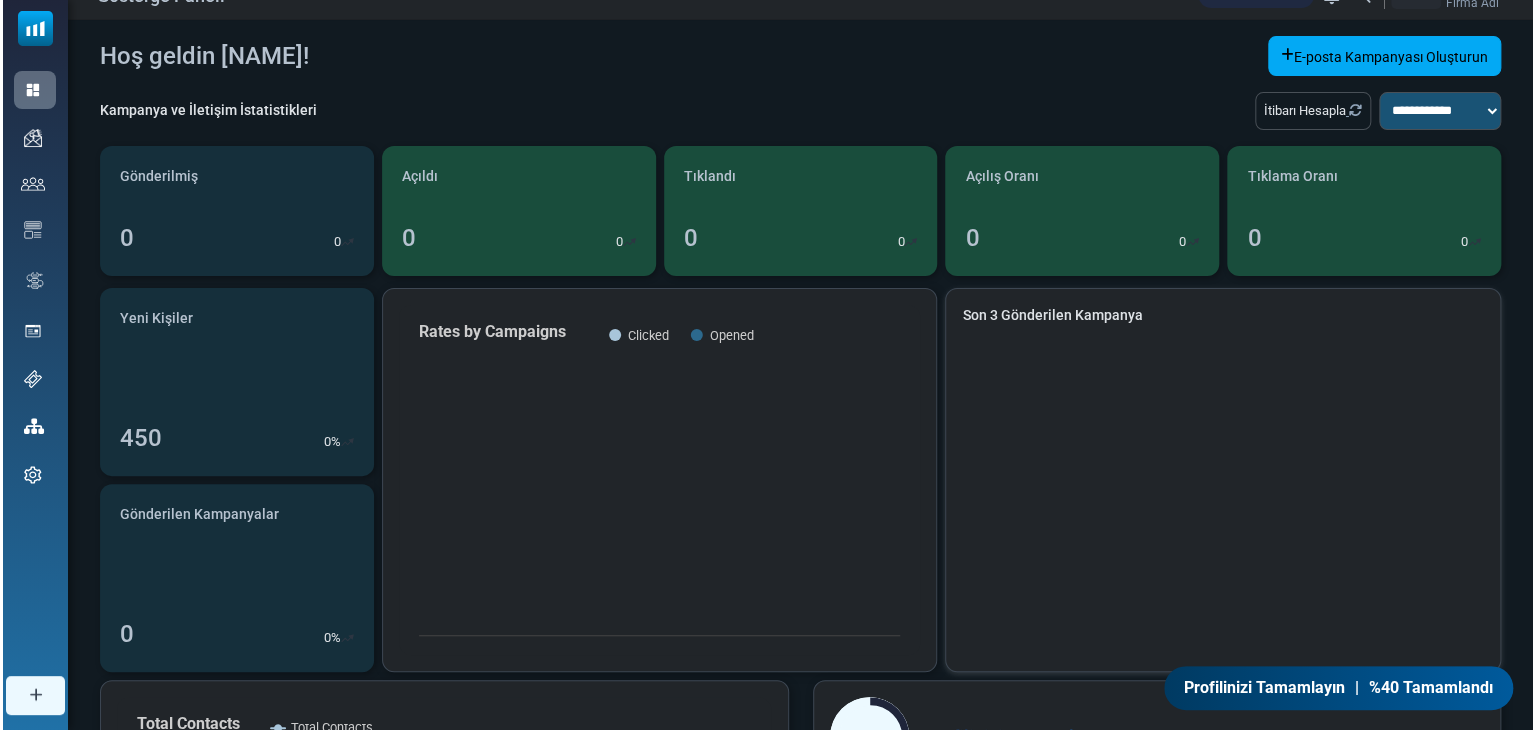 scroll, scrollTop: 0, scrollLeft: 0, axis: both 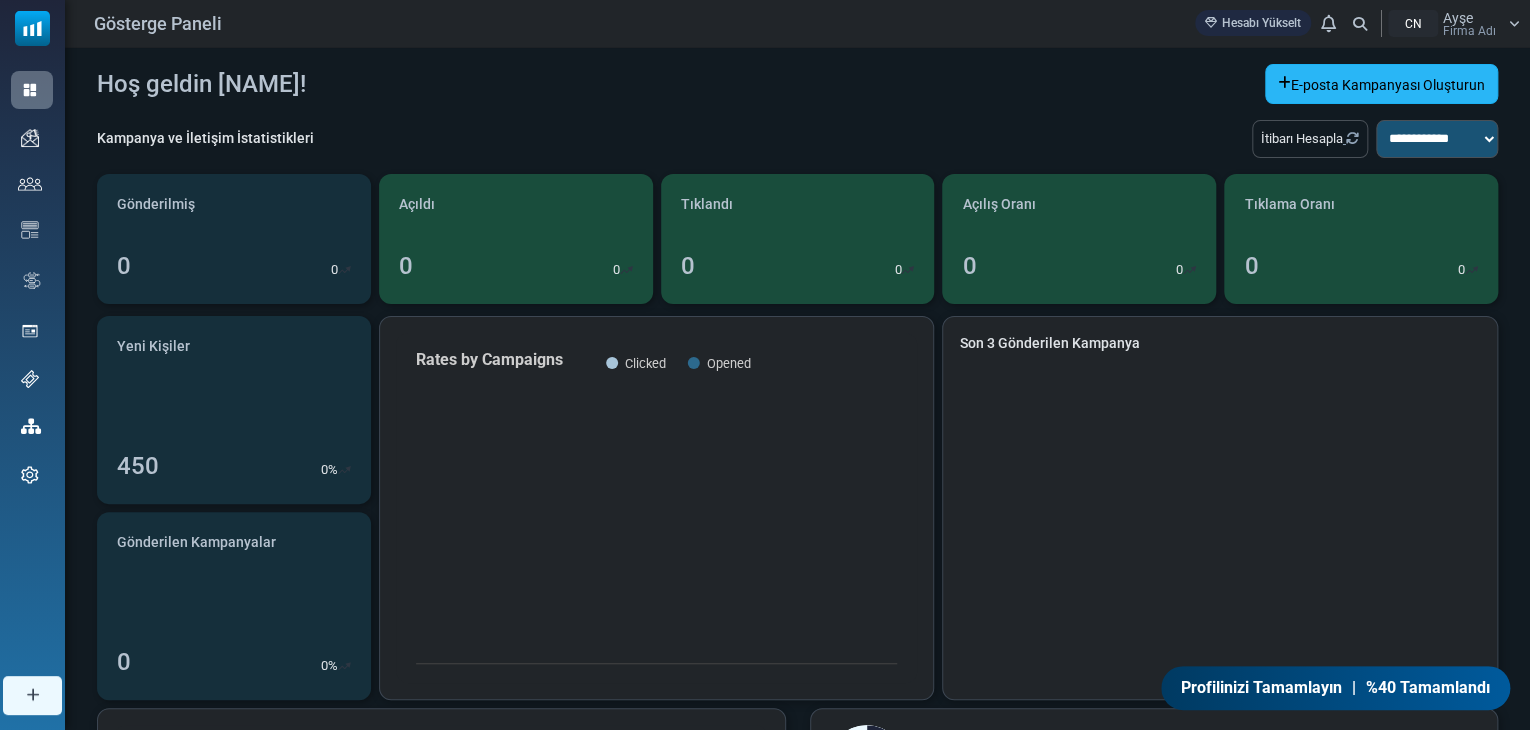 click on "E-posta Kampanyası Oluşturun" at bounding box center [1388, 84] 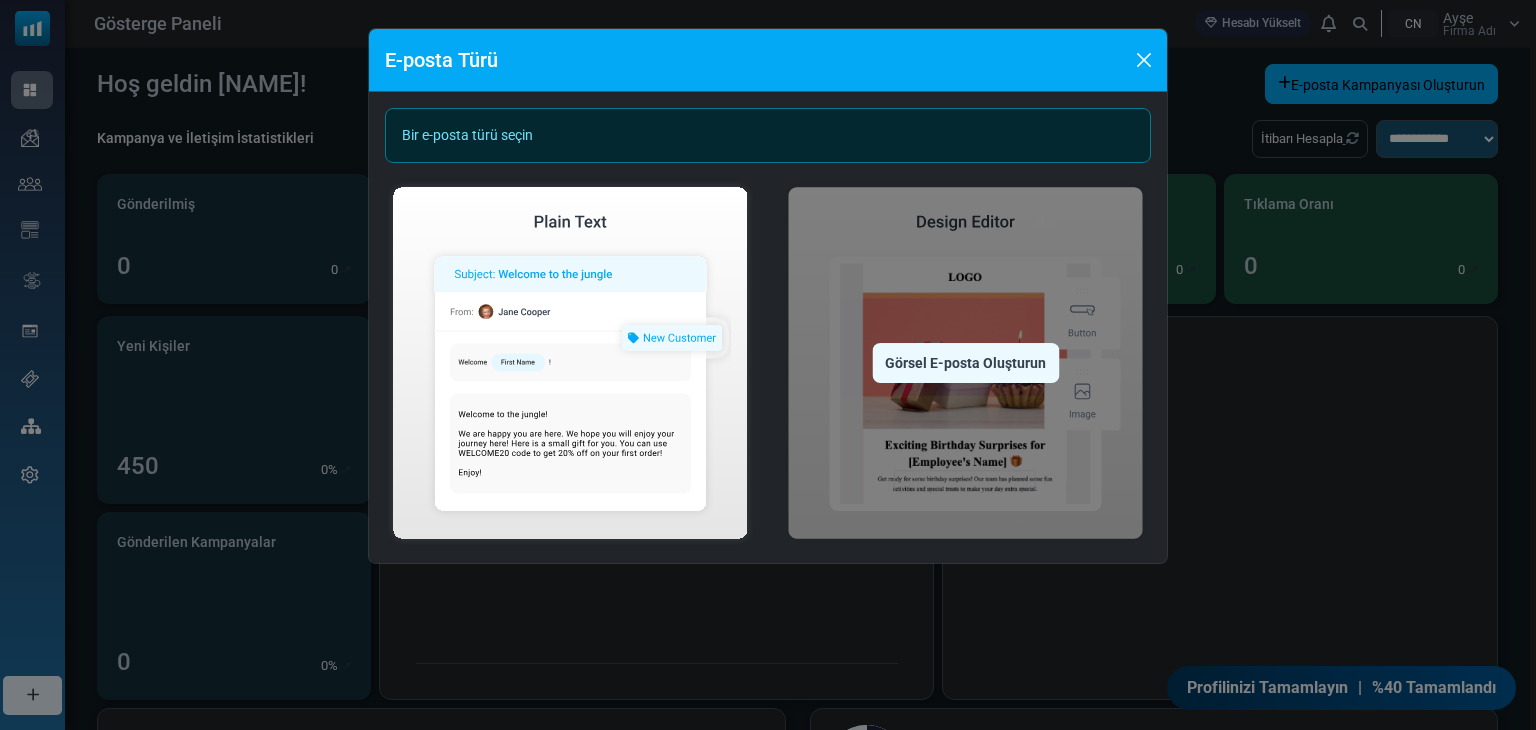click at bounding box center (965, 363) 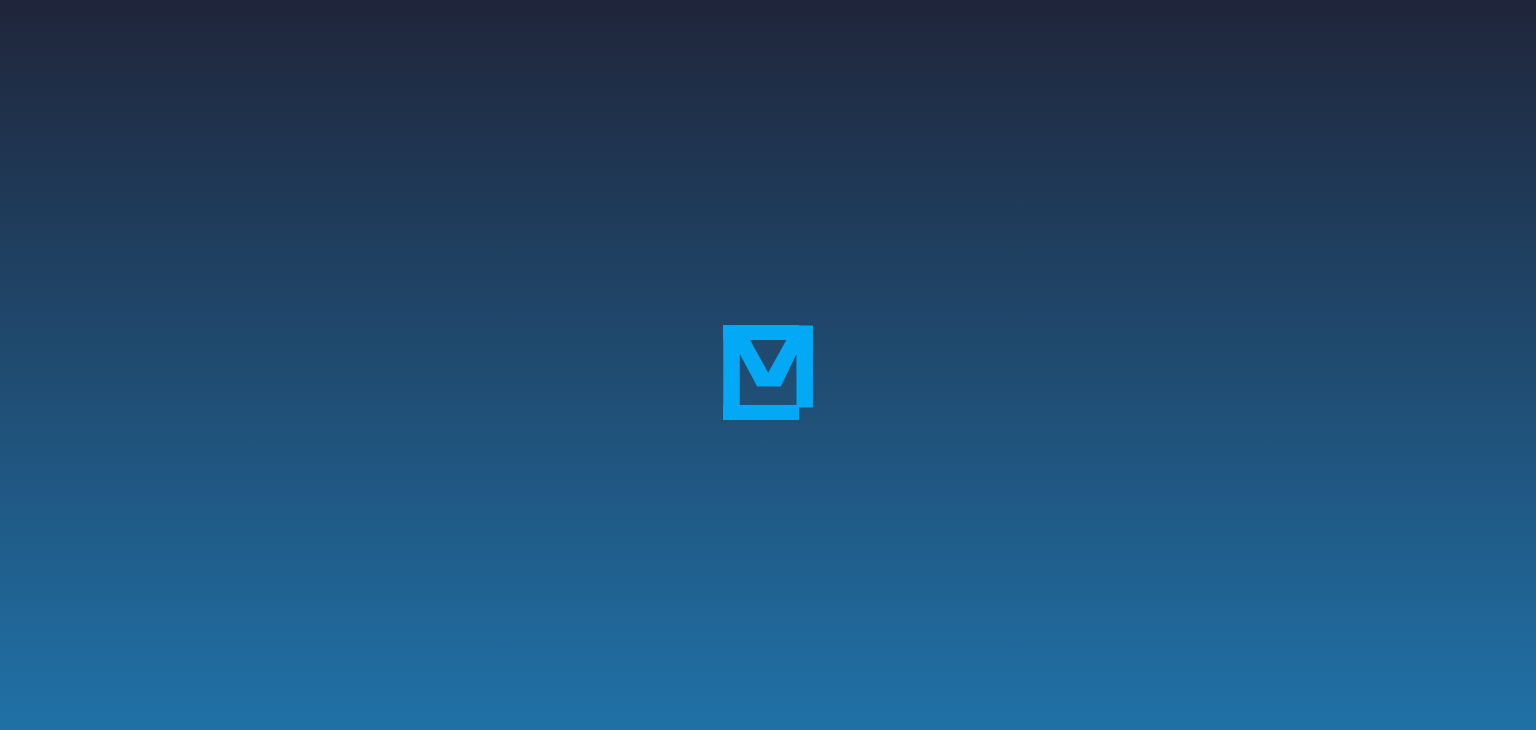 scroll, scrollTop: 0, scrollLeft: 0, axis: both 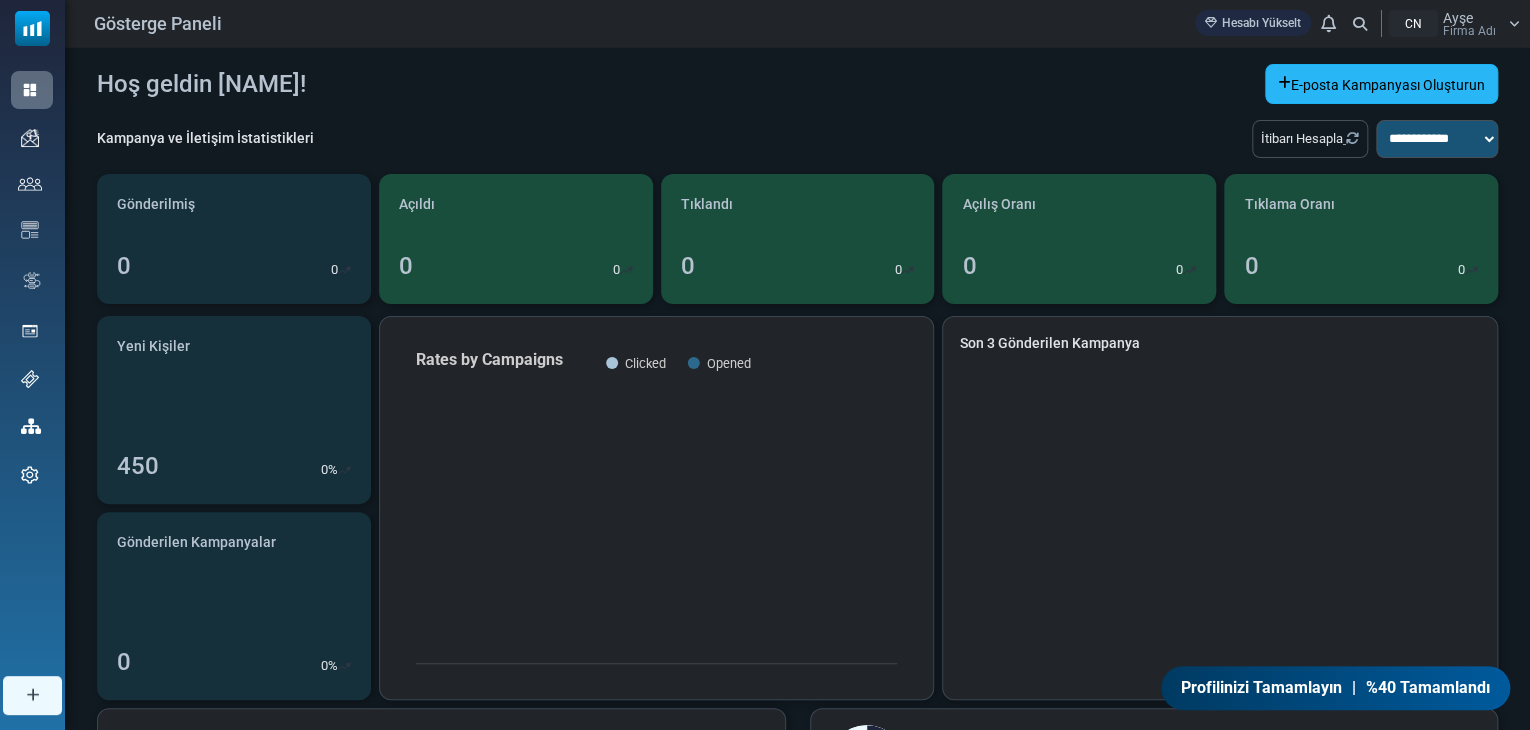 click on "E-posta Kampanyası Oluşturun" at bounding box center (1388, 85) 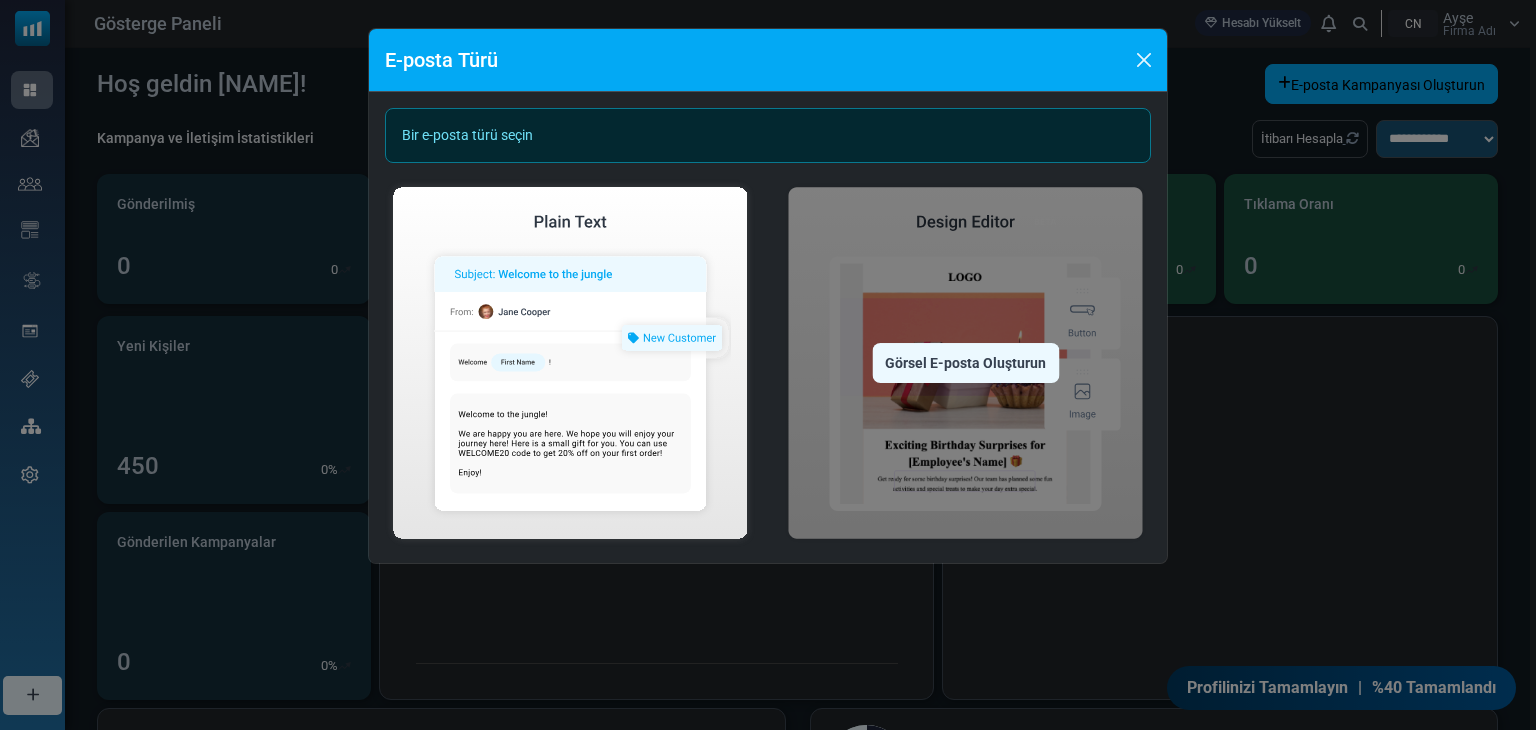 click at bounding box center (965, 363) 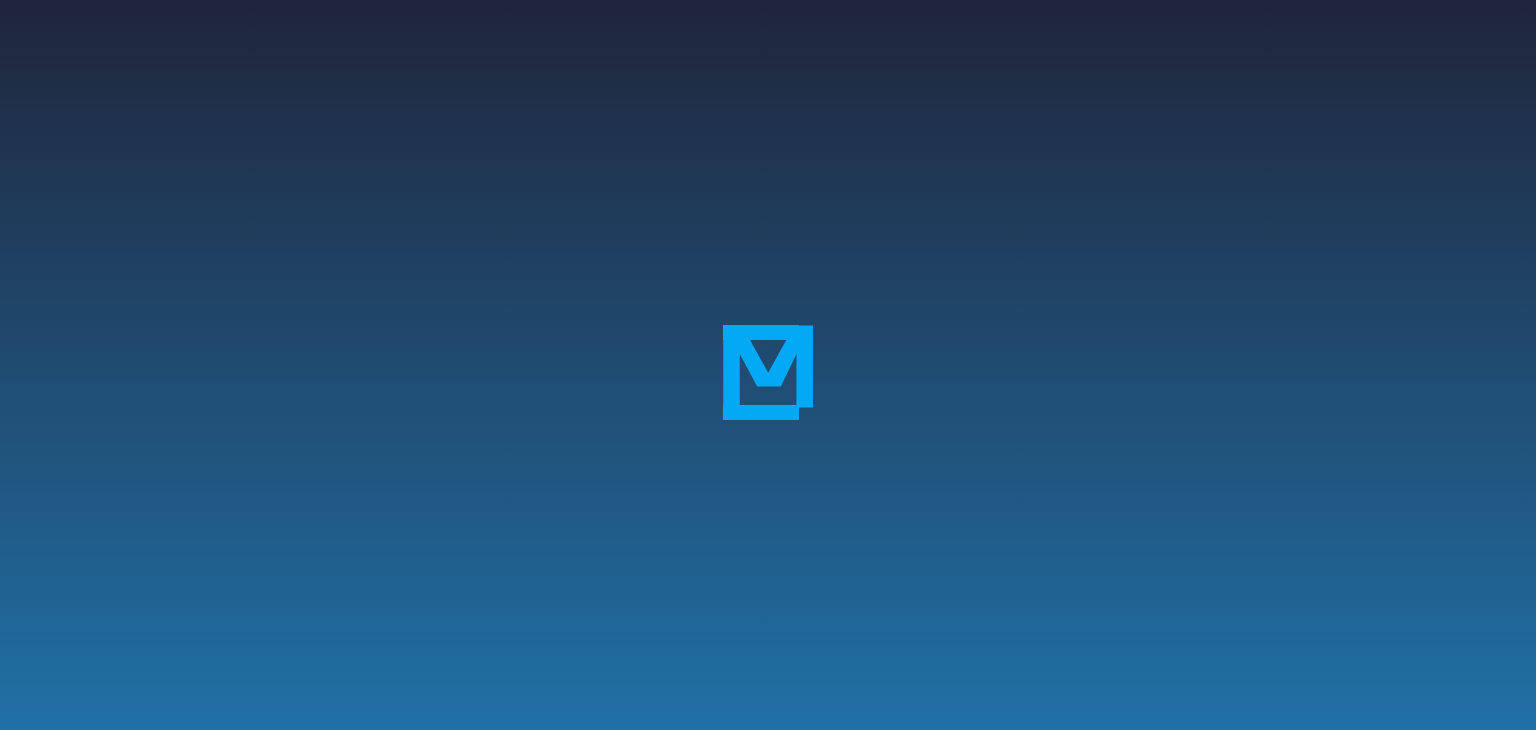 scroll, scrollTop: 0, scrollLeft: 0, axis: both 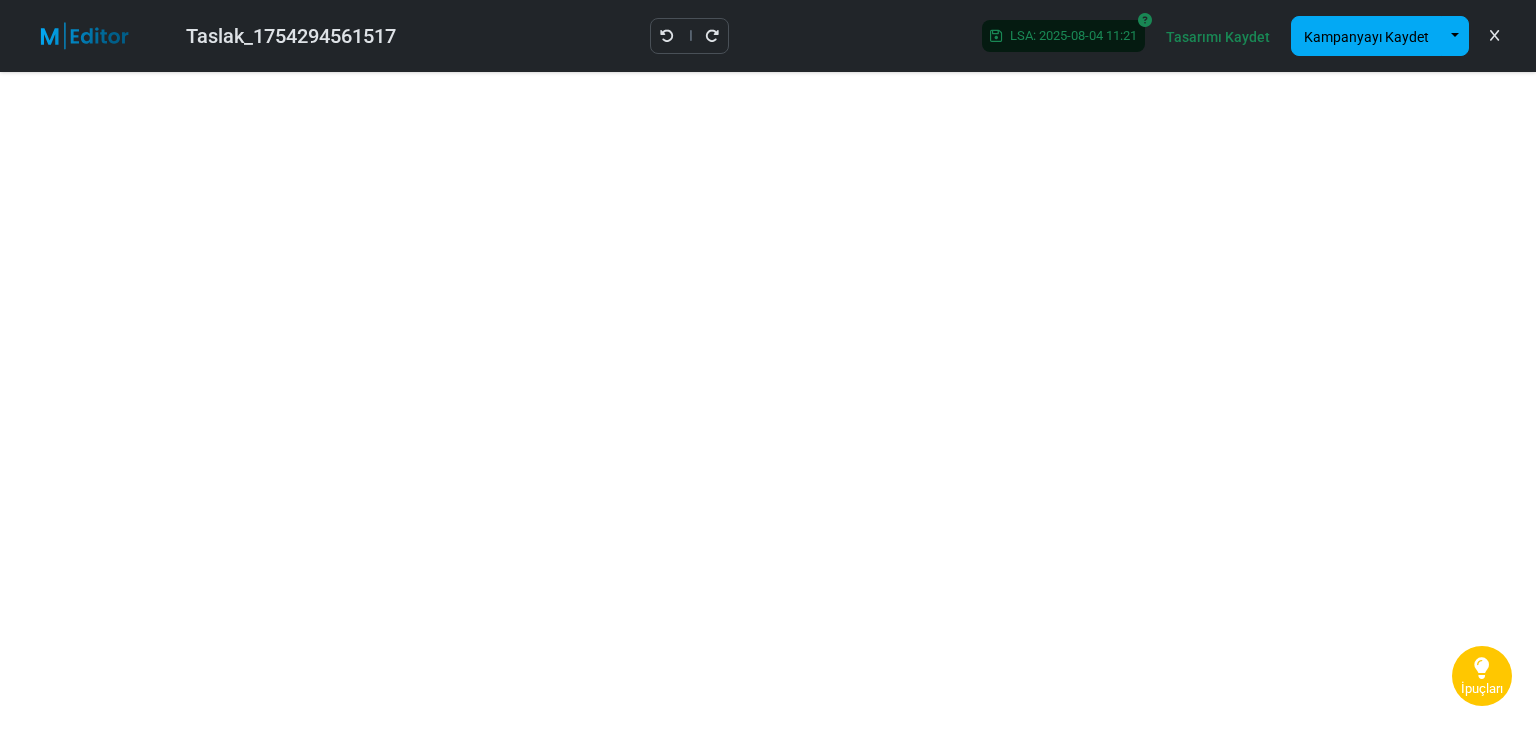 drag, startPoint x: 136, startPoint y: 73, endPoint x: 212, endPoint y: 54, distance: 78.339005 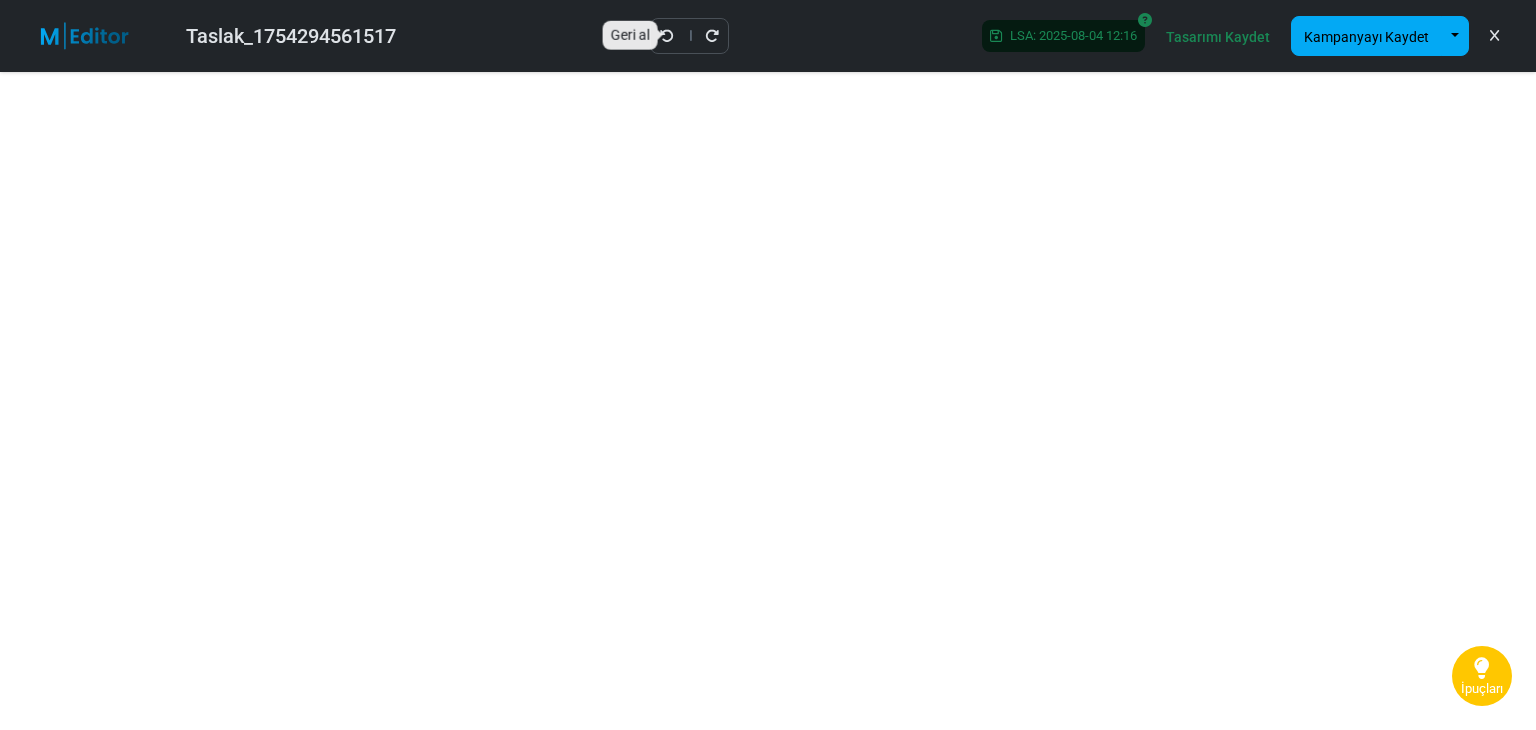 click at bounding box center (667, 36) 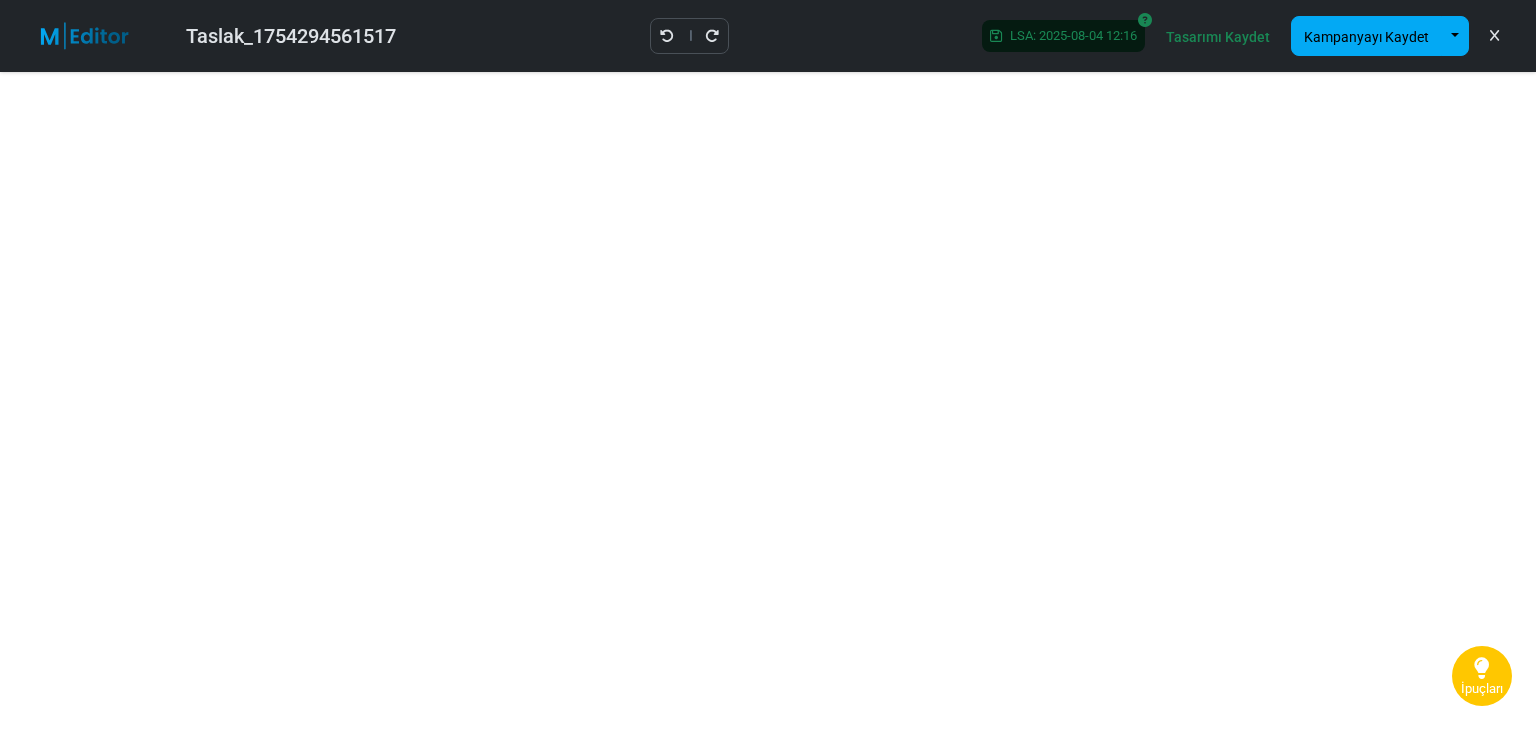 click at bounding box center (667, 36) 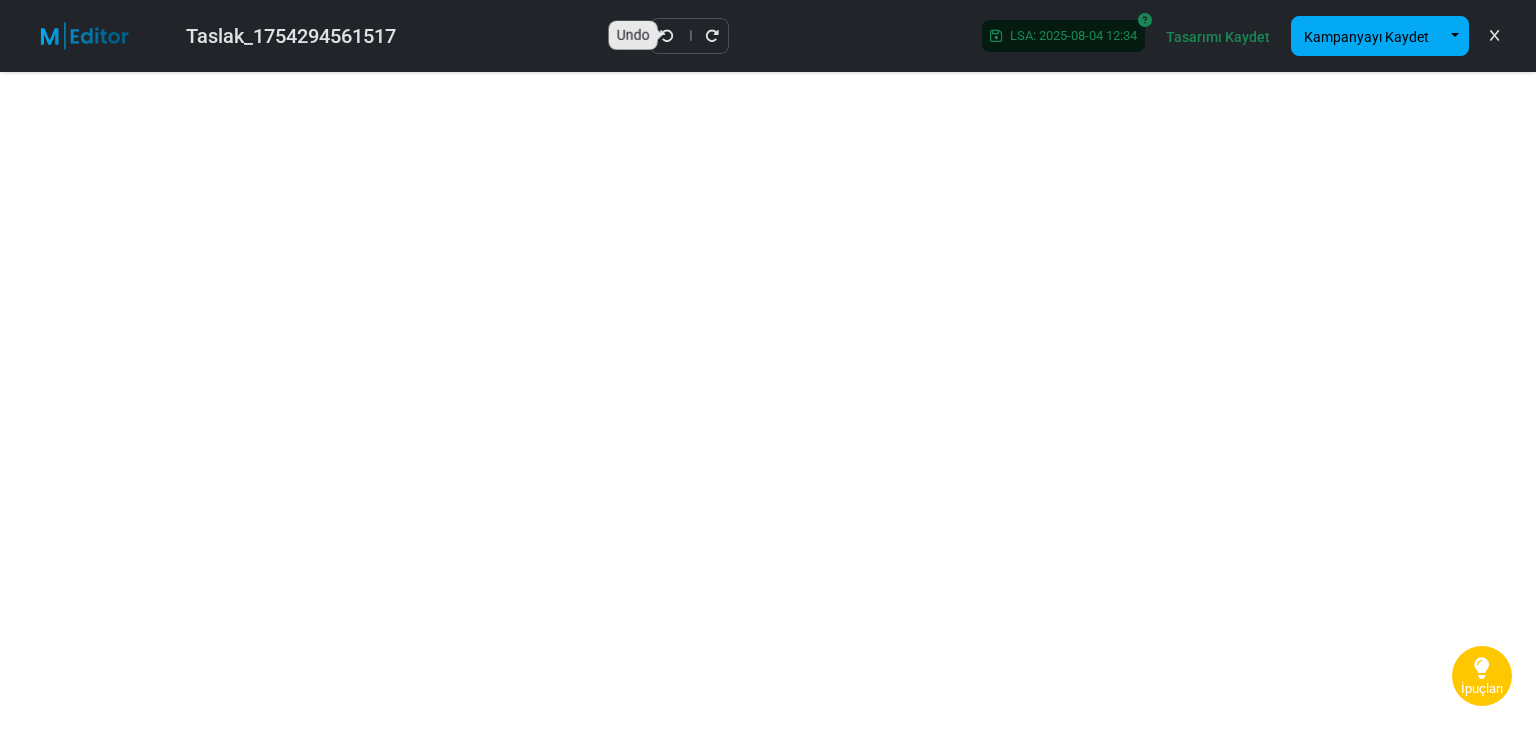 click at bounding box center (667, 36) 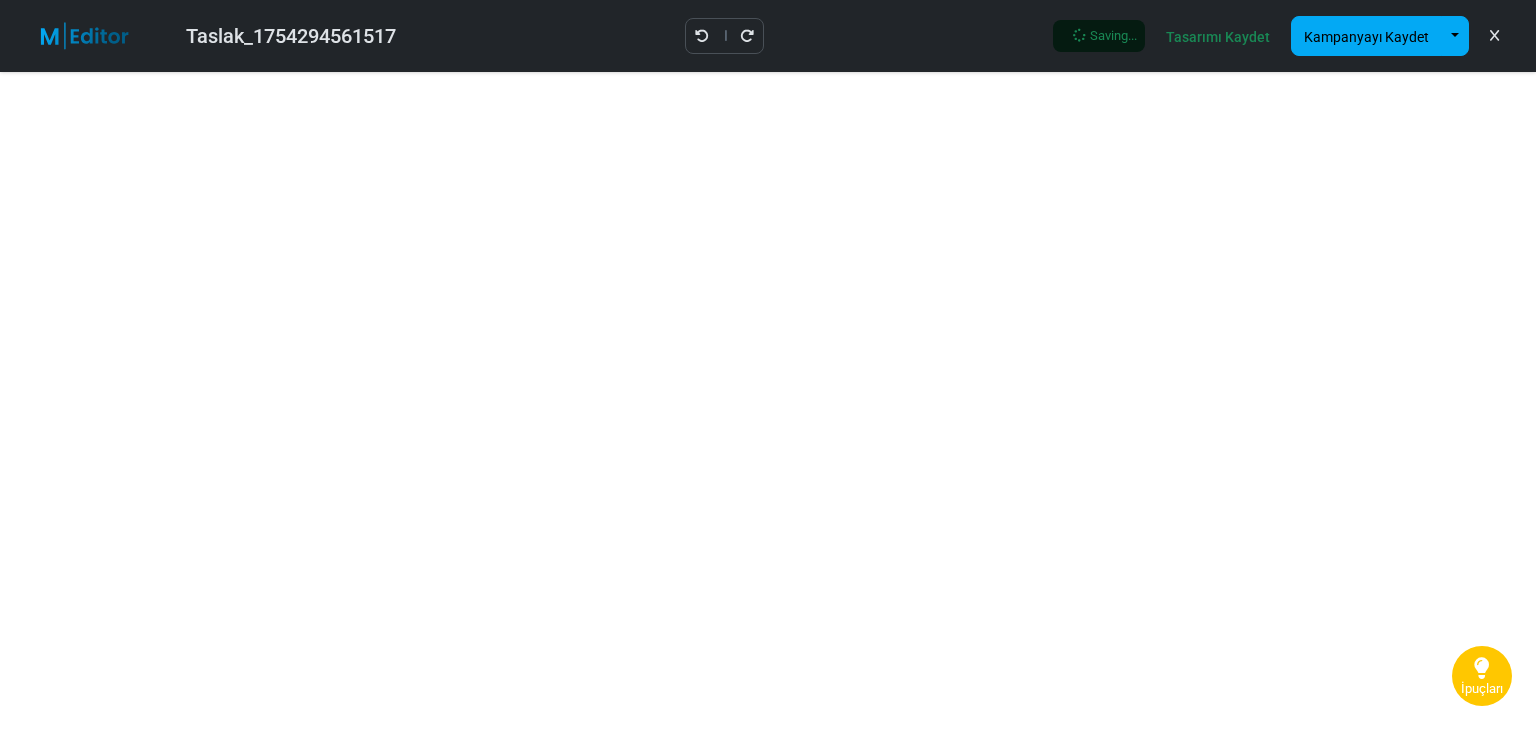 click on "Taslak_1754294561517
Saving...
Tasarımı Kaydet
Kampanyayı Kaydet
Şablon Olarak Kaydet
Şablon Ekle" at bounding box center [768, 36] 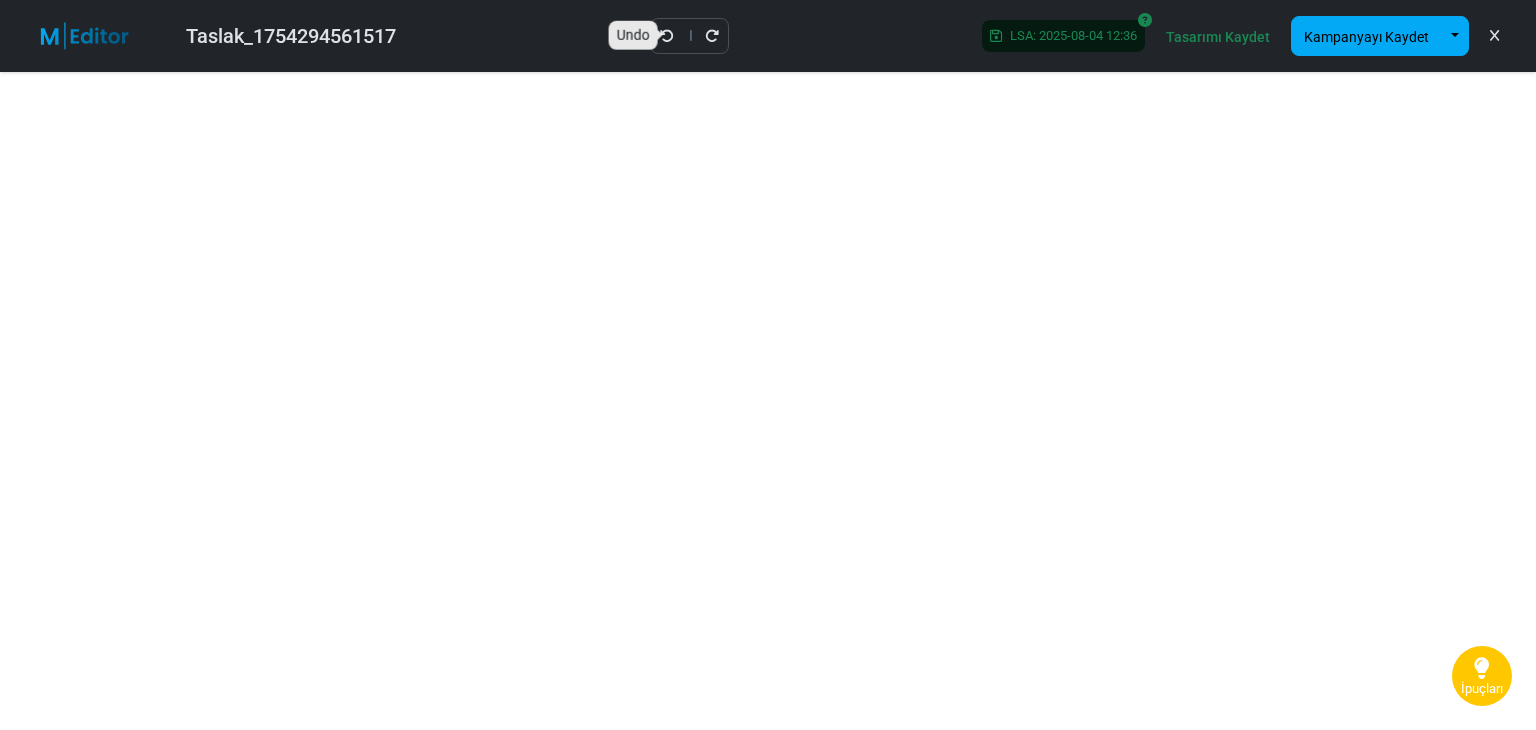 click at bounding box center (667, 36) 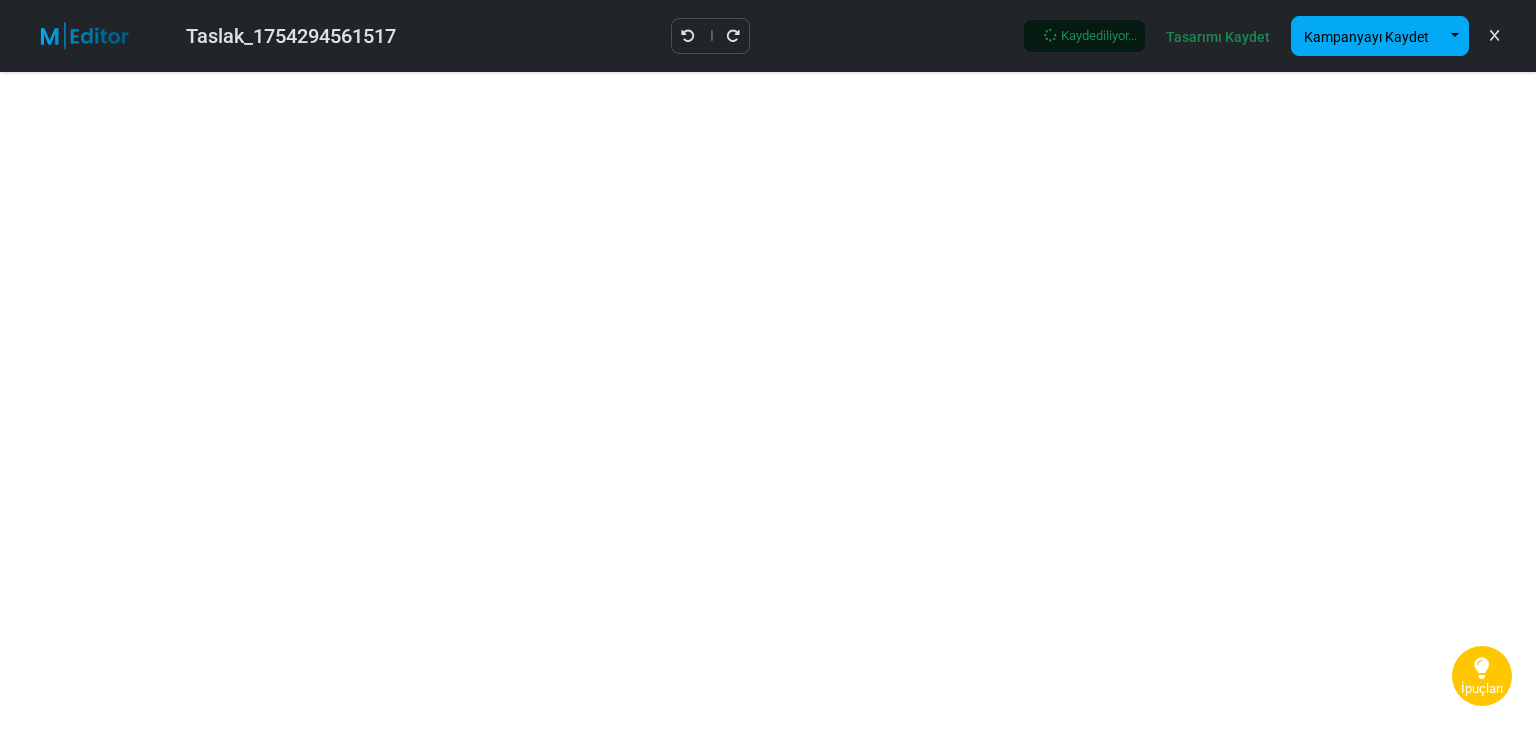click on "Taslak_1754294561517
Kaydediliyor...
Tasarımı Kaydet
Kampanyayı Kaydet
Şablon Olarak Kaydet
Şablon Ekle" at bounding box center (768, 36) 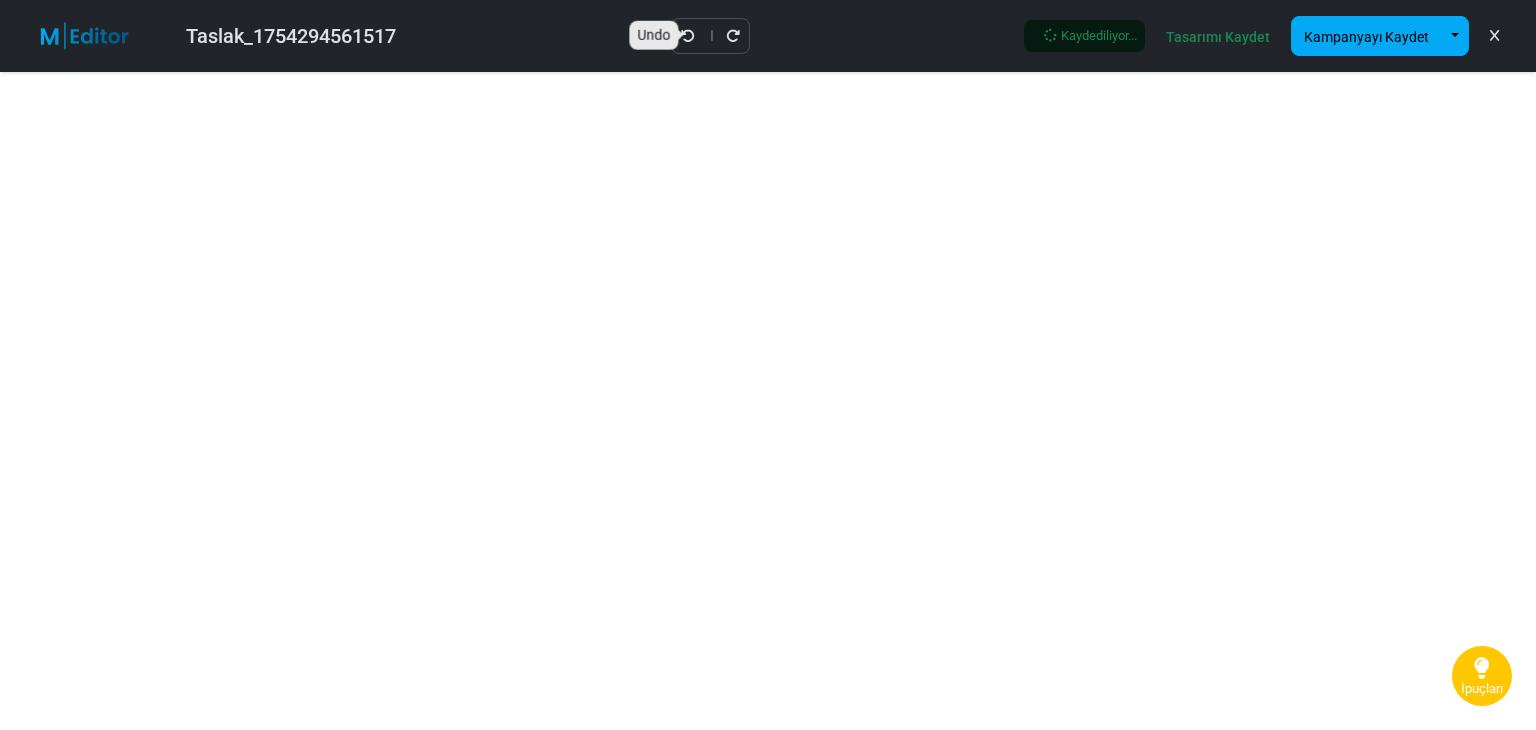 click at bounding box center (688, 36) 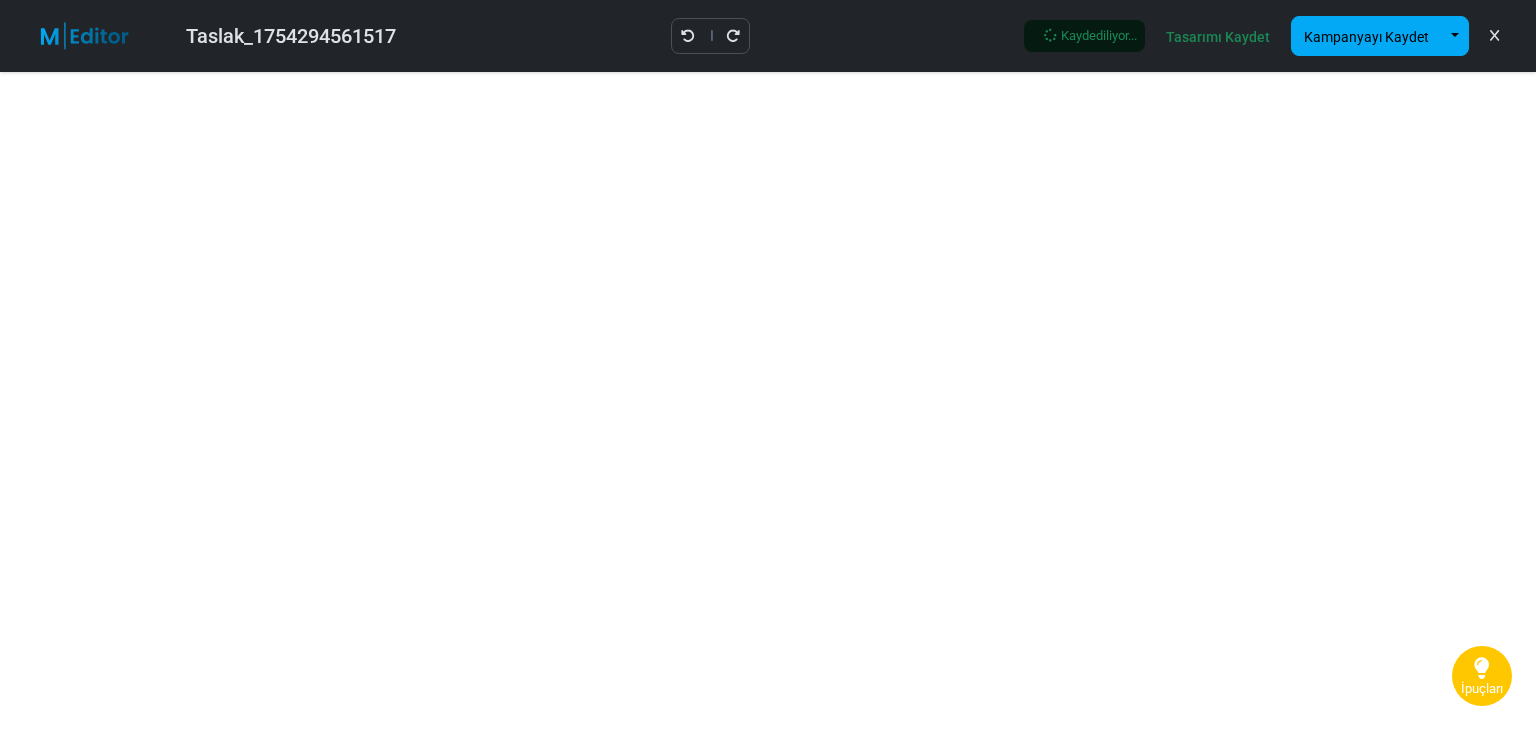 click at bounding box center (688, 36) 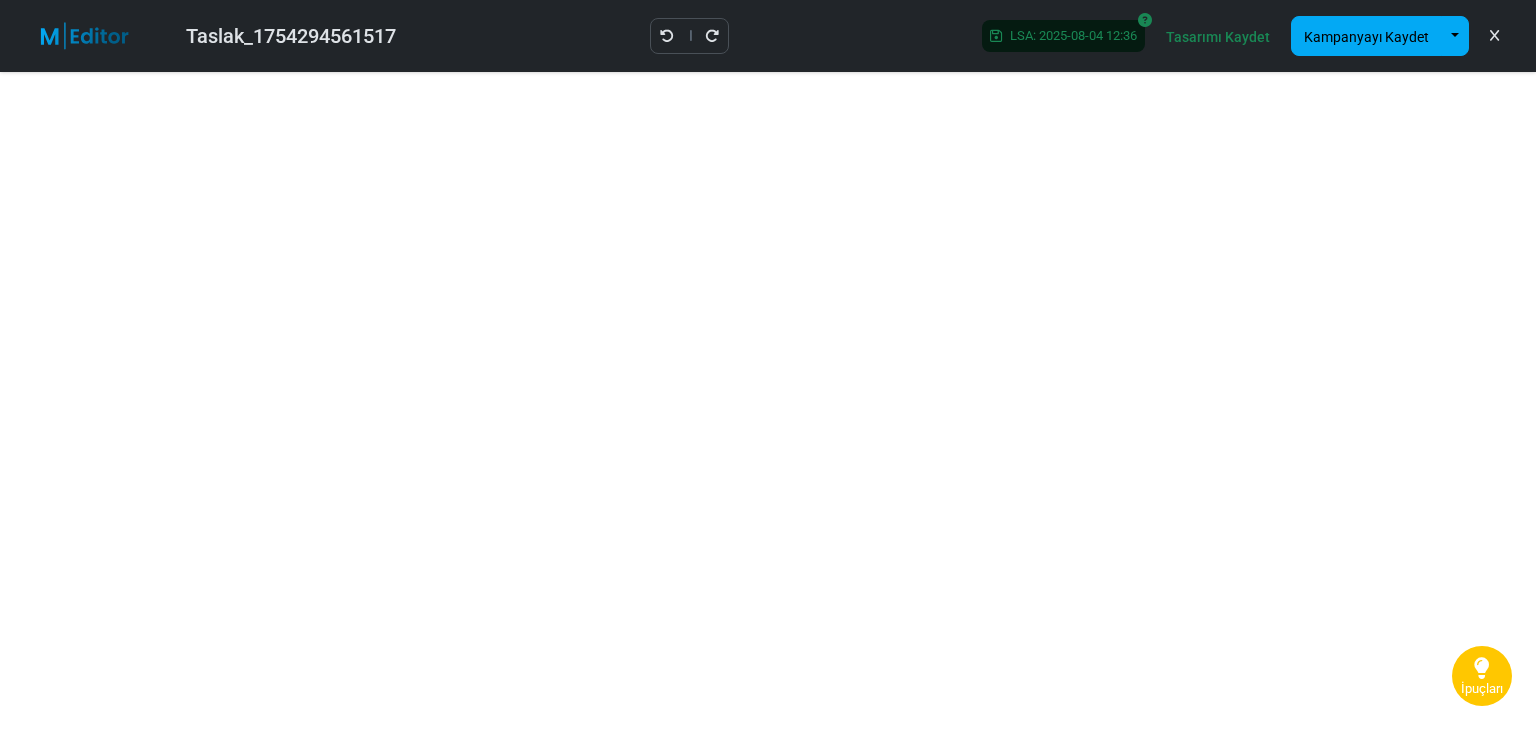 click at bounding box center (689, 35) 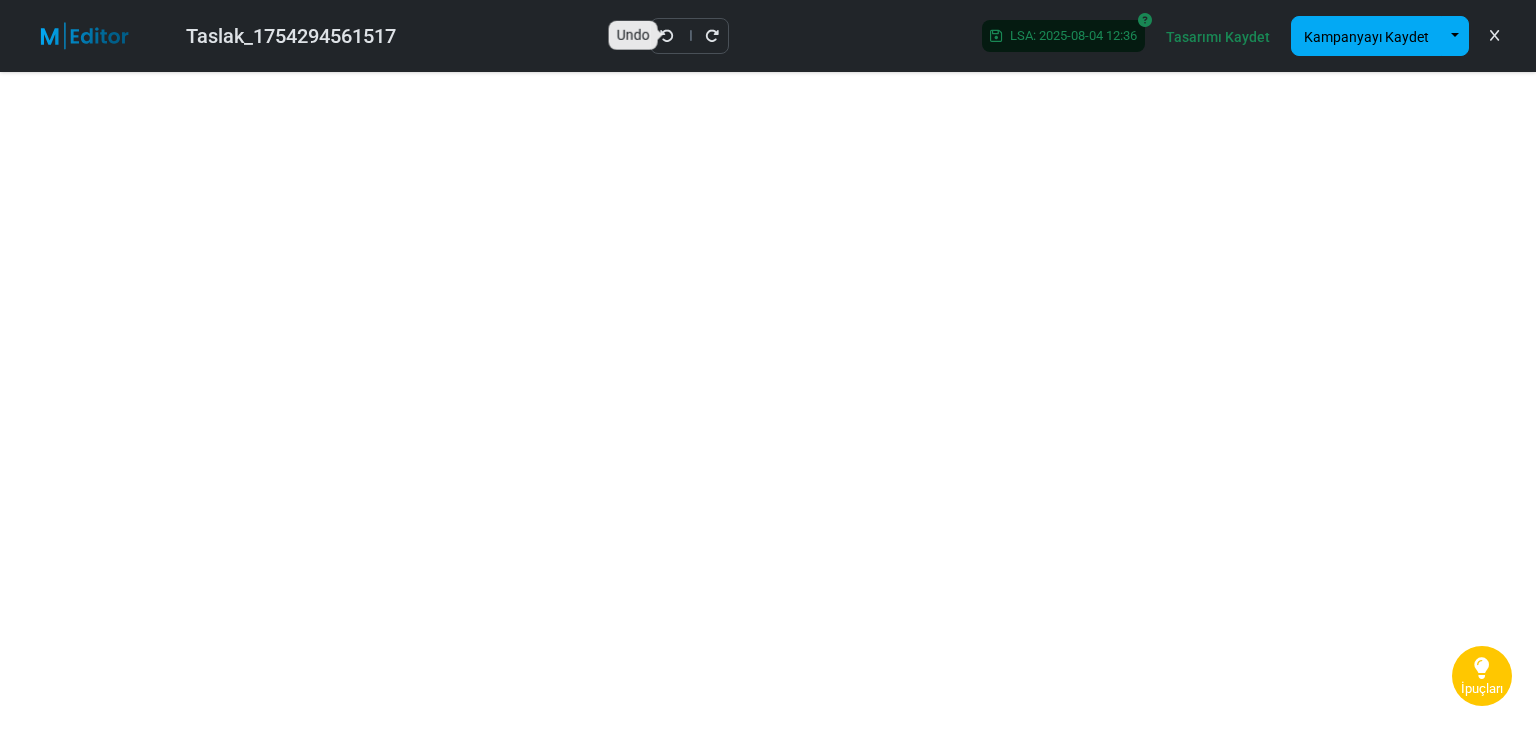 click at bounding box center [667, 36] 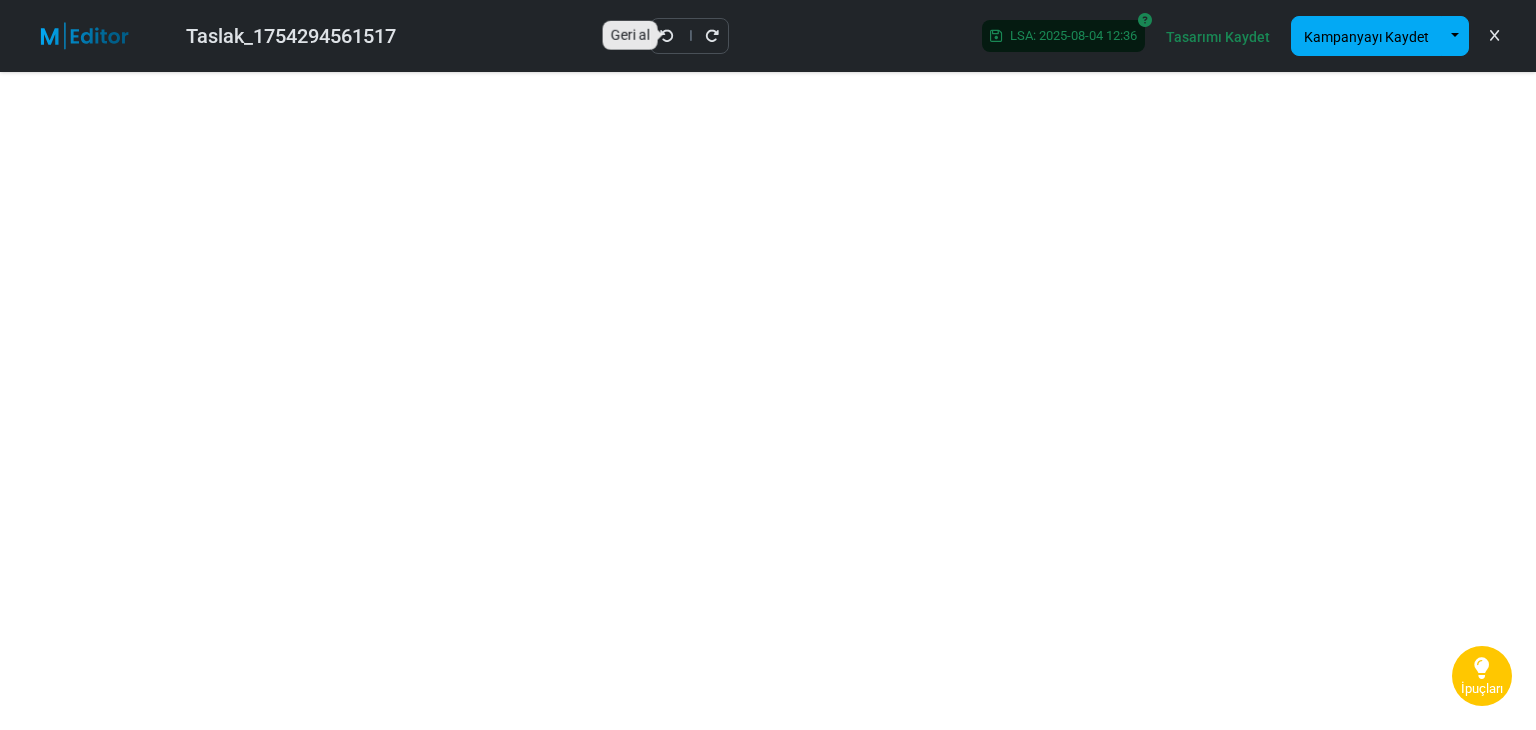 click at bounding box center [667, 36] 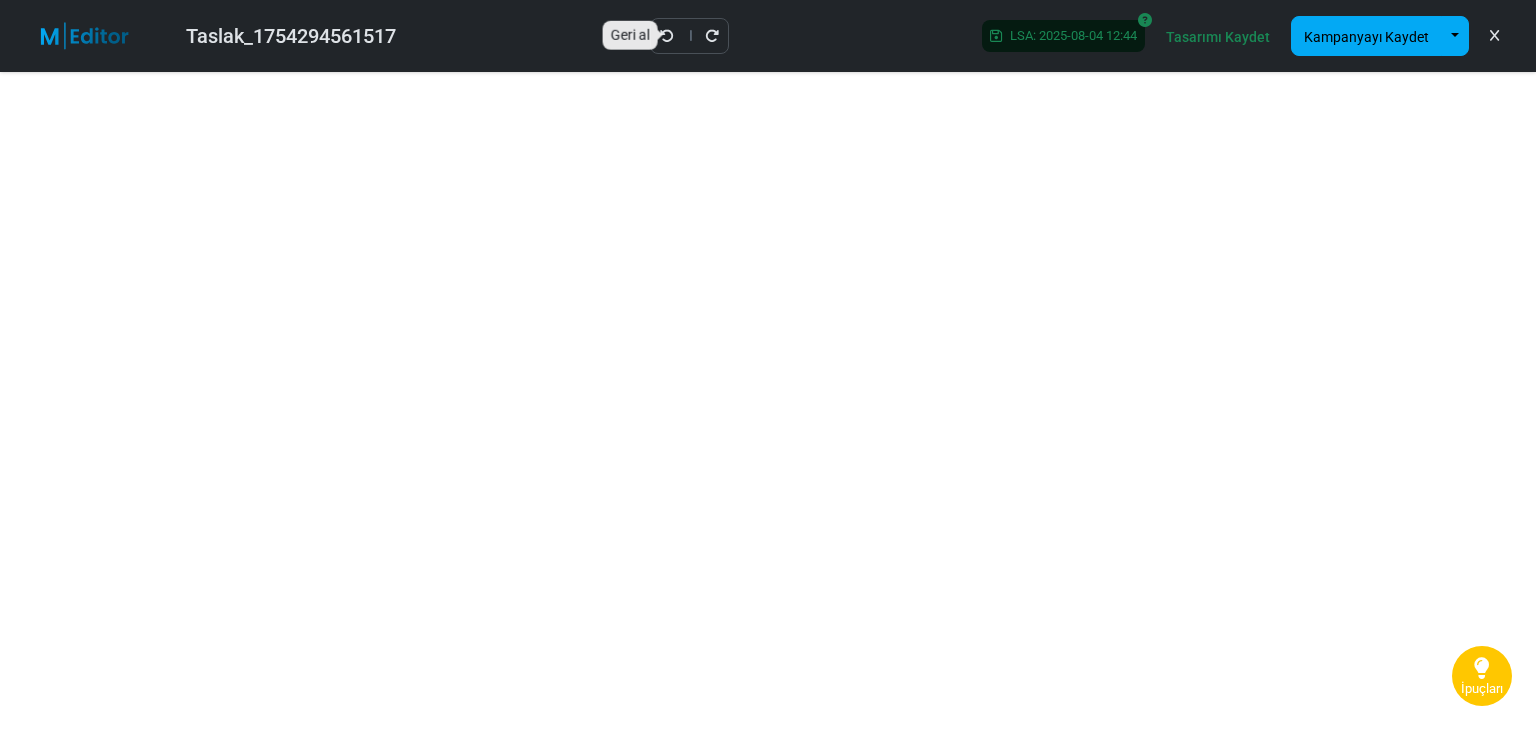 click at bounding box center [667, 36] 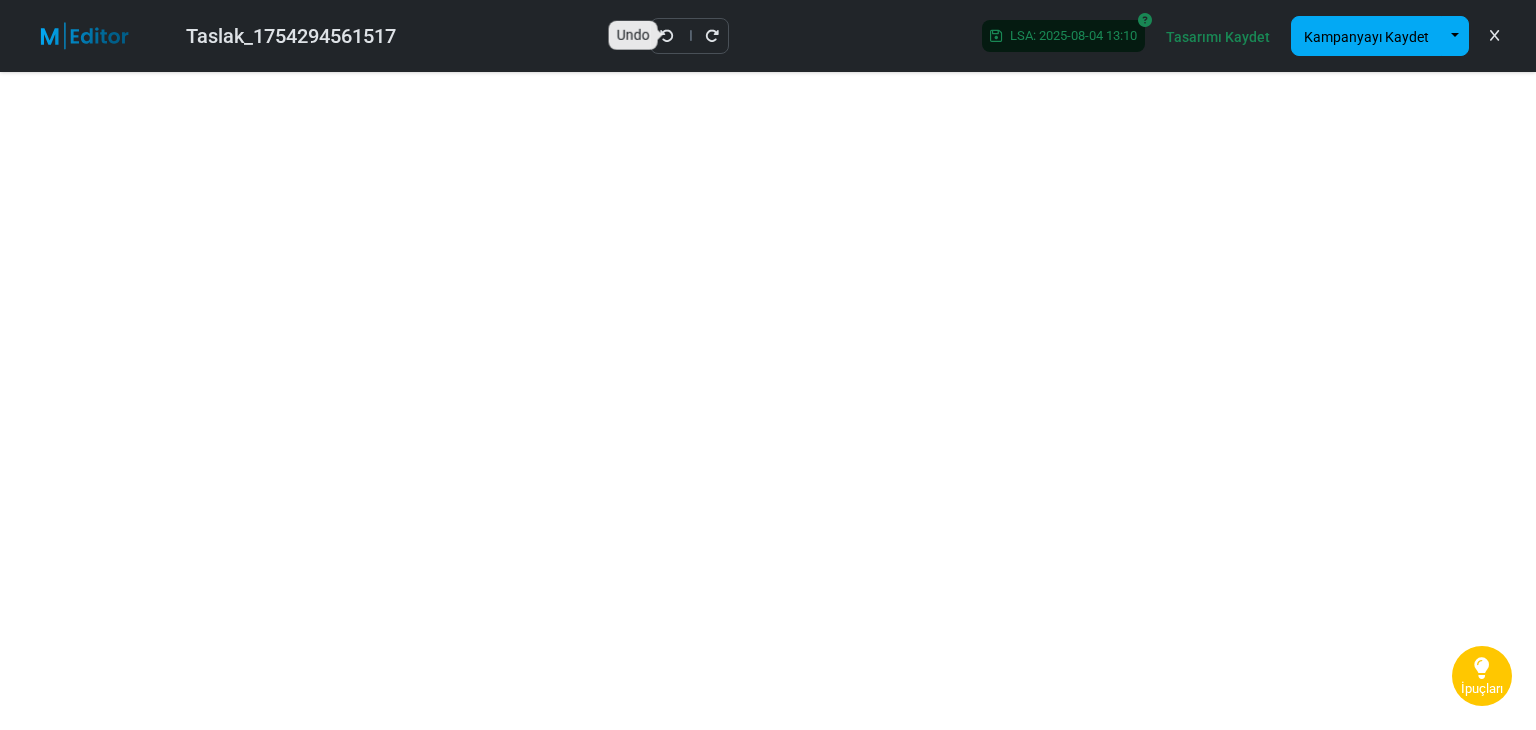 click at bounding box center [667, 36] 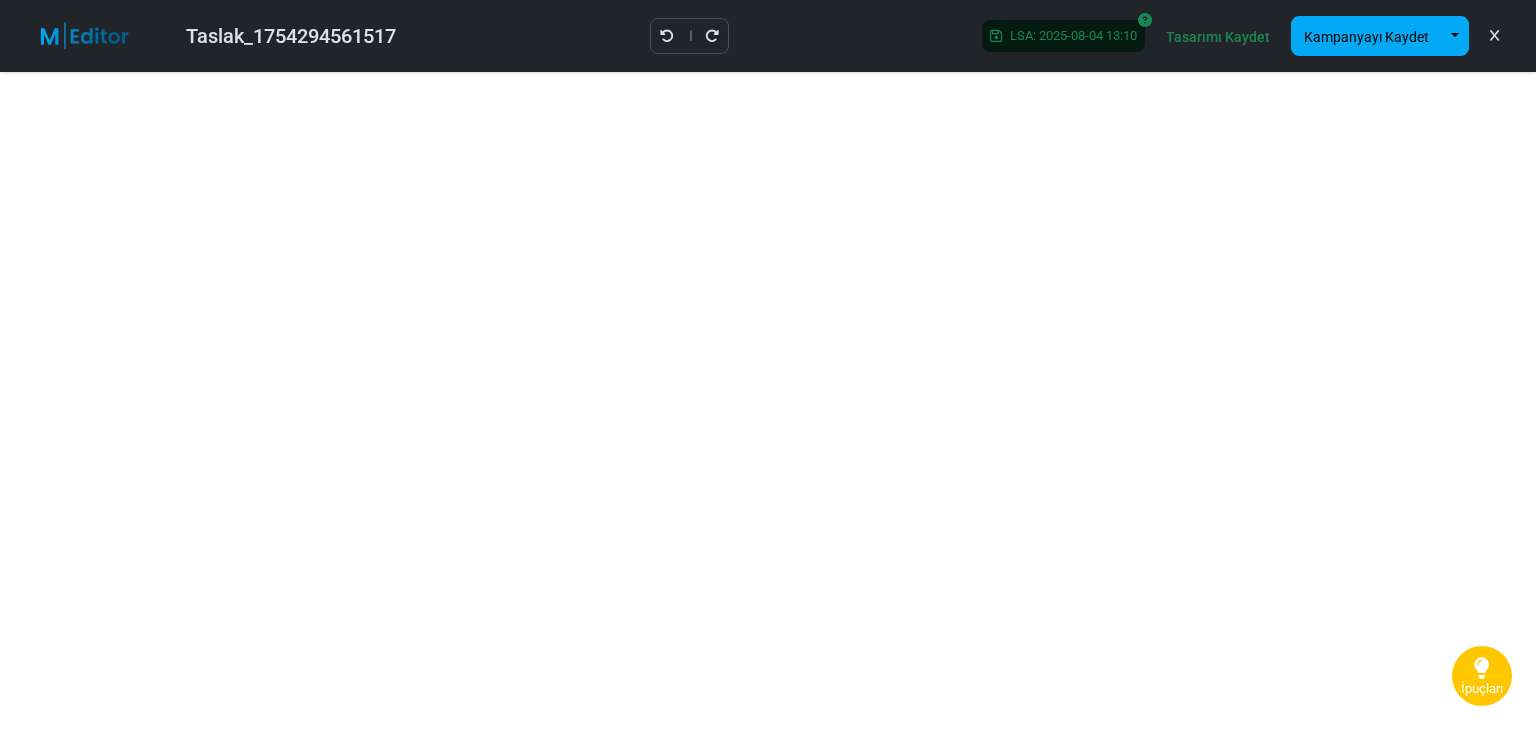 click at bounding box center [667, 36] 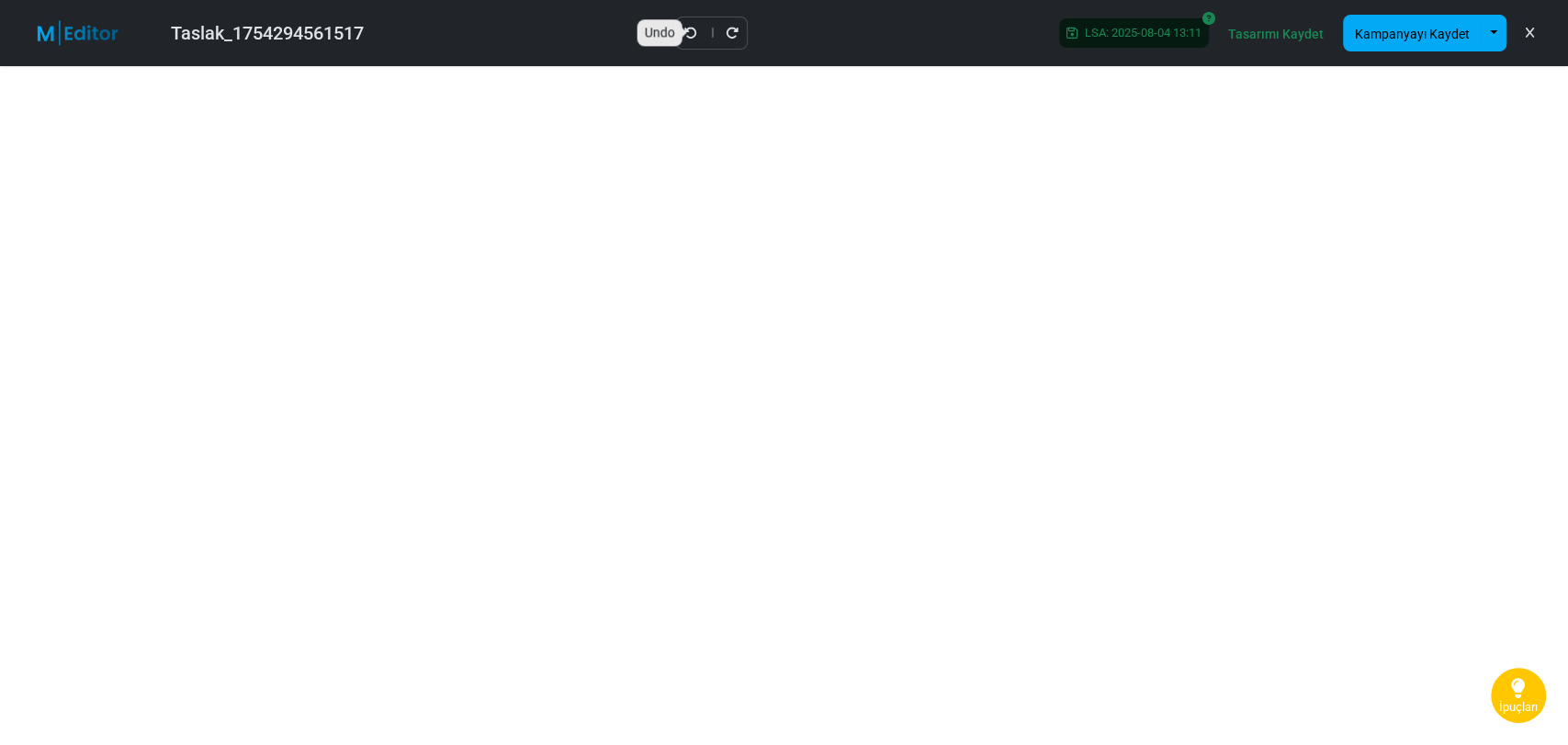 click at bounding box center [691, 33] 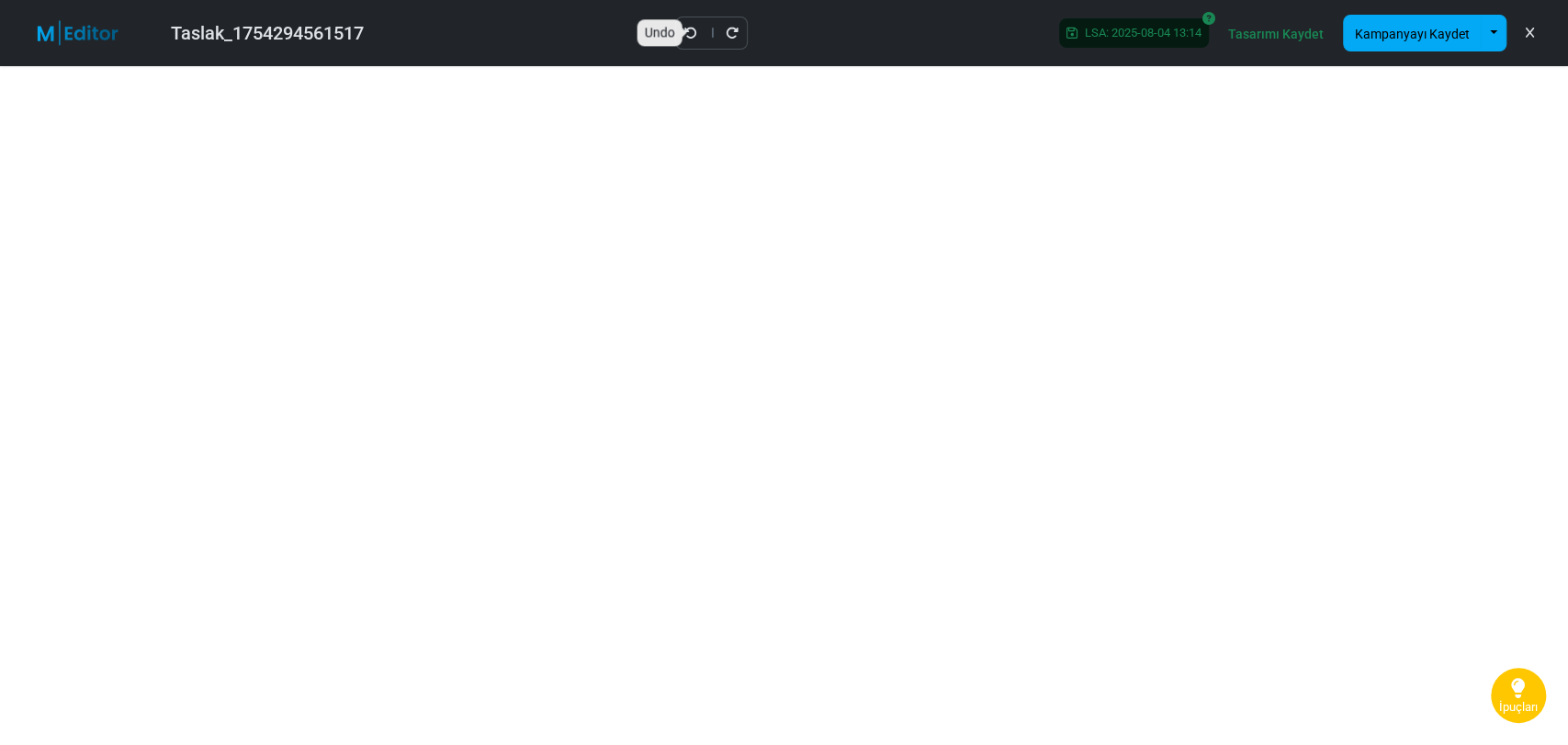 click at bounding box center [691, 33] 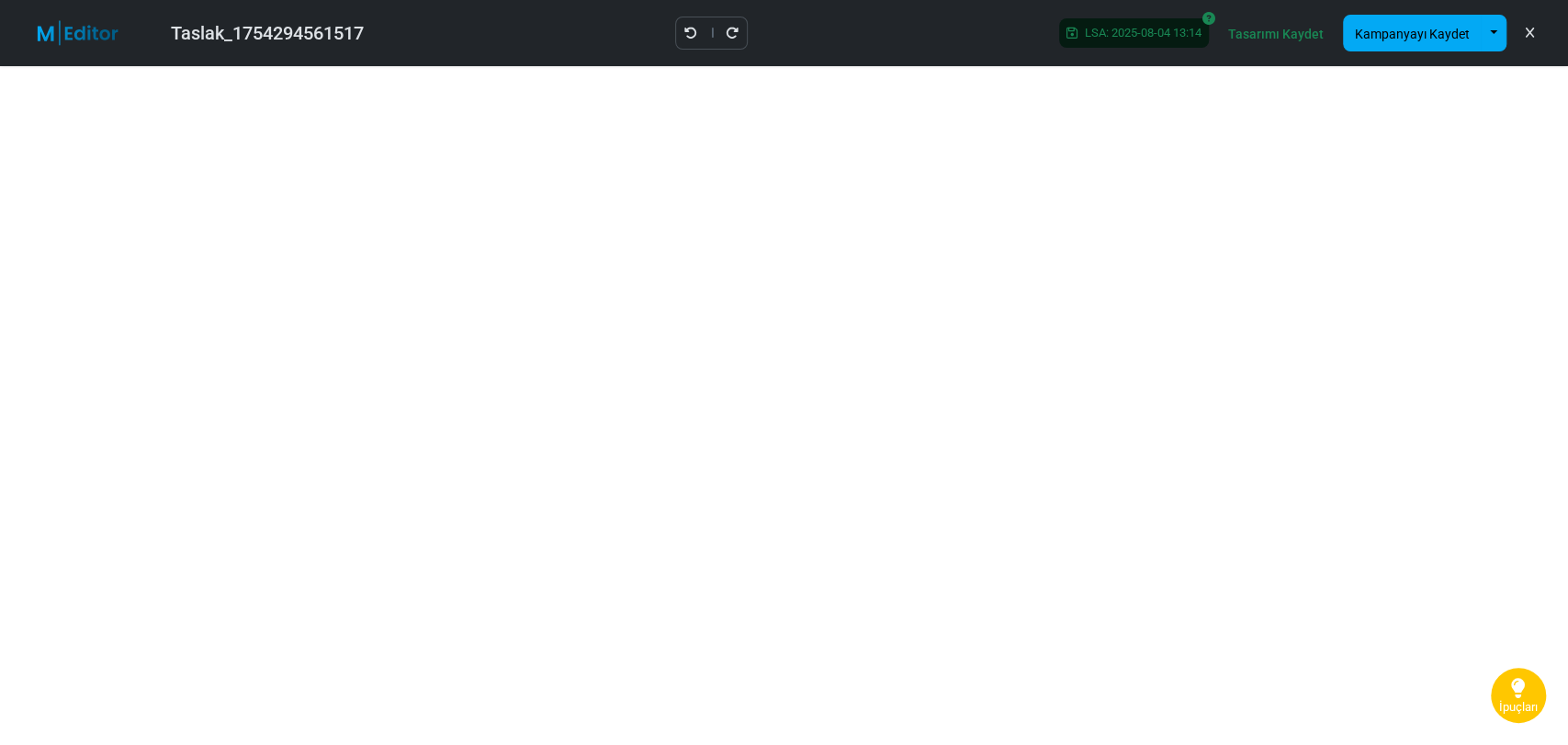click at bounding box center (691, 33) 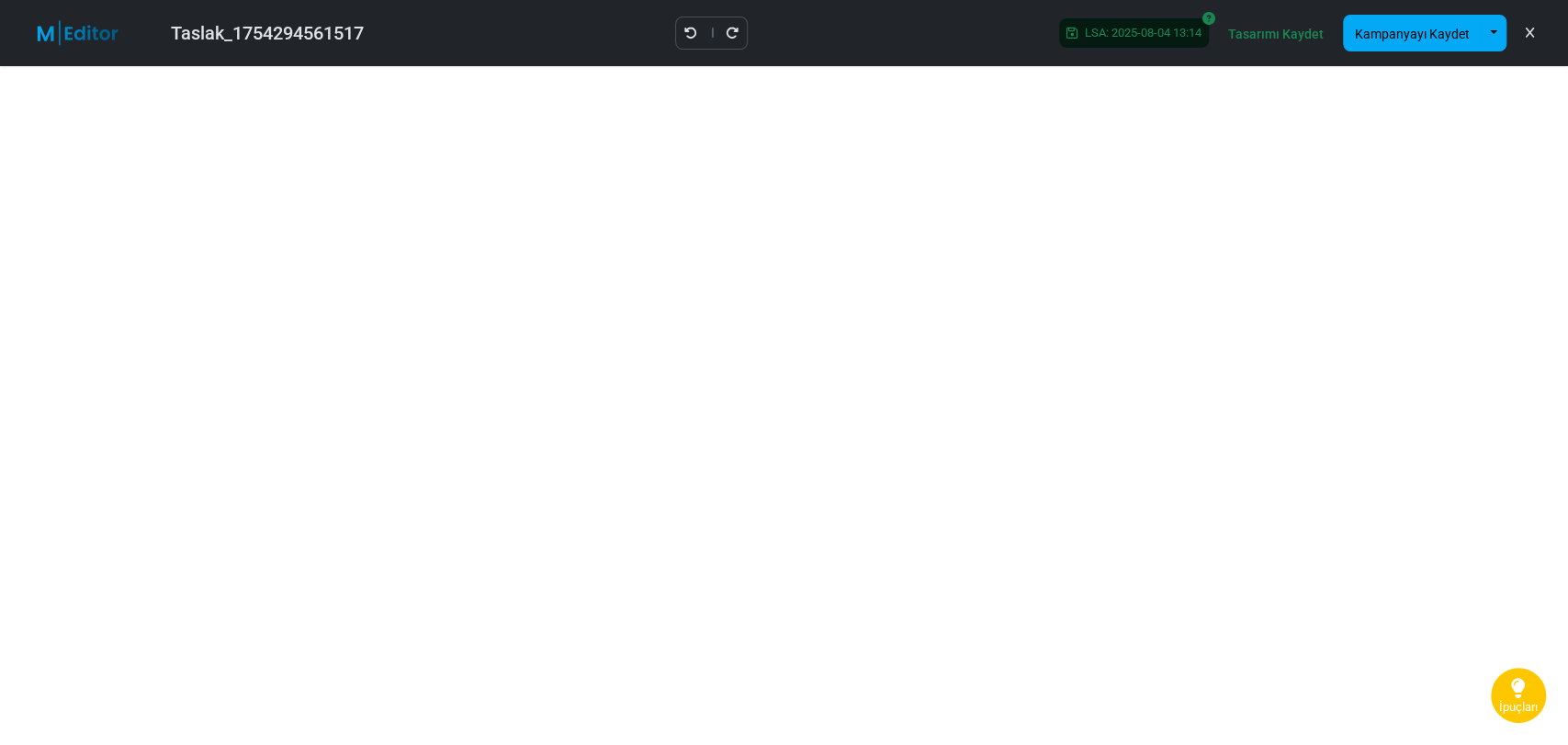 click at bounding box center (691, 33) 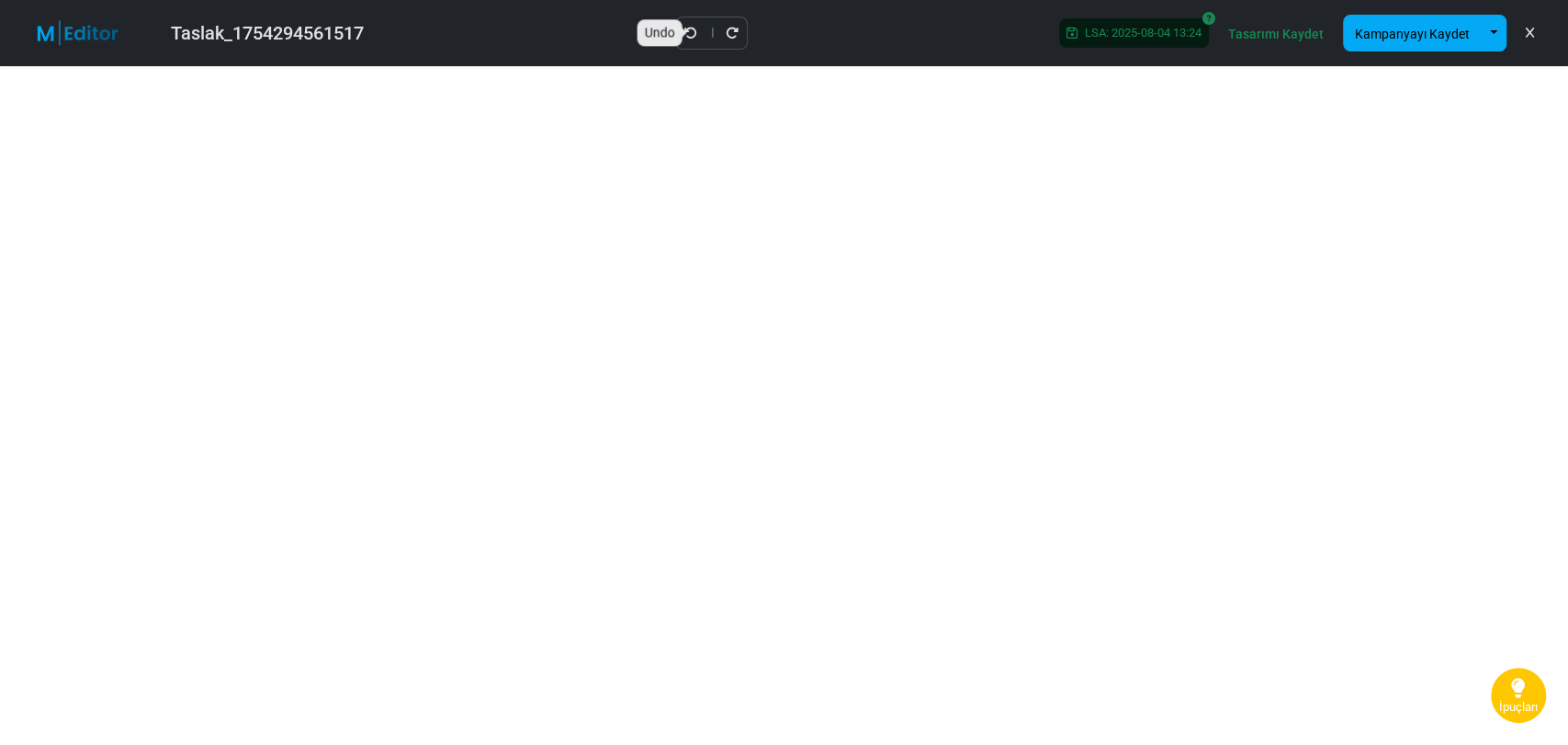 click at bounding box center [691, 33] 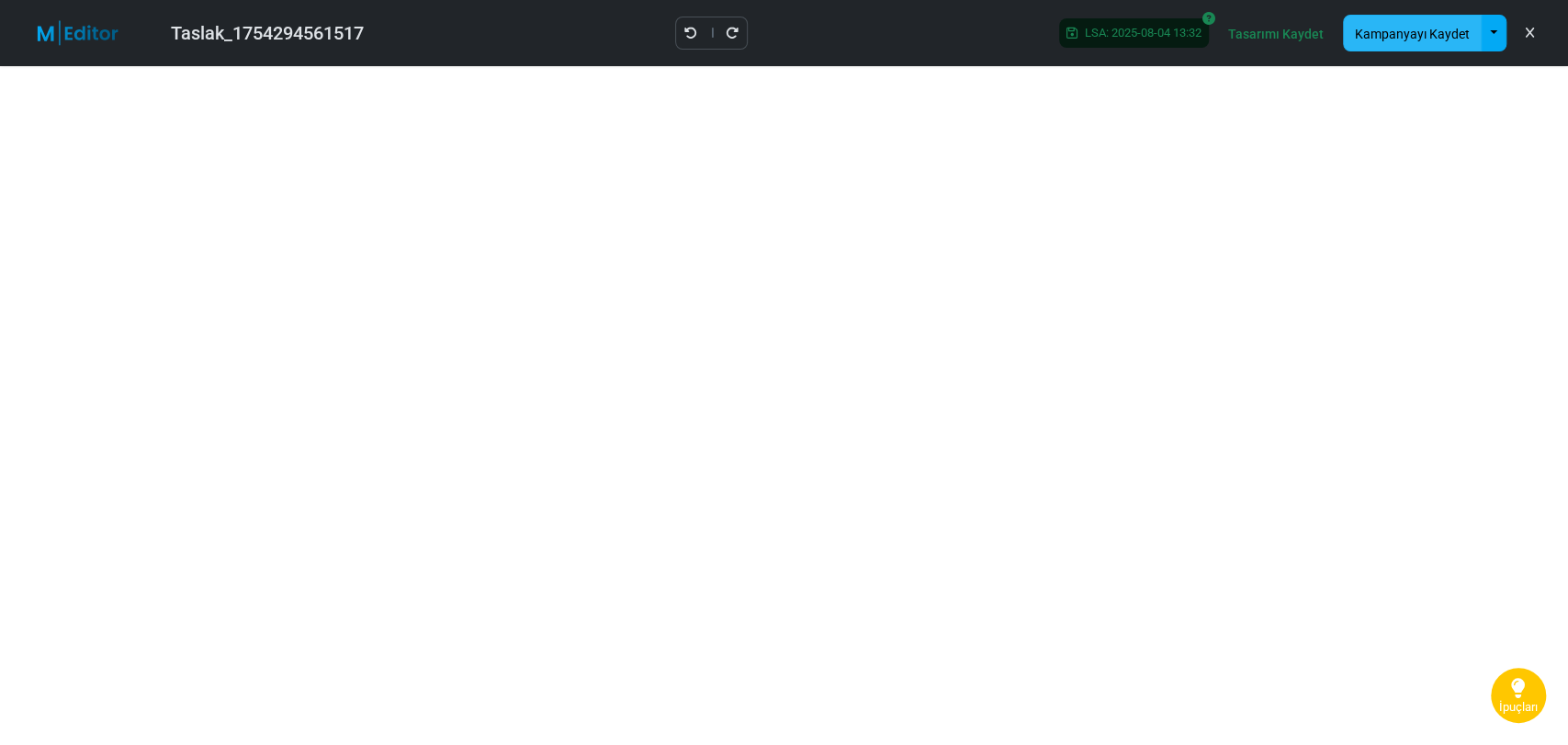 click on "Kampanyayı Kaydet" at bounding box center (1412, 34) 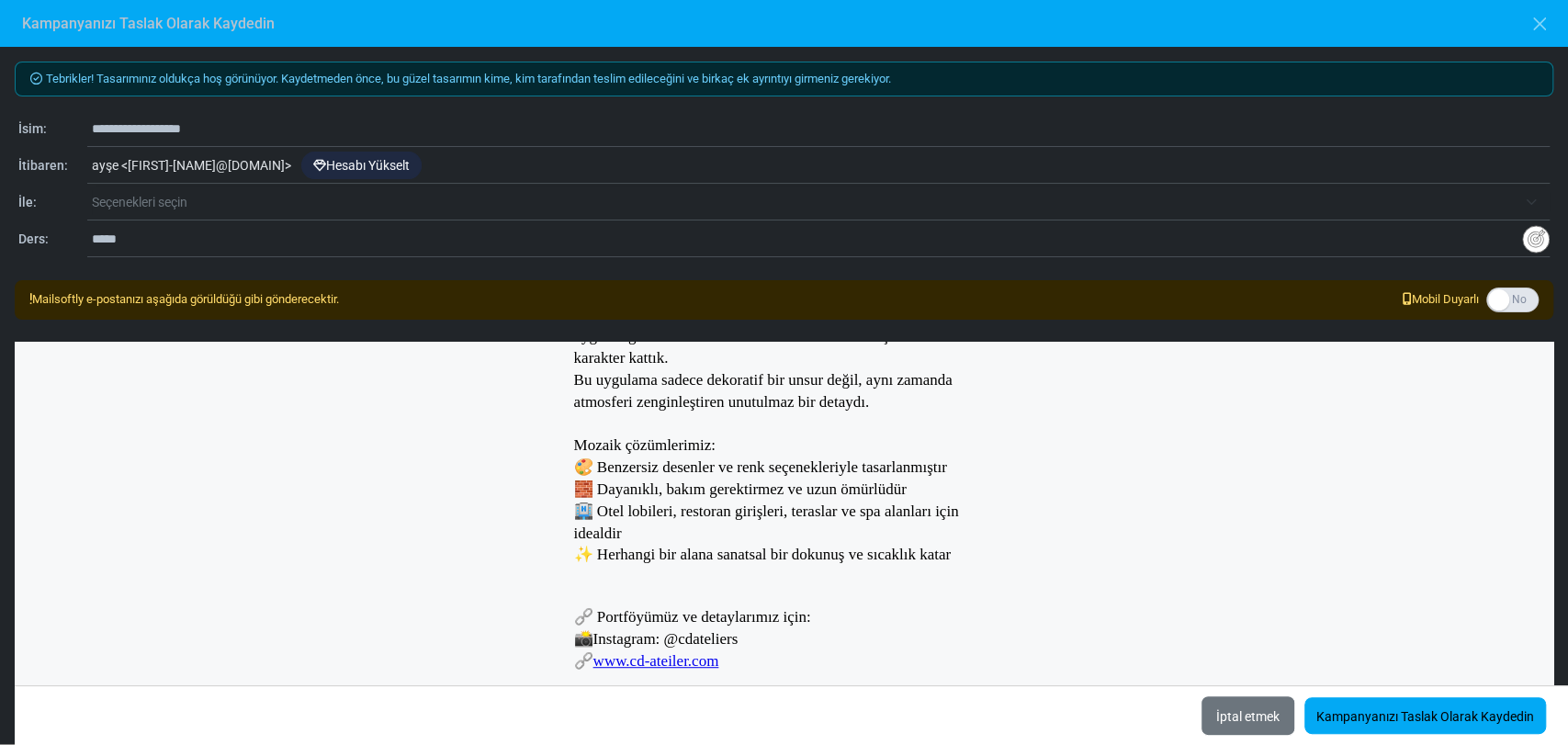 scroll, scrollTop: 638, scrollLeft: 0, axis: vertical 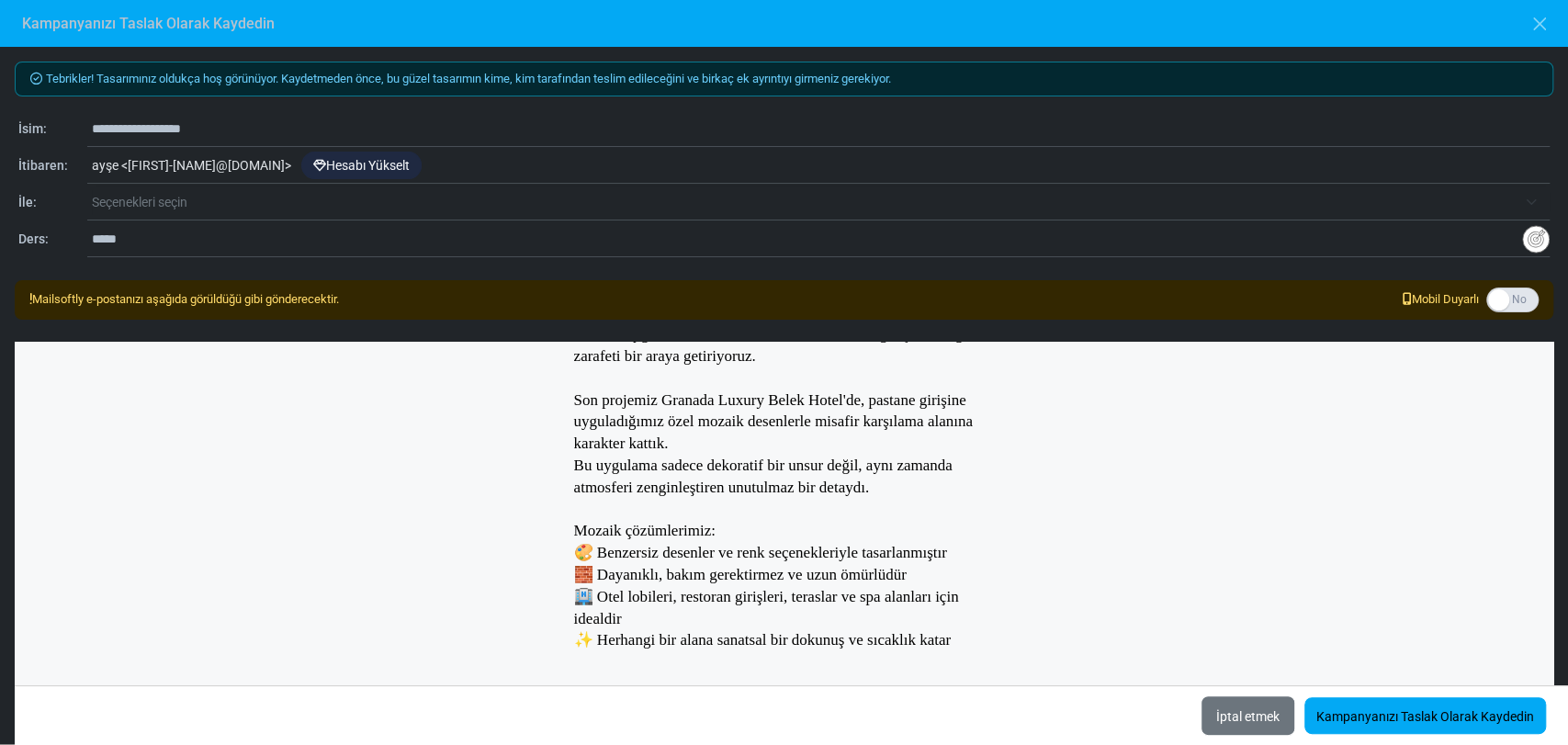 click on "**********" at bounding box center [820, 129] 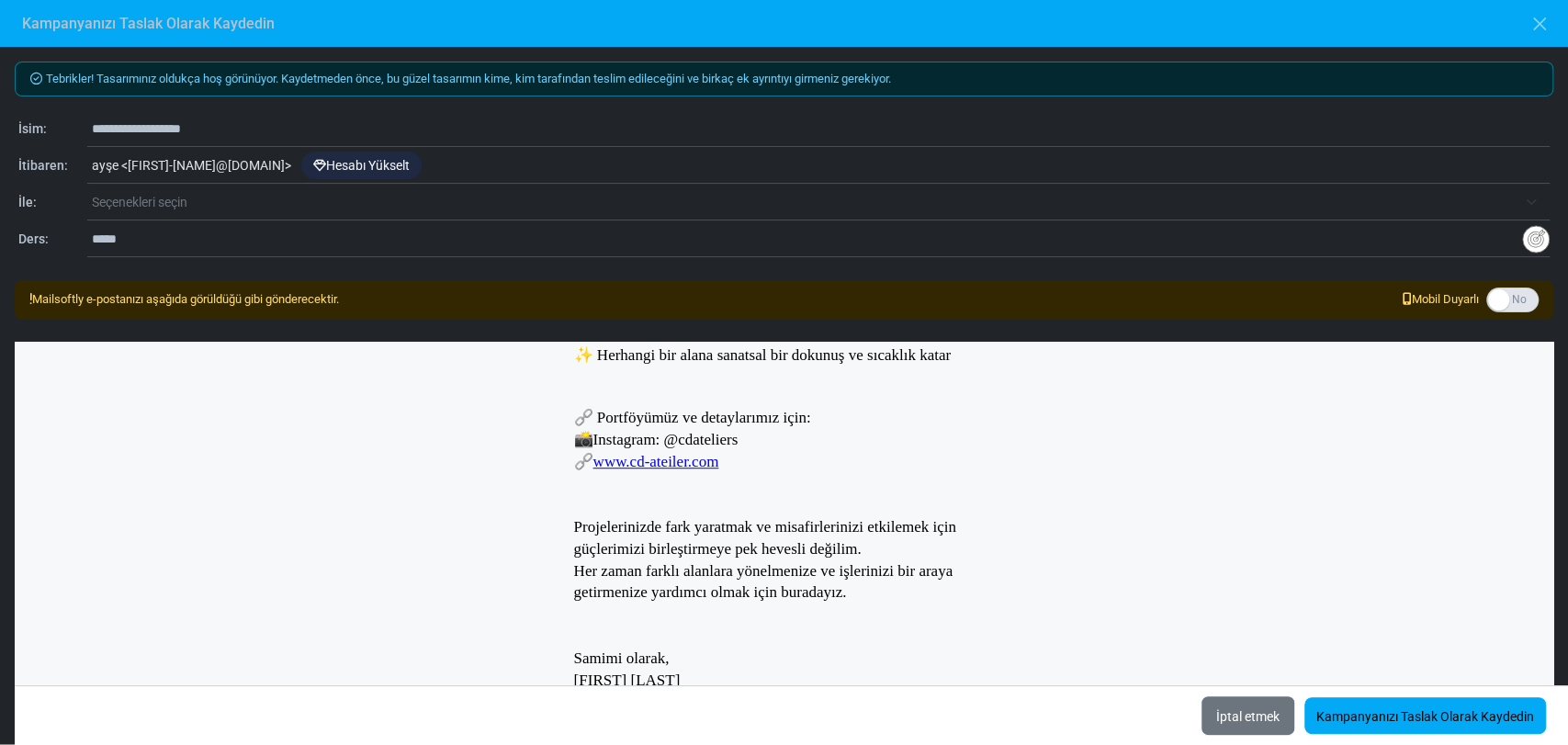 scroll, scrollTop: 1045, scrollLeft: 0, axis: vertical 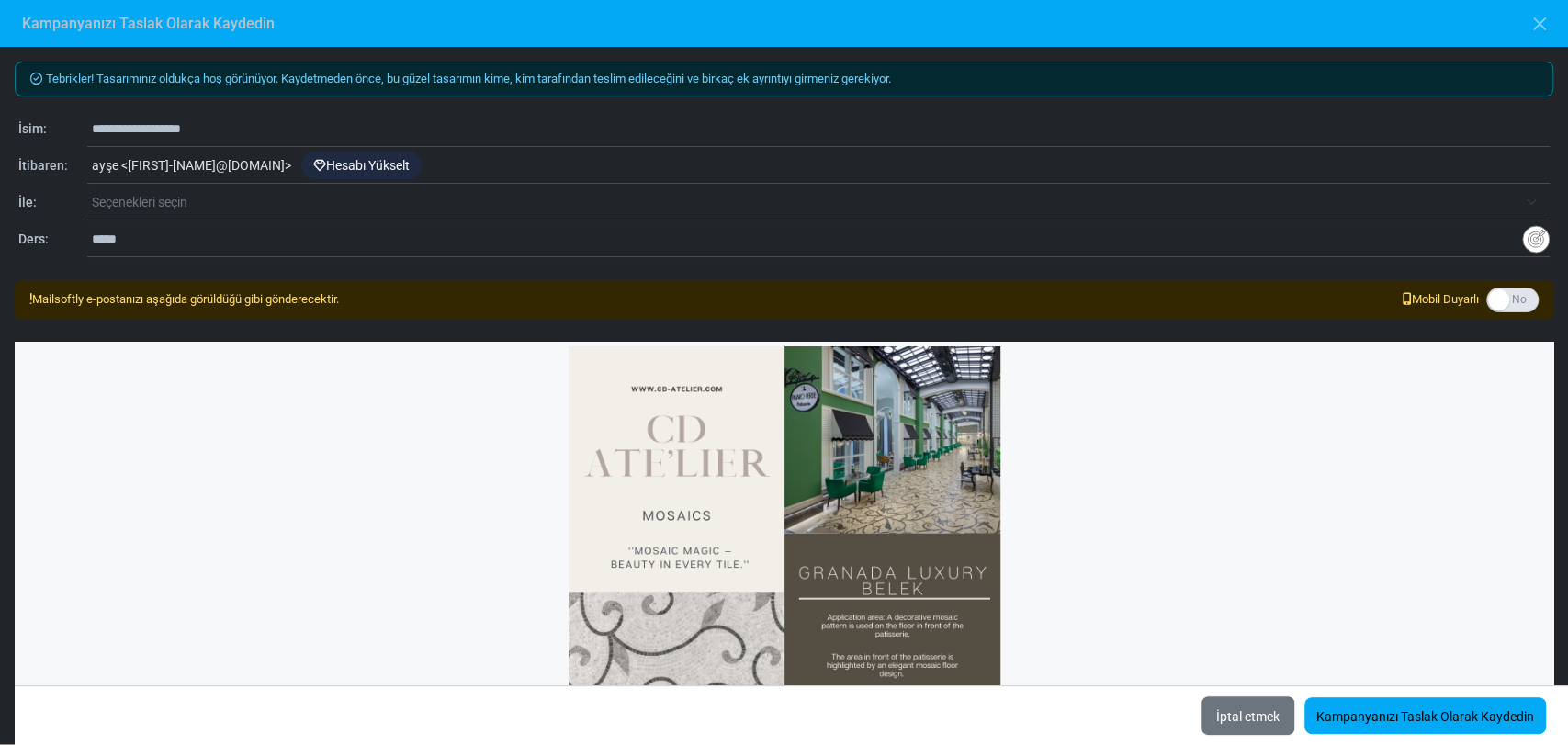 click on "Seçenekleri seçin" 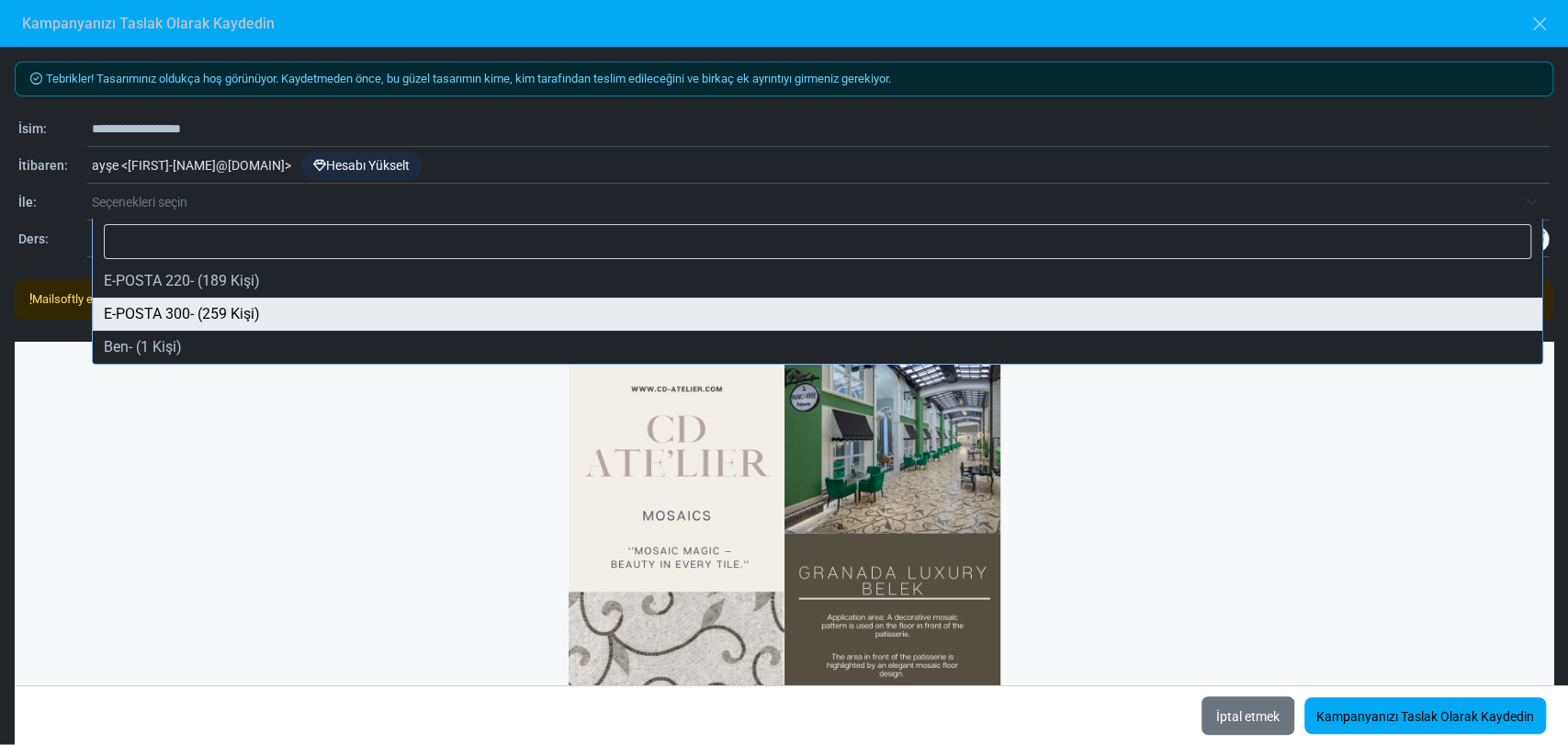 select on "*****" 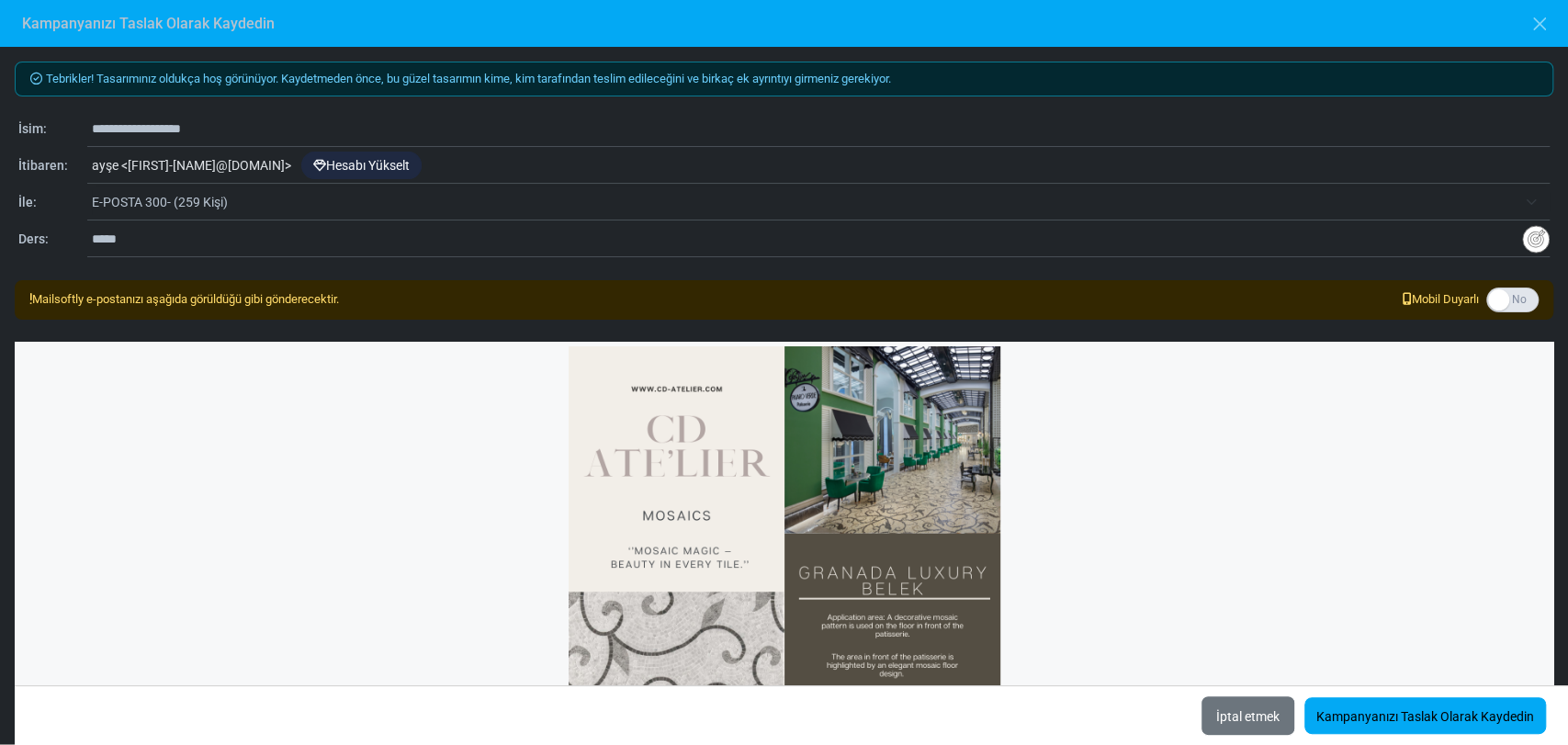 click on "*****" at bounding box center (807, 239) 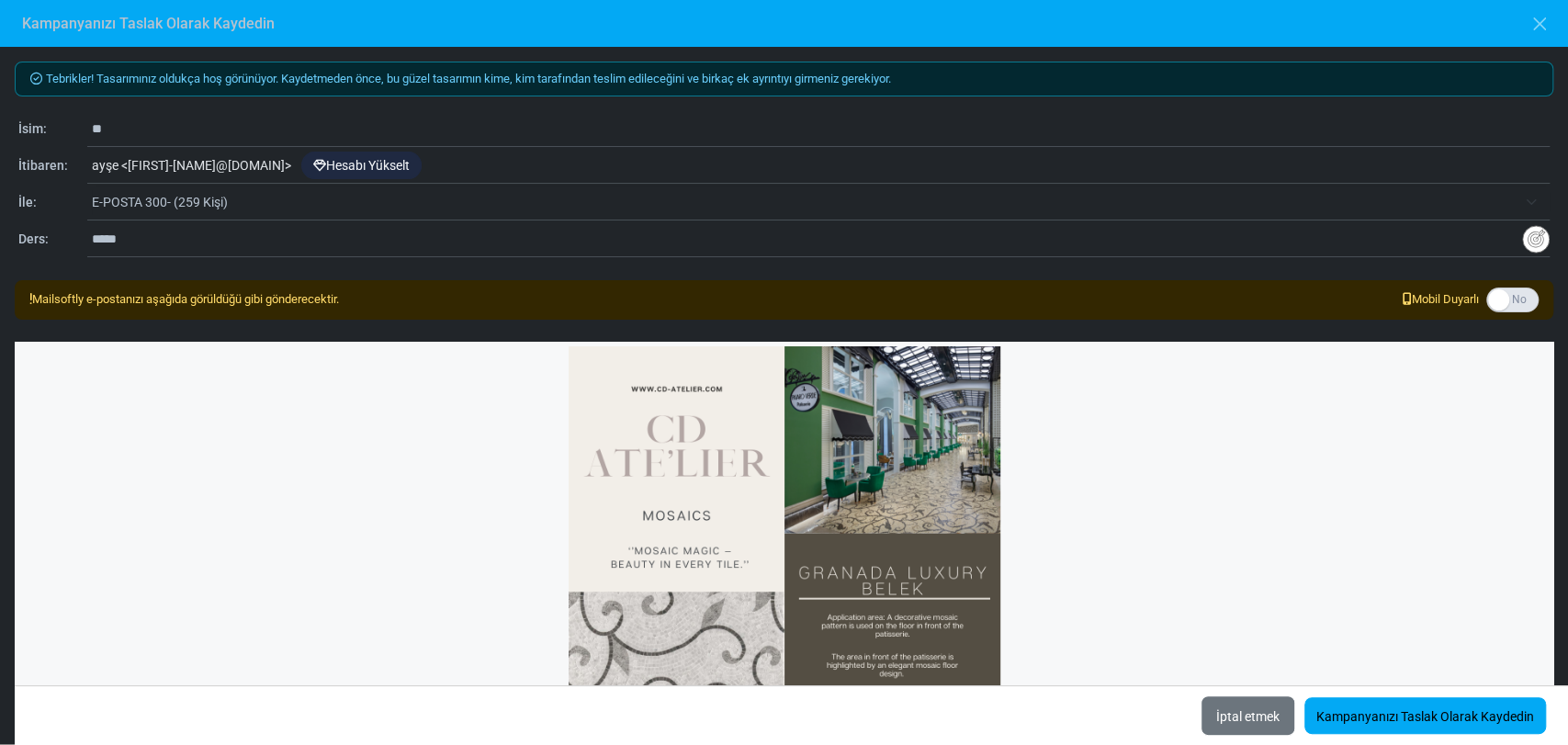 type on "*" 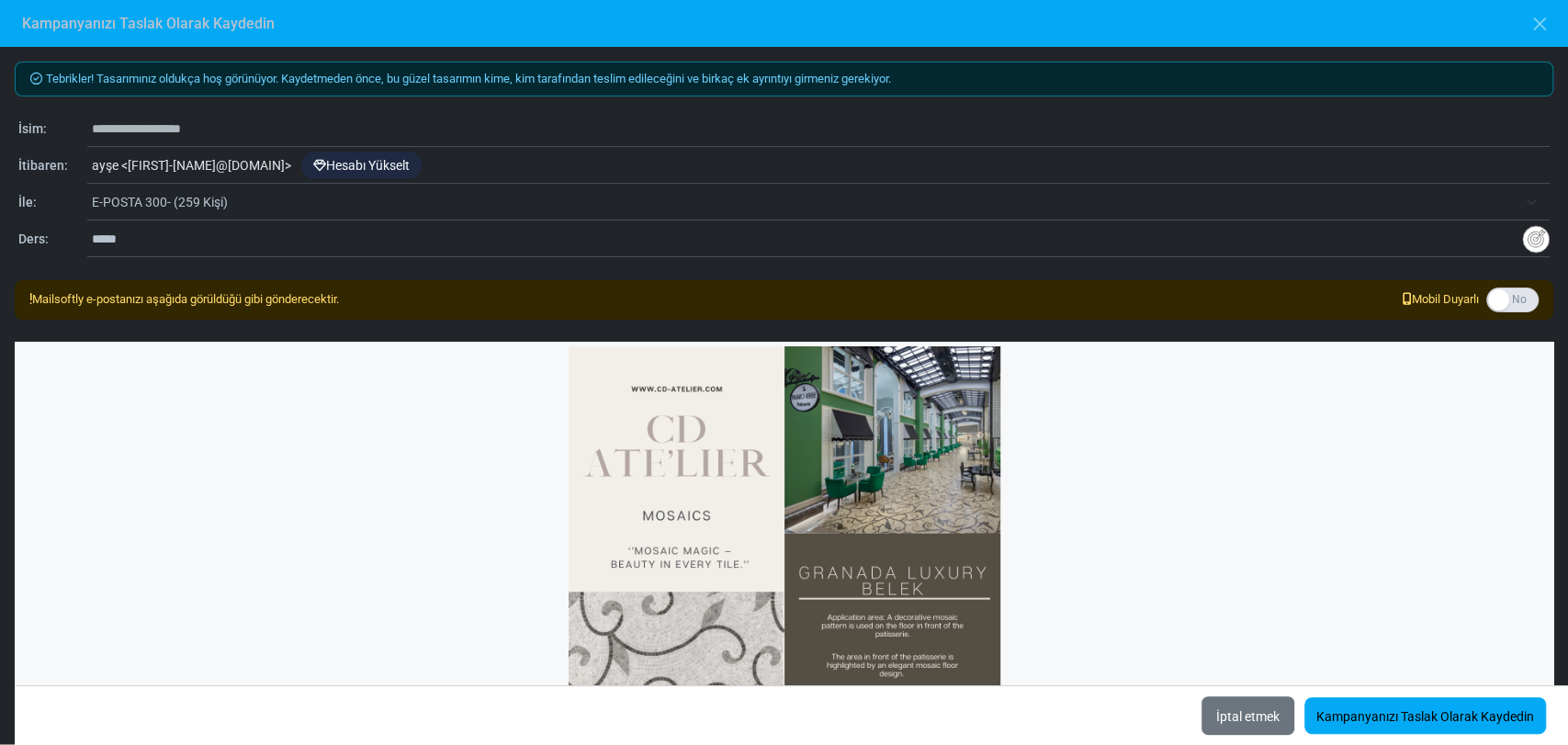 click on "*****" at bounding box center (807, 239) 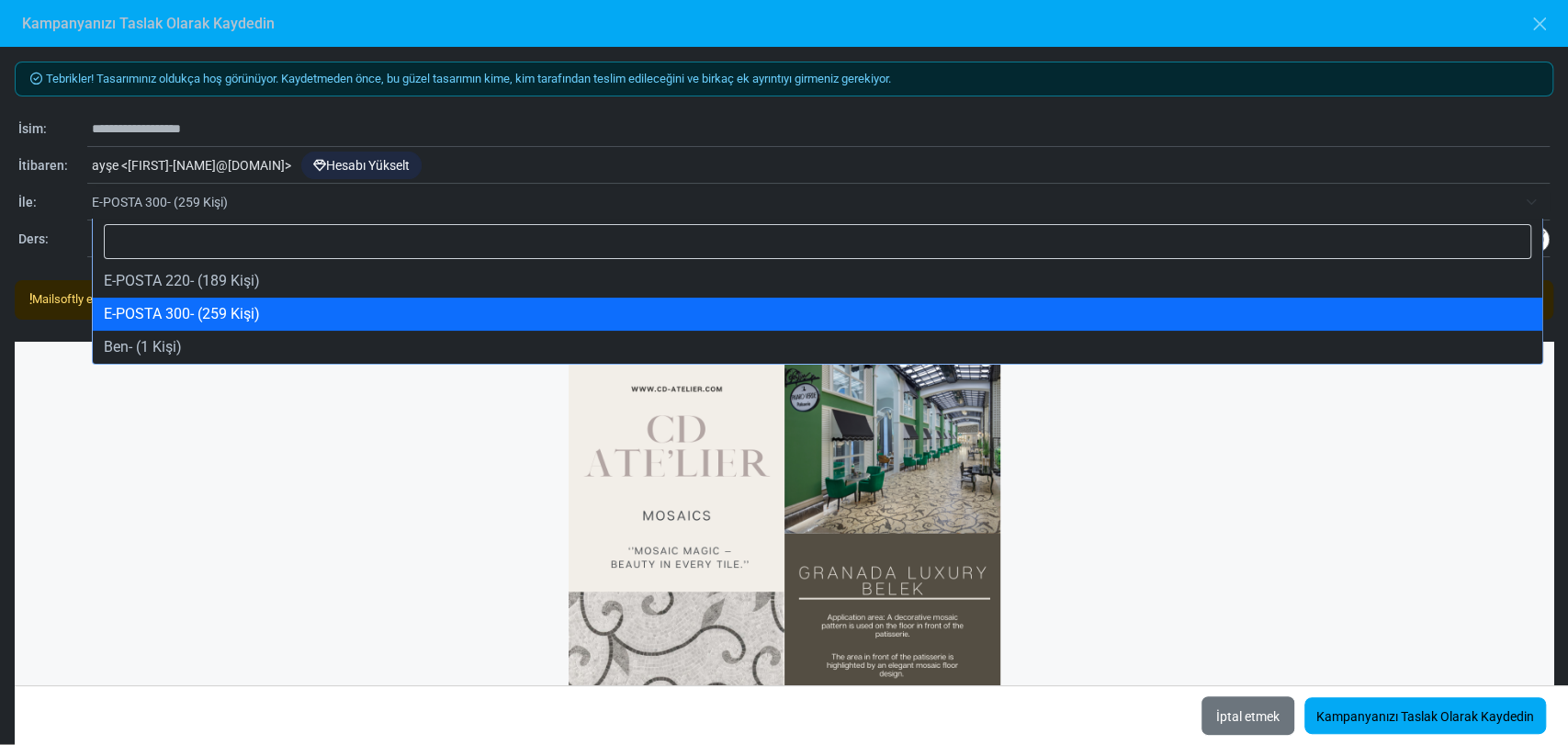 click on "E-POSTA 300- (259 Kişi)" at bounding box center (804, 202) 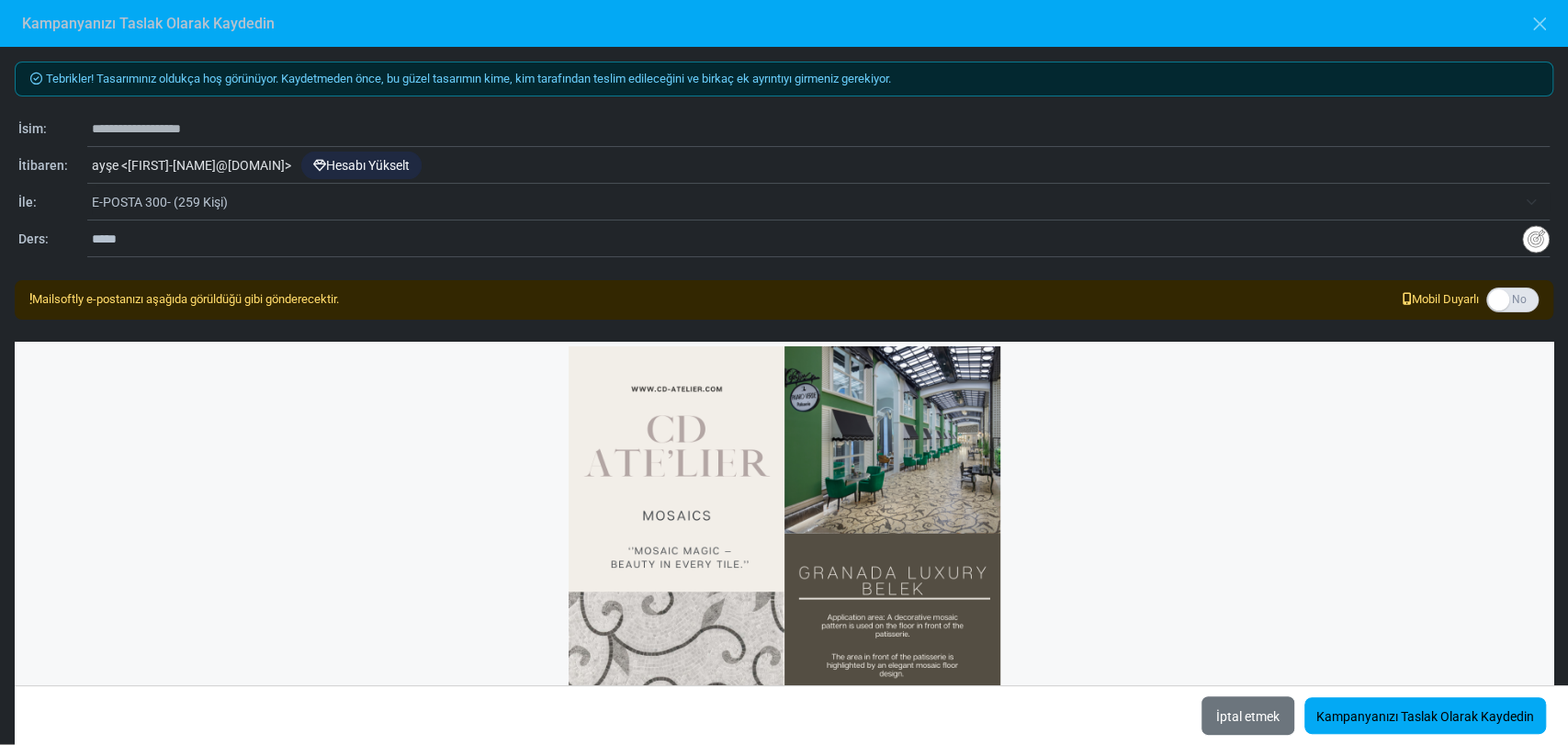 click on "*****" at bounding box center (807, 239) 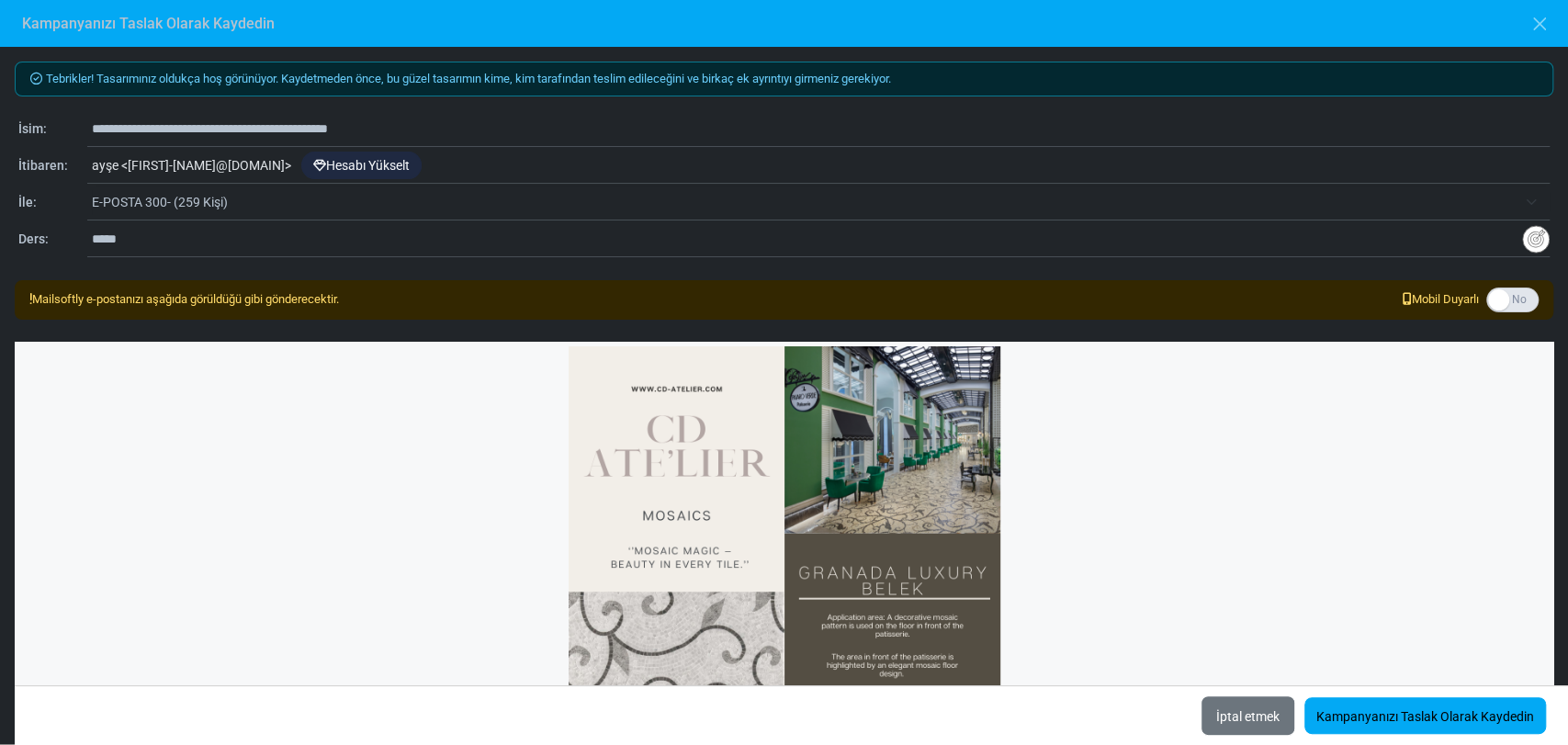 drag, startPoint x: 381, startPoint y: 129, endPoint x: 85, endPoint y: 124, distance: 296.04223 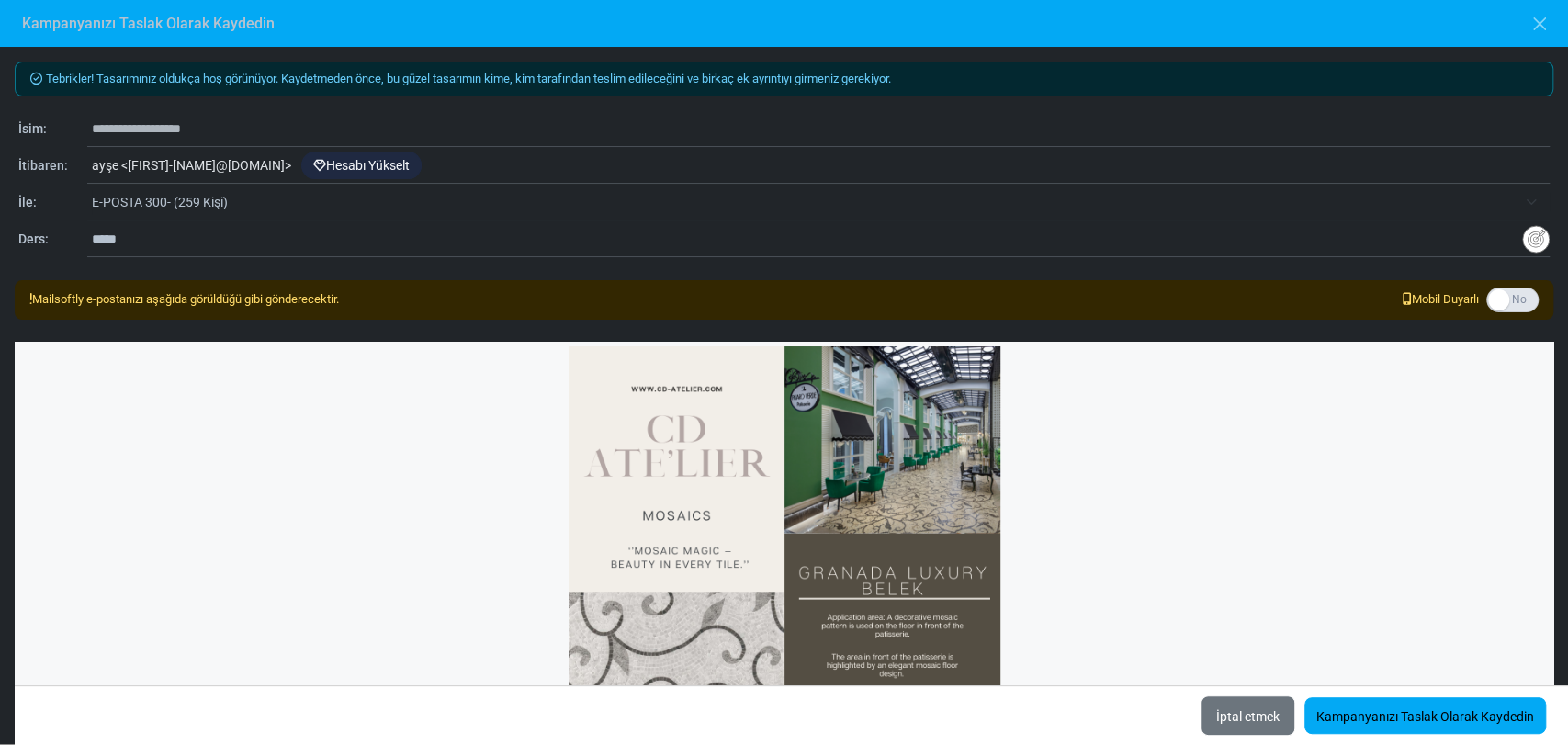 click at bounding box center (820, 129) 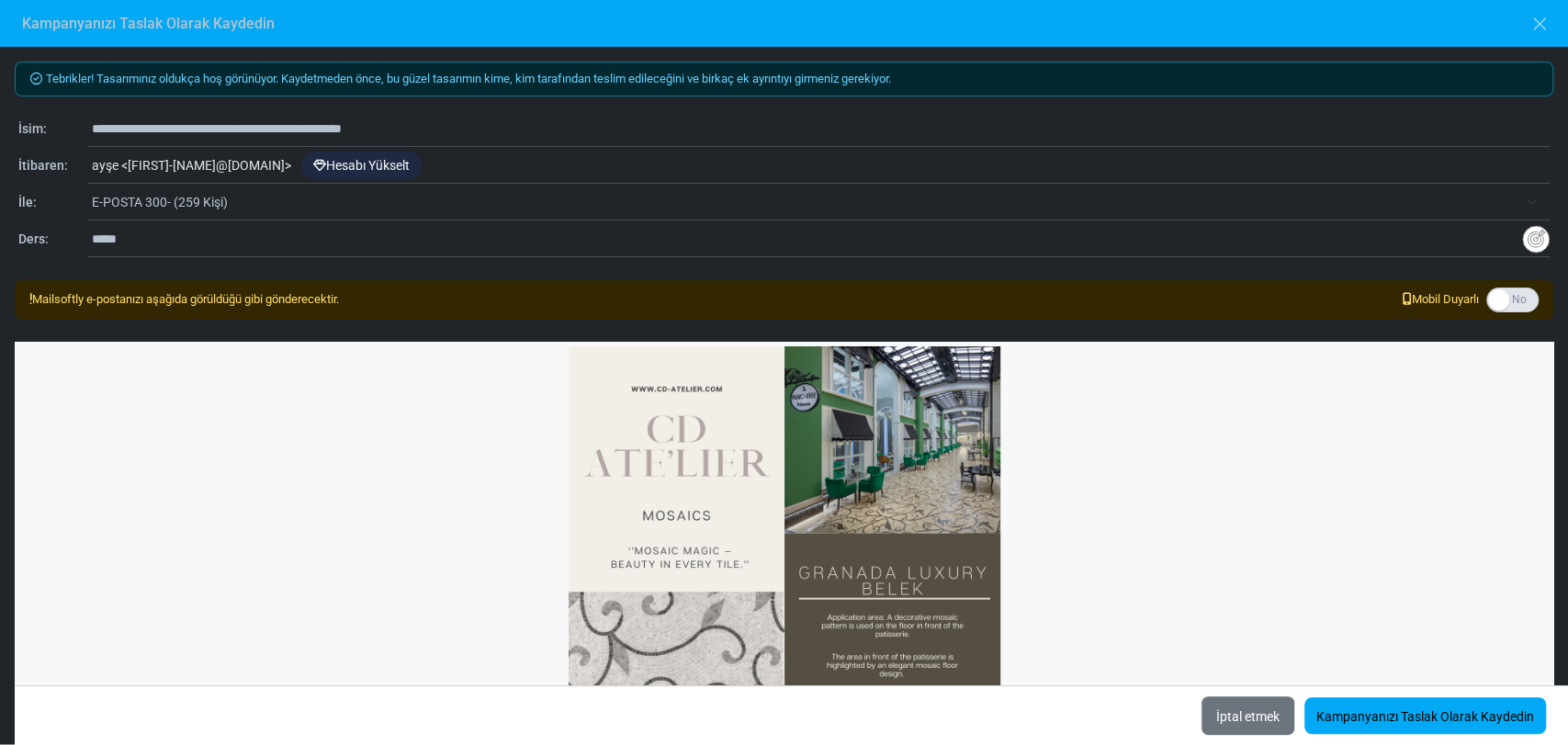 type on "**********" 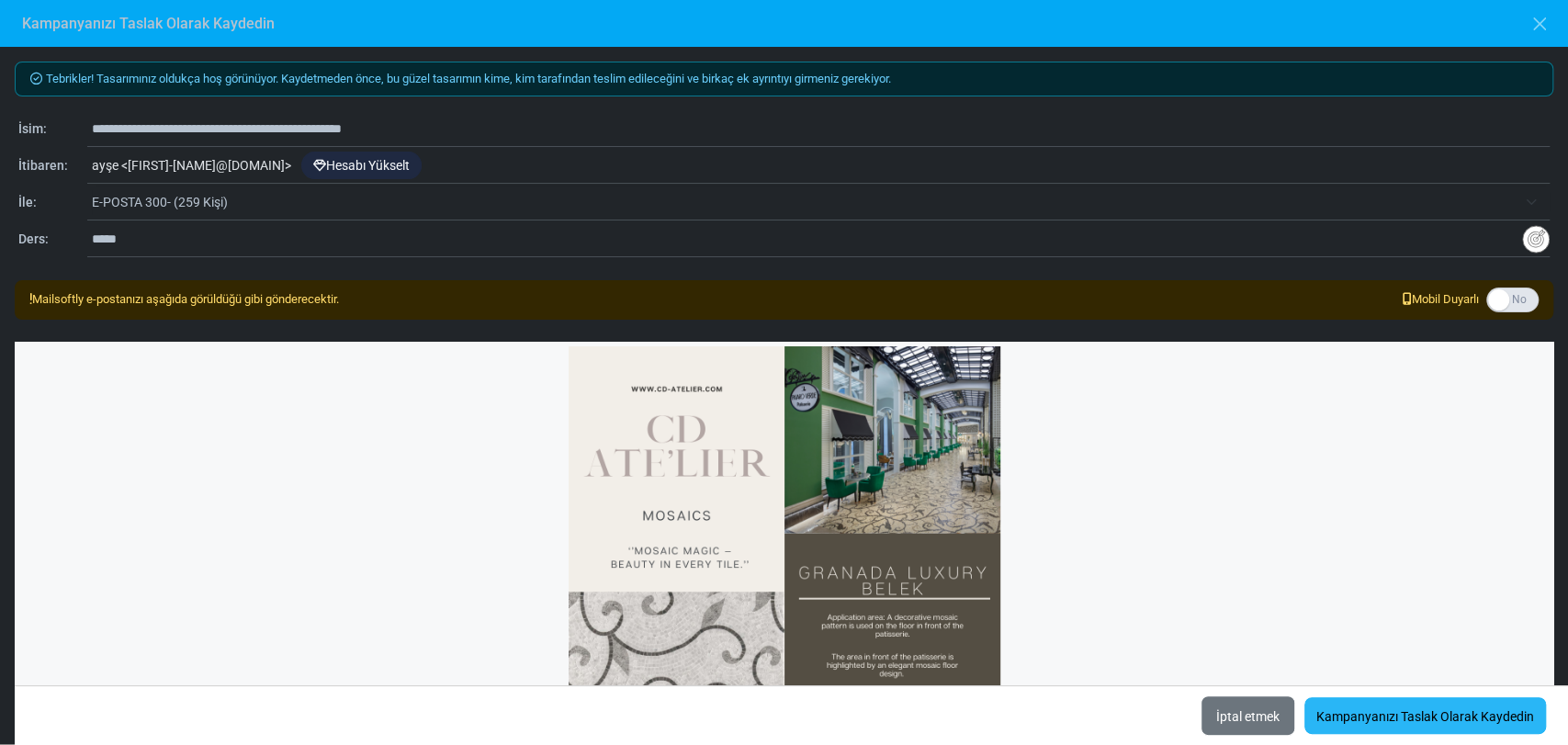 click on "Kampanyanızı Taslak Olarak Kaydedin" at bounding box center [1425, 717] 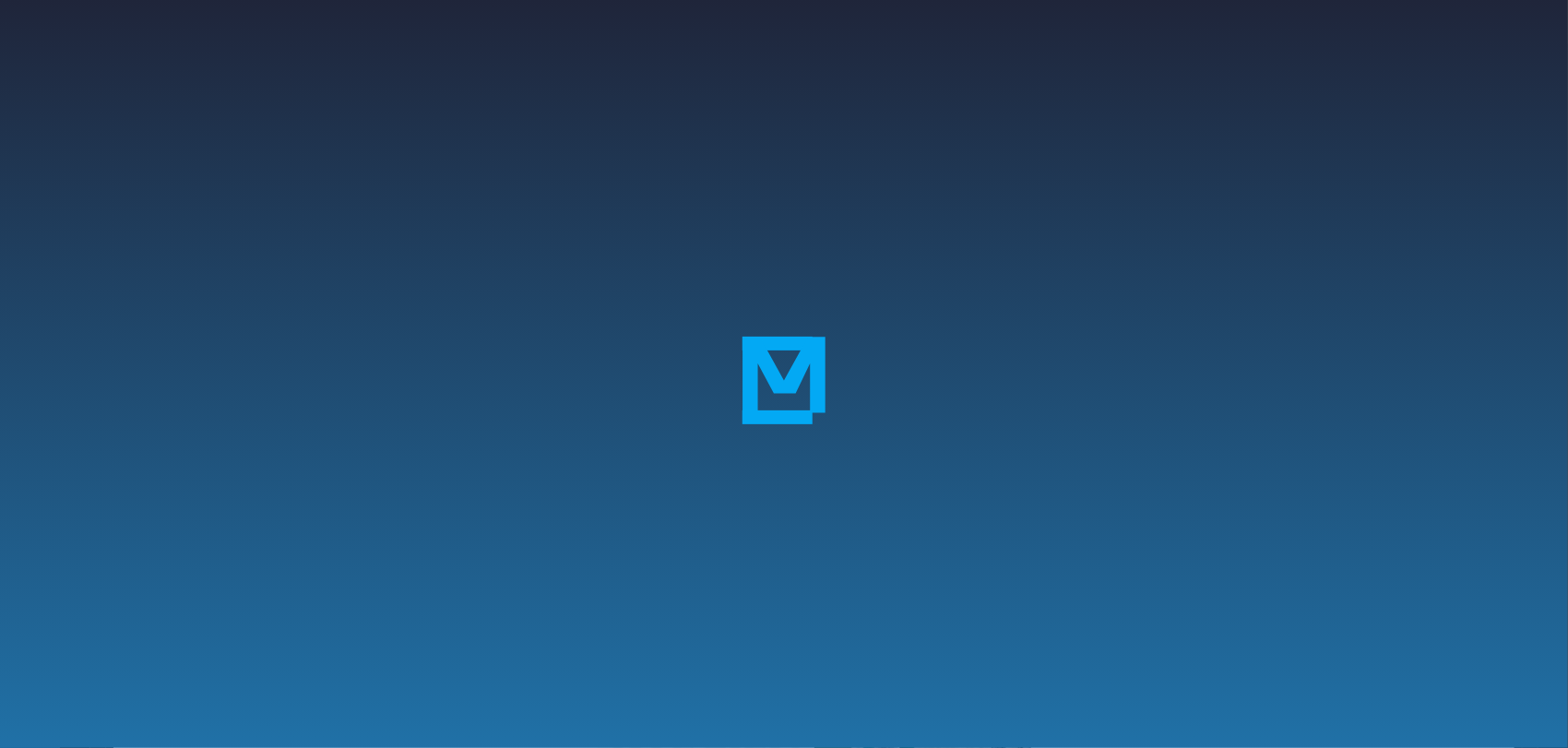 scroll, scrollTop: 0, scrollLeft: 0, axis: both 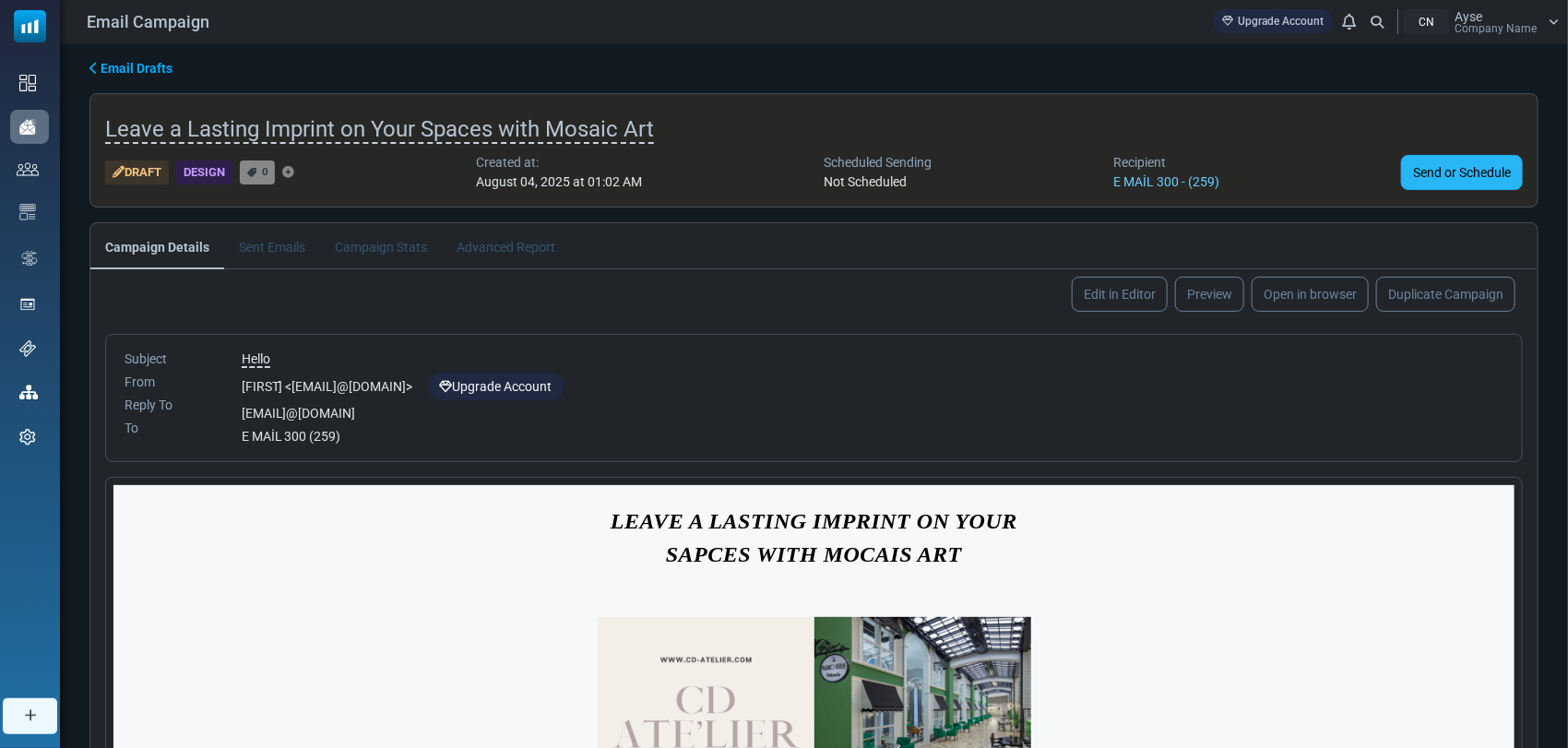 click on "Send or Schedule" at bounding box center (1462, 172) 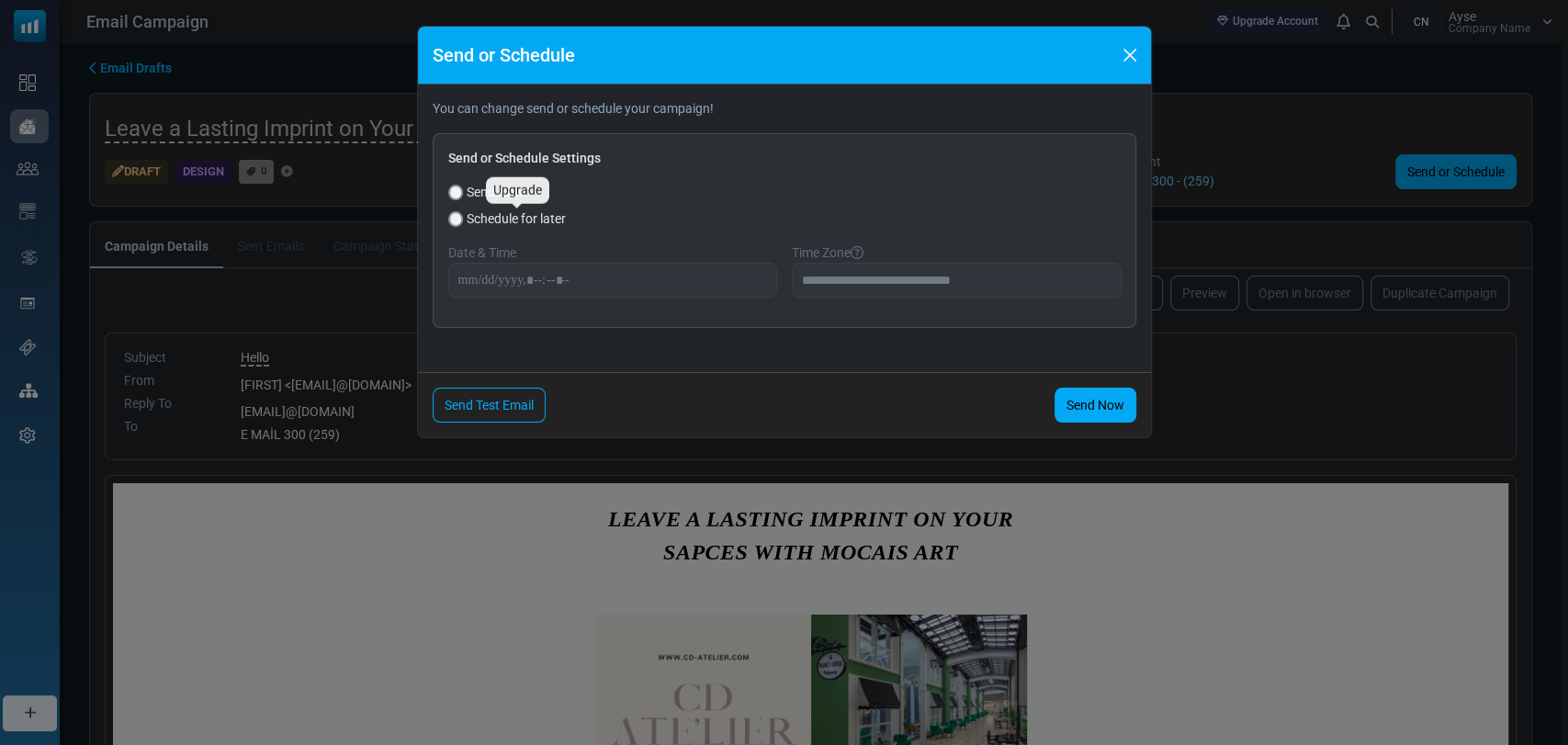 click on "Schedule for later" at bounding box center (516, 219) 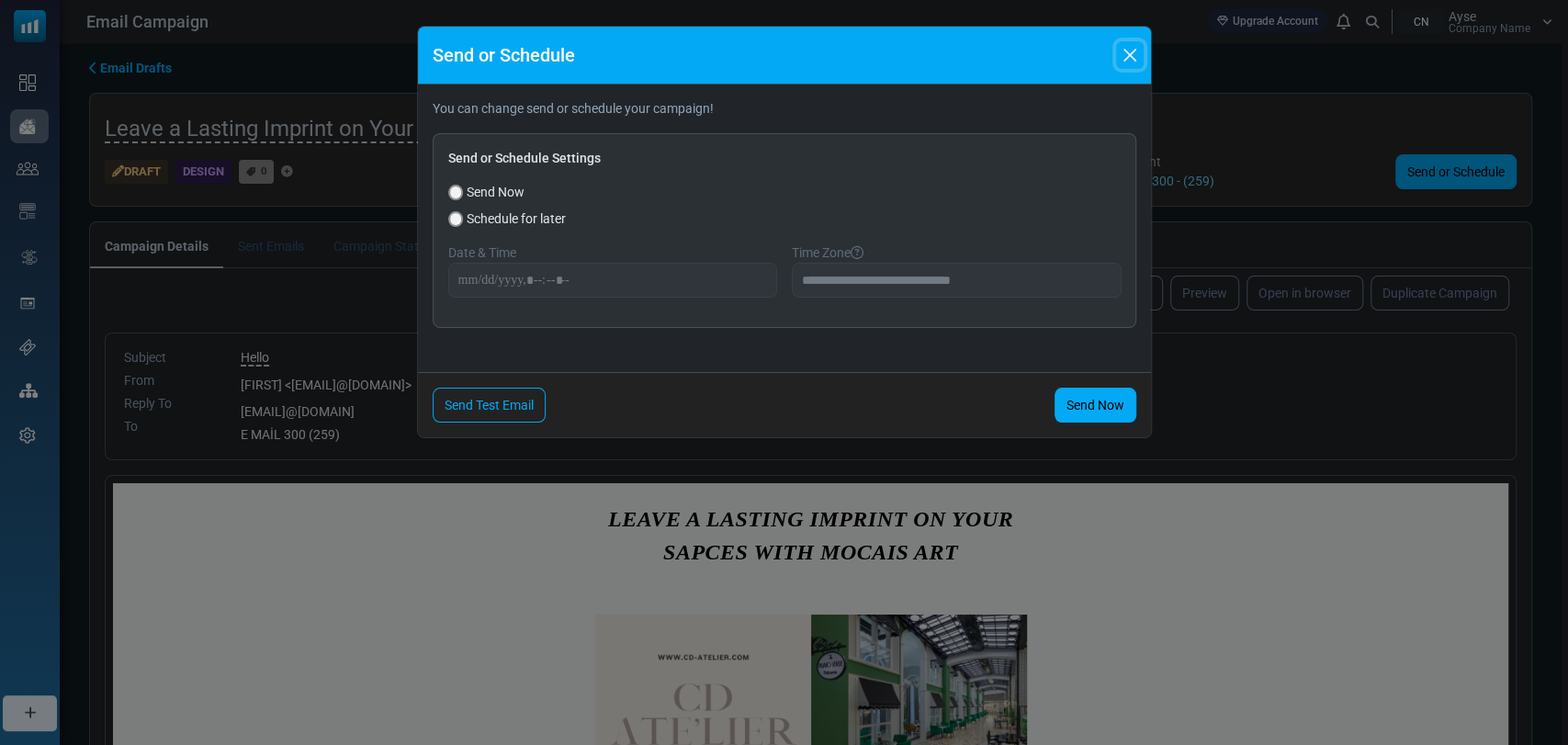 click at bounding box center (1130, 55) 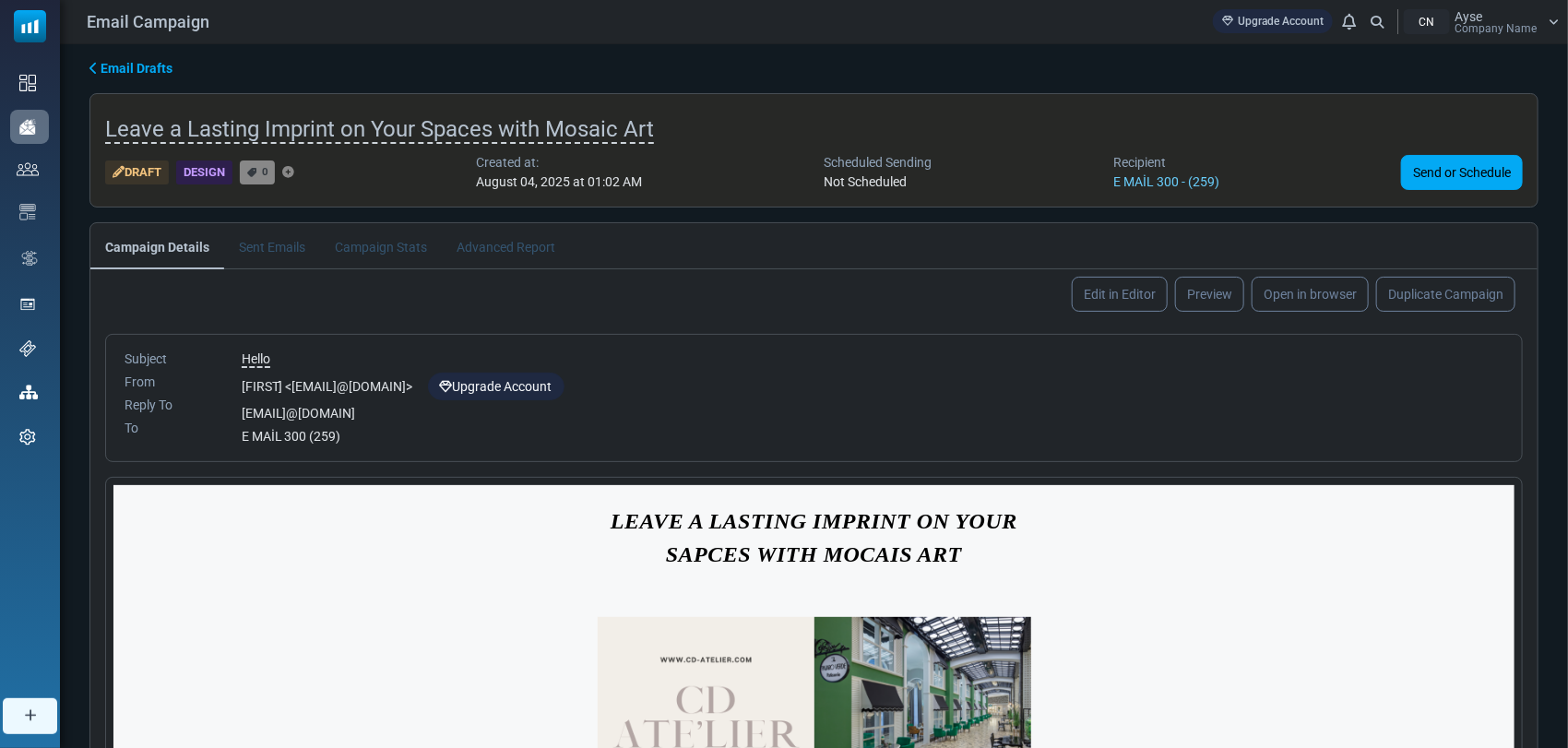 click on "CN
Ayse
Company Name" at bounding box center [1481, 21] 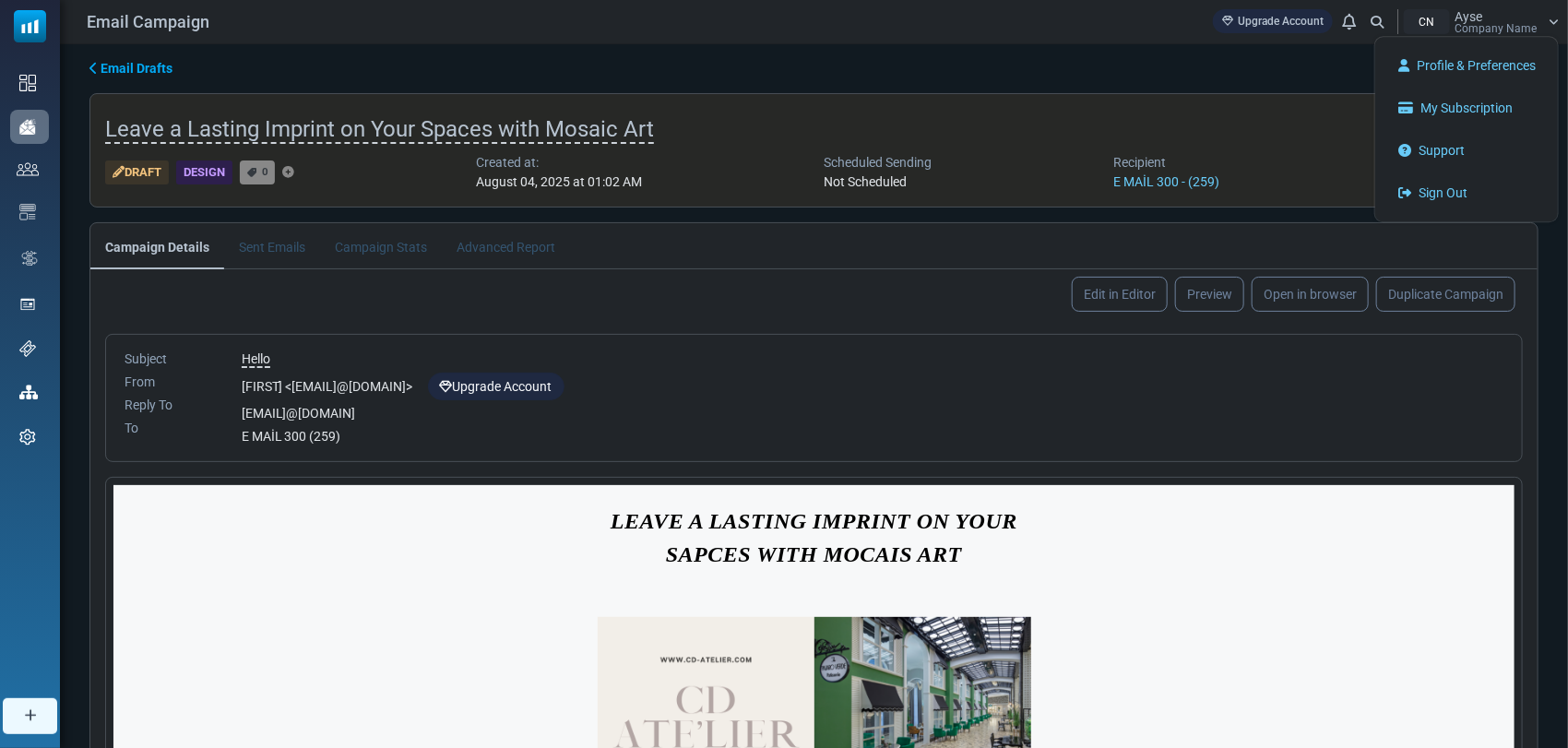 click on "Email Drafts
Leave a Lasting Imprint on Your Spaces with Mosaic Art
Draft
Design
0
Created at:
August 04, 2025 at 01:02 AM
Scheduled Sending
Not Scheduled
Recipient
E MAİL 300 - (259)" at bounding box center (814, 496) 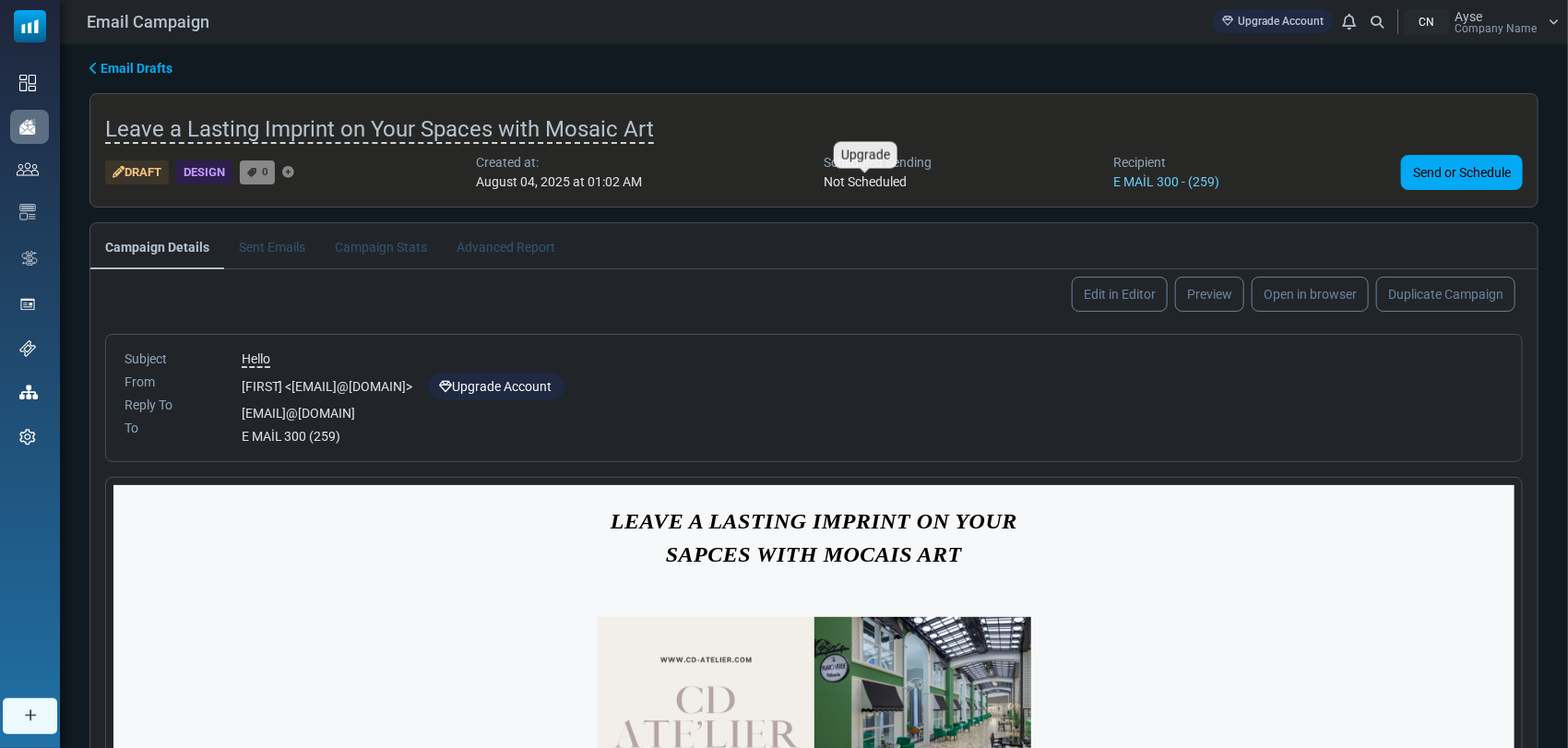 click on "Not Scheduled" at bounding box center [865, 182] 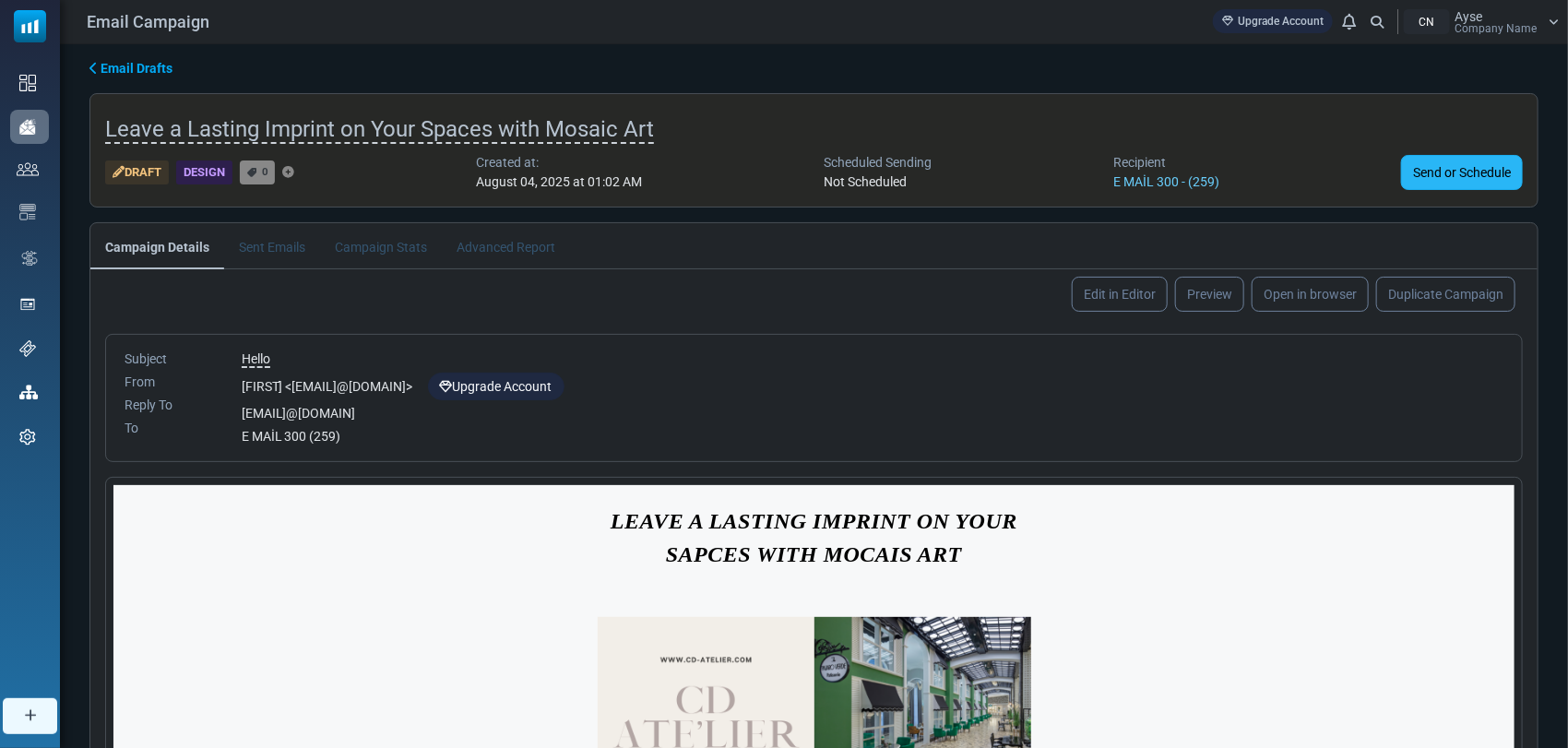 click on "Send or Schedule" at bounding box center (1462, 172) 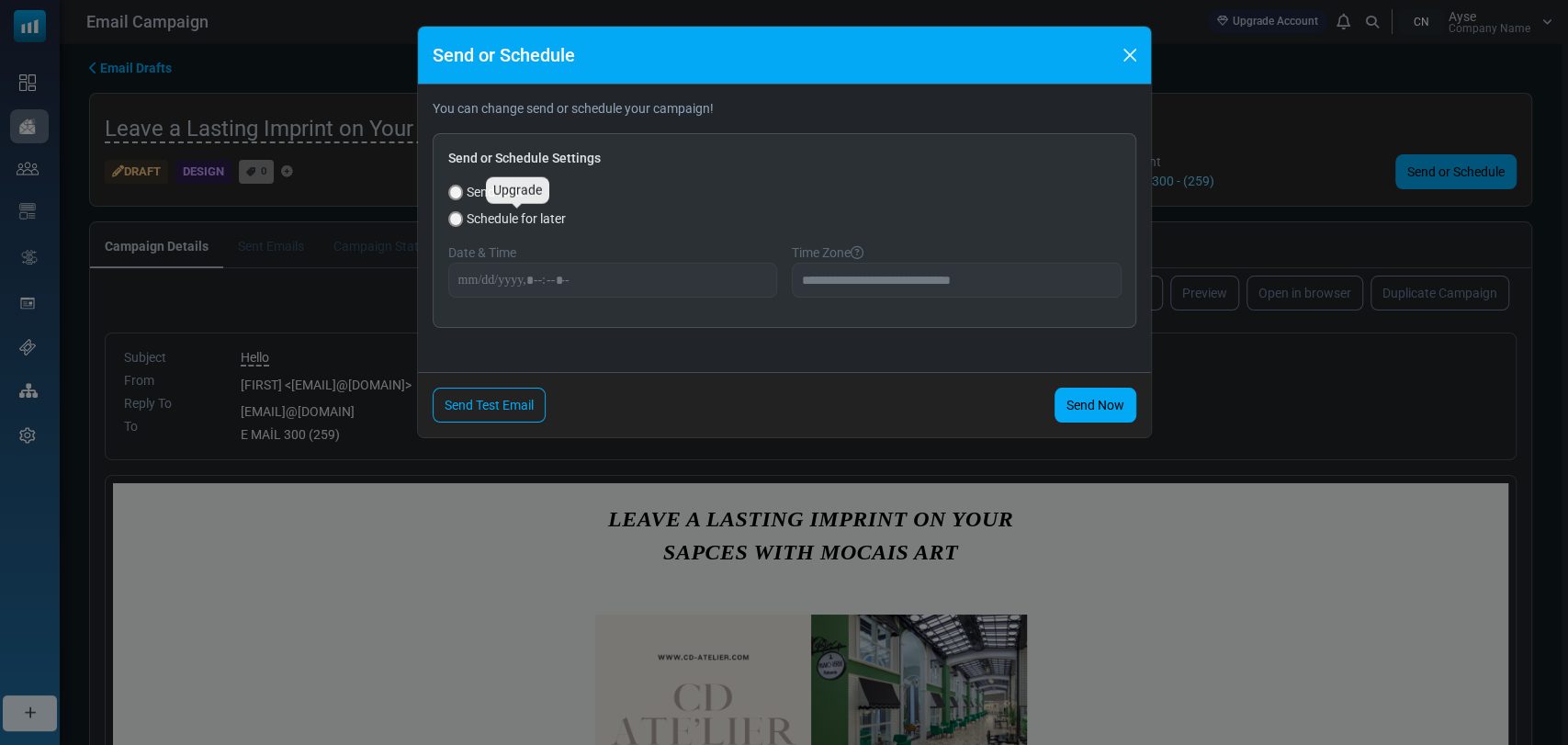 click on "Schedule for later" at bounding box center (516, 219) 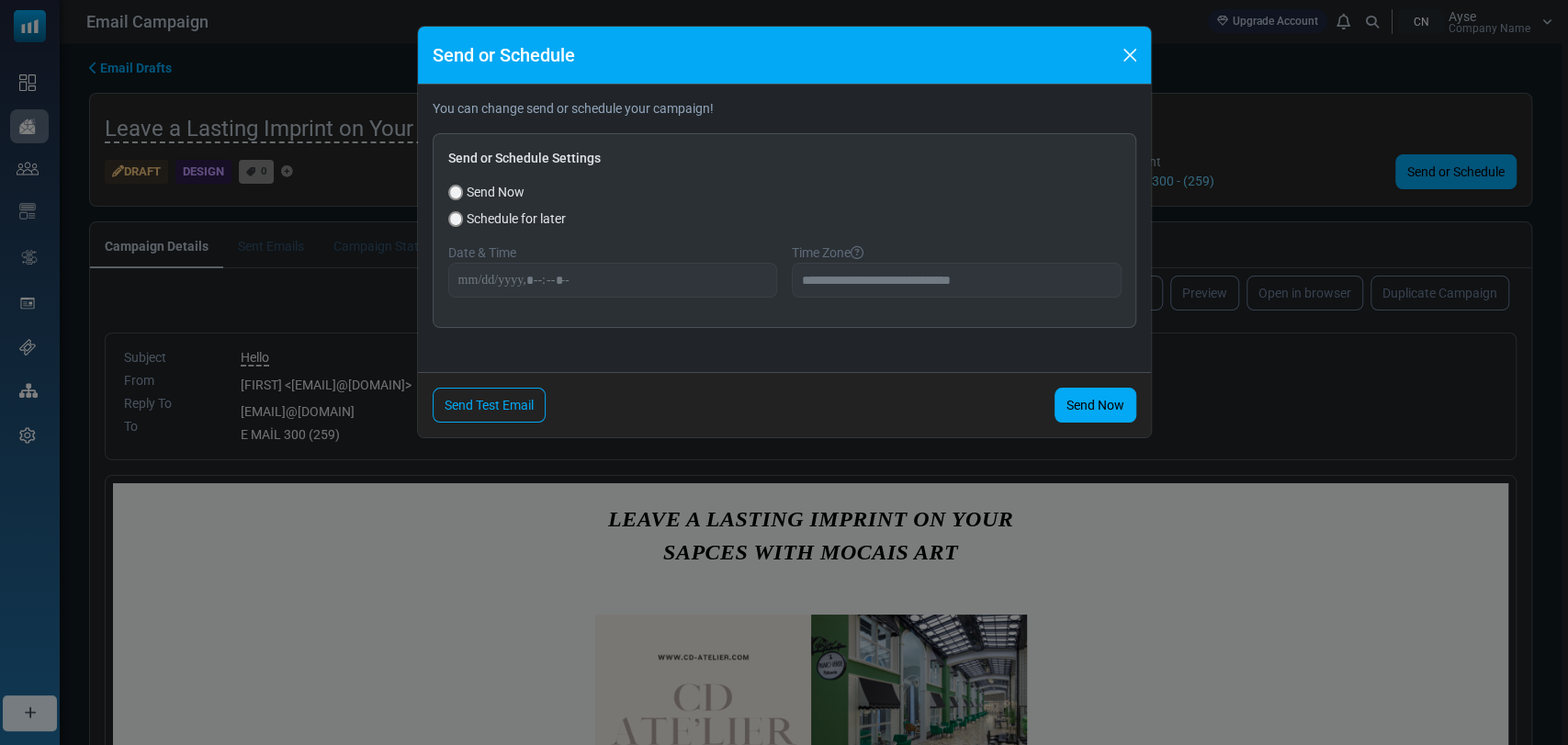 click on "Schedule for later" at bounding box center (784, 219) 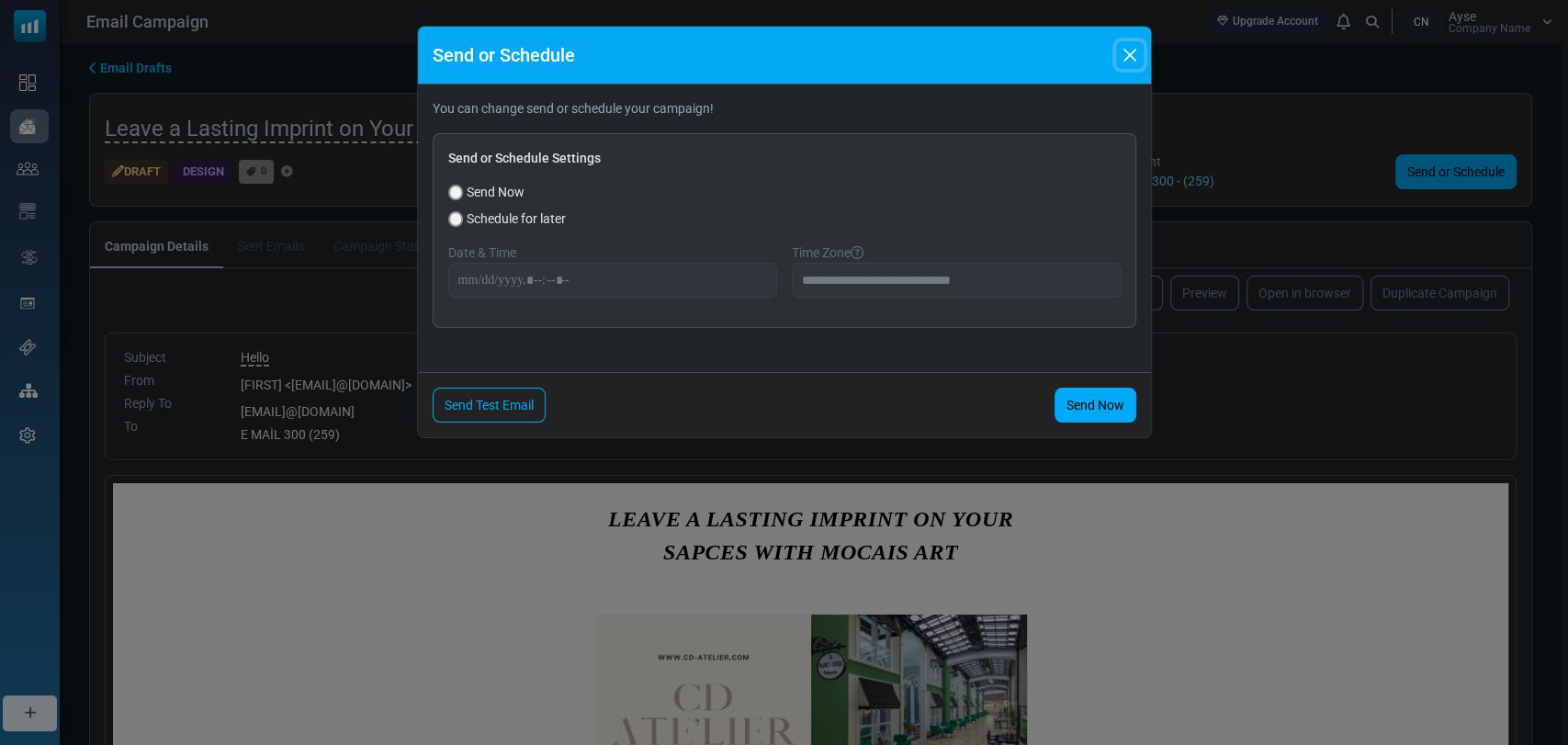 click at bounding box center [1130, 55] 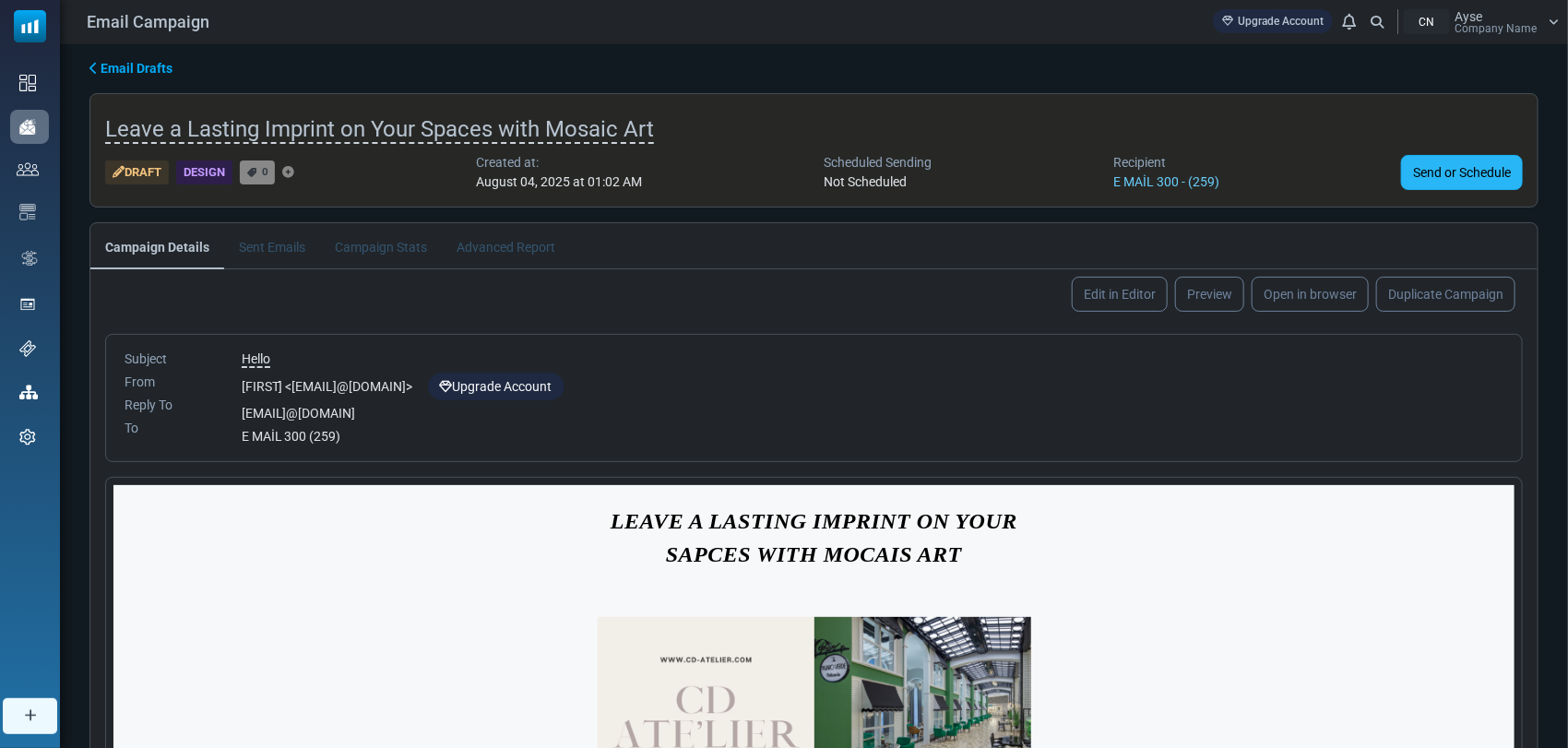click on "Send or Schedule" at bounding box center (1462, 172) 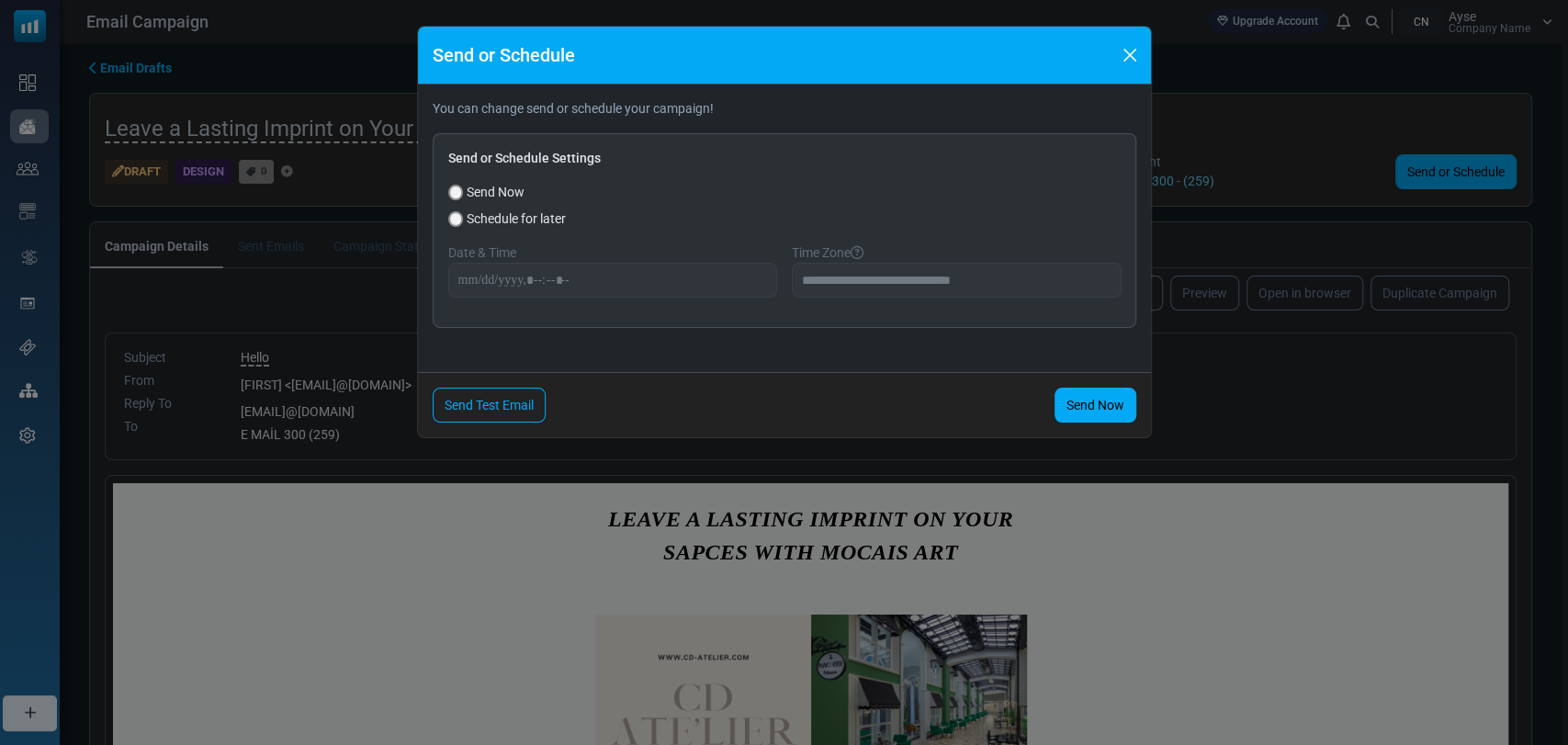 click on "Send Now" at bounding box center [495, 192] 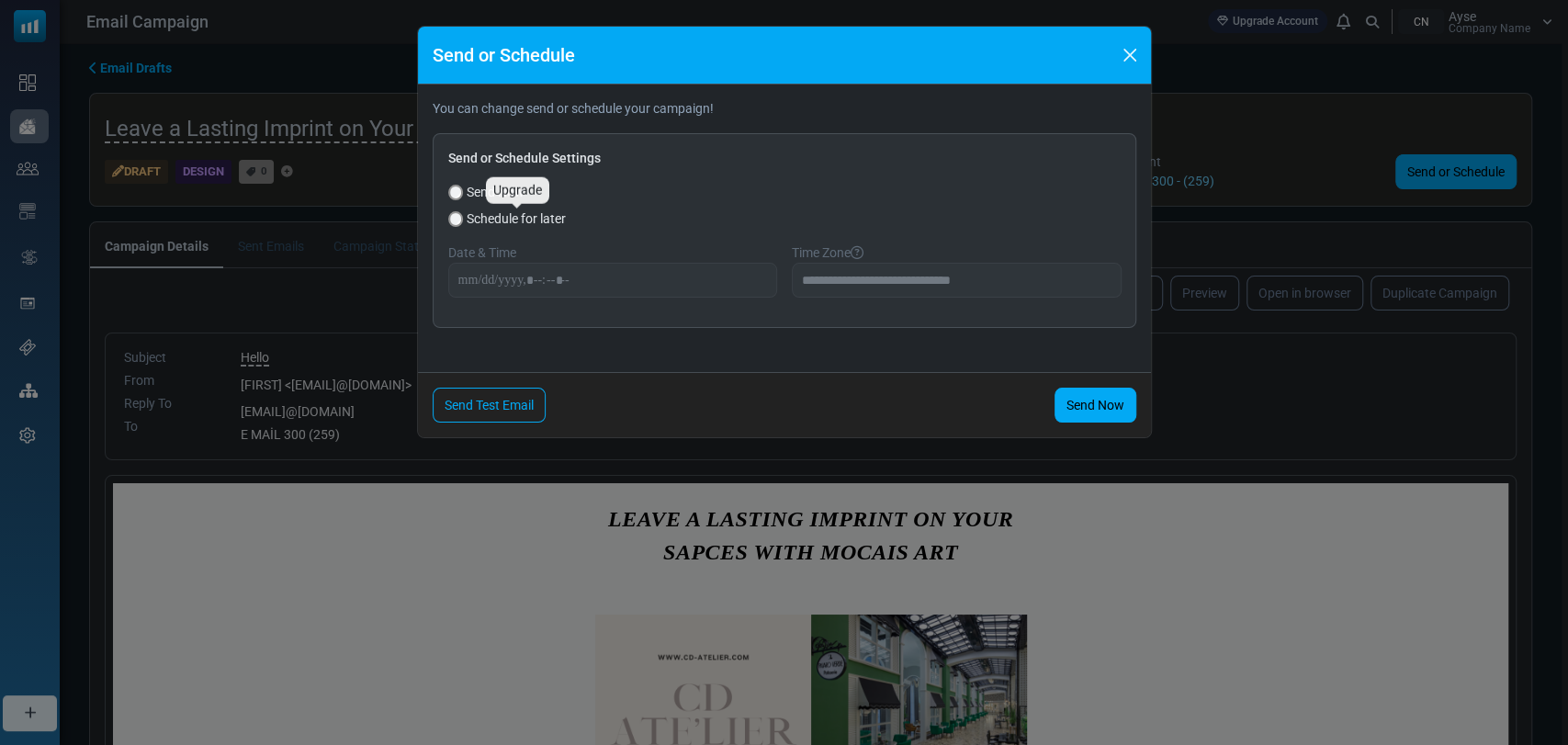 click on "Schedule for later" at bounding box center (516, 219) 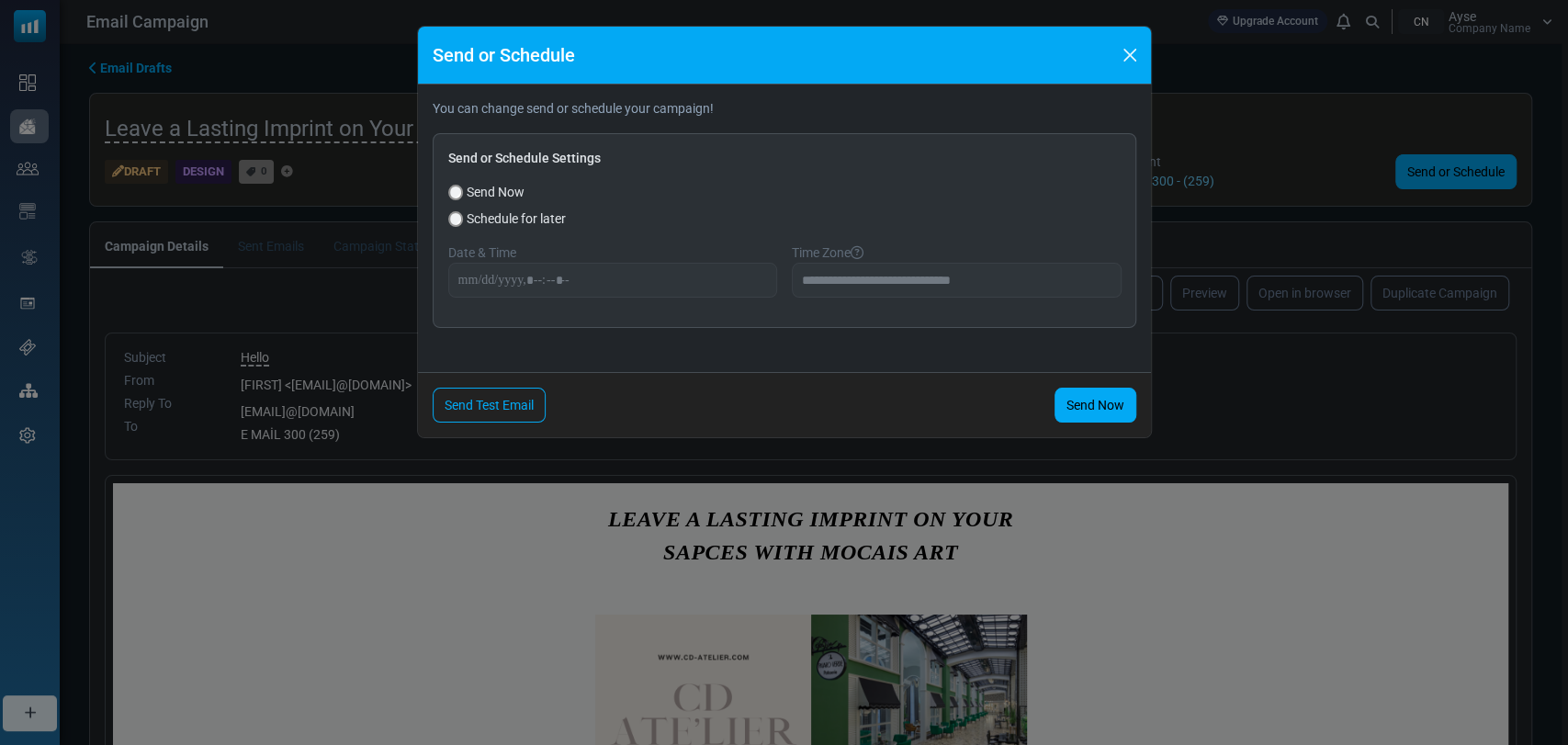 click on "Send or Schedule" at bounding box center (784, 55) 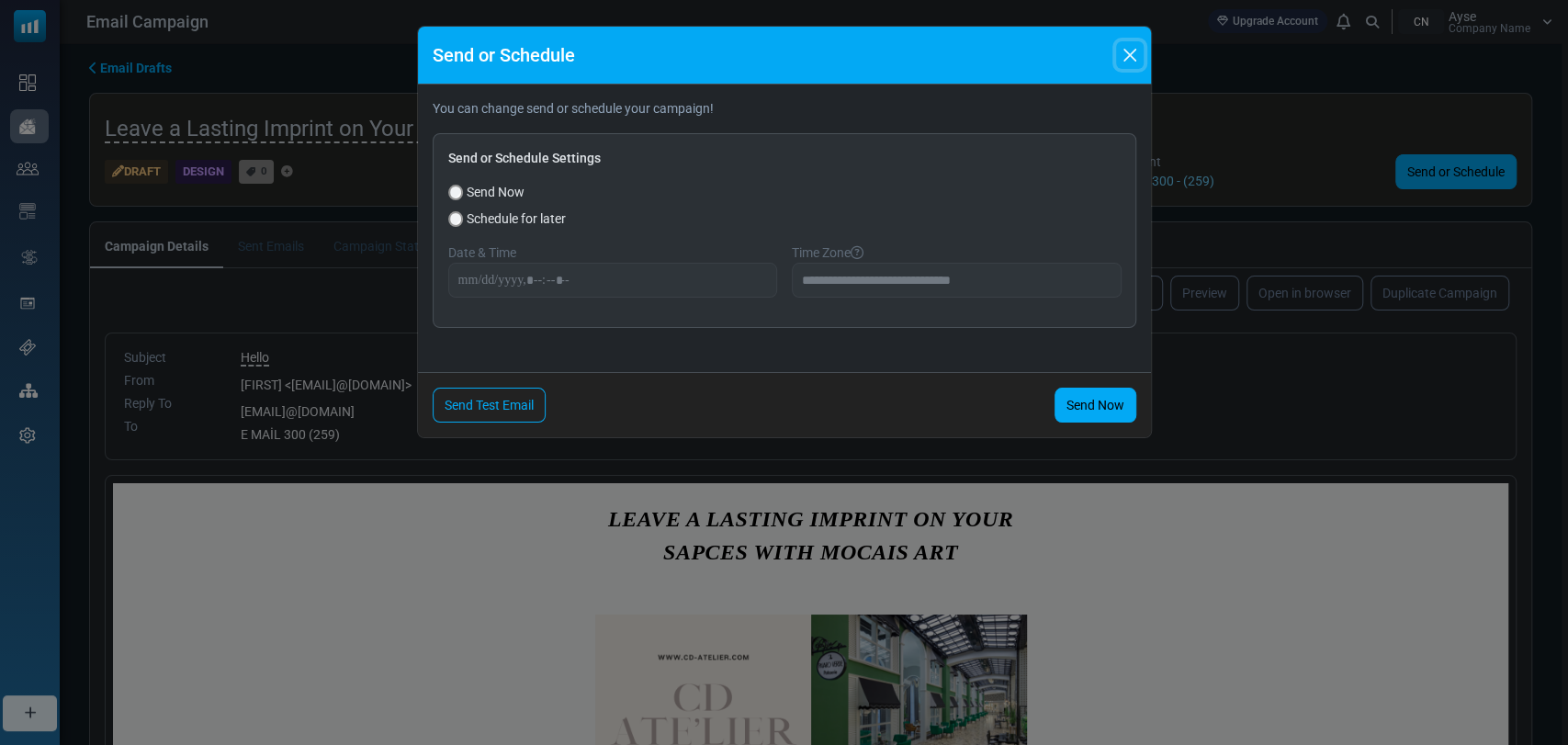 click at bounding box center [1130, 55] 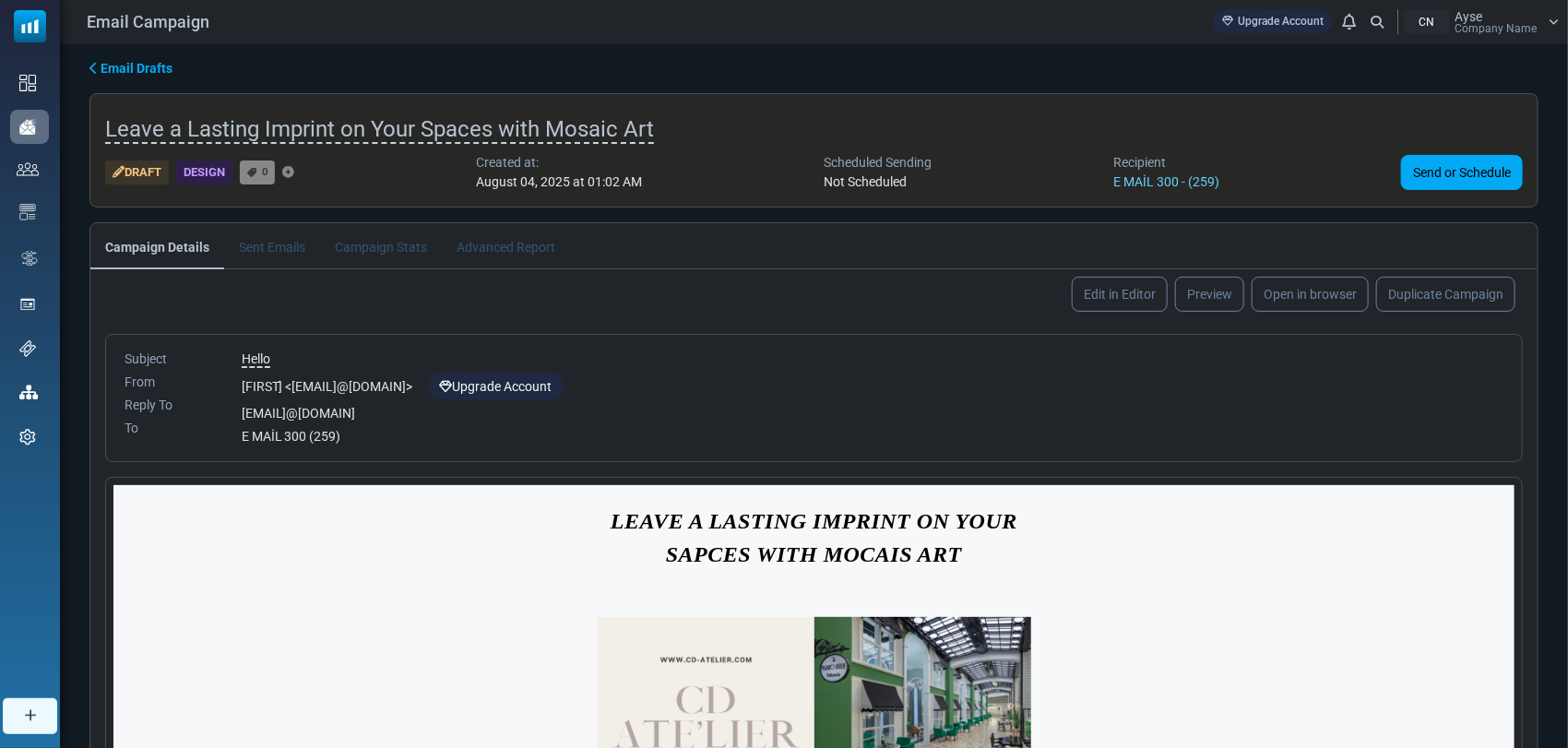 click on "Design" at bounding box center [204, 172] 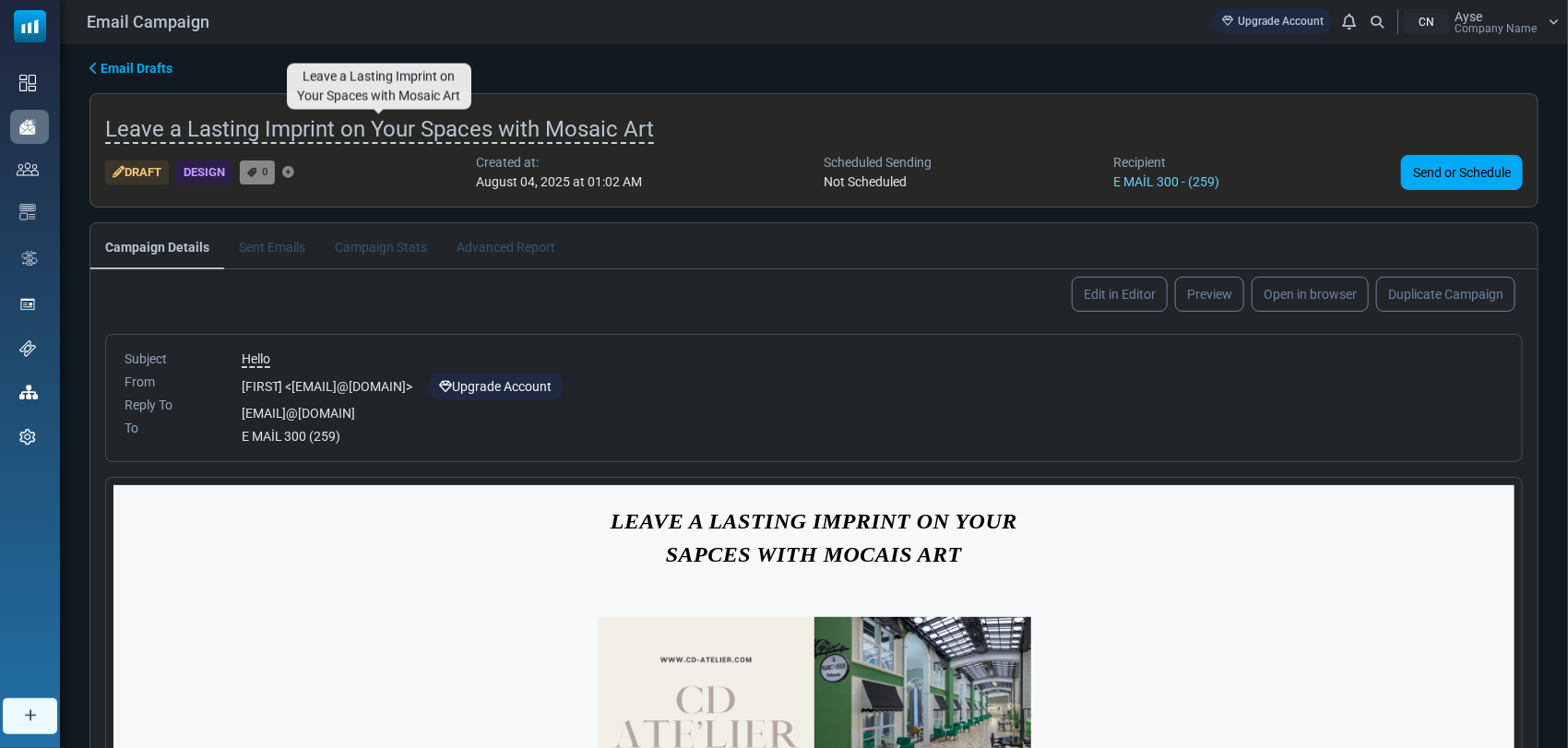 click on "Leave a Lasting Imprint on Your Spaces with Mosaic Art" at bounding box center [379, 130] 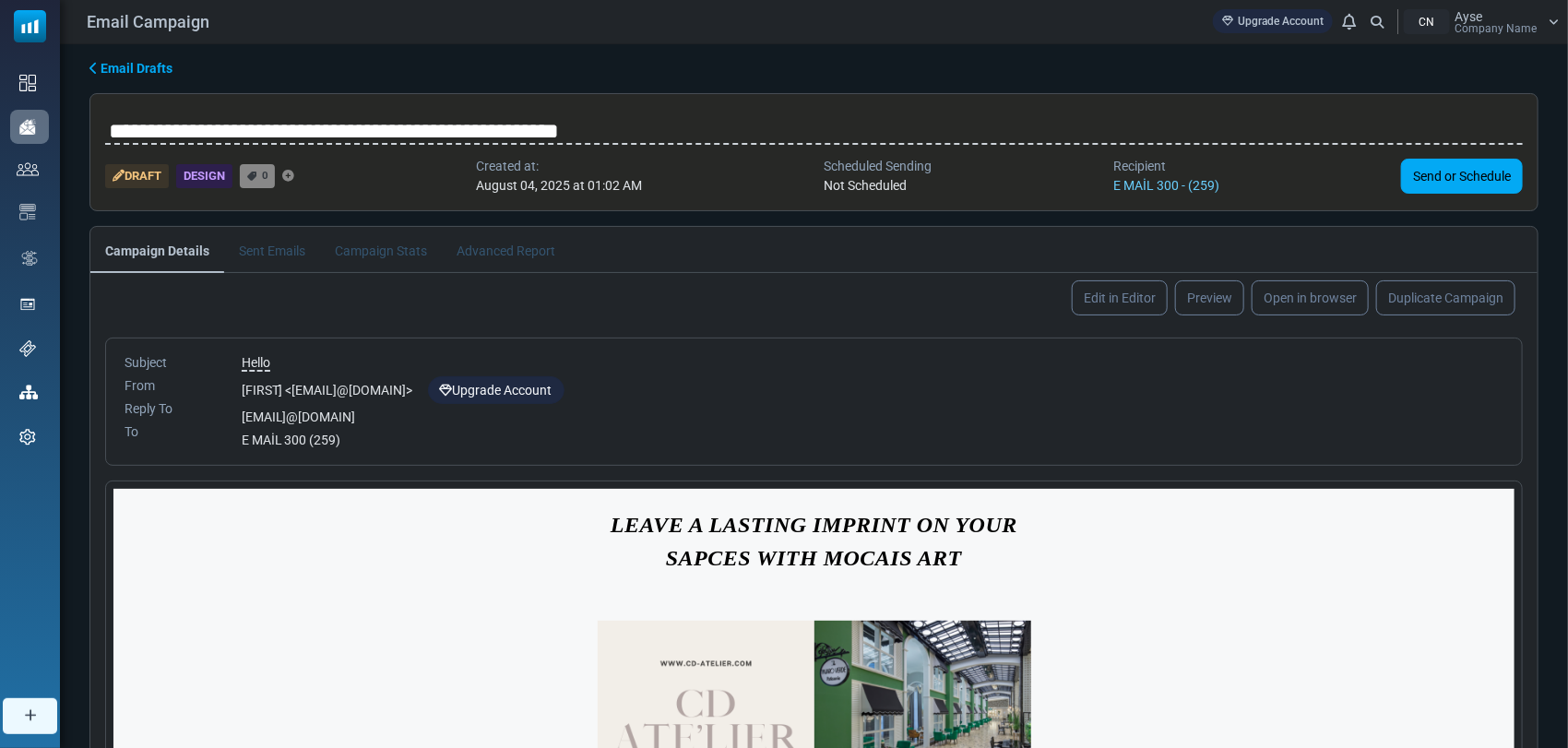 click on "Draft
Design
0
Created at:
August 04, 2025 at 01:02 AM
Scheduled Sending
Not Scheduled
Recipient
E MAİL 300 - (259)
Send or Schedule" at bounding box center [814, 176] 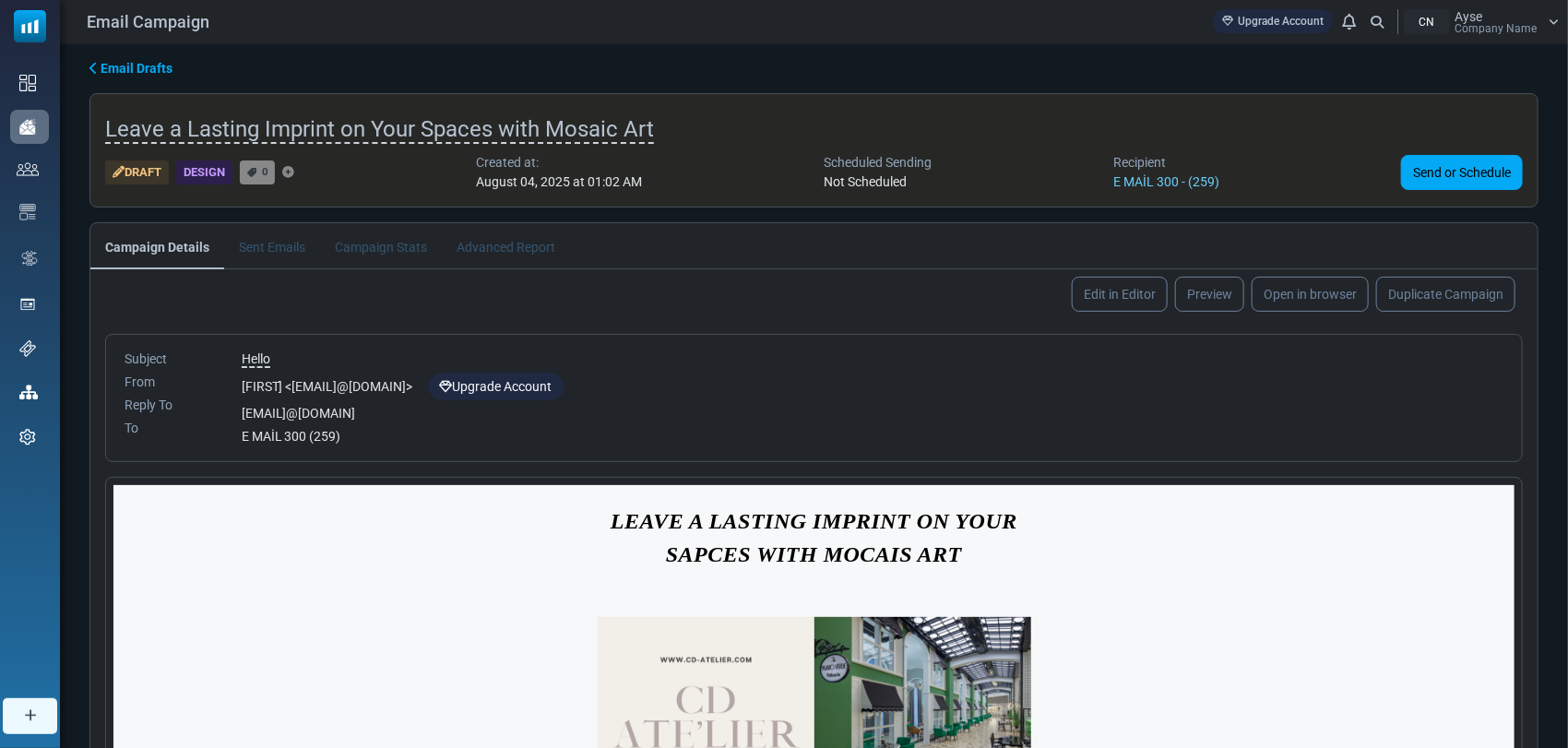 click on "August 04, 2025 at 01:02 AM" at bounding box center [559, 182] 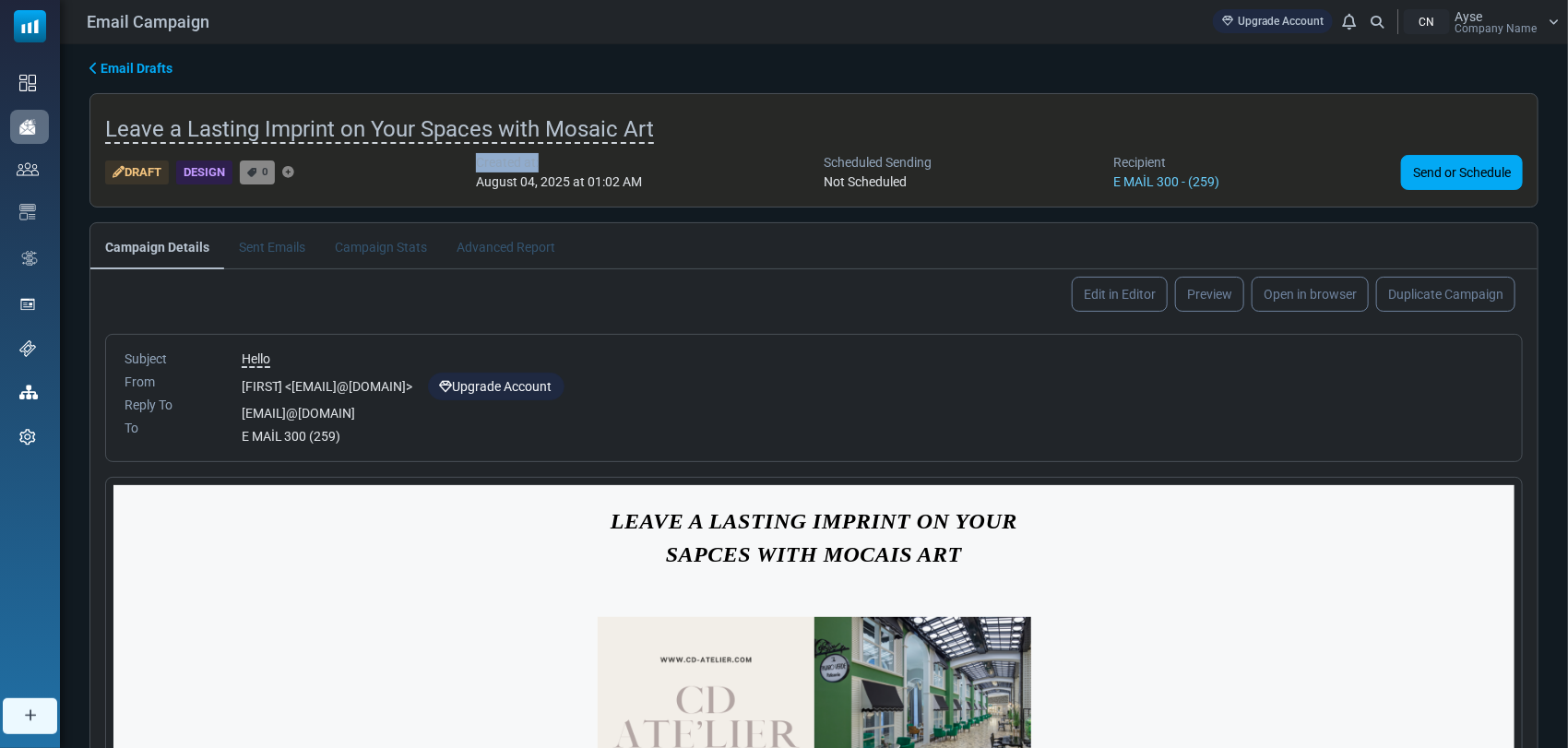 drag, startPoint x: 542, startPoint y: 164, endPoint x: 457, endPoint y: 167, distance: 85.05292 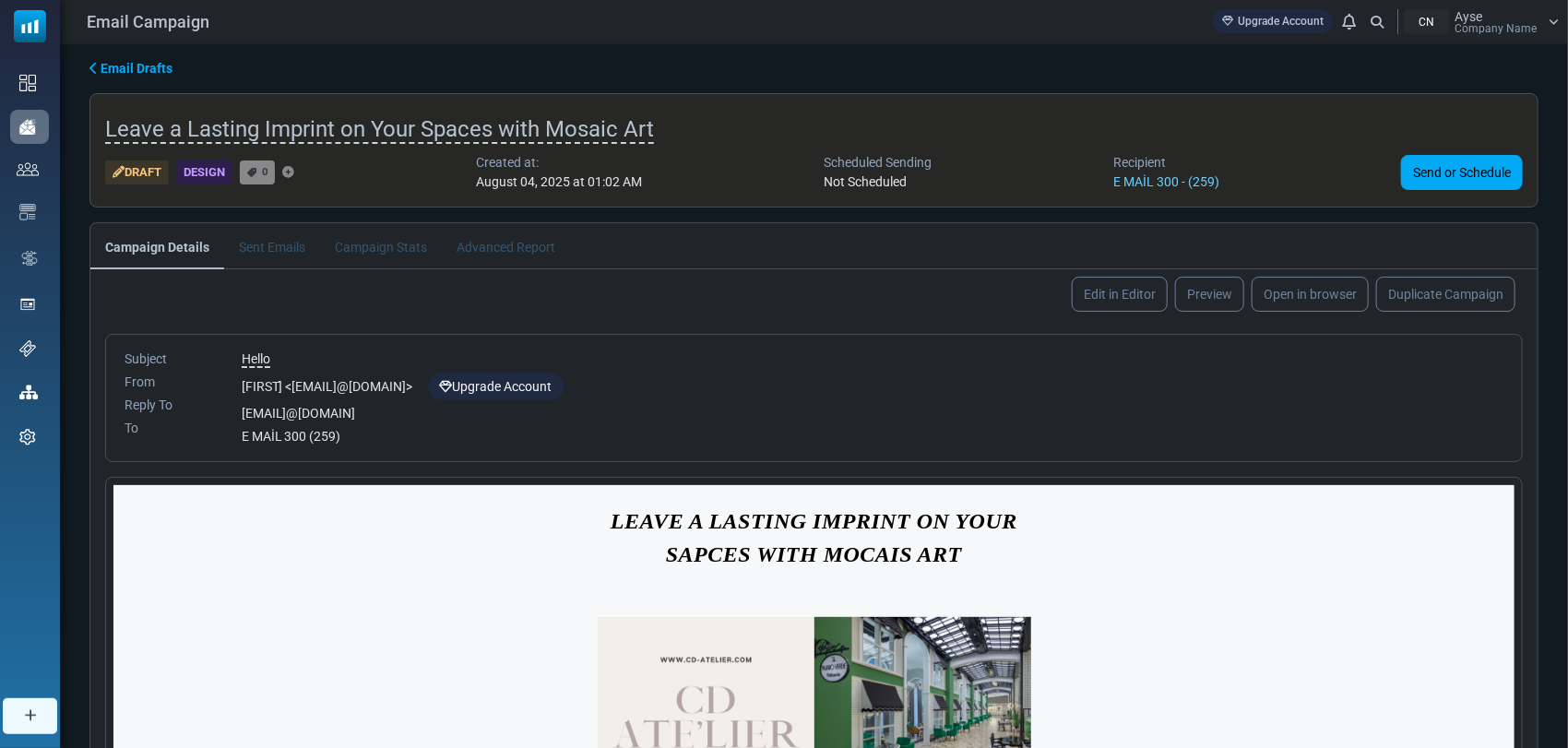 click on "Created at:" at bounding box center [559, 162] 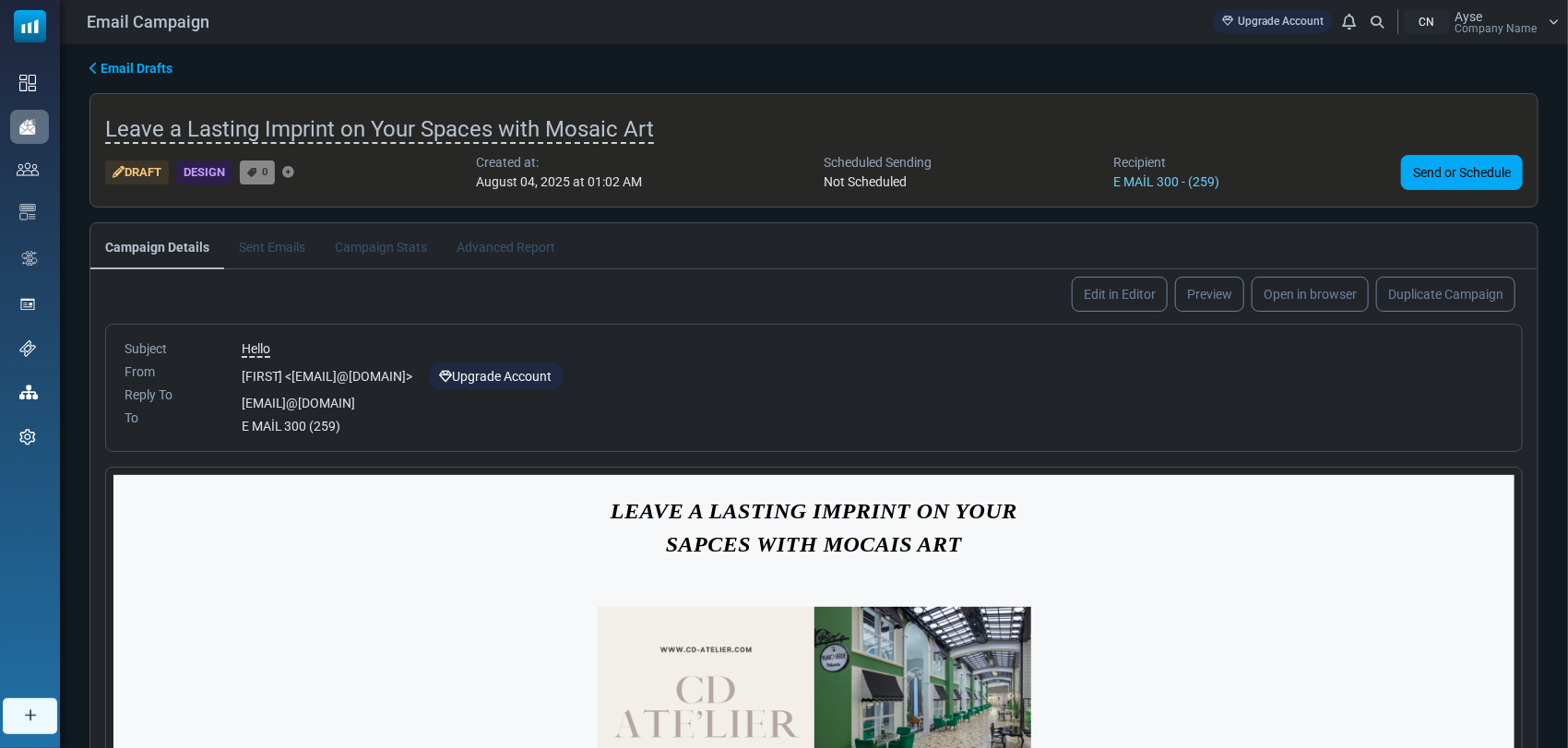 scroll, scrollTop: 0, scrollLeft: 0, axis: both 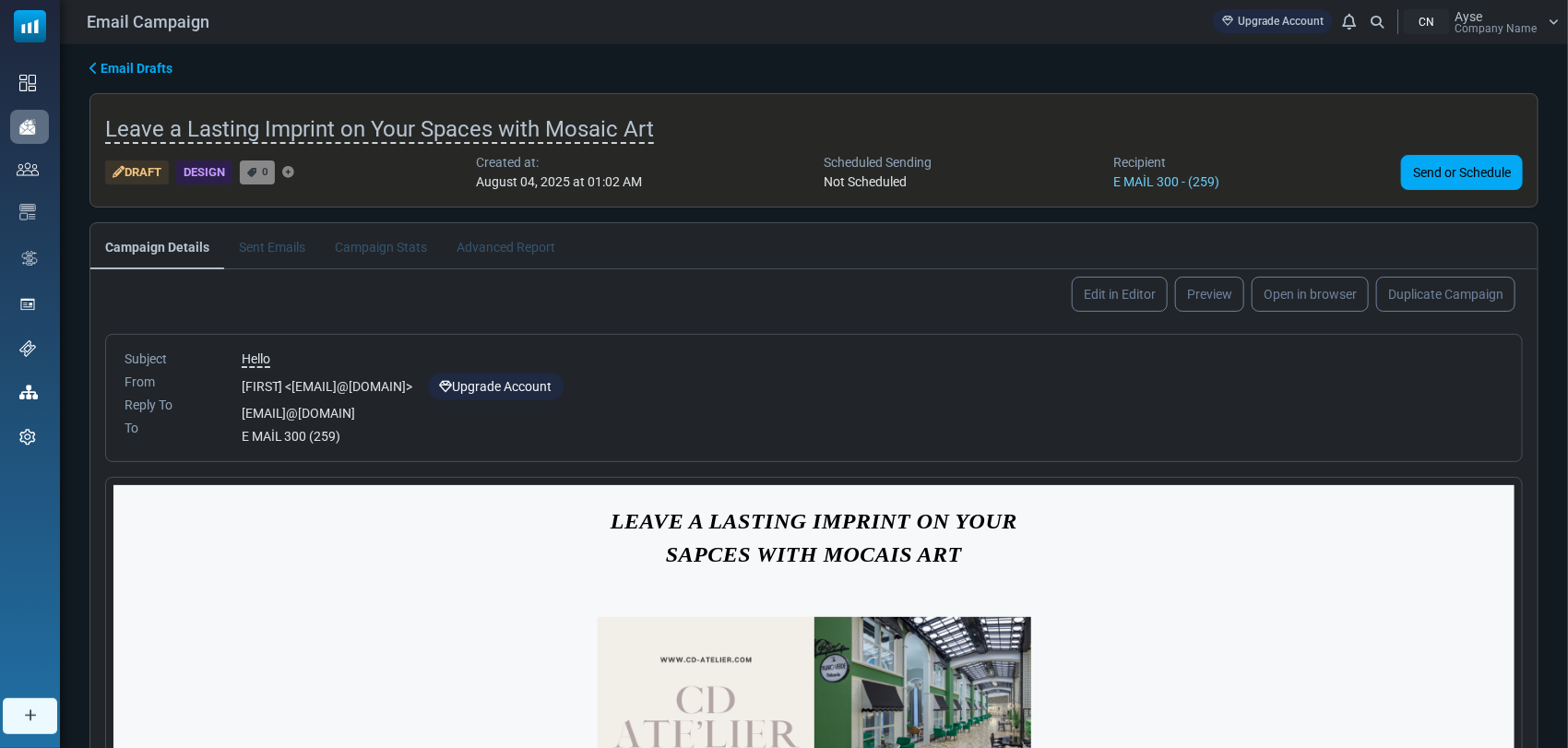 click on "Created at:" at bounding box center [559, 162] 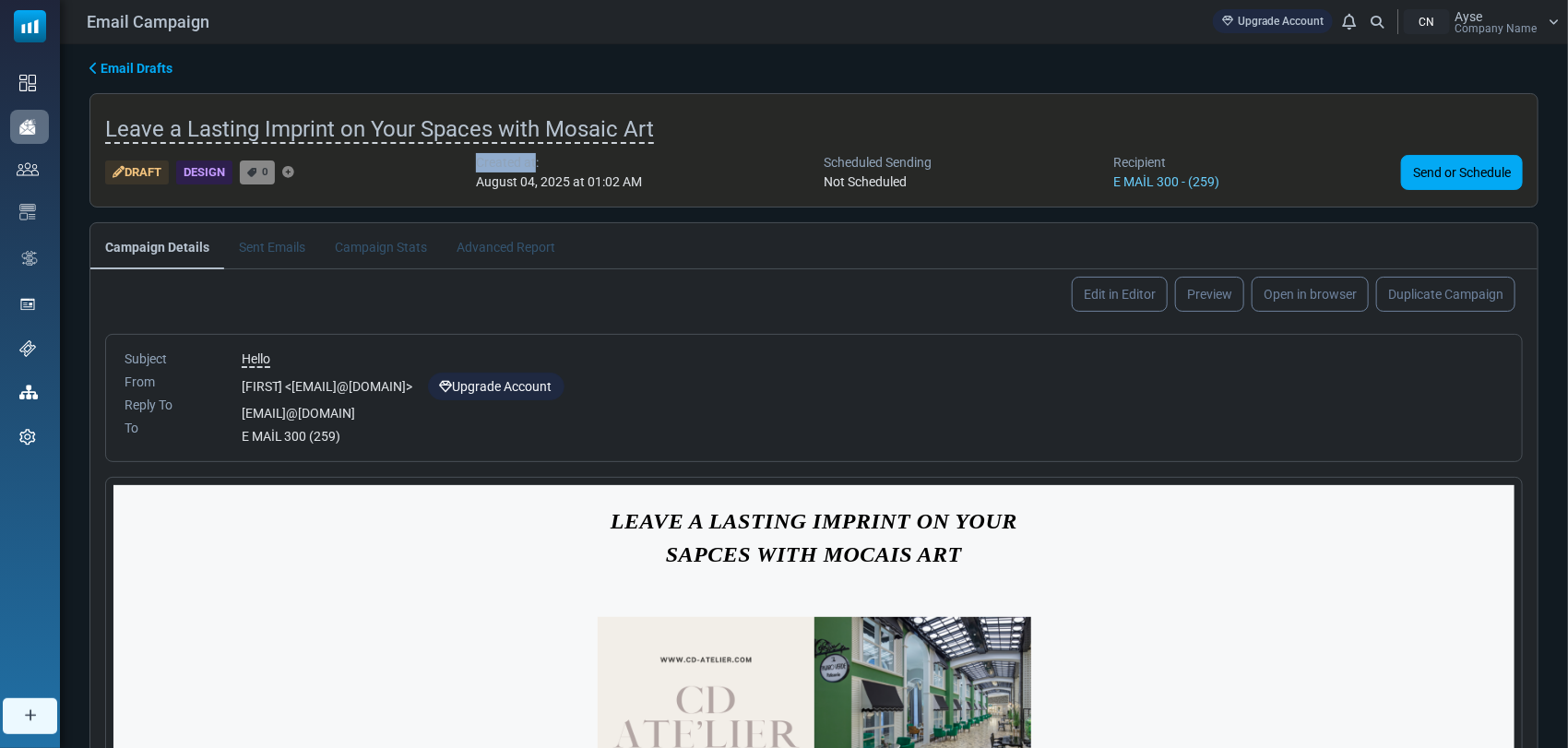drag, startPoint x: 533, startPoint y: 159, endPoint x: 477, endPoint y: 159, distance: 56 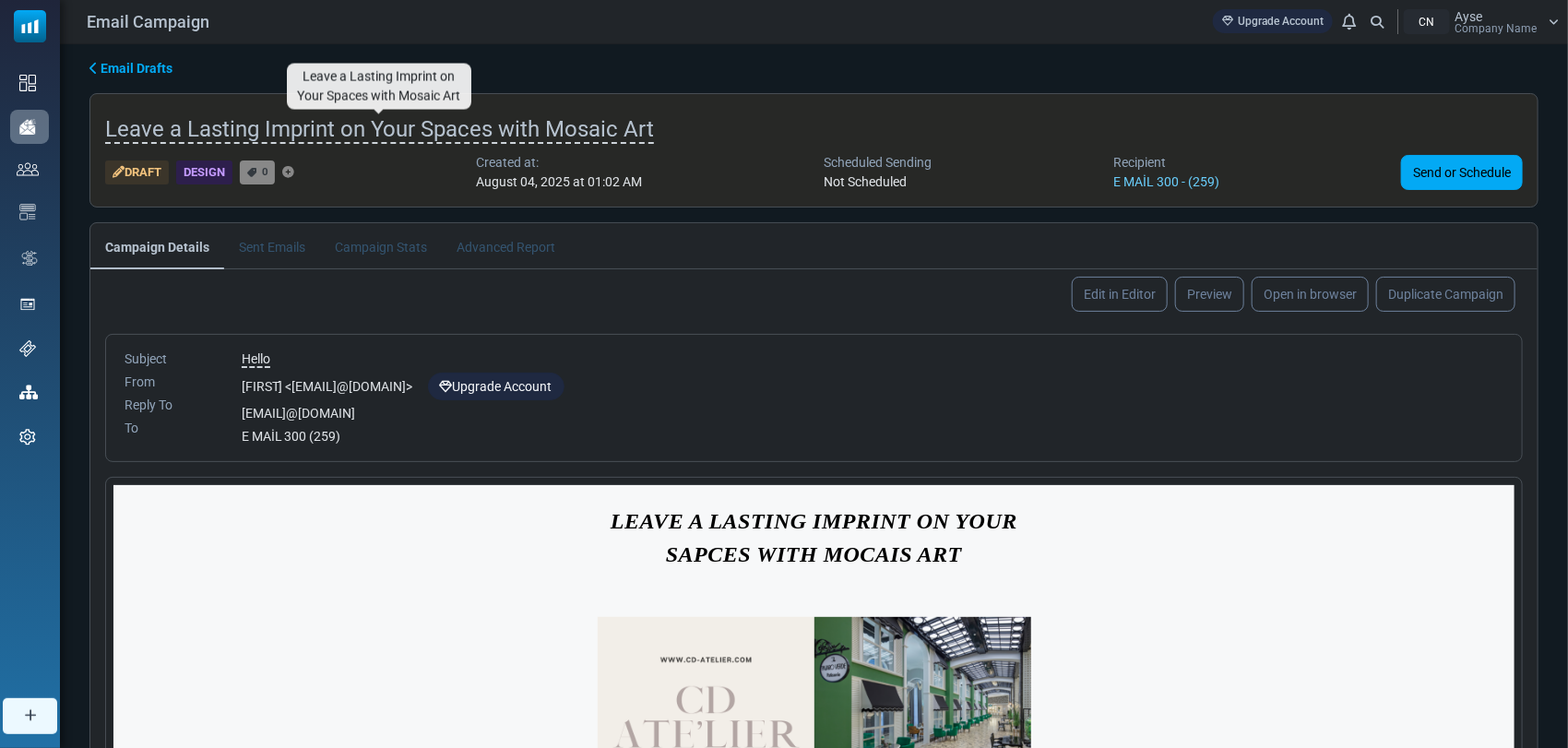 click on "Leave a Lasting Imprint on Your Spaces with Mosaic Art" at bounding box center (379, 130) 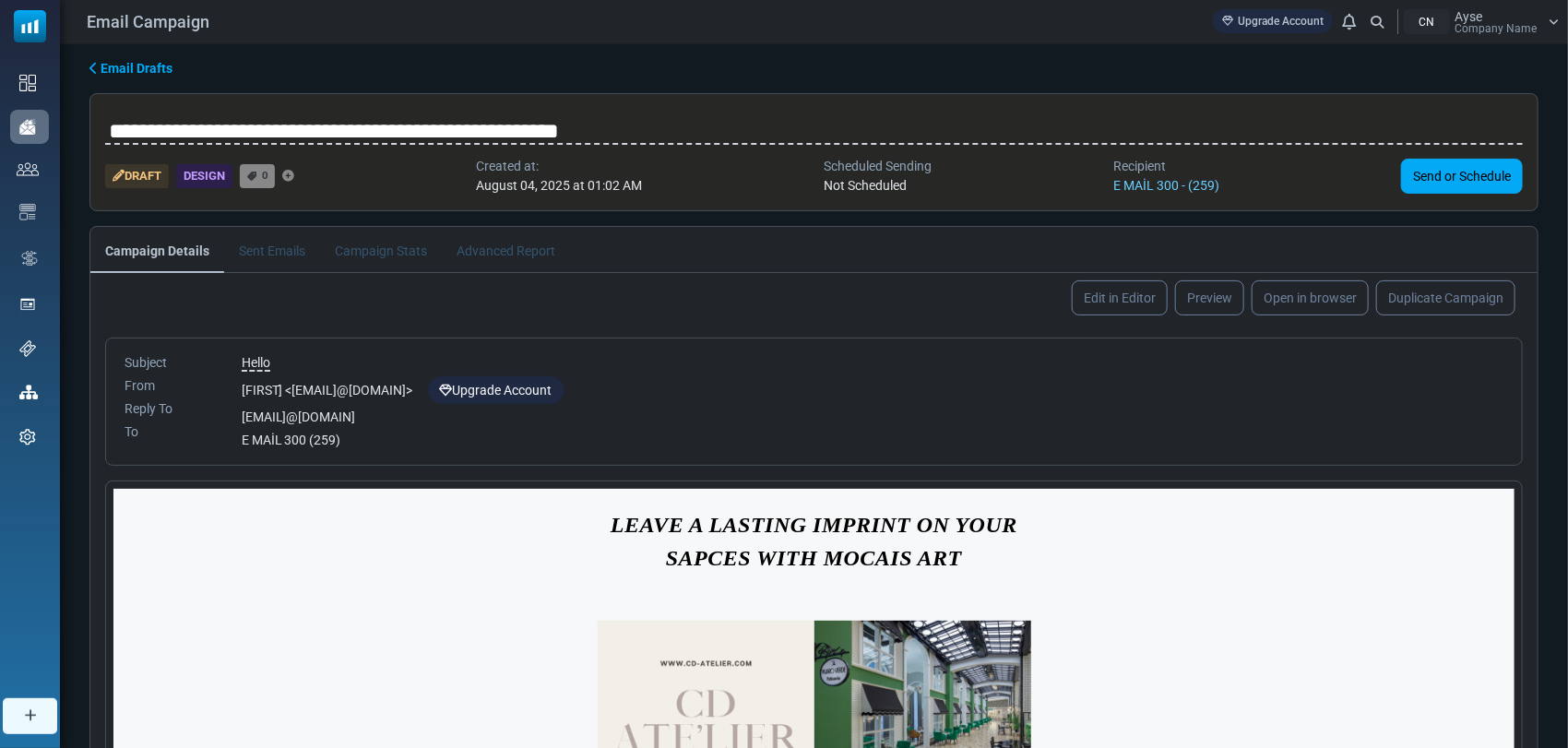 click on "Recipient" at bounding box center [1166, 166] 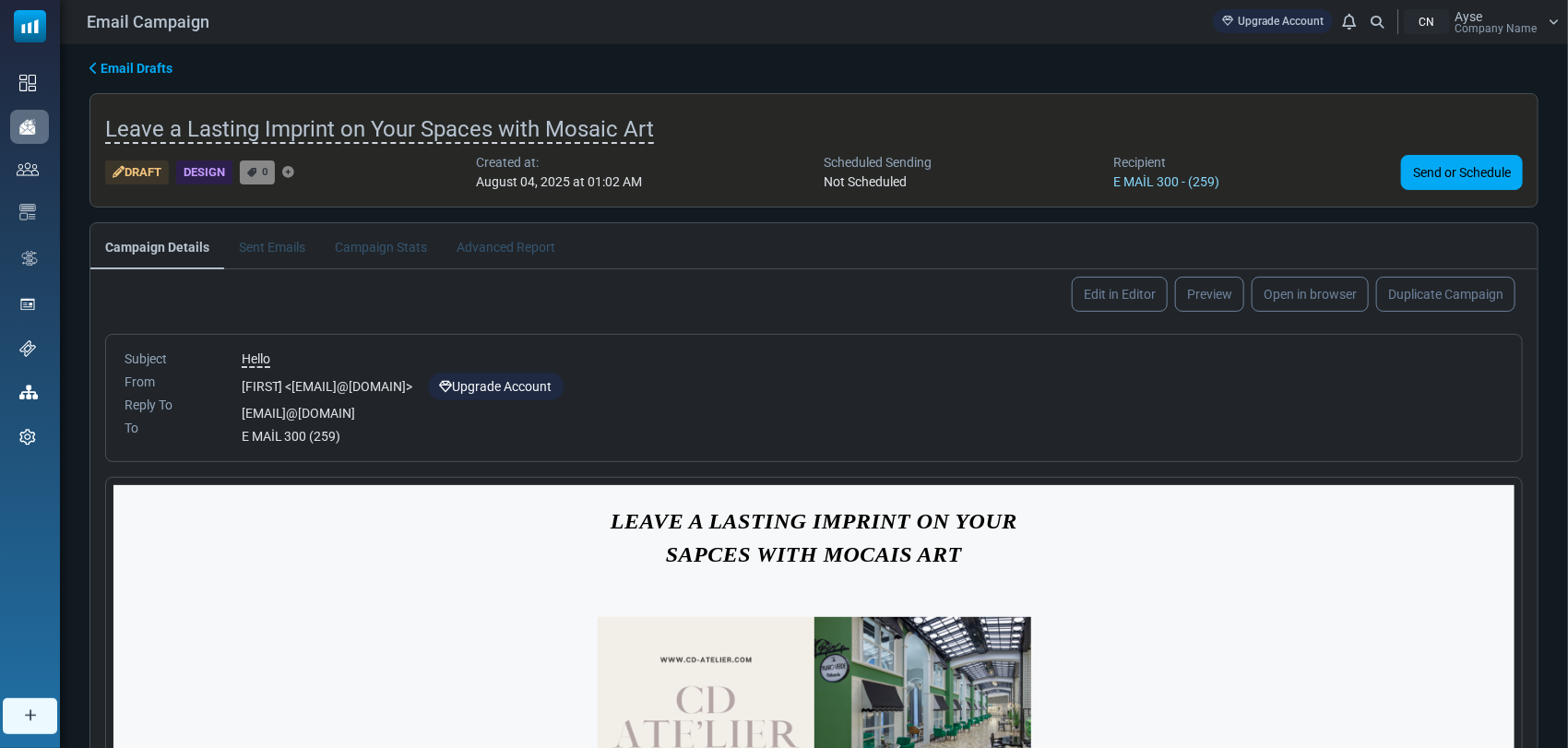 click on "E MAİL 300 - (259)" at bounding box center [1166, 182] 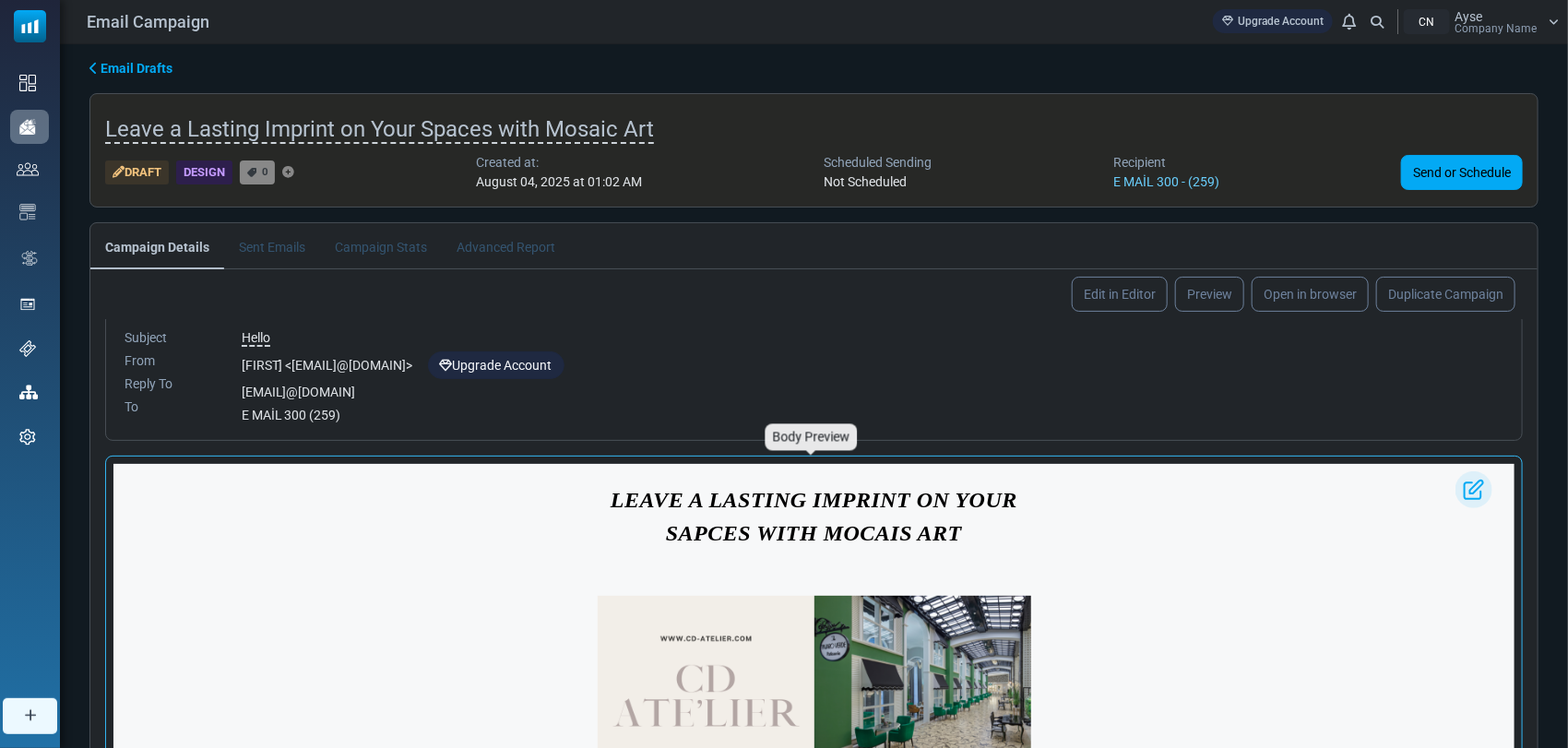 scroll, scrollTop: 0, scrollLeft: 0, axis: both 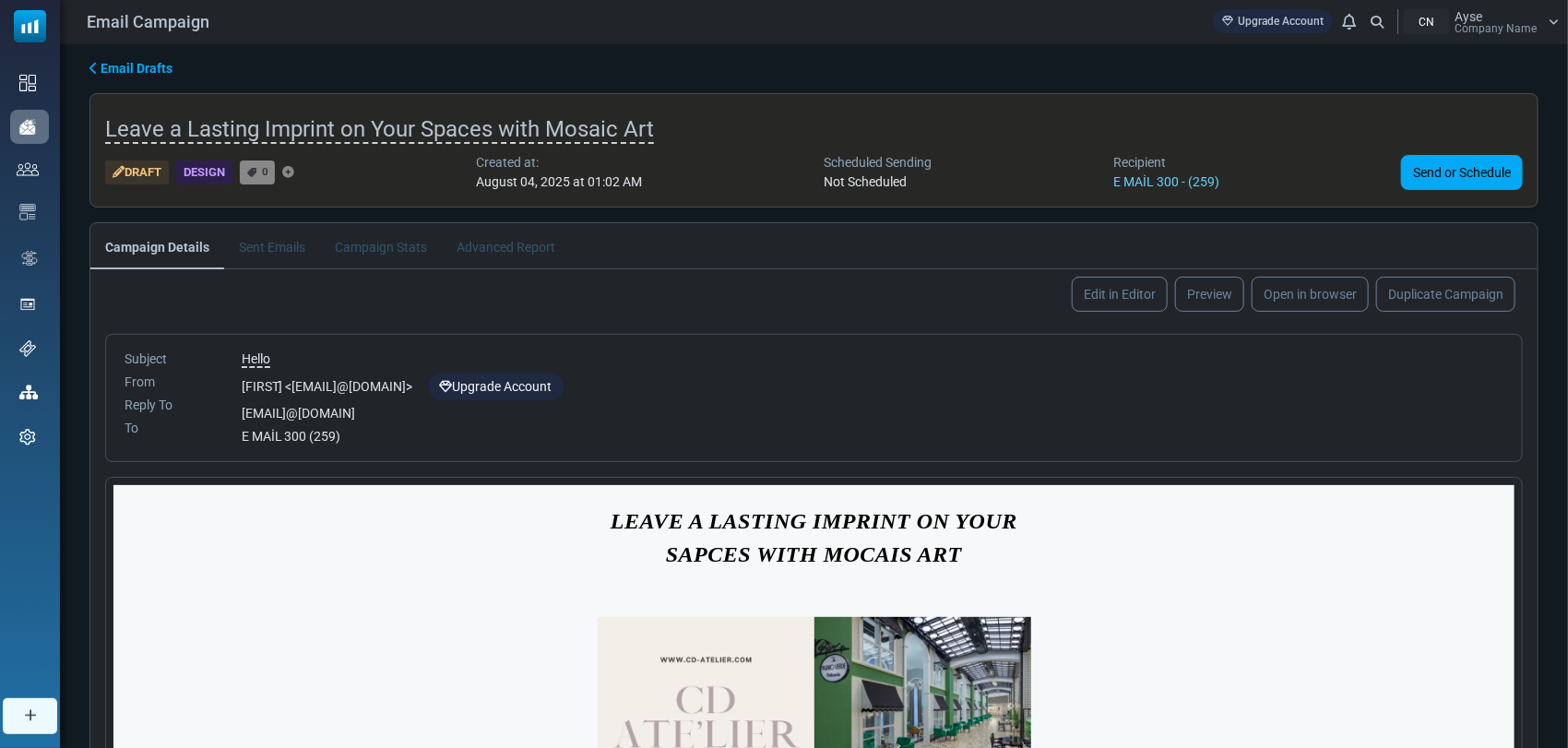 click on "Created at:" at bounding box center (559, 162) 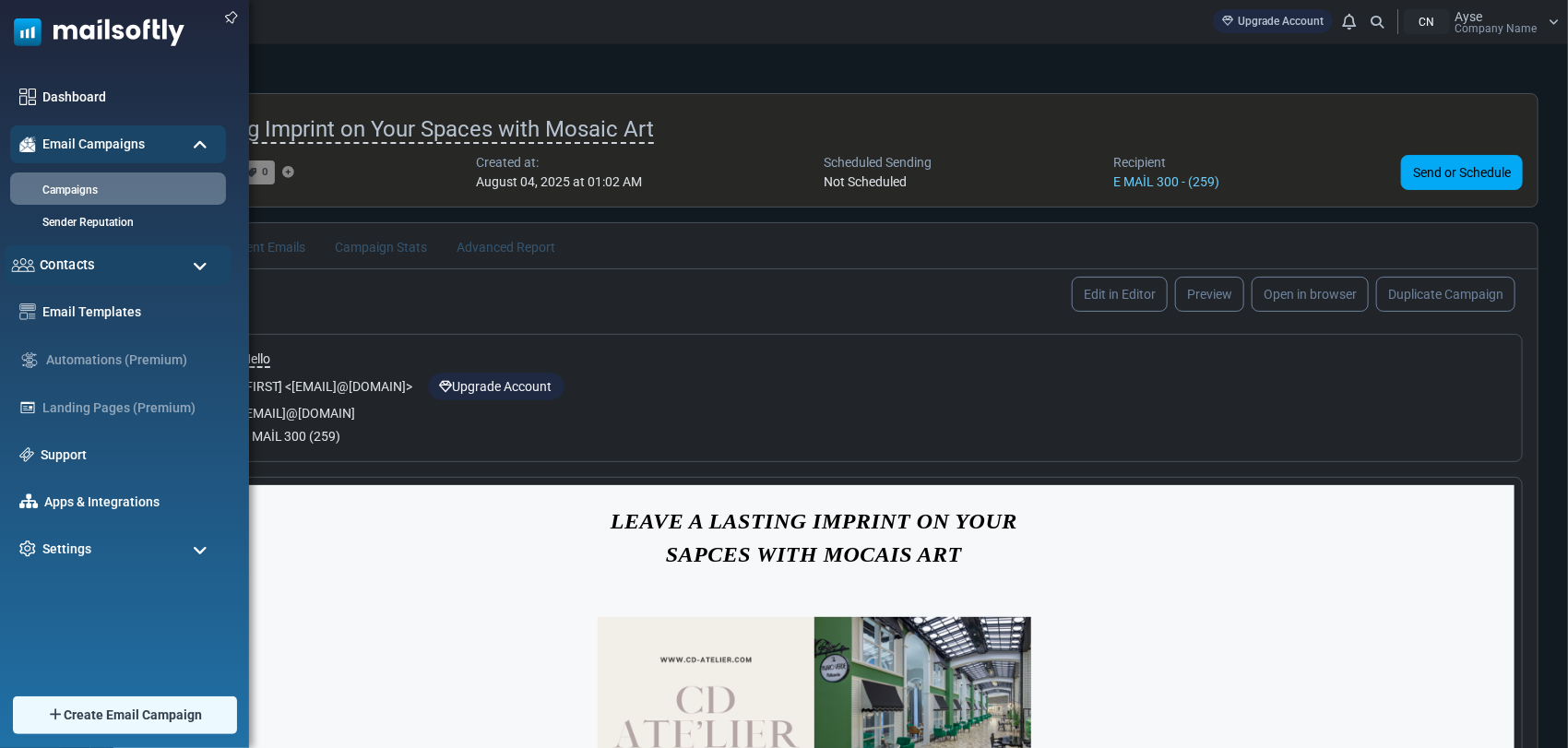 click on "Contacts" at bounding box center [118, 265] 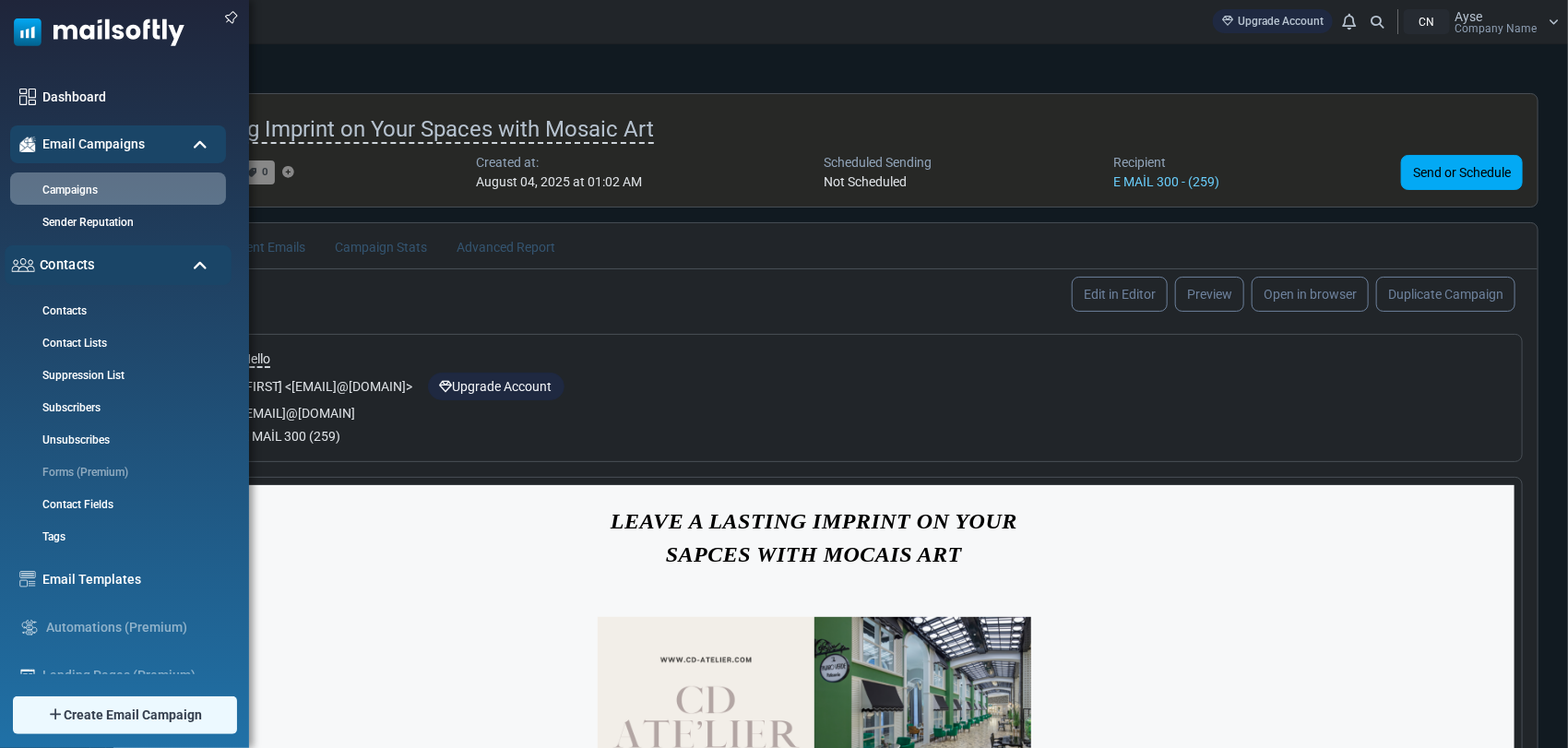 click on "Contacts" at bounding box center [118, 265] 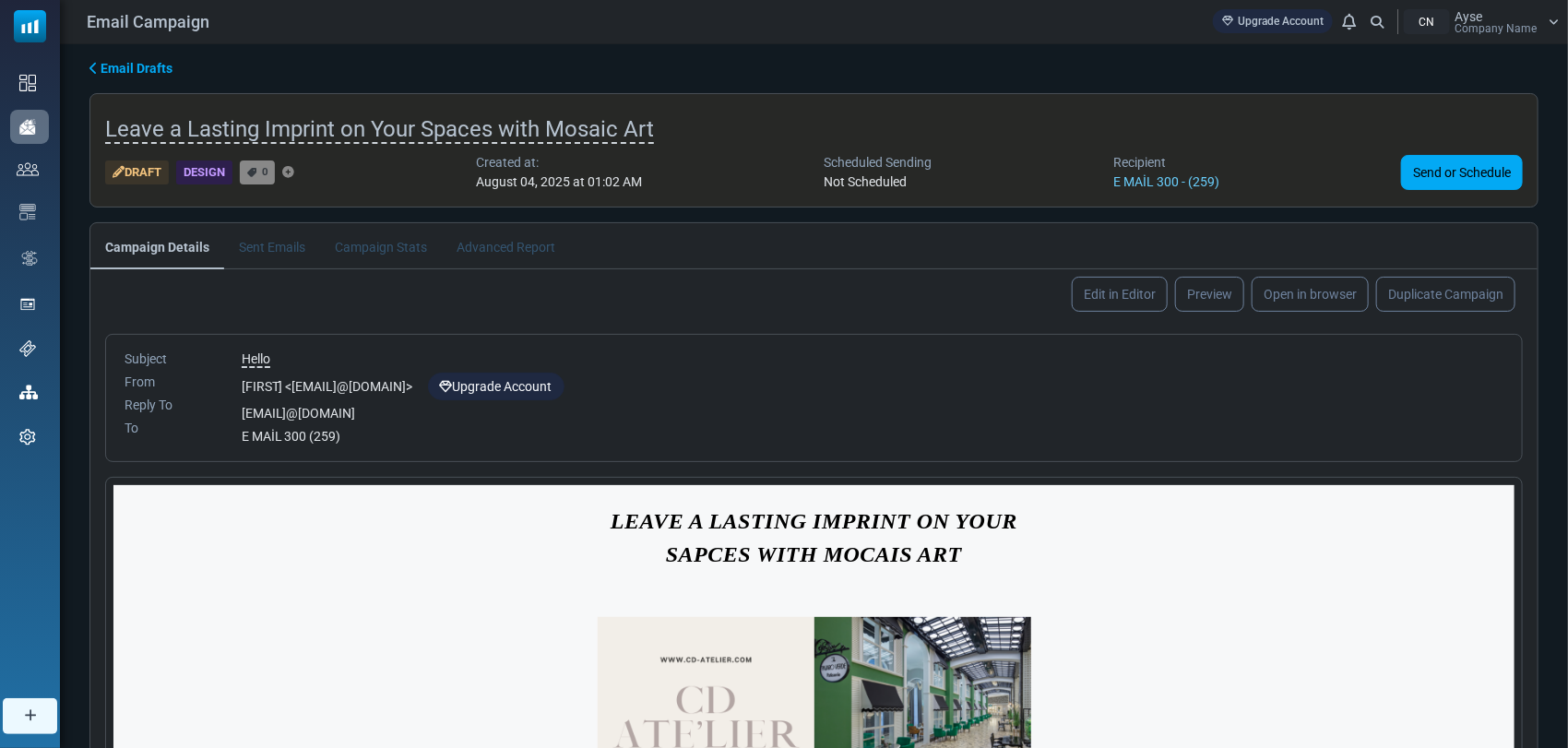 click on "Email Drafts" at bounding box center [137, 68] 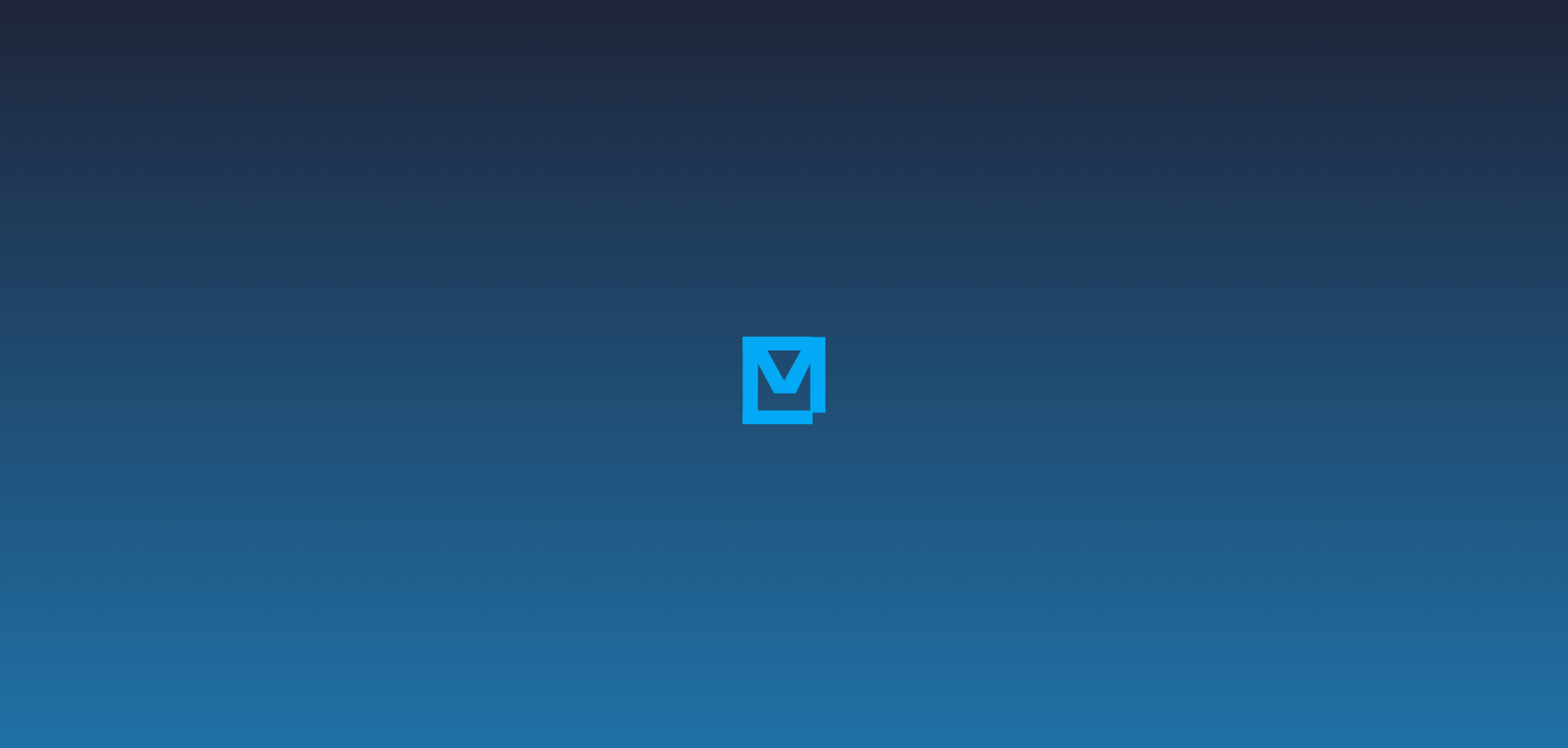 scroll, scrollTop: 0, scrollLeft: 0, axis: both 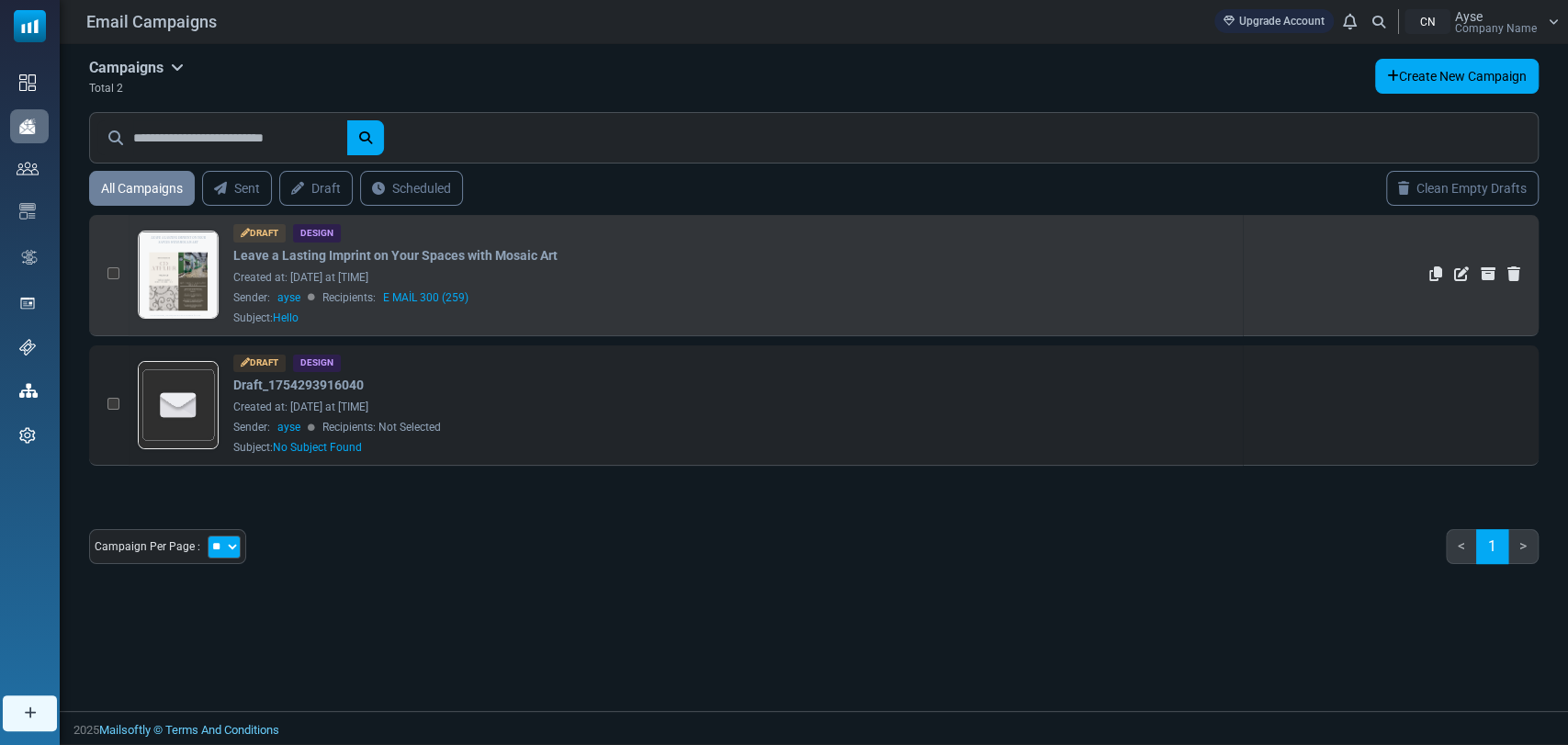 click on "Created at: [DATE] at [TIME]" at bounding box center [733, 277] 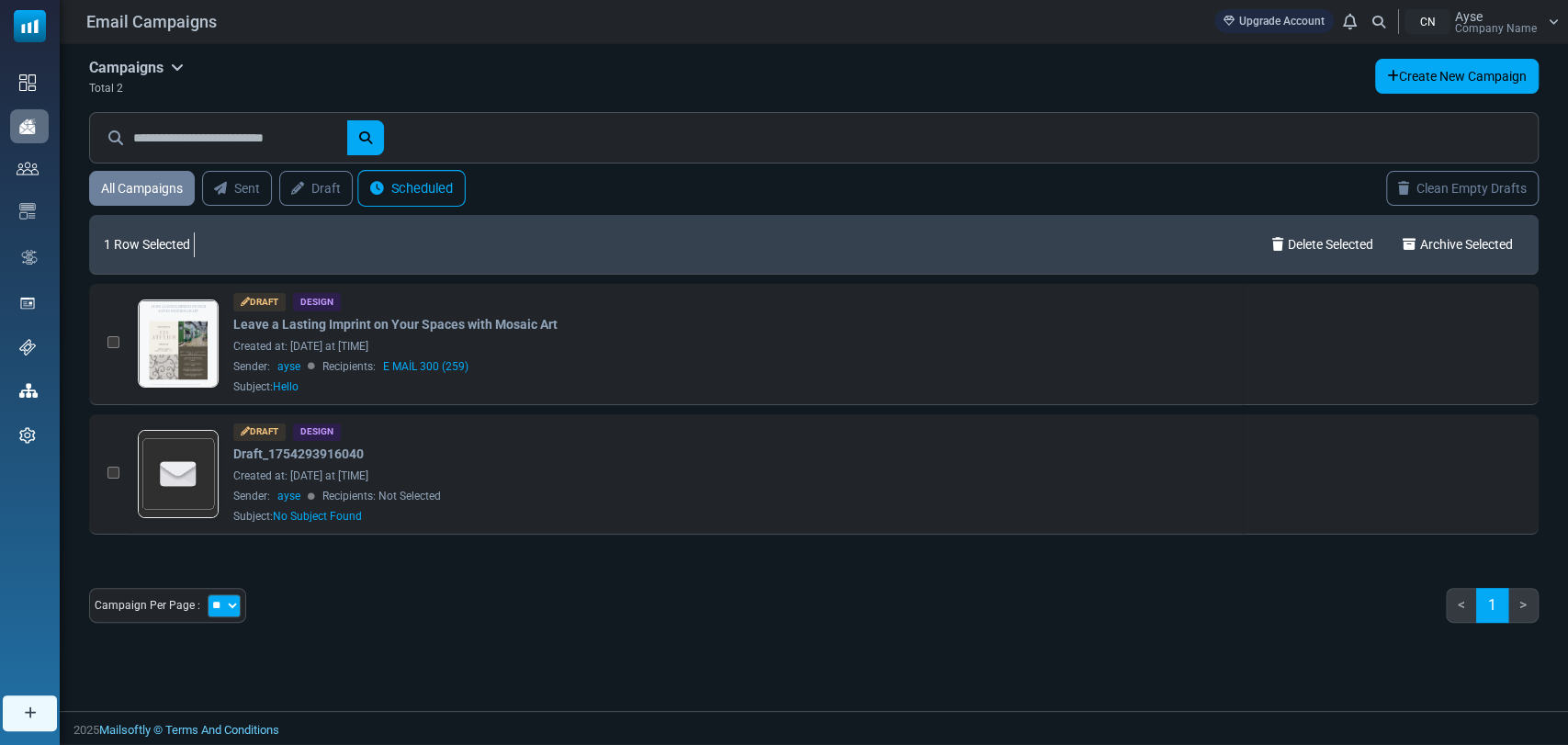 click on "Scheduled" at bounding box center (412, 188) 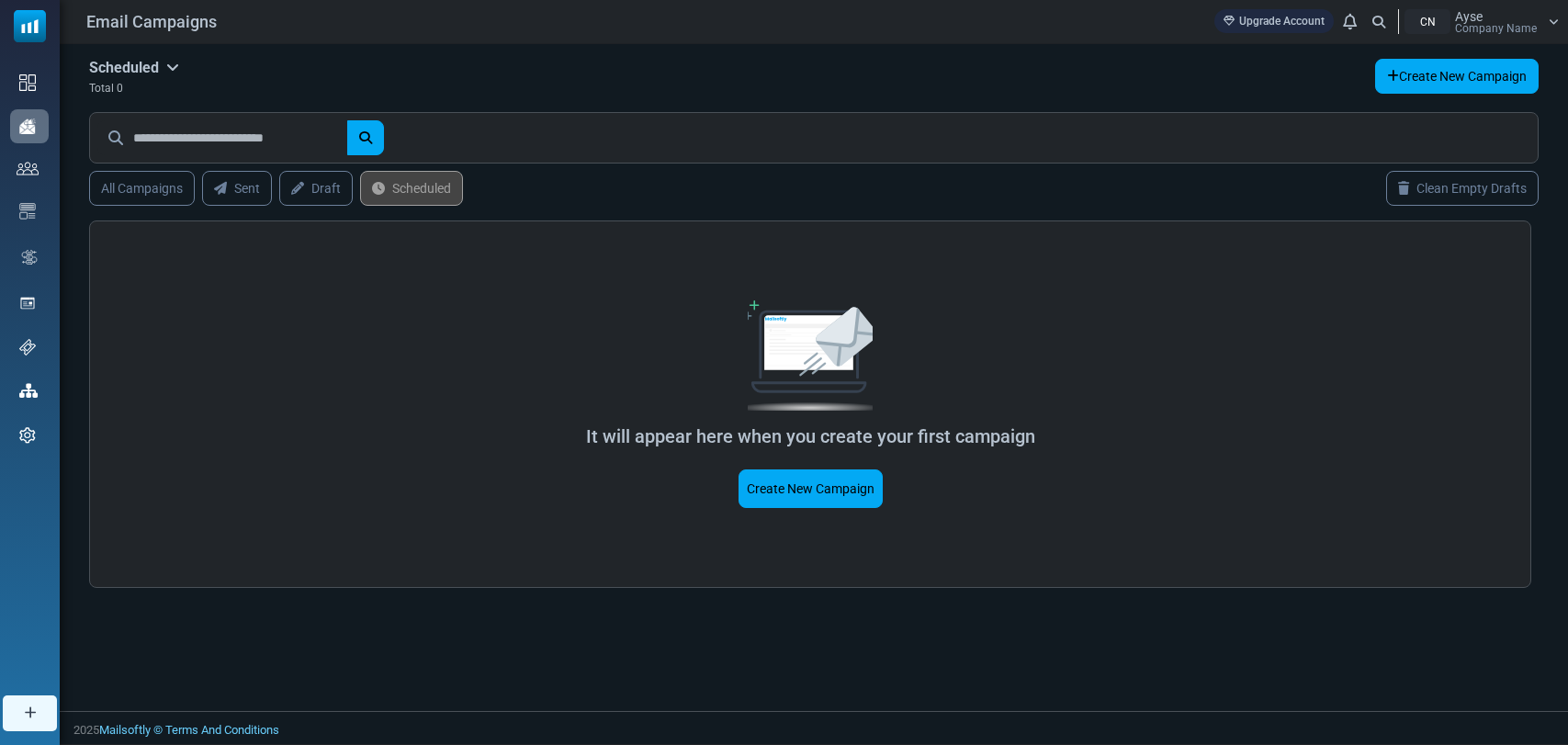 scroll, scrollTop: 0, scrollLeft: 0, axis: both 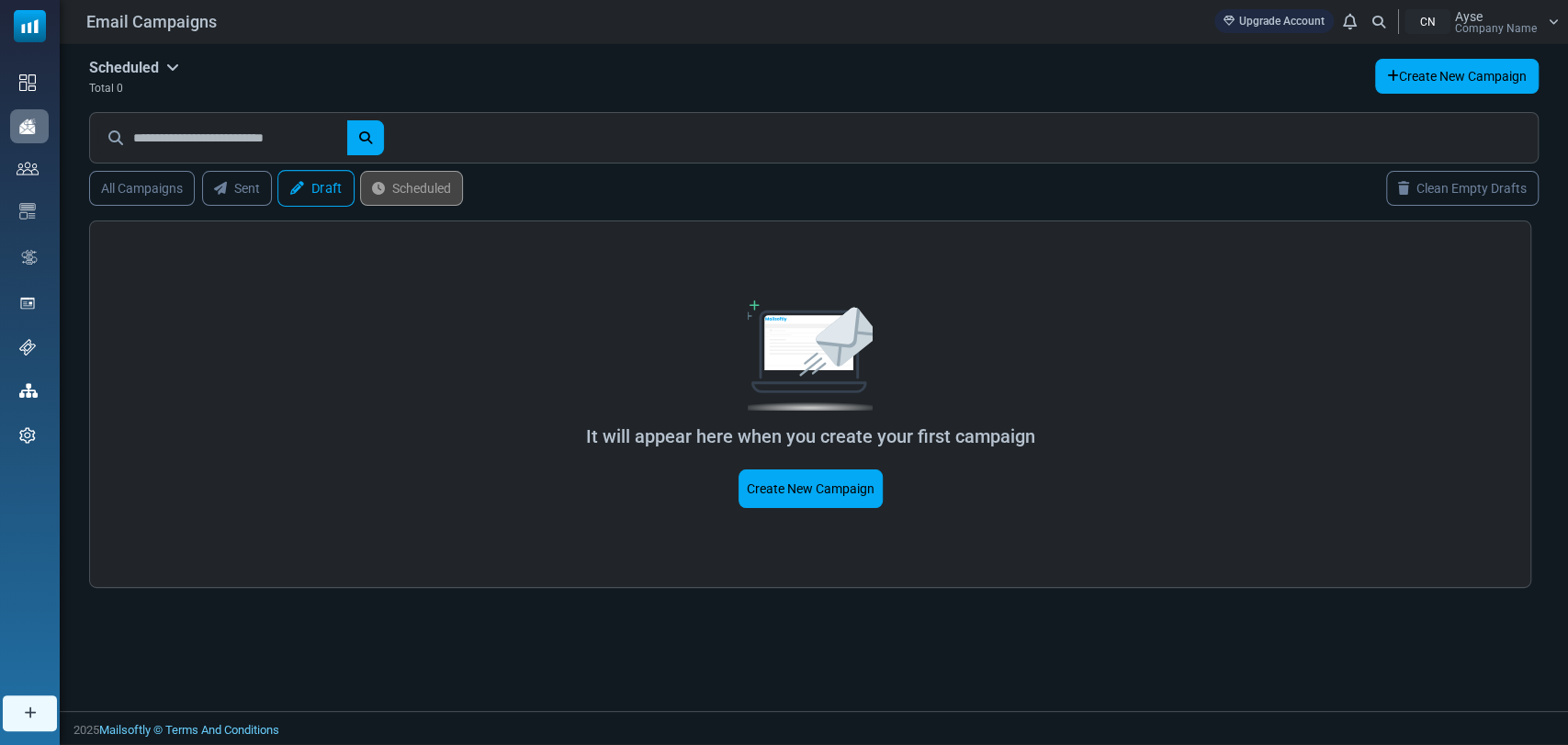 click on "Draft" at bounding box center (316, 188) 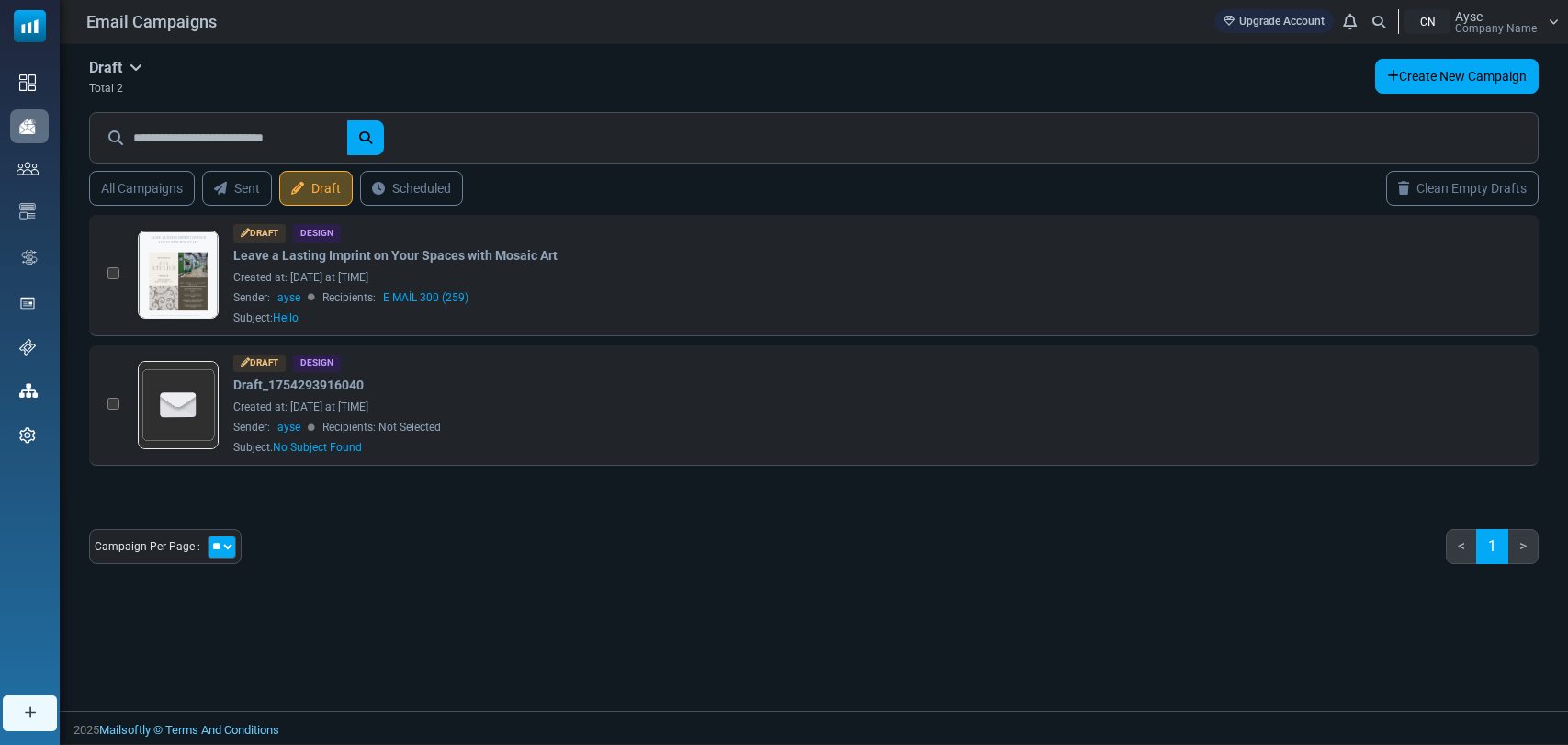 scroll, scrollTop: 0, scrollLeft: 0, axis: both 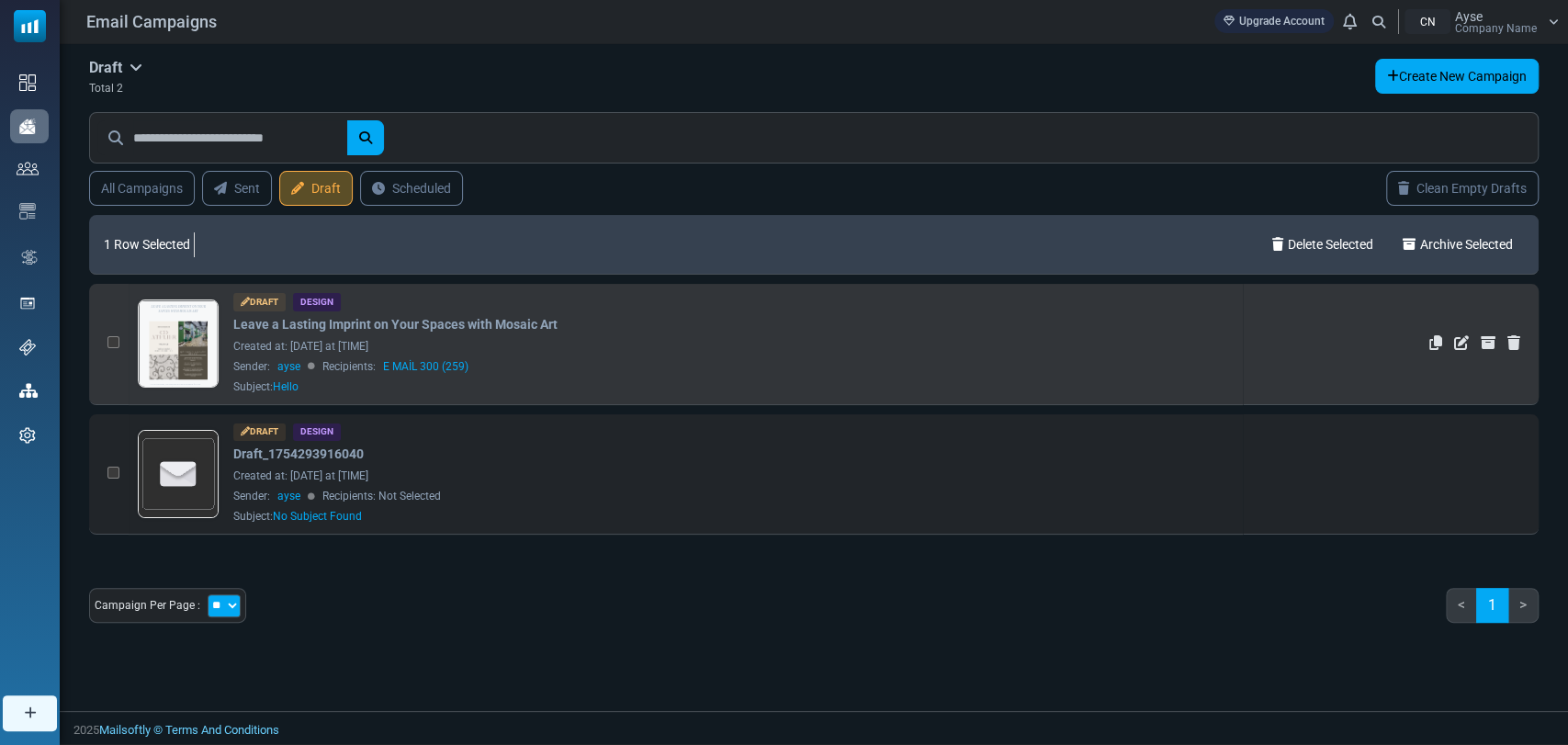 click on "Created at: [DATE] at [TIME]" at bounding box center [733, 346] 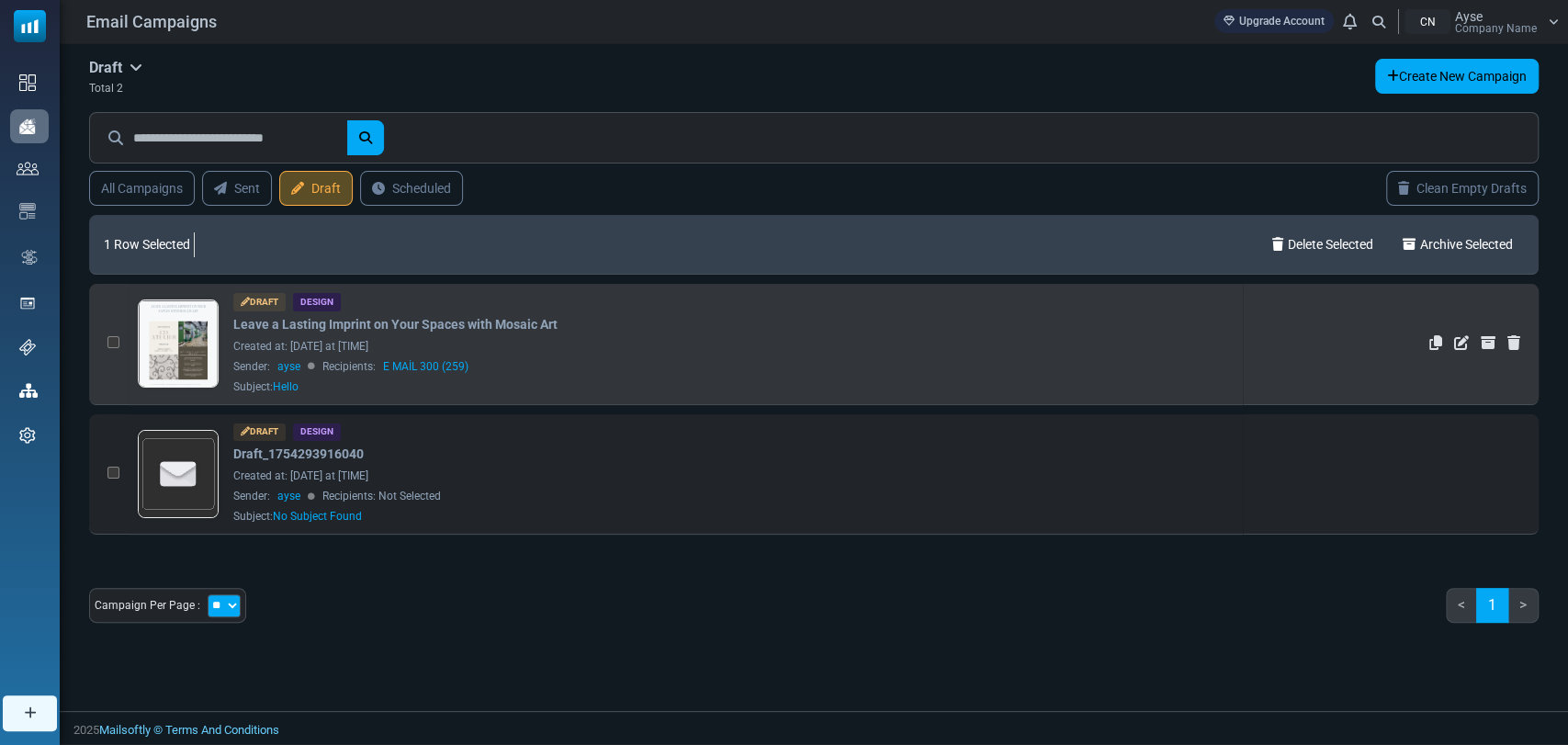 click on "Draft
Design
Leave a Lasting Imprint on Your Spaces with Mosaic Art
Created at: [DATE] at [TIME]
Sender:  [USERNAME]
Recipients:
E MAİL 300 (259)
Subject:   Hello" at bounding box center (733, 344) 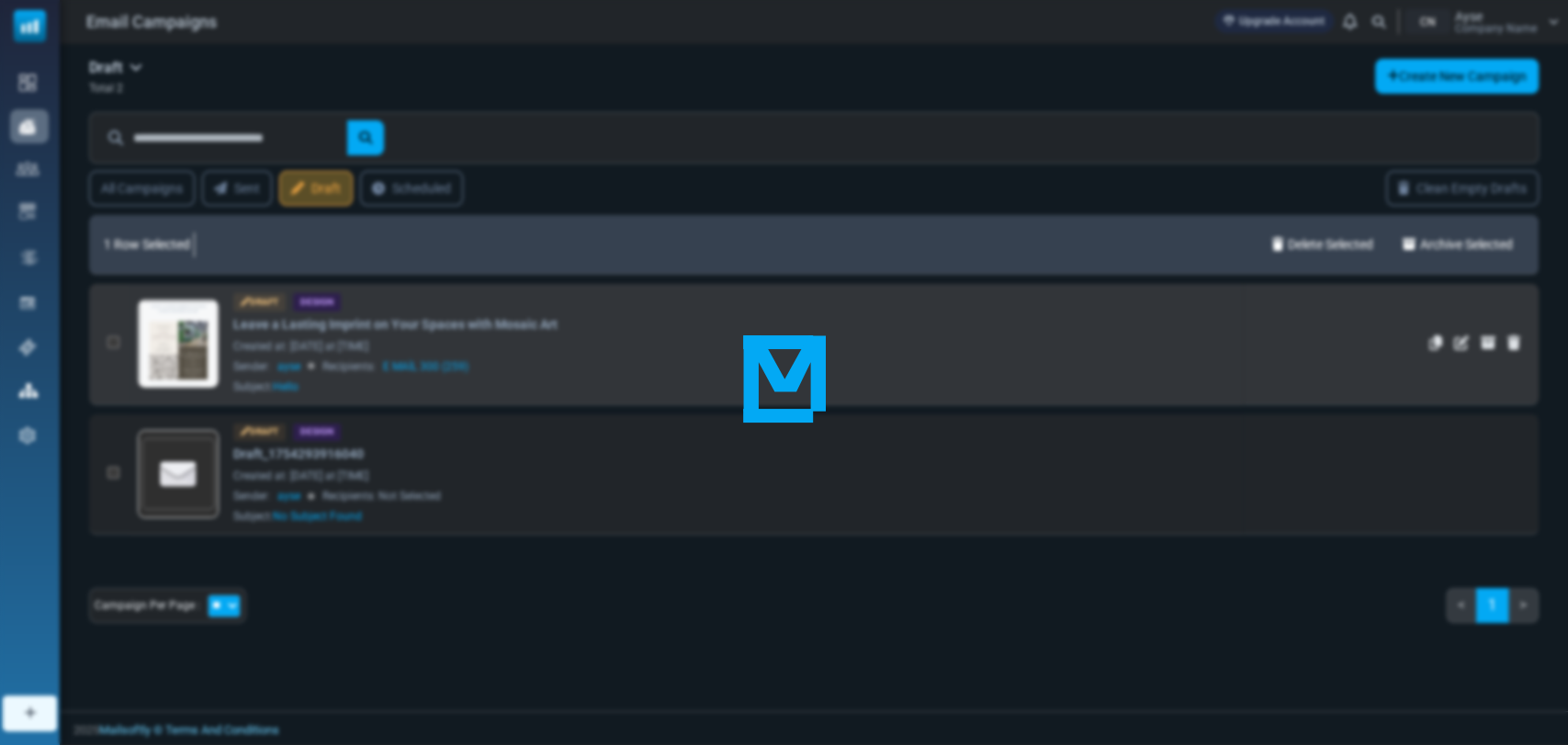 click at bounding box center [784, 372] 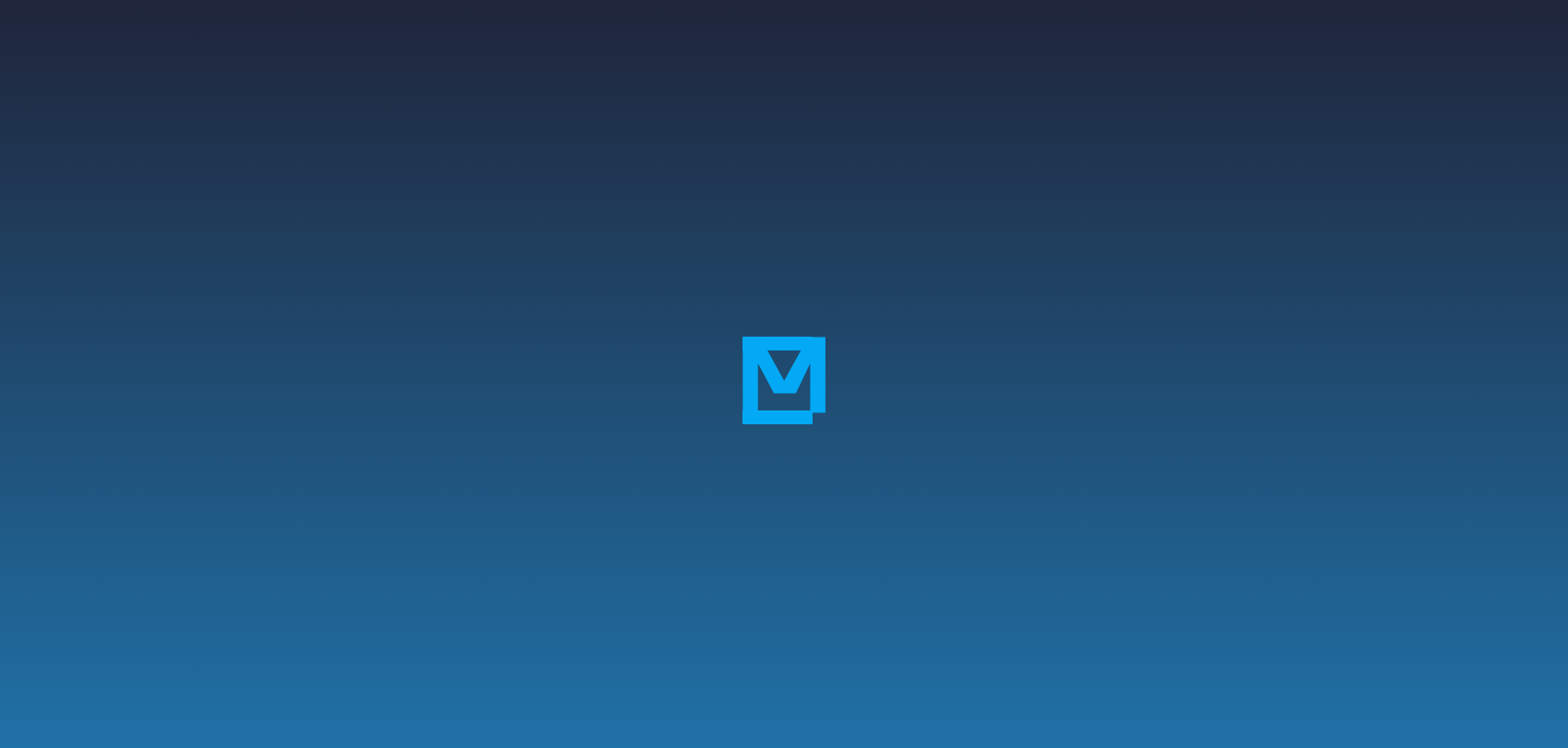 scroll, scrollTop: 0, scrollLeft: 0, axis: both 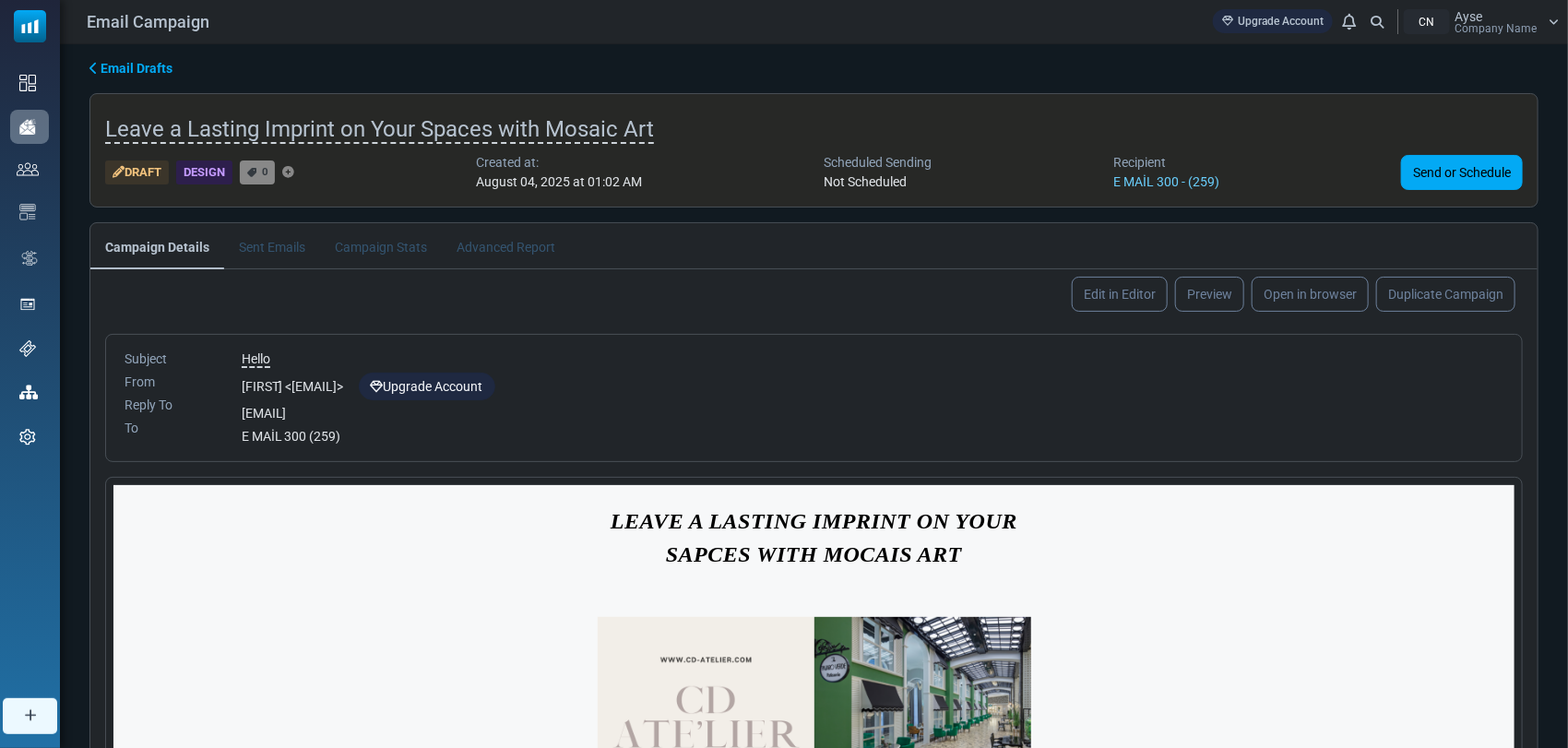 click on "Created at:" at bounding box center (559, 162) 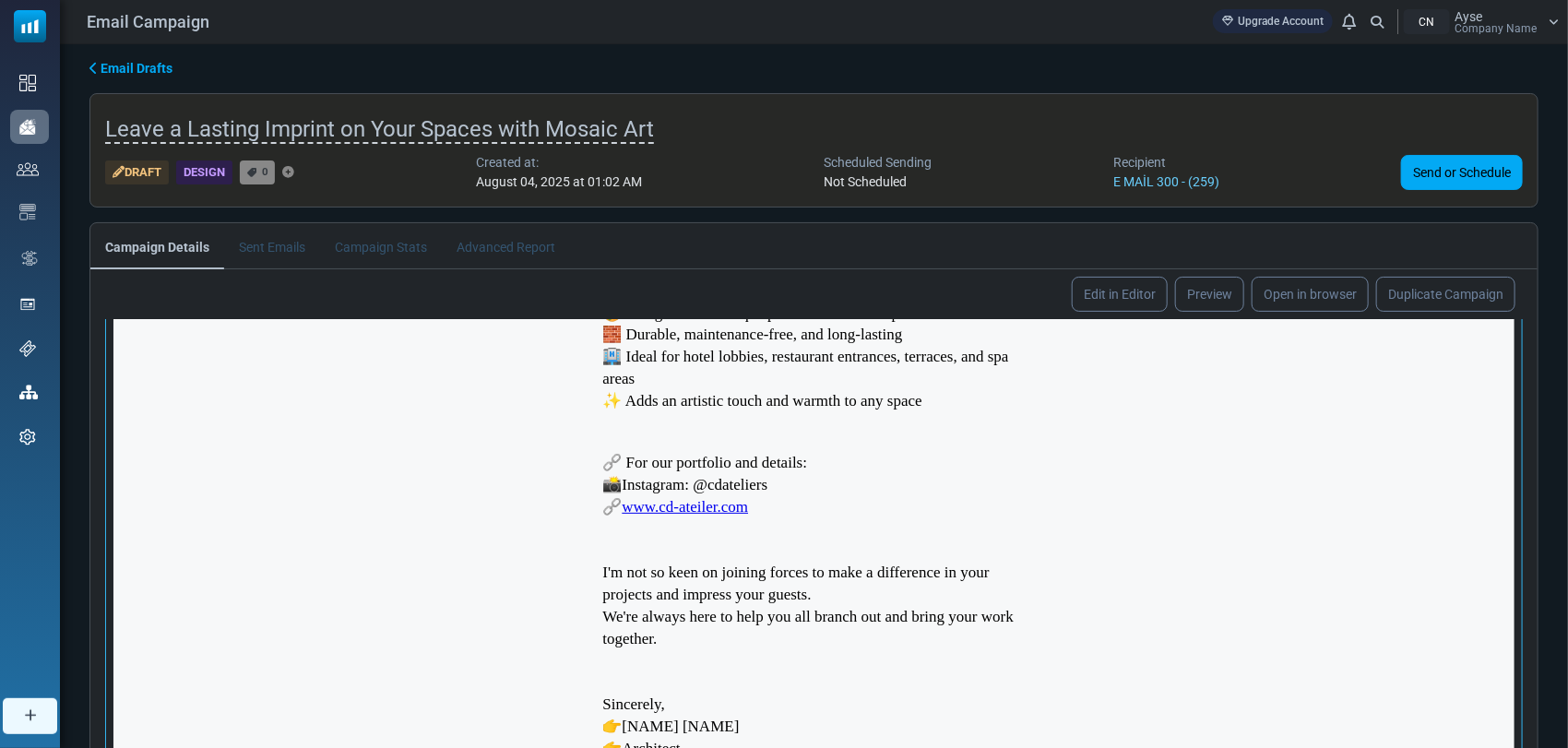 scroll, scrollTop: 1041, scrollLeft: 0, axis: vertical 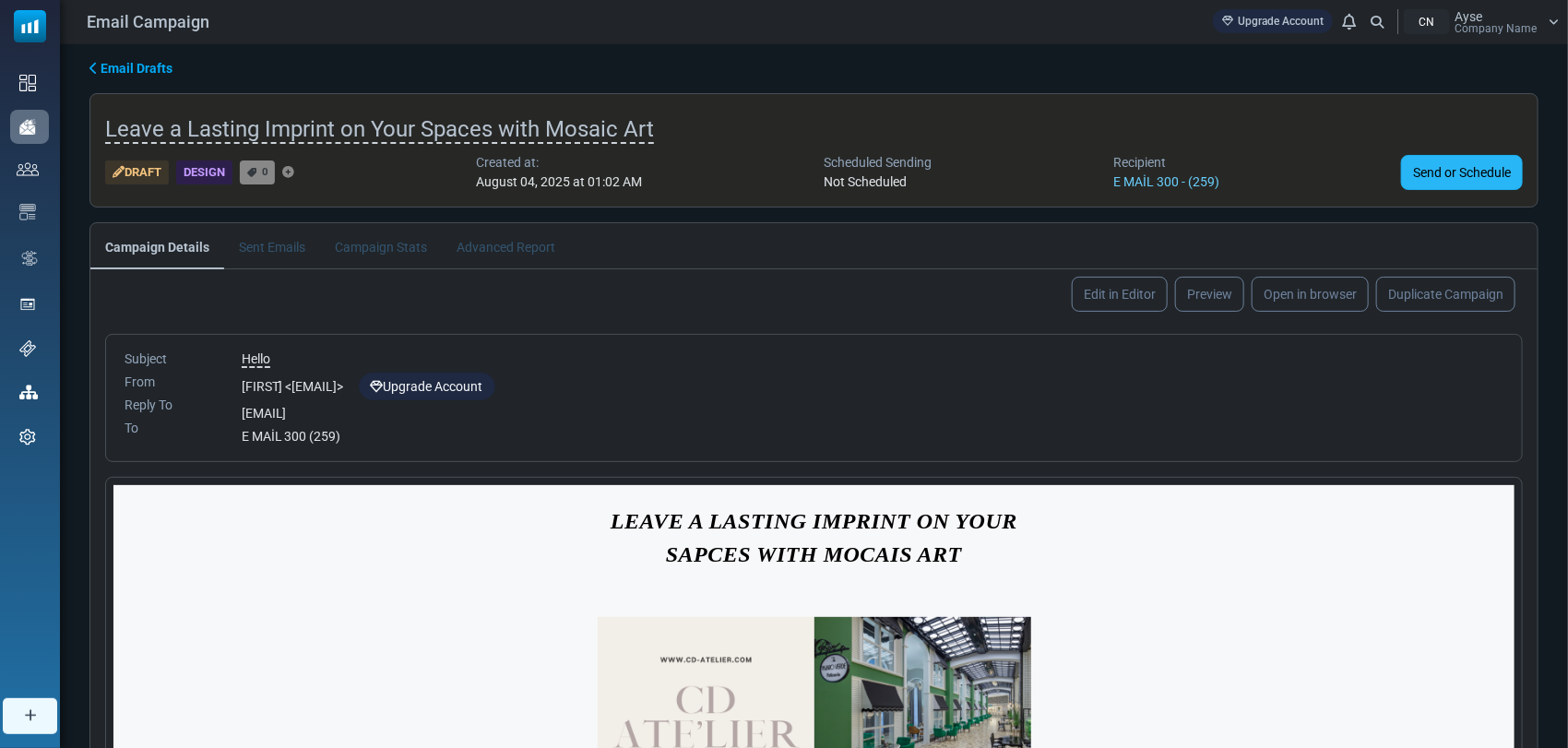 click on "Send or Schedule" at bounding box center [1462, 172] 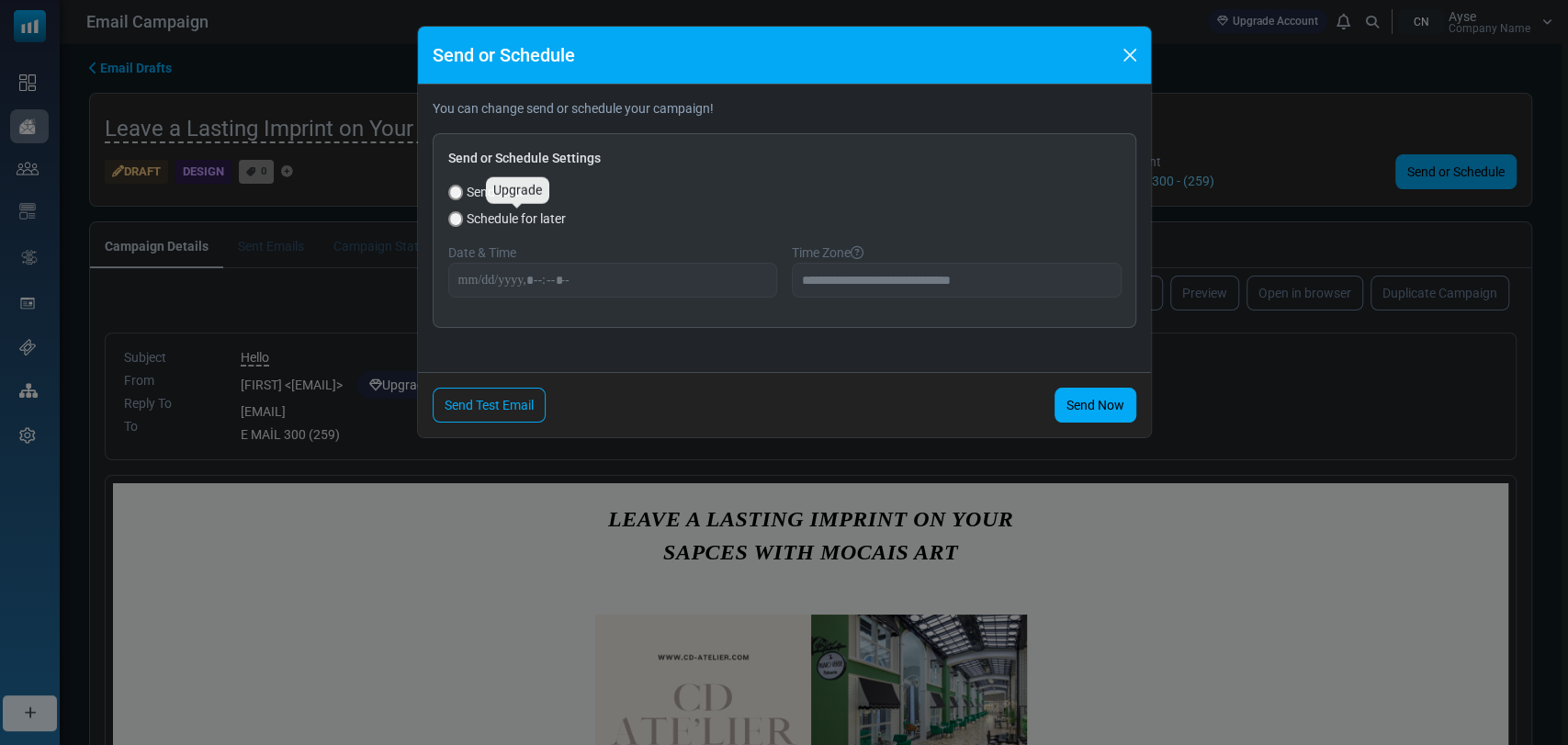 click on "Schedule for later" at bounding box center (516, 219) 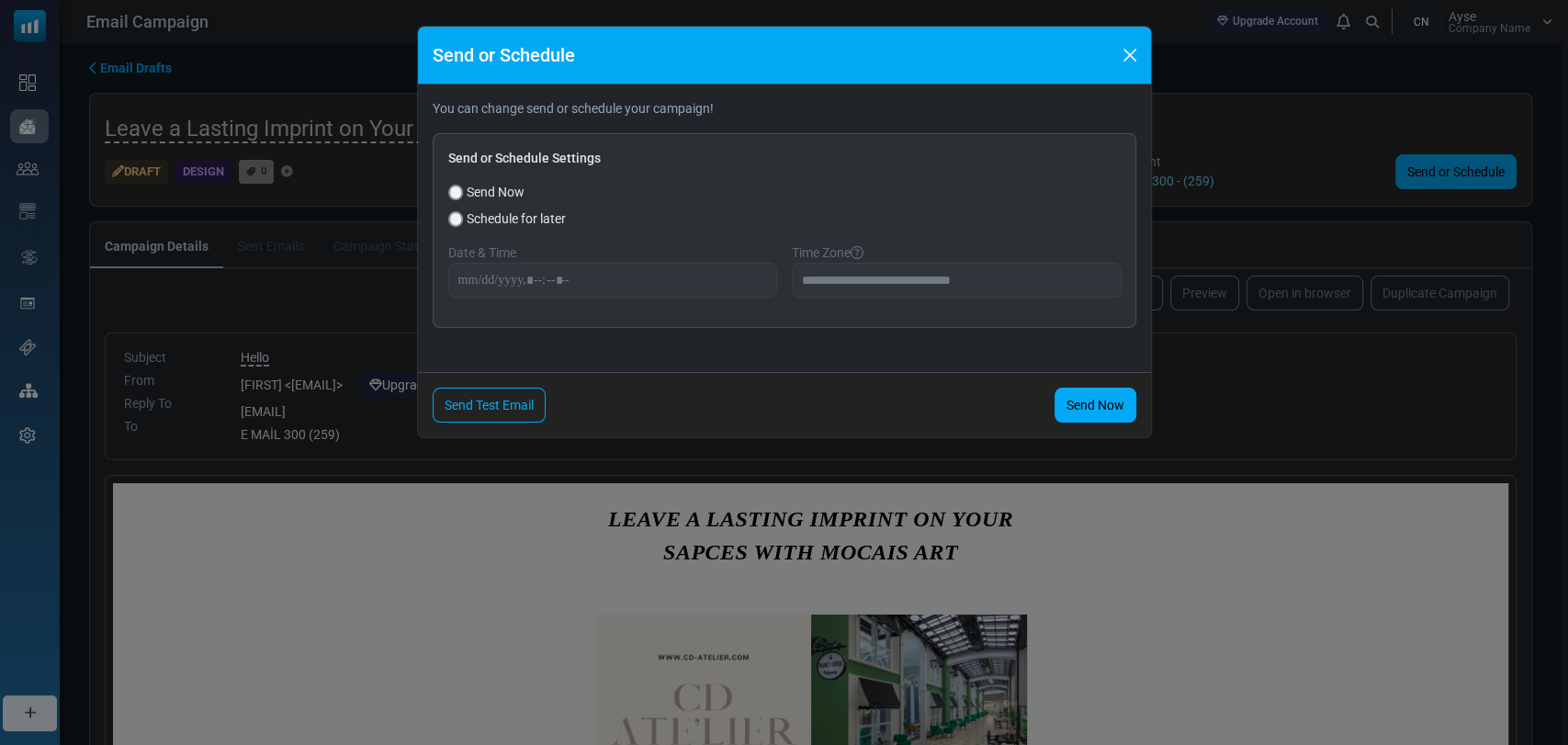 click on "Schedule for later" at bounding box center [516, 219] 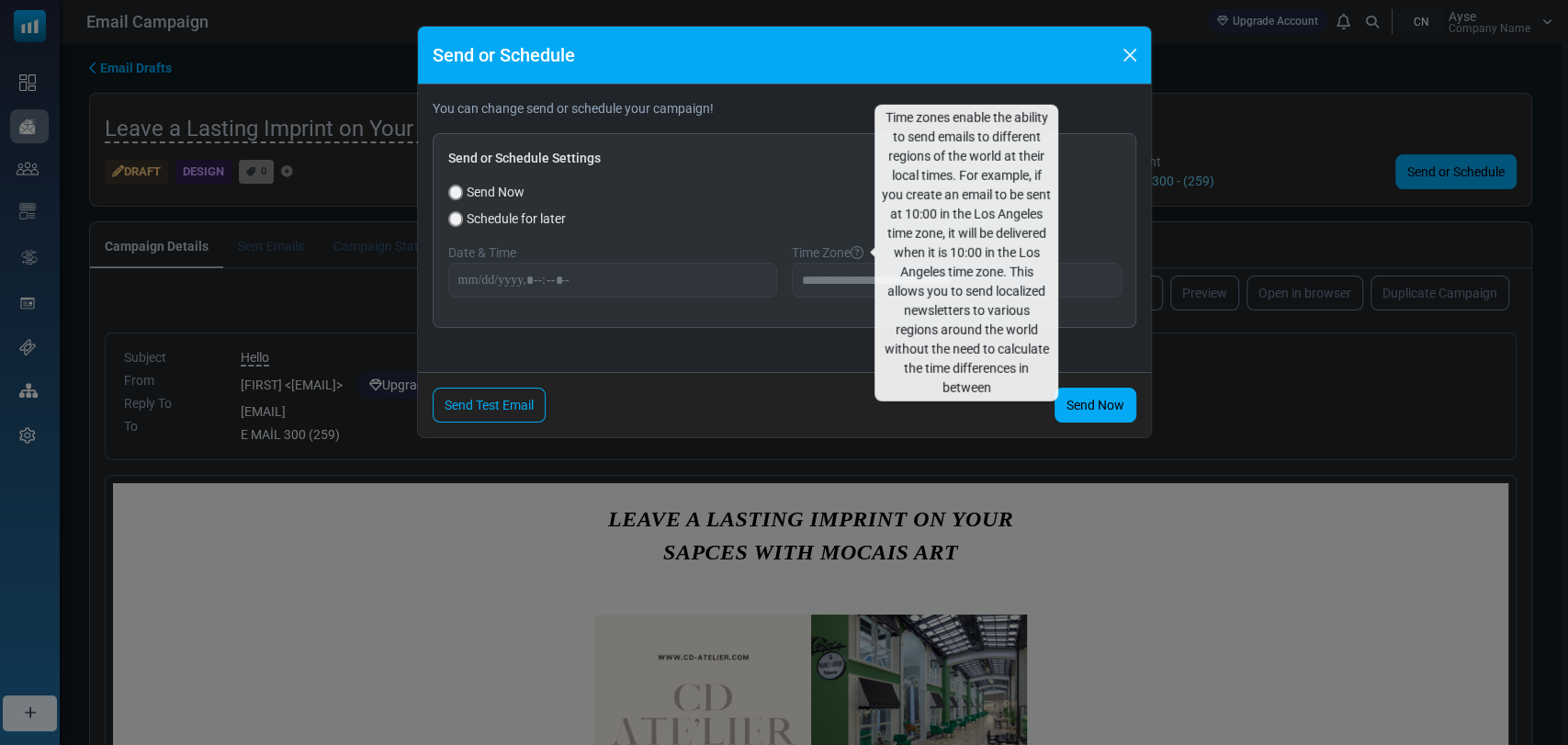 click at bounding box center [857, 253] 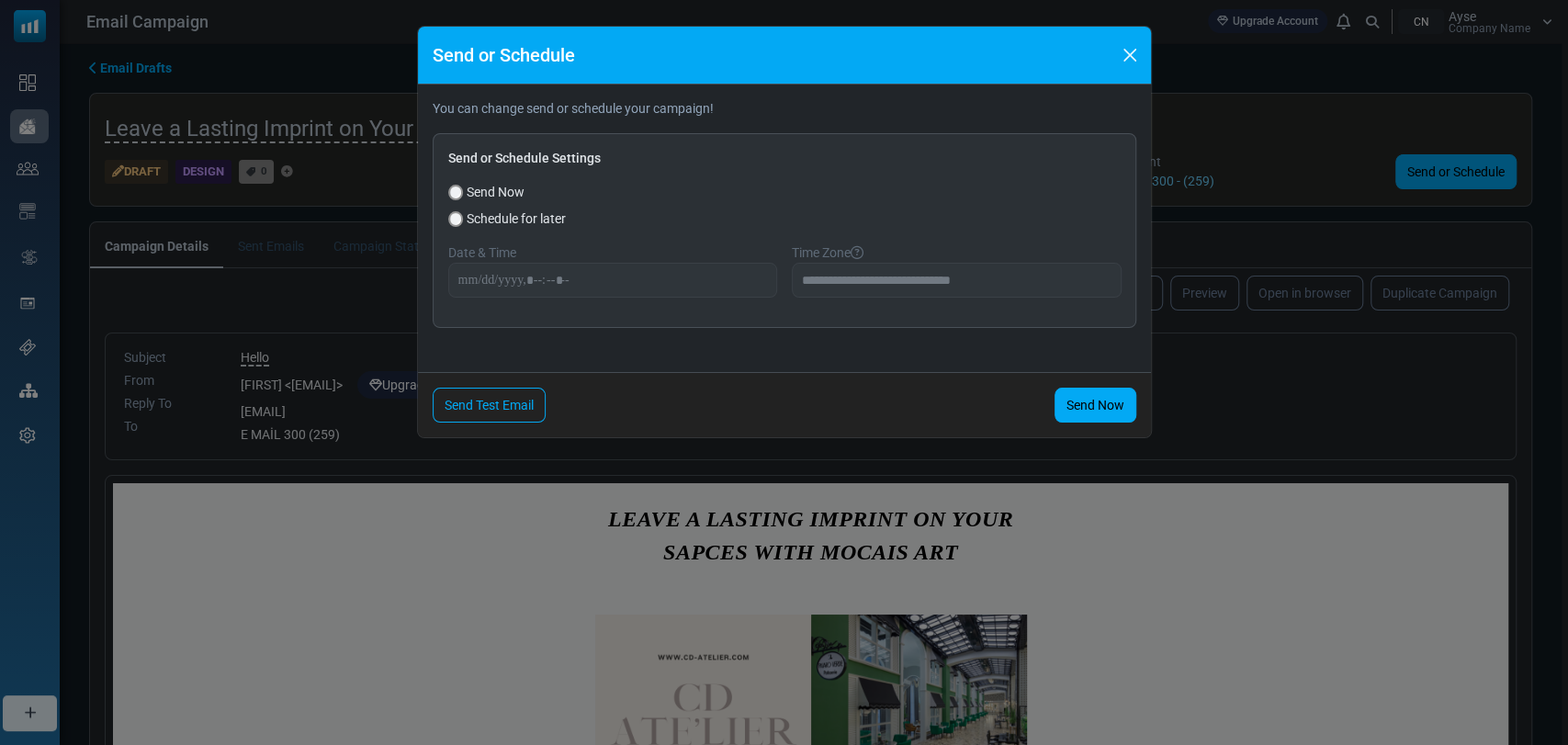 click at bounding box center [857, 253] 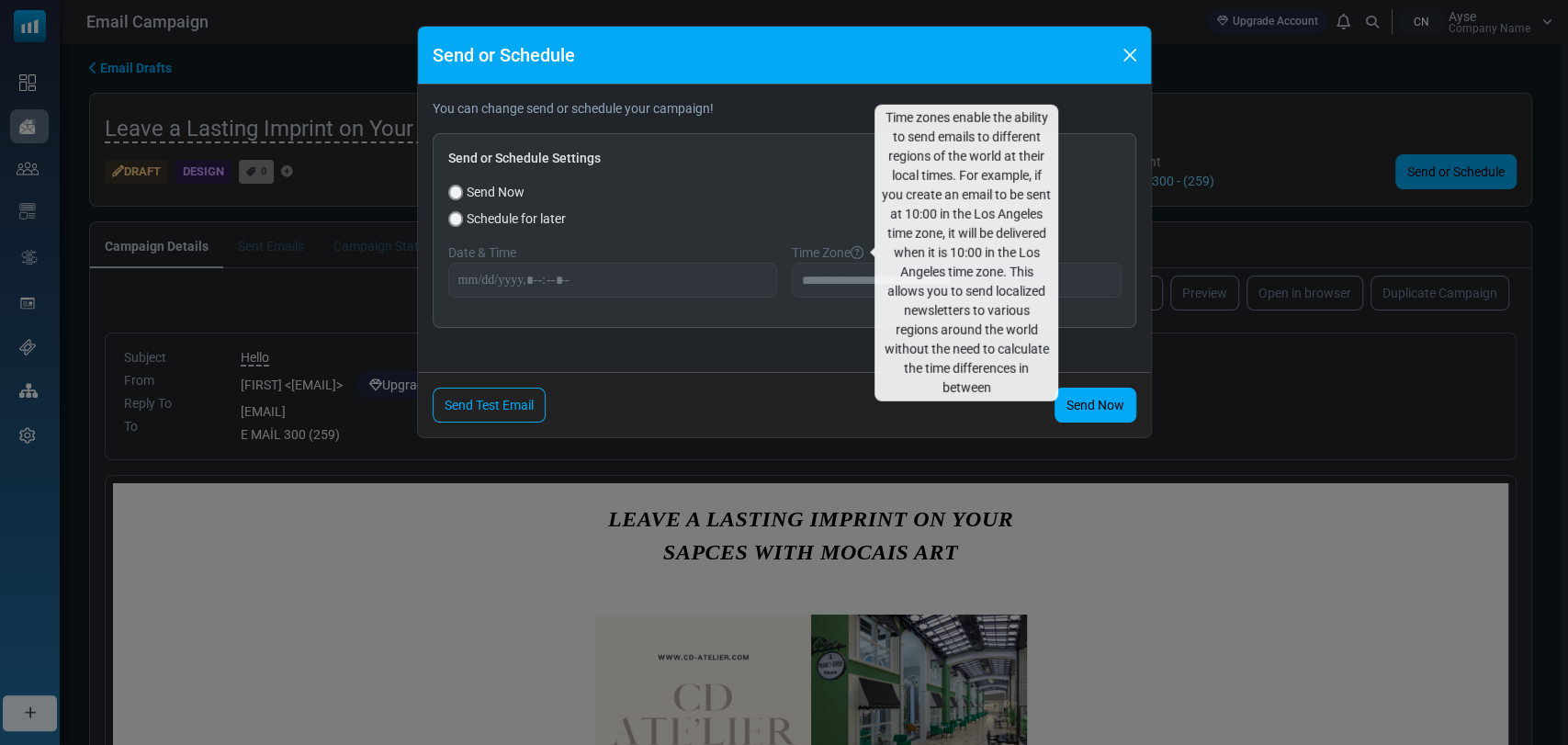 click at bounding box center (857, 253) 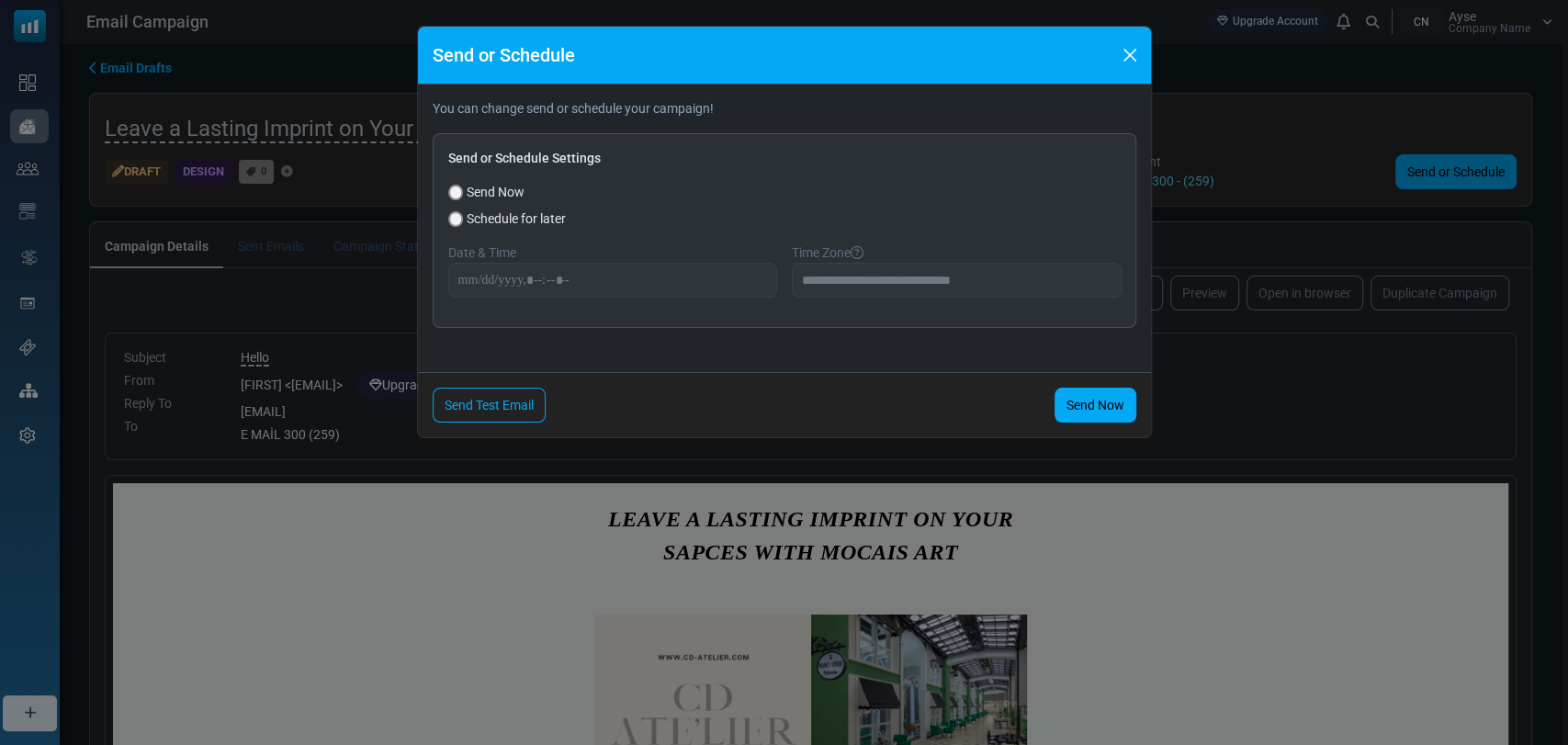 click on "Time Zone" at bounding box center (956, 253) 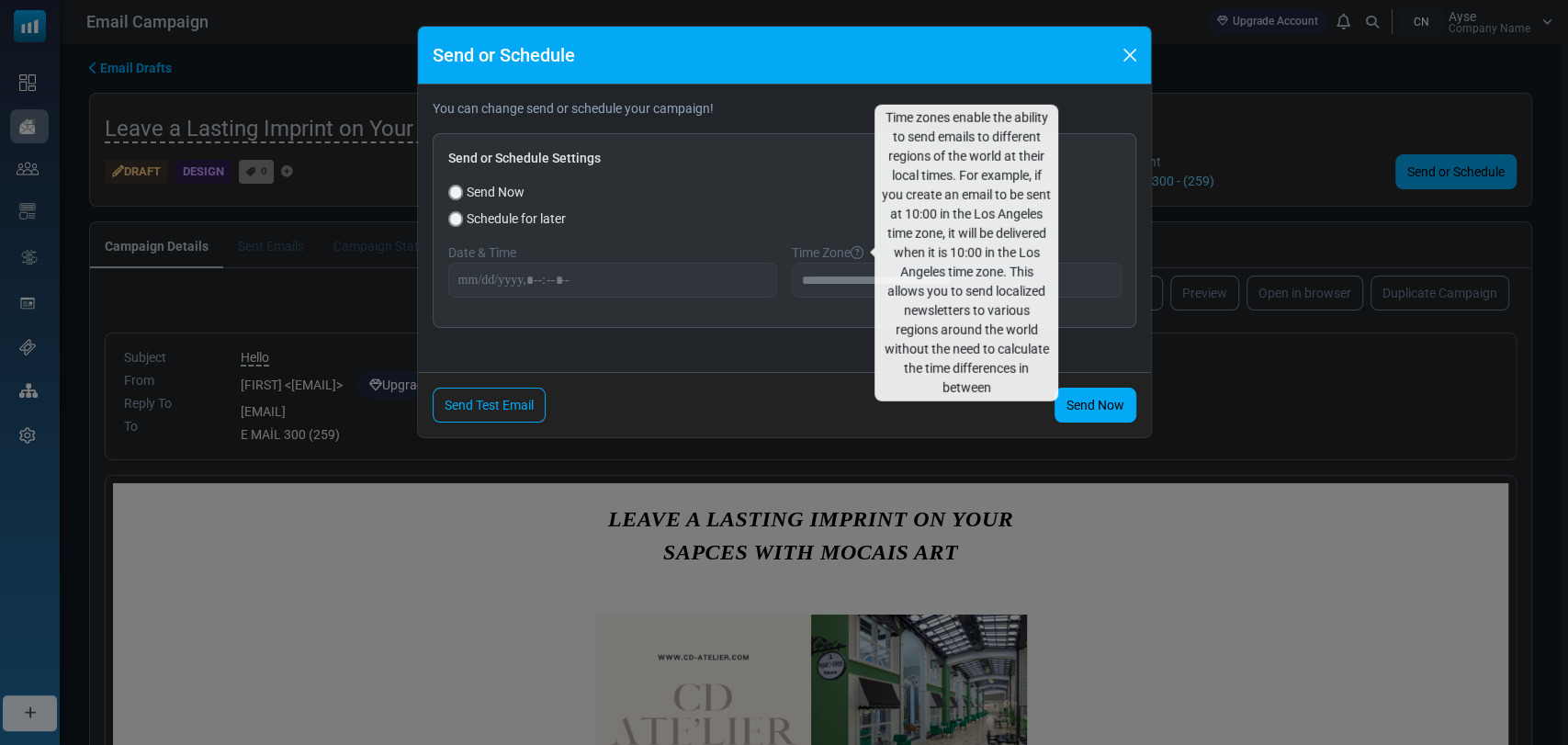 click at bounding box center [857, 253] 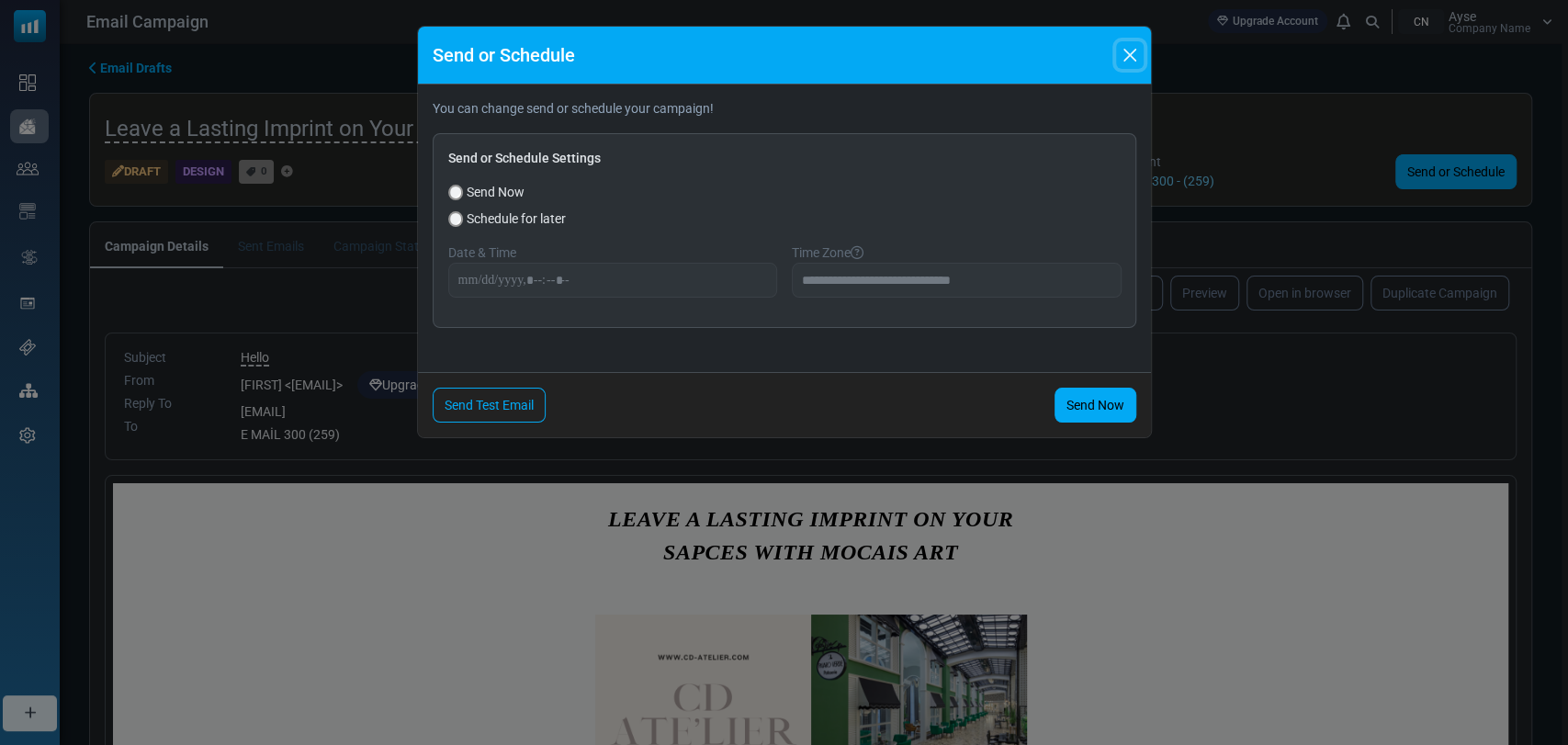 click at bounding box center (1130, 55) 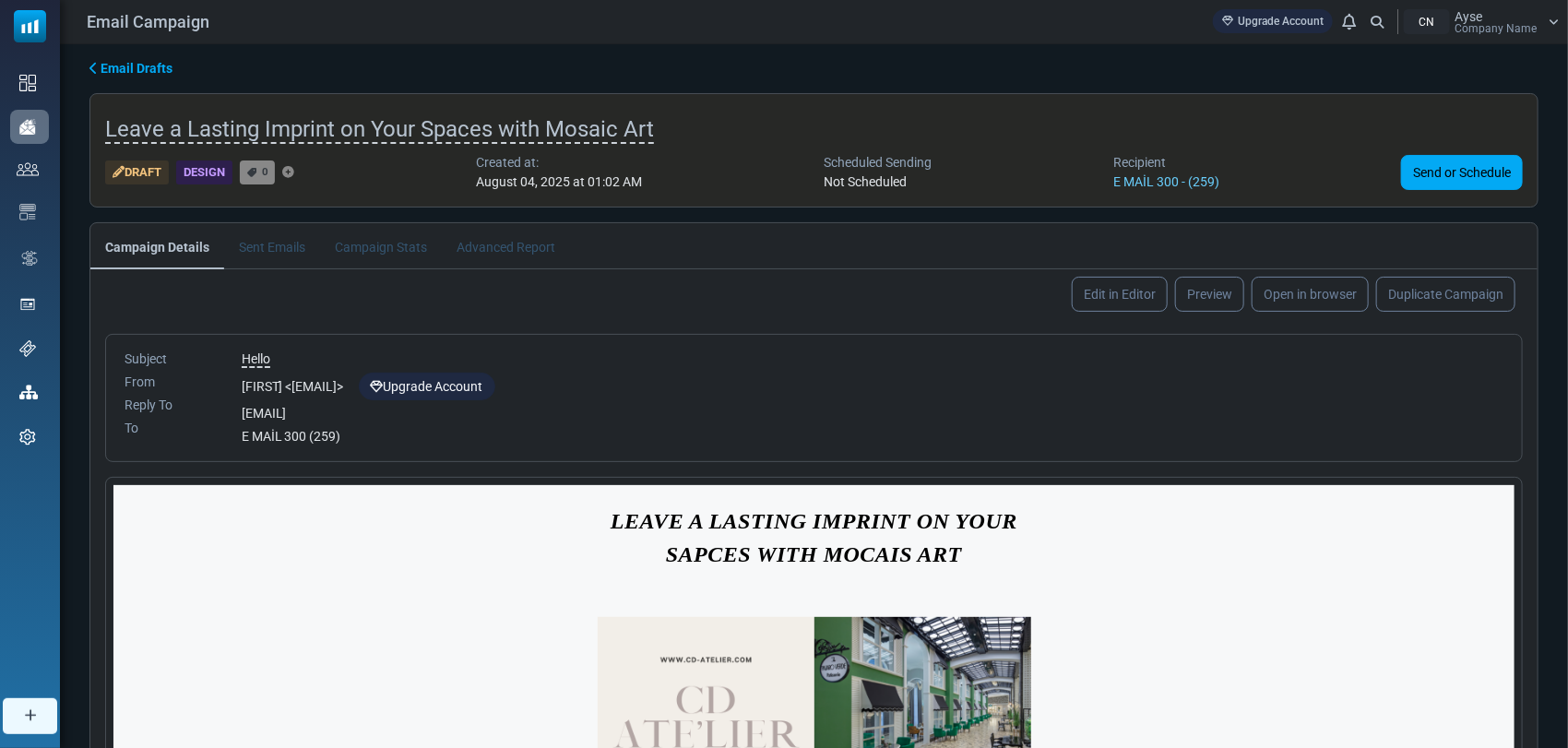 click at bounding box center [93, 68] 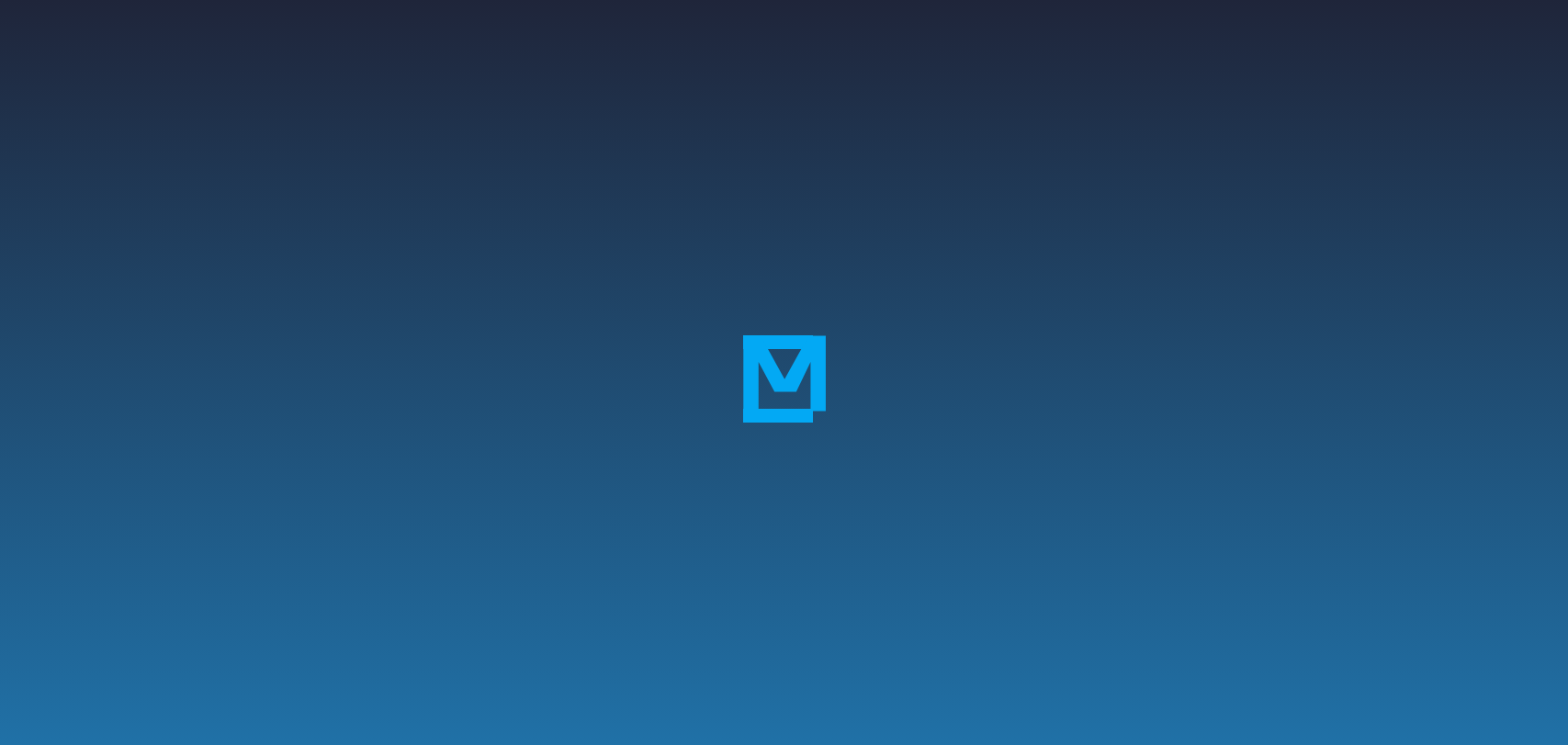 scroll, scrollTop: 0, scrollLeft: 0, axis: both 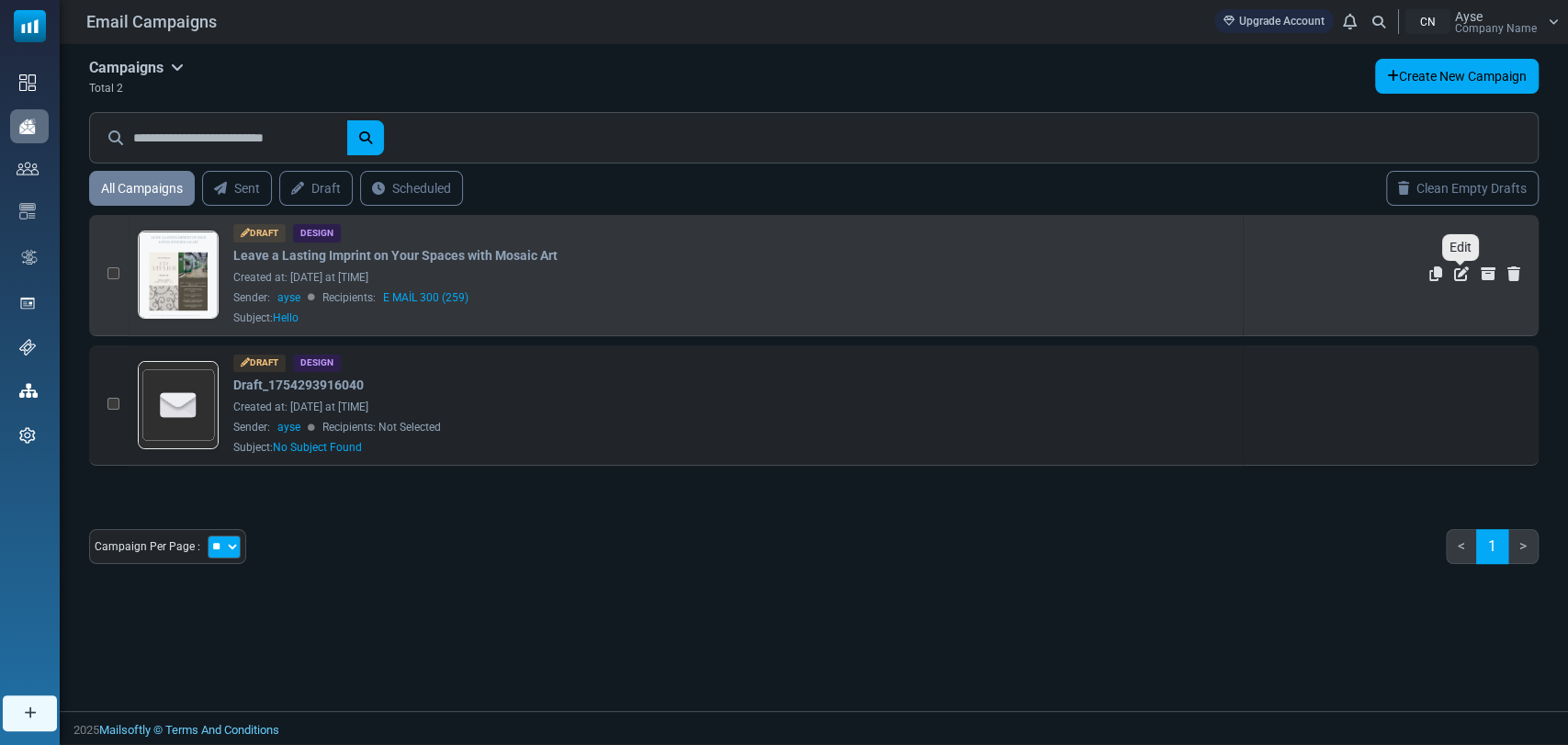 click at bounding box center [1461, 274] 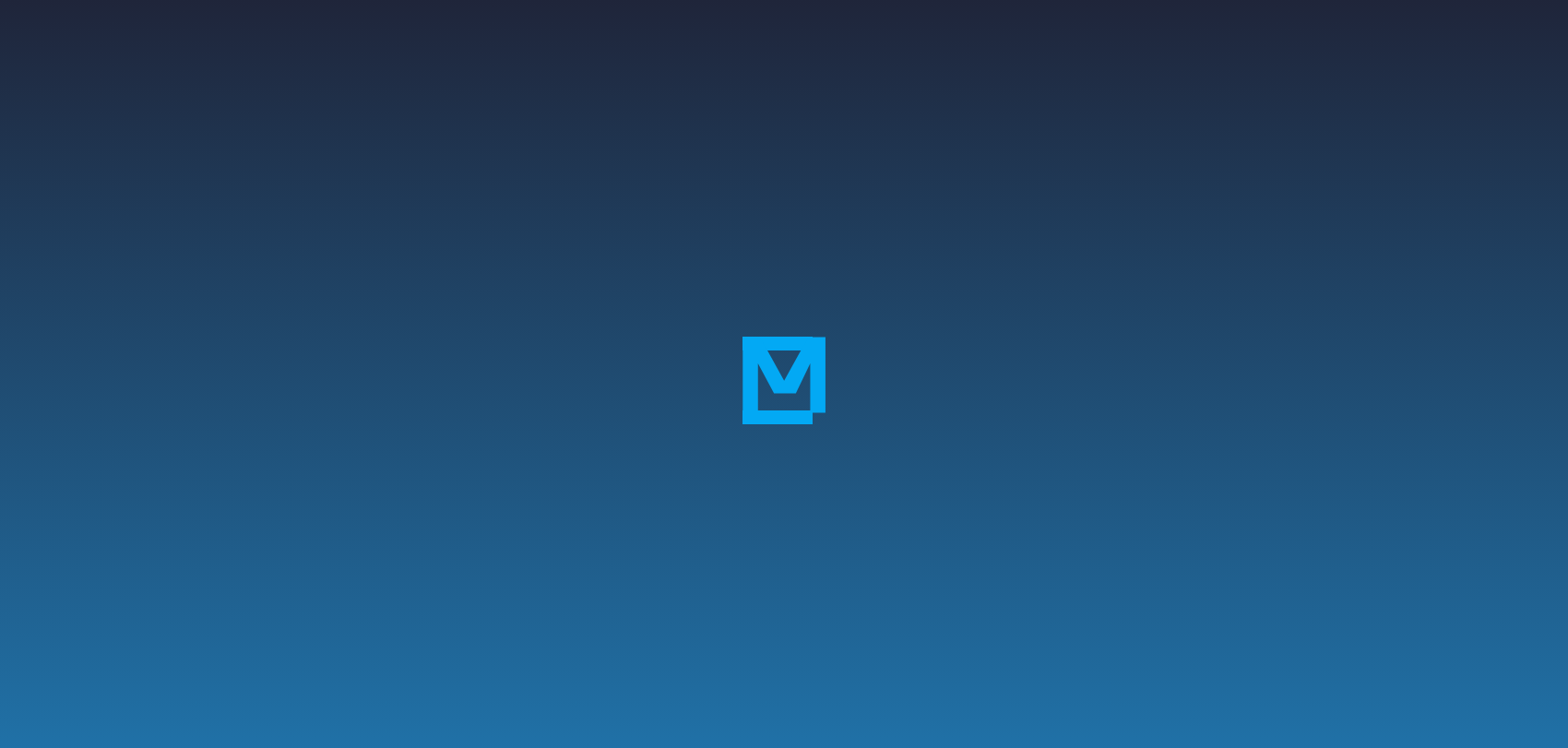 scroll, scrollTop: 0, scrollLeft: 0, axis: both 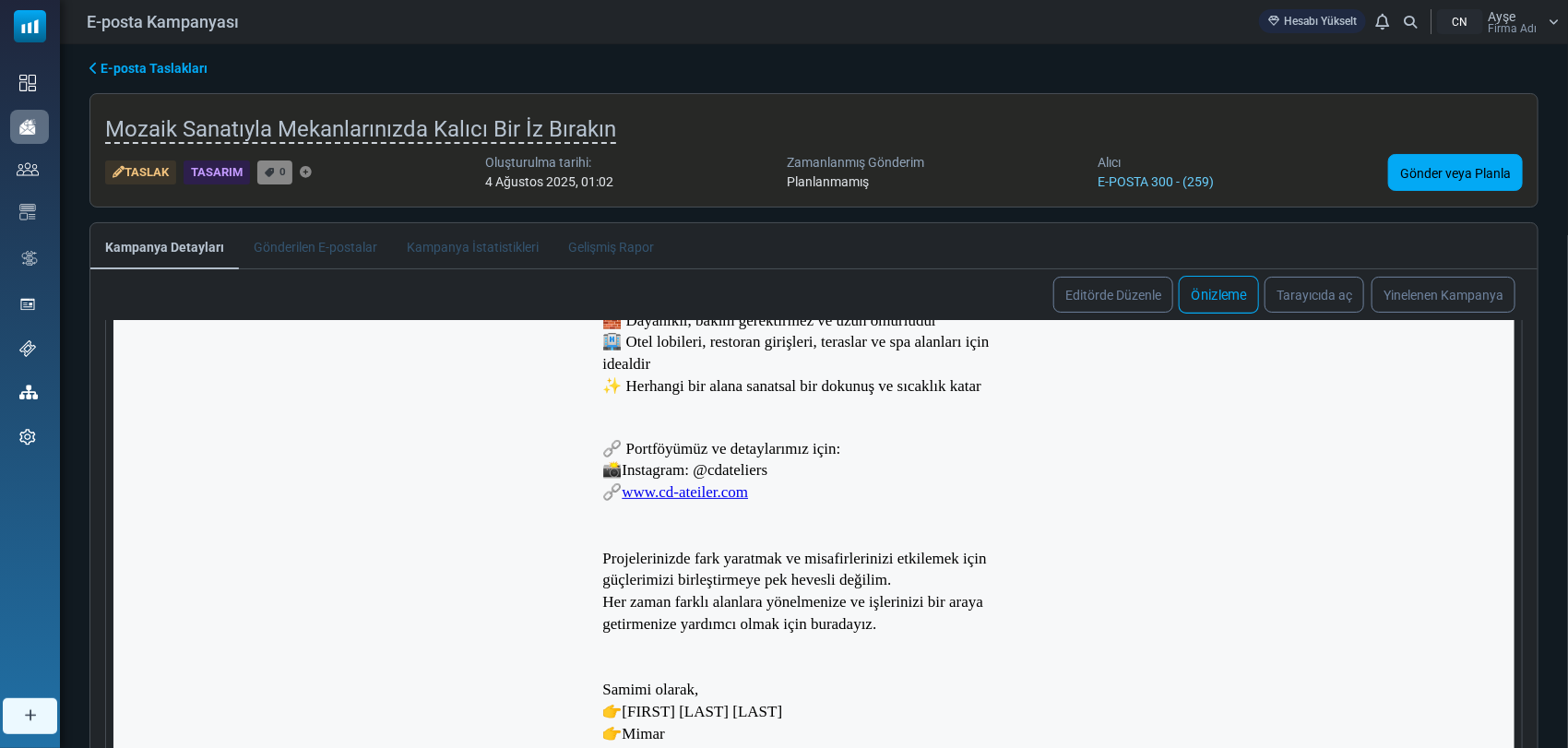 click on "Önizleme" at bounding box center (1218, 294) 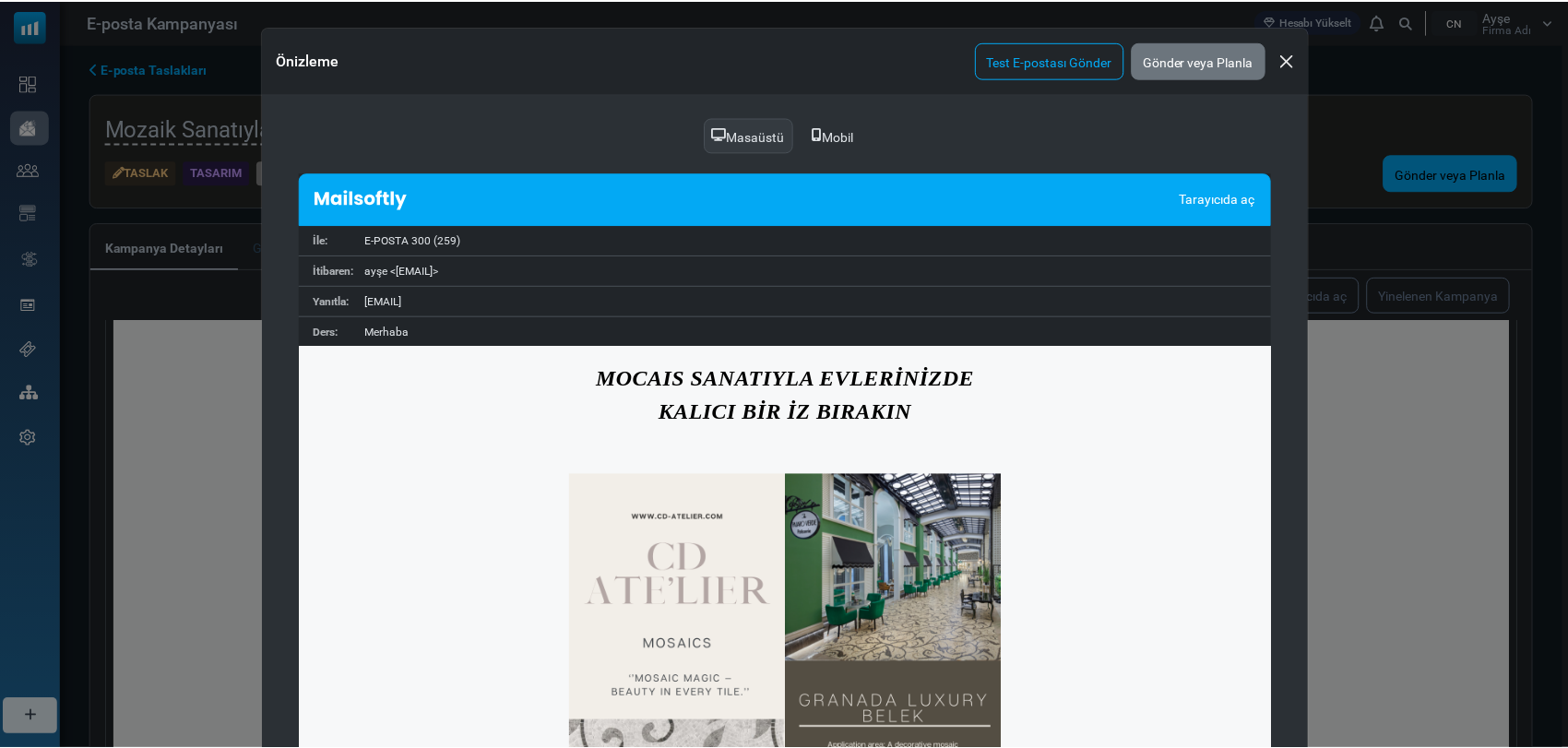 scroll, scrollTop: 0, scrollLeft: 0, axis: both 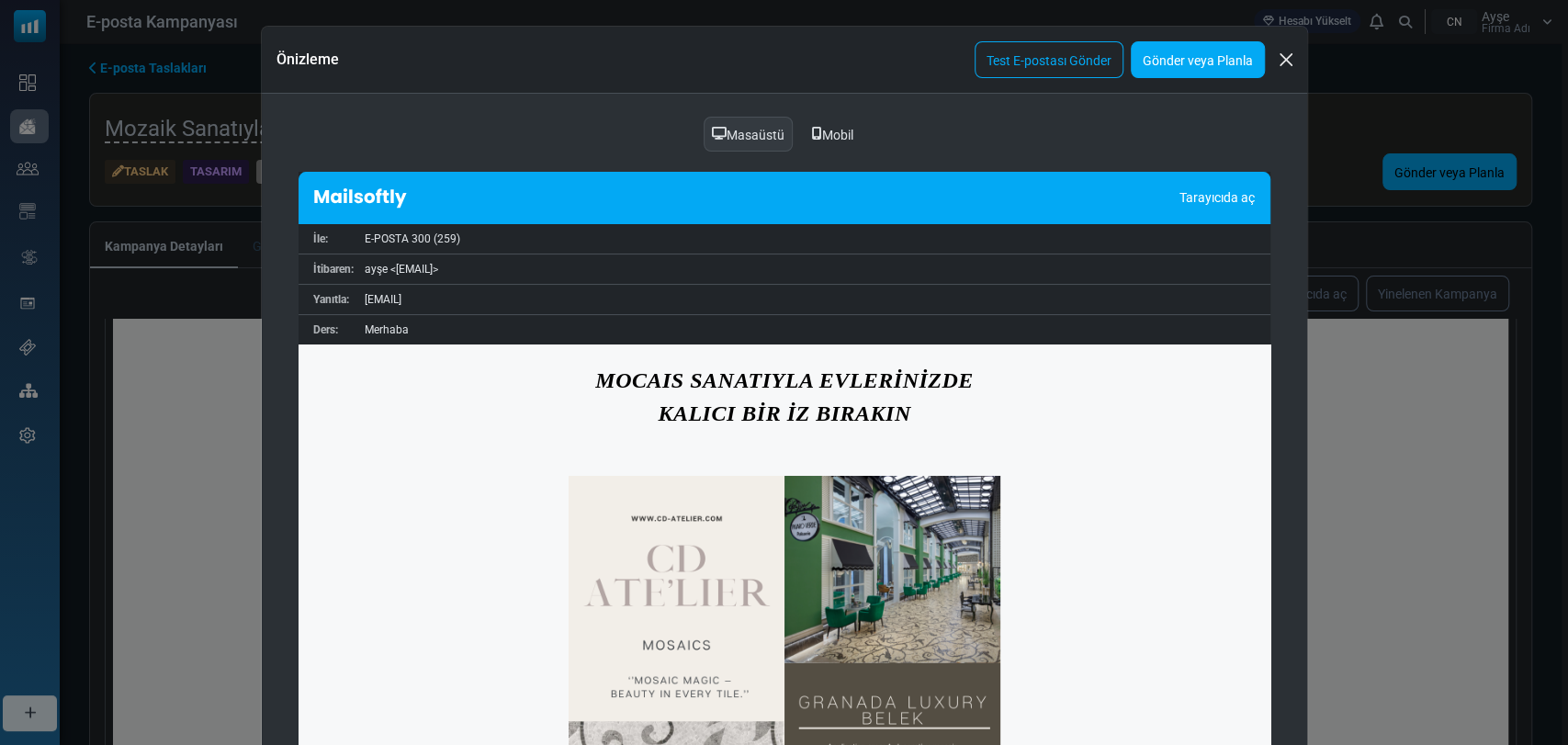click on "Gönder veya Planla" at bounding box center (1198, 61) 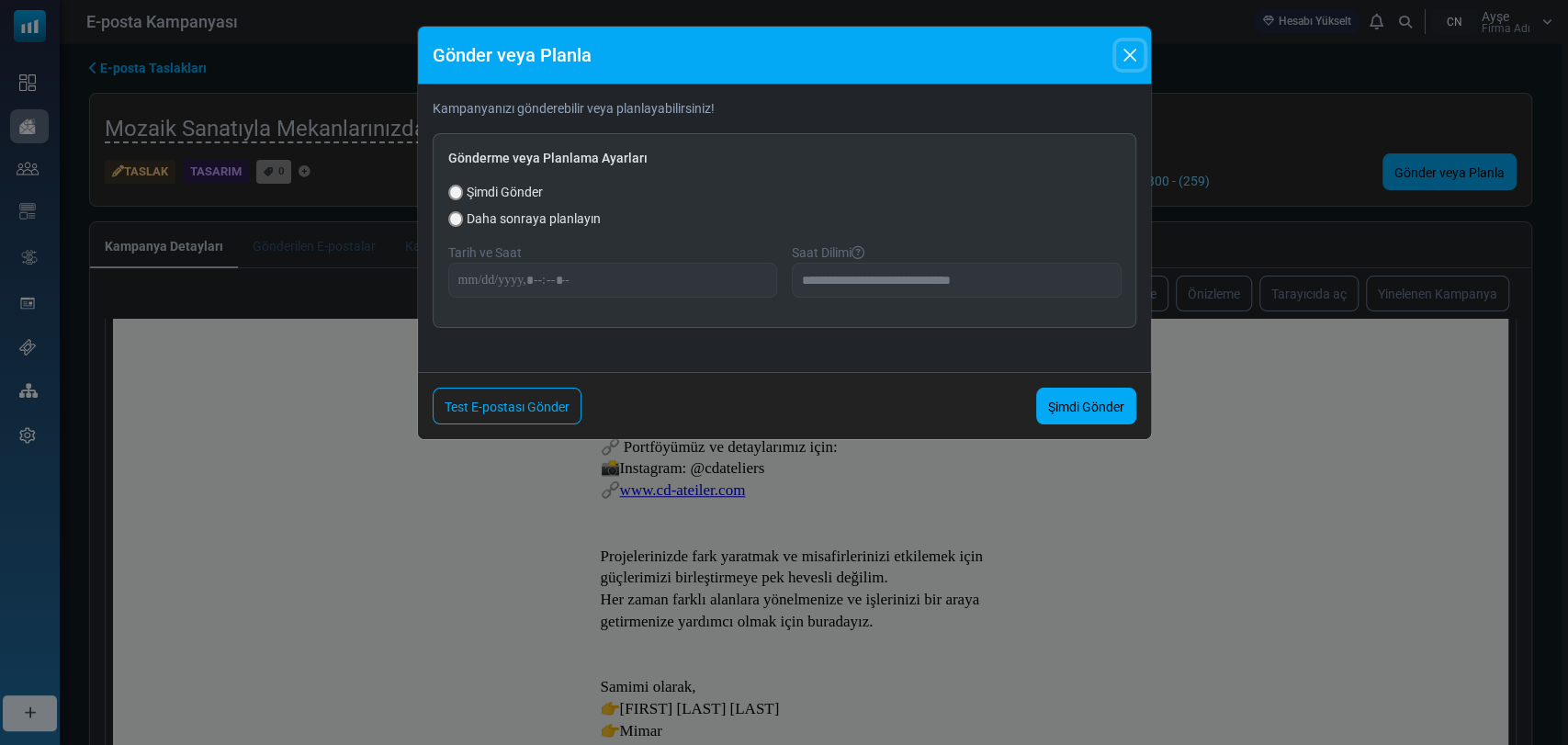 click at bounding box center [1130, 55] 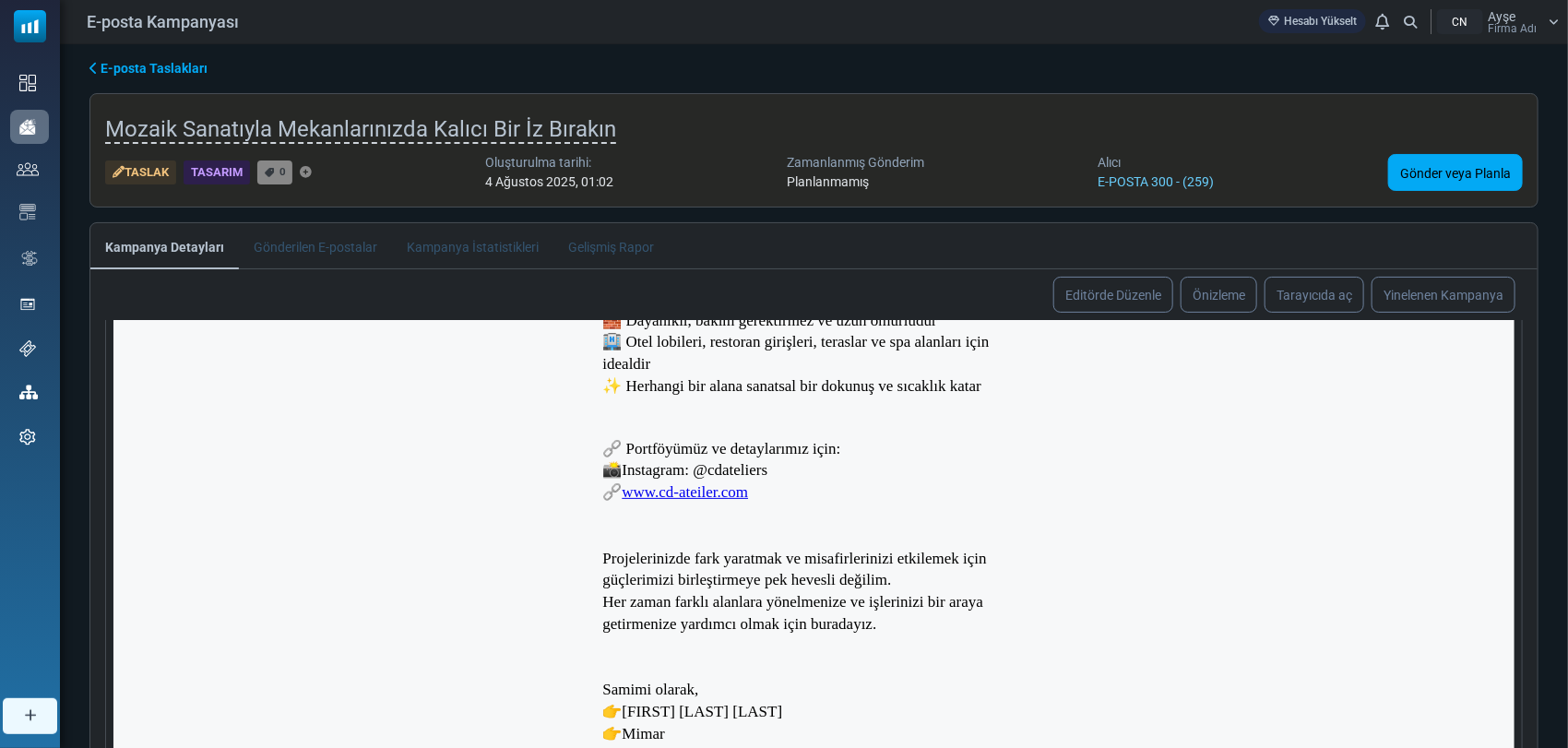 click on "E-posta Taslakları" at bounding box center [154, 68] 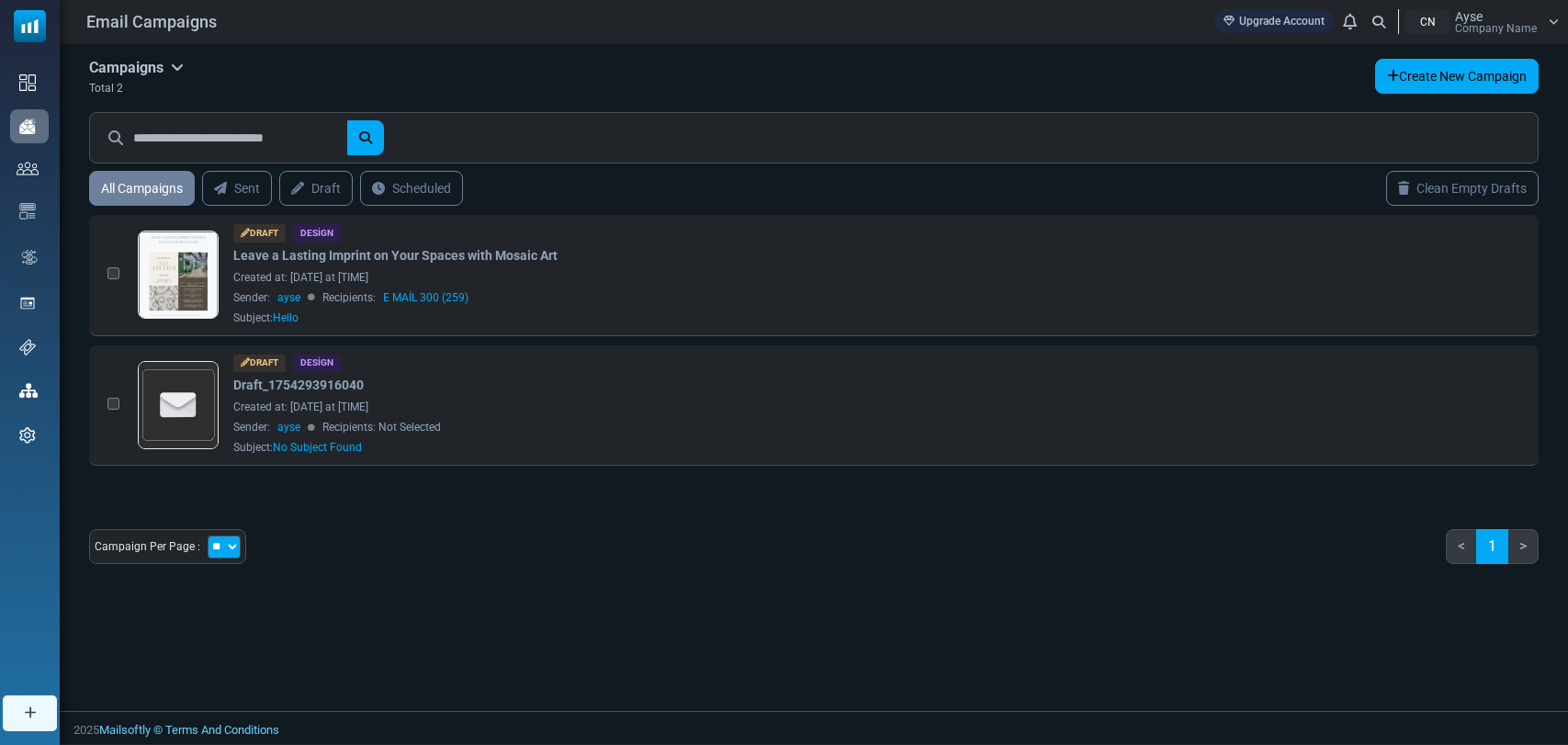 scroll, scrollTop: 0, scrollLeft: 0, axis: both 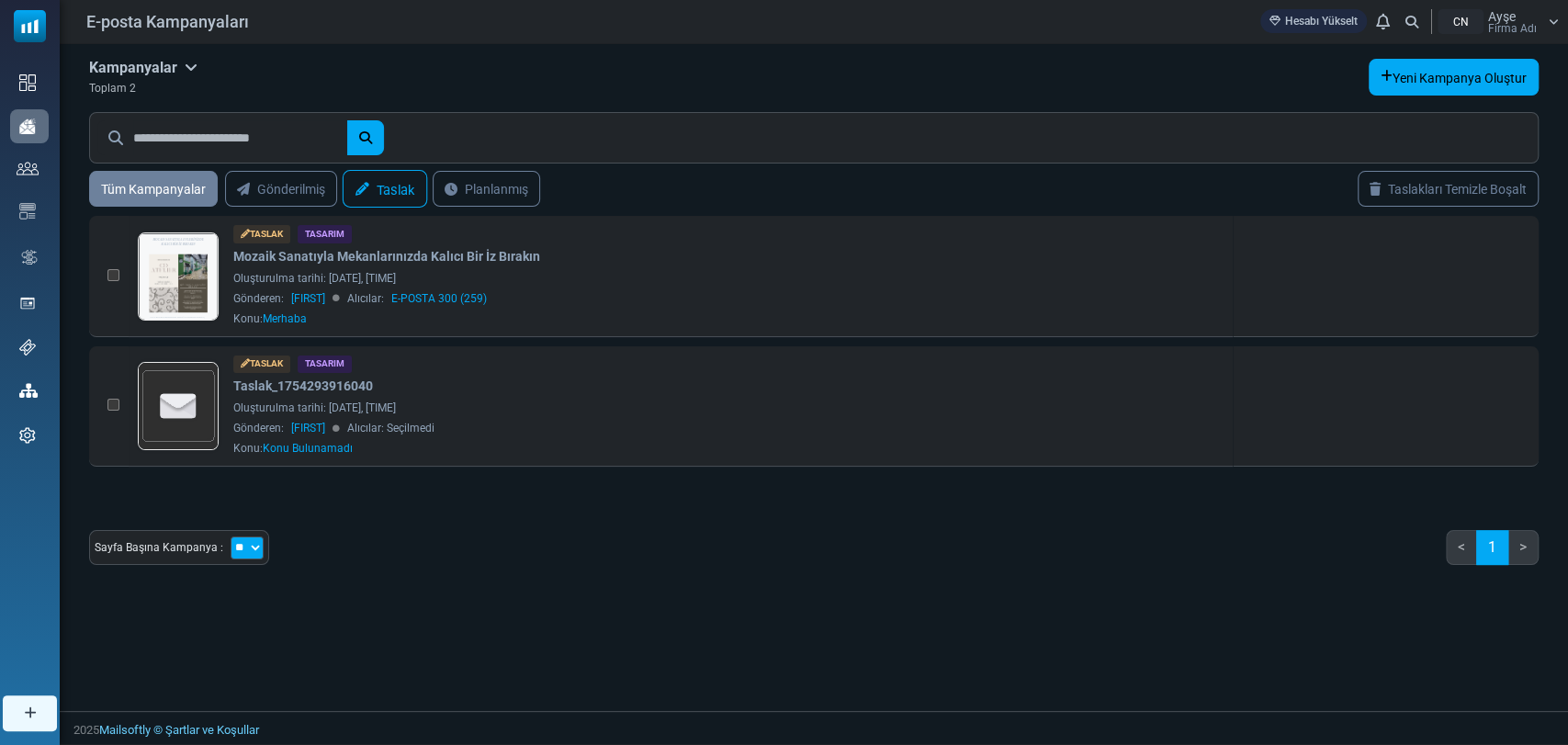 click on "Taslak" at bounding box center [396, 189] 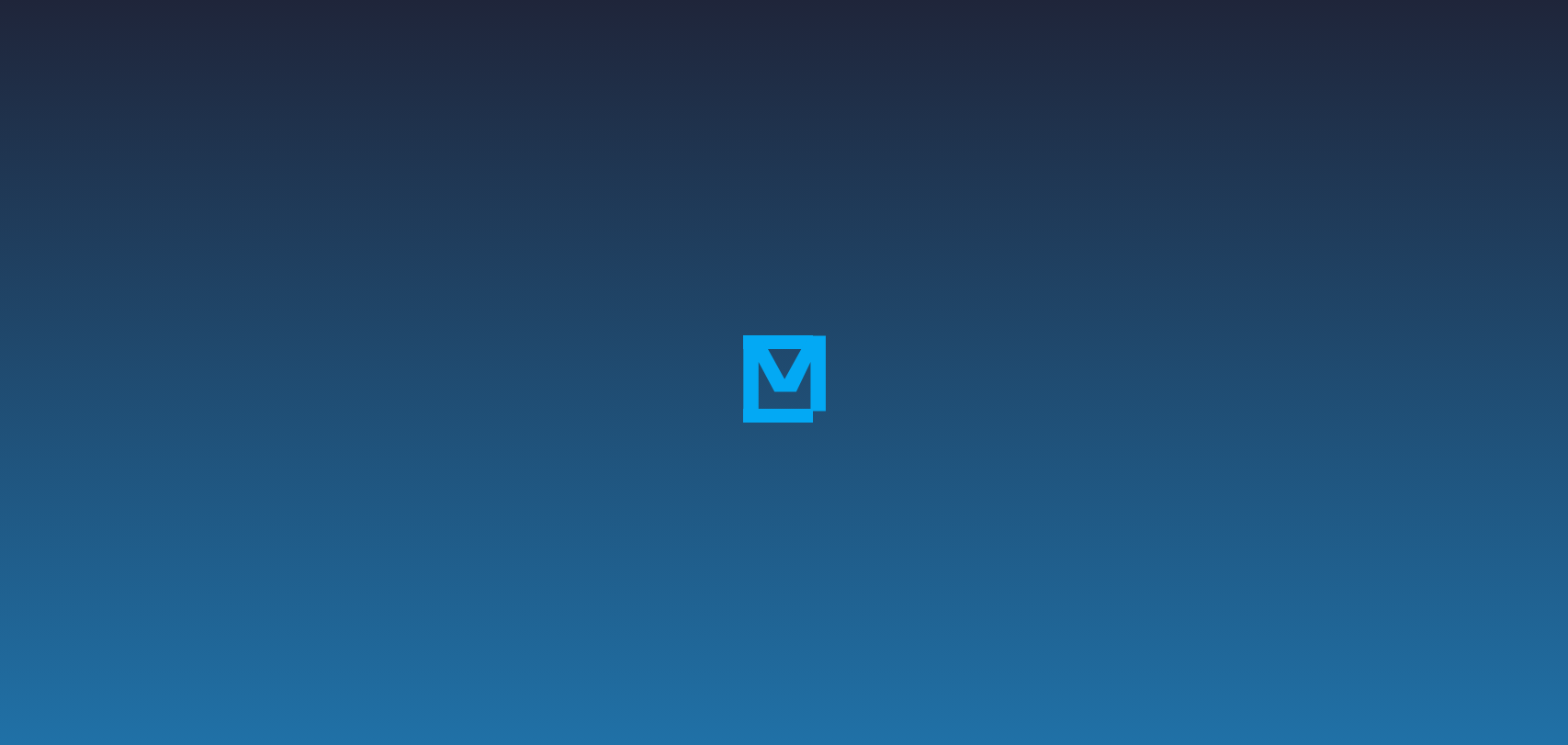 scroll, scrollTop: 0, scrollLeft: 0, axis: both 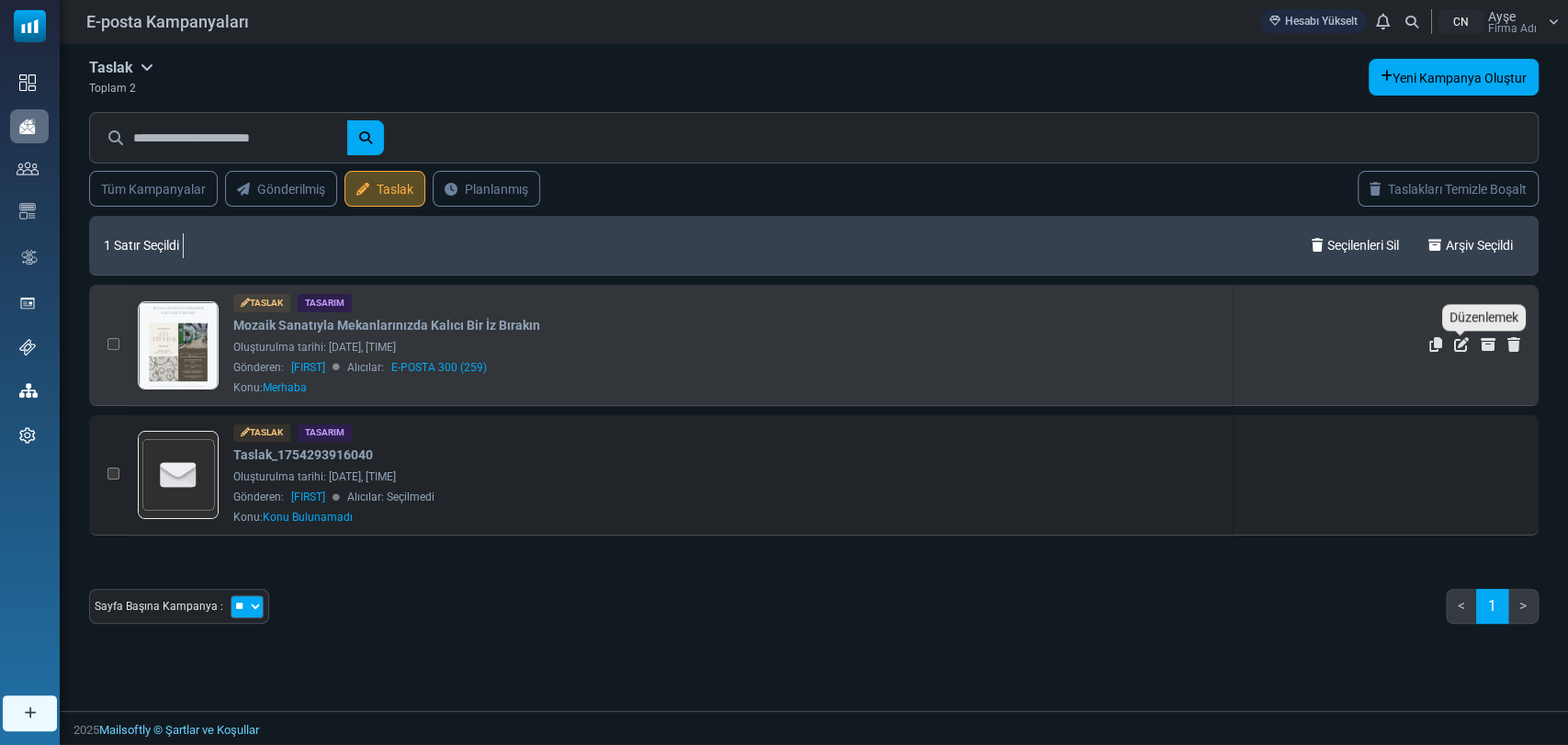 click at bounding box center [1461, 344] 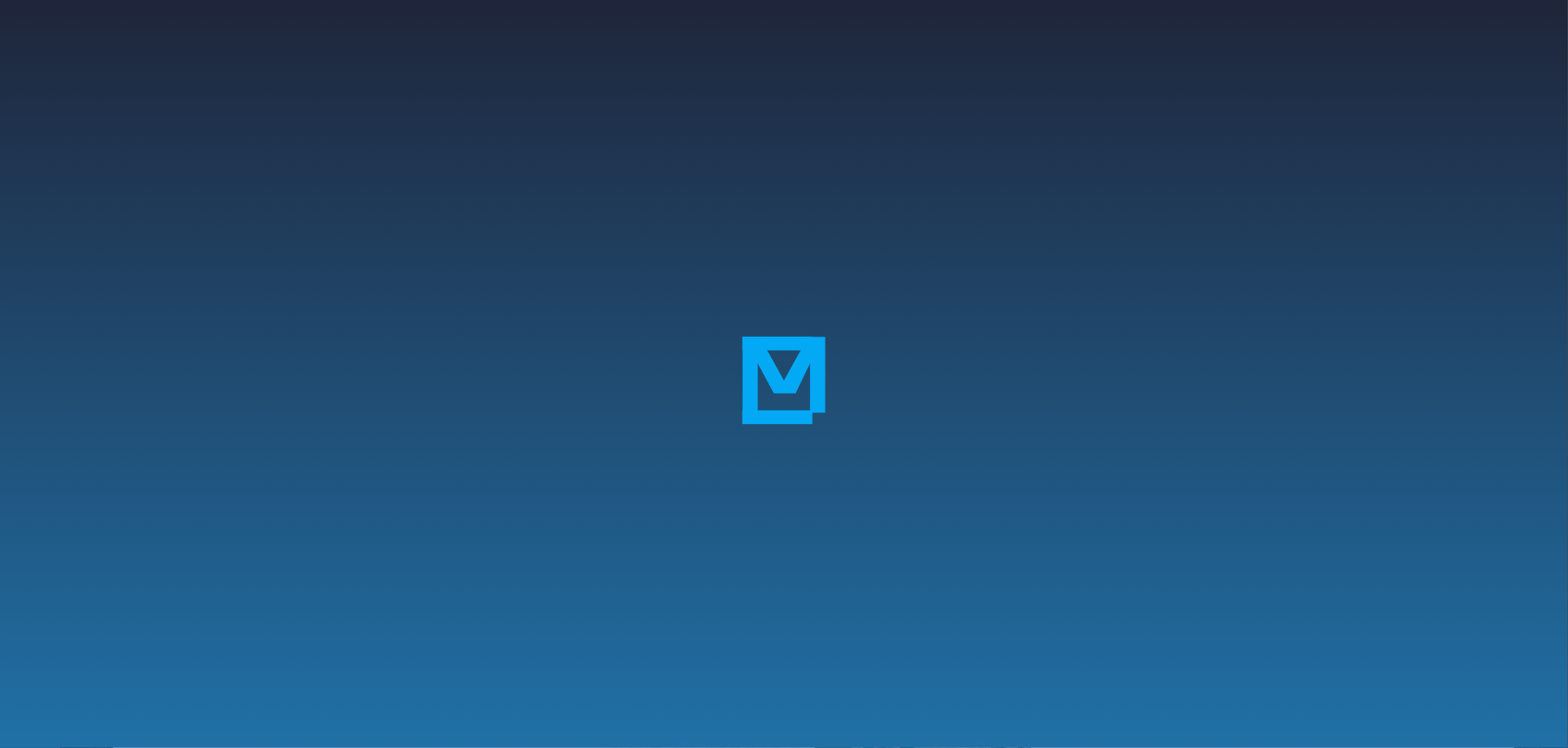scroll, scrollTop: 0, scrollLeft: 0, axis: both 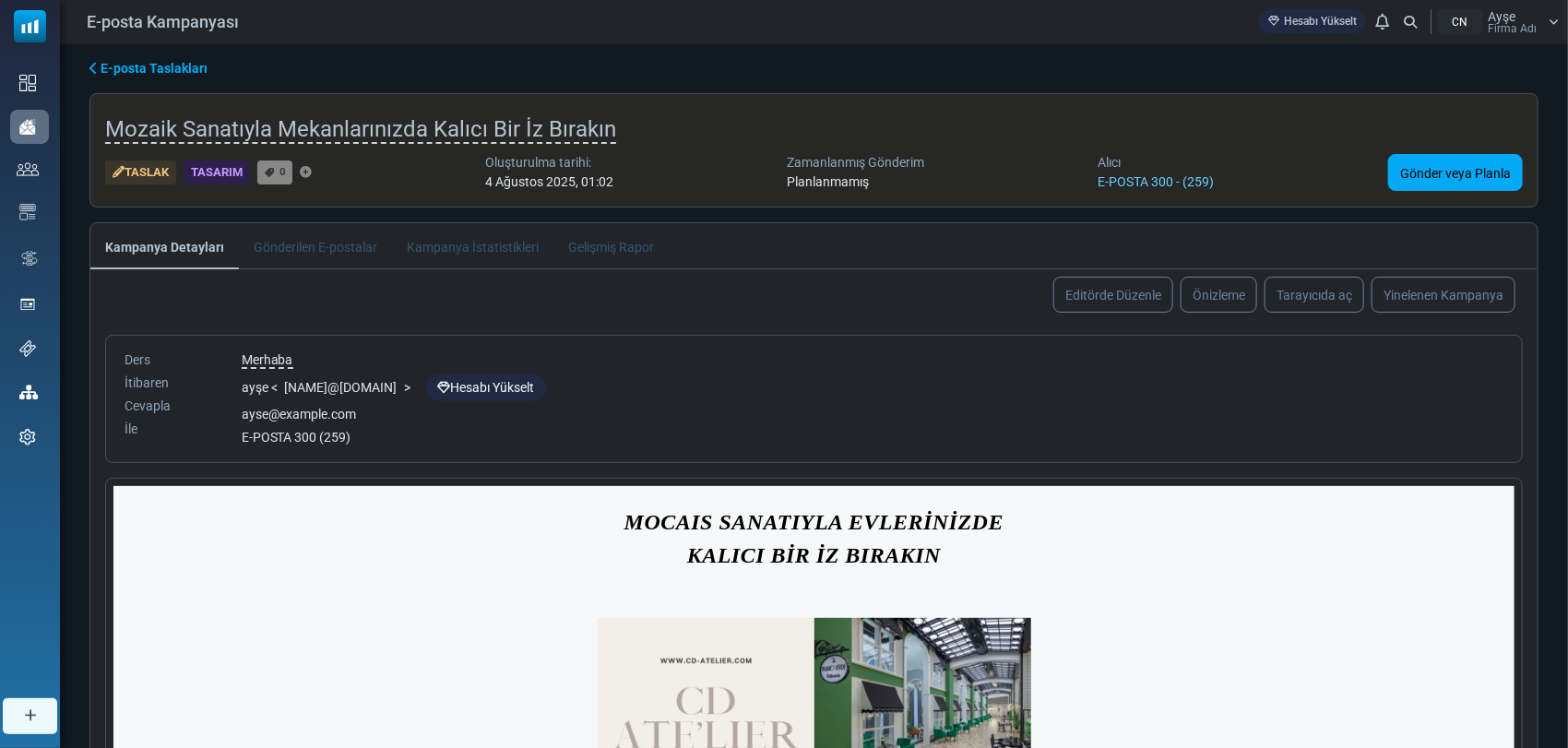 click on "Taslak
Tasarım
0
Oluşturulma tarihi:
4 Ağustos 2025, 01:02
Zamanlanmış Gönderim
Planlanmamış
Alıcı
E-POSTA 300 - (259)
Gönder veya Planla" at bounding box center (814, 172) 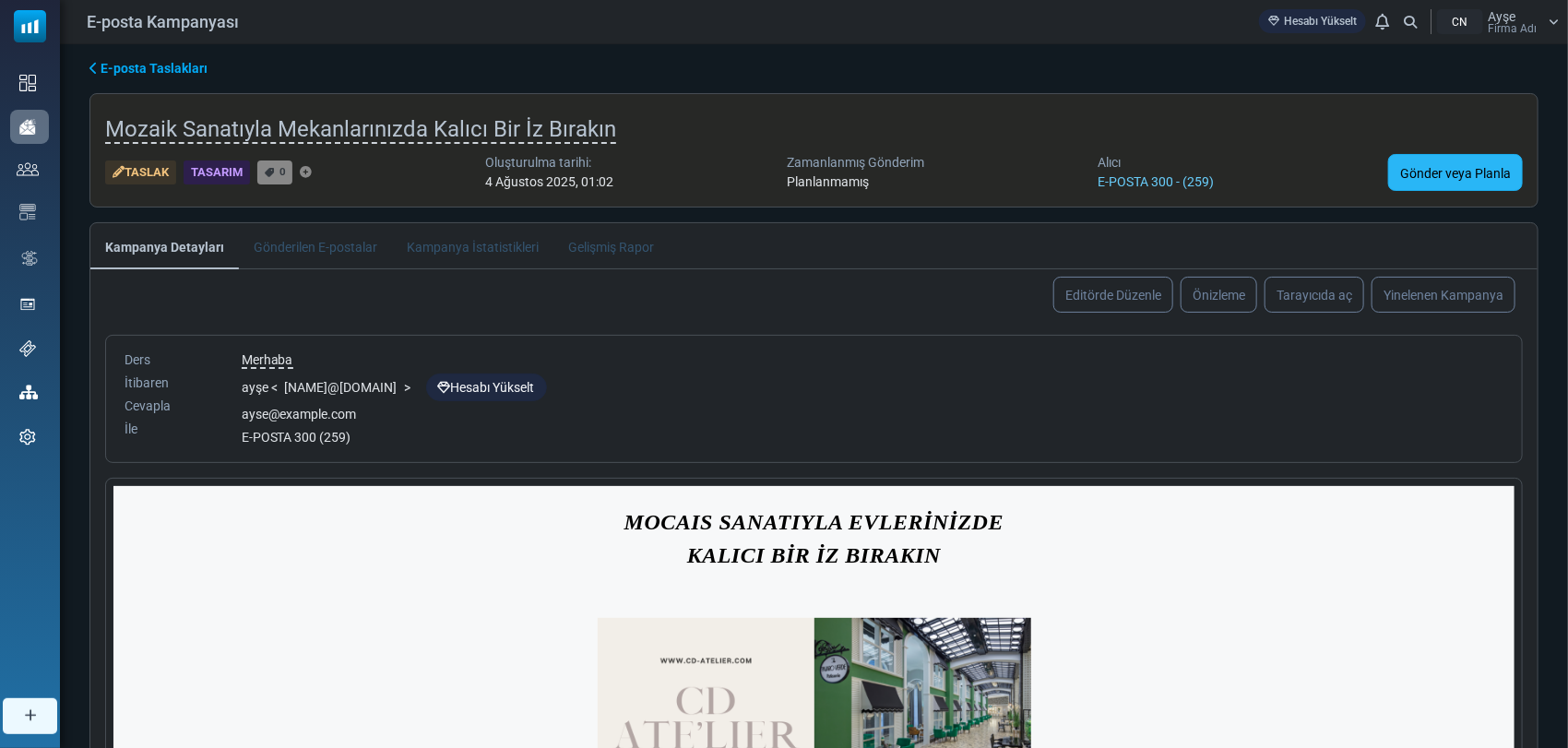 click on "Gönder veya Planla" at bounding box center (1455, 173) 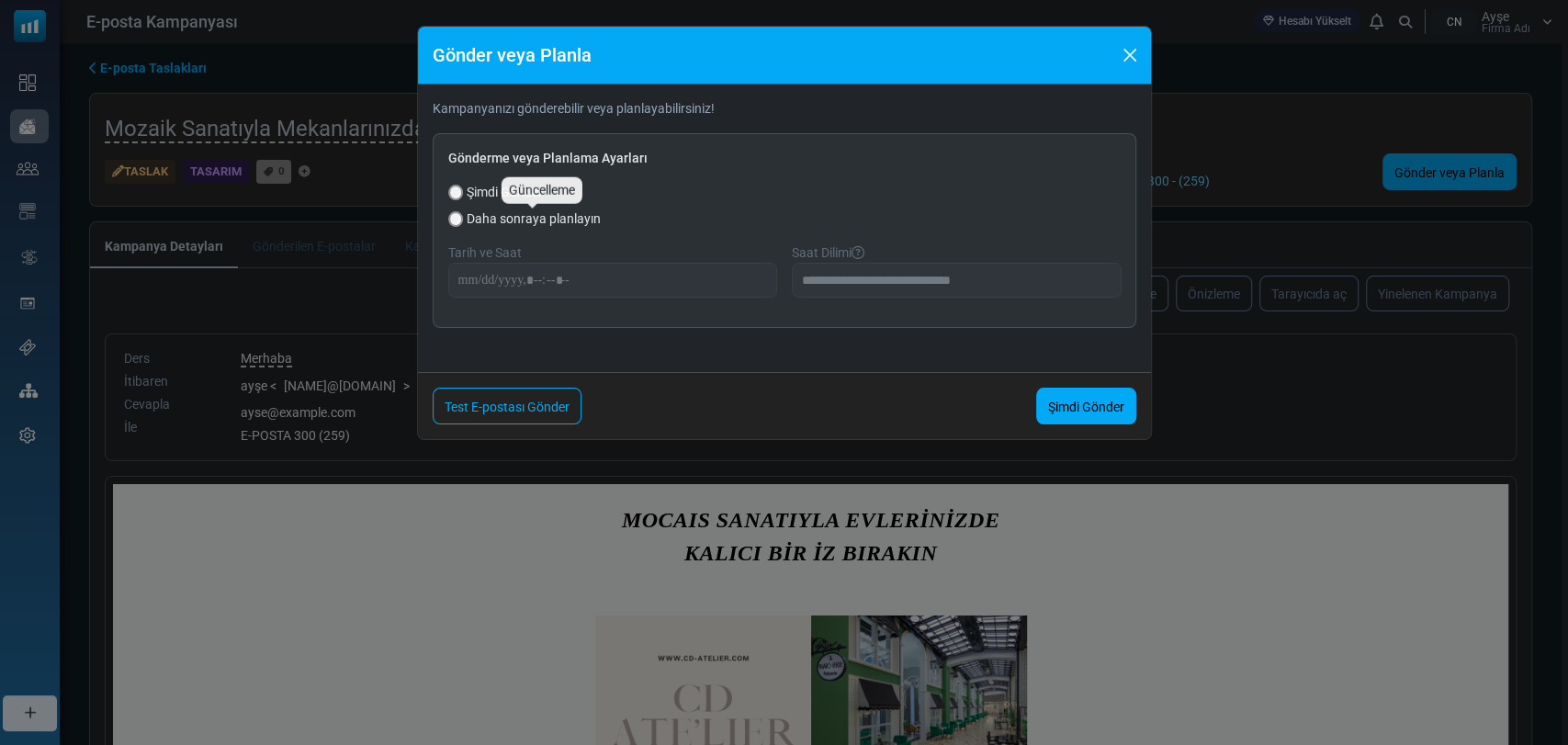 click on "Daha sonraya planlayın" at bounding box center [534, 219] 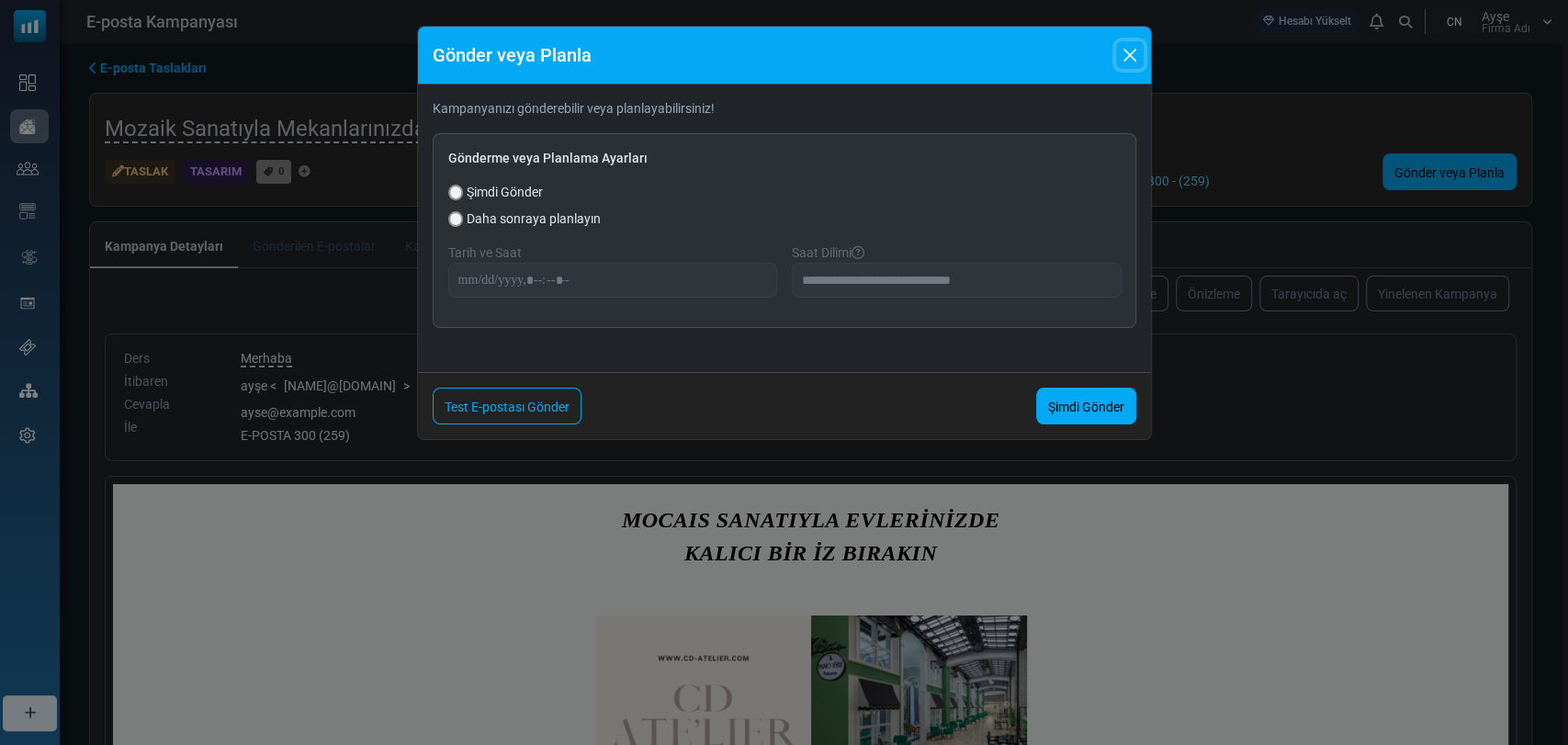 click at bounding box center [1130, 55] 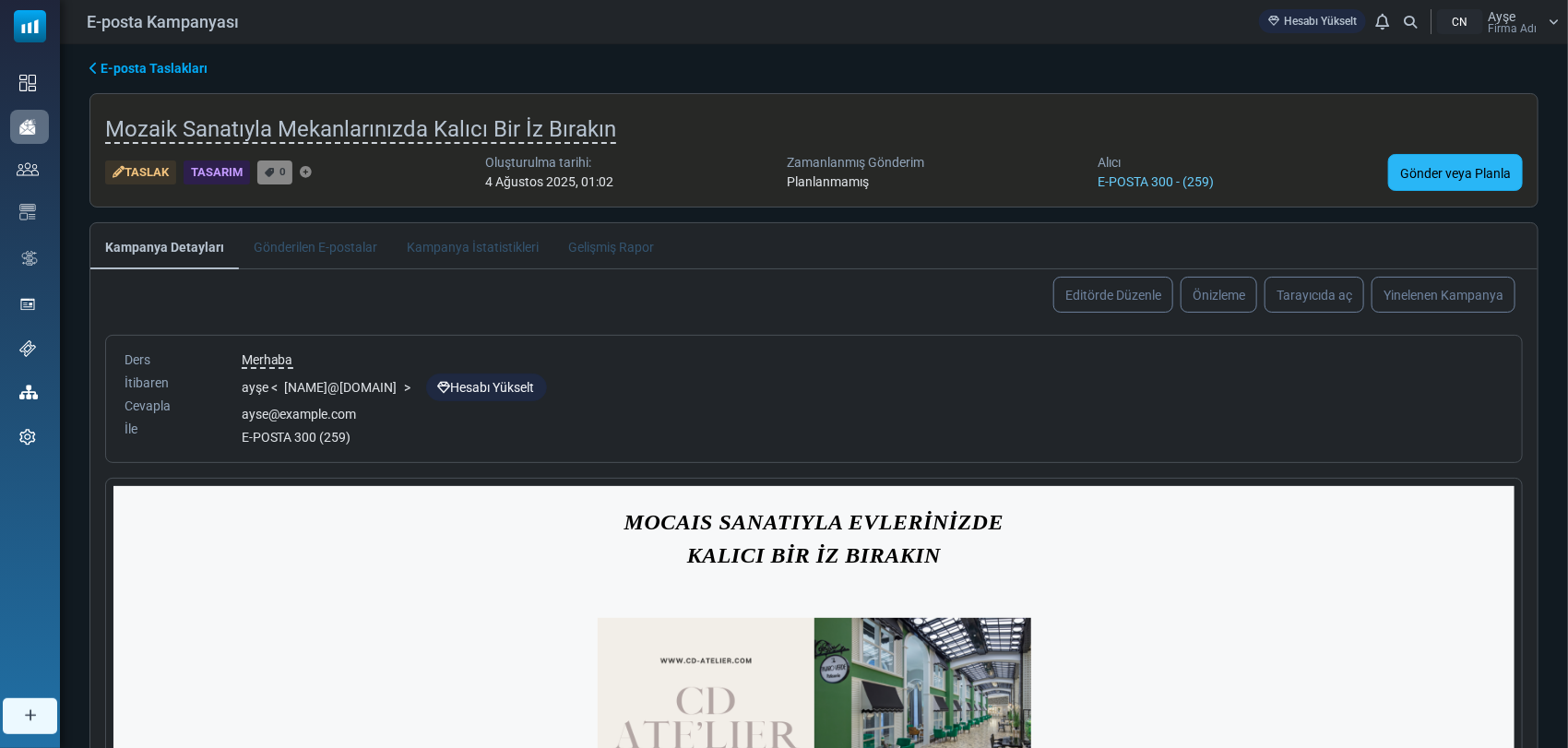 click on "Gönder veya Planla" at bounding box center (1455, 172) 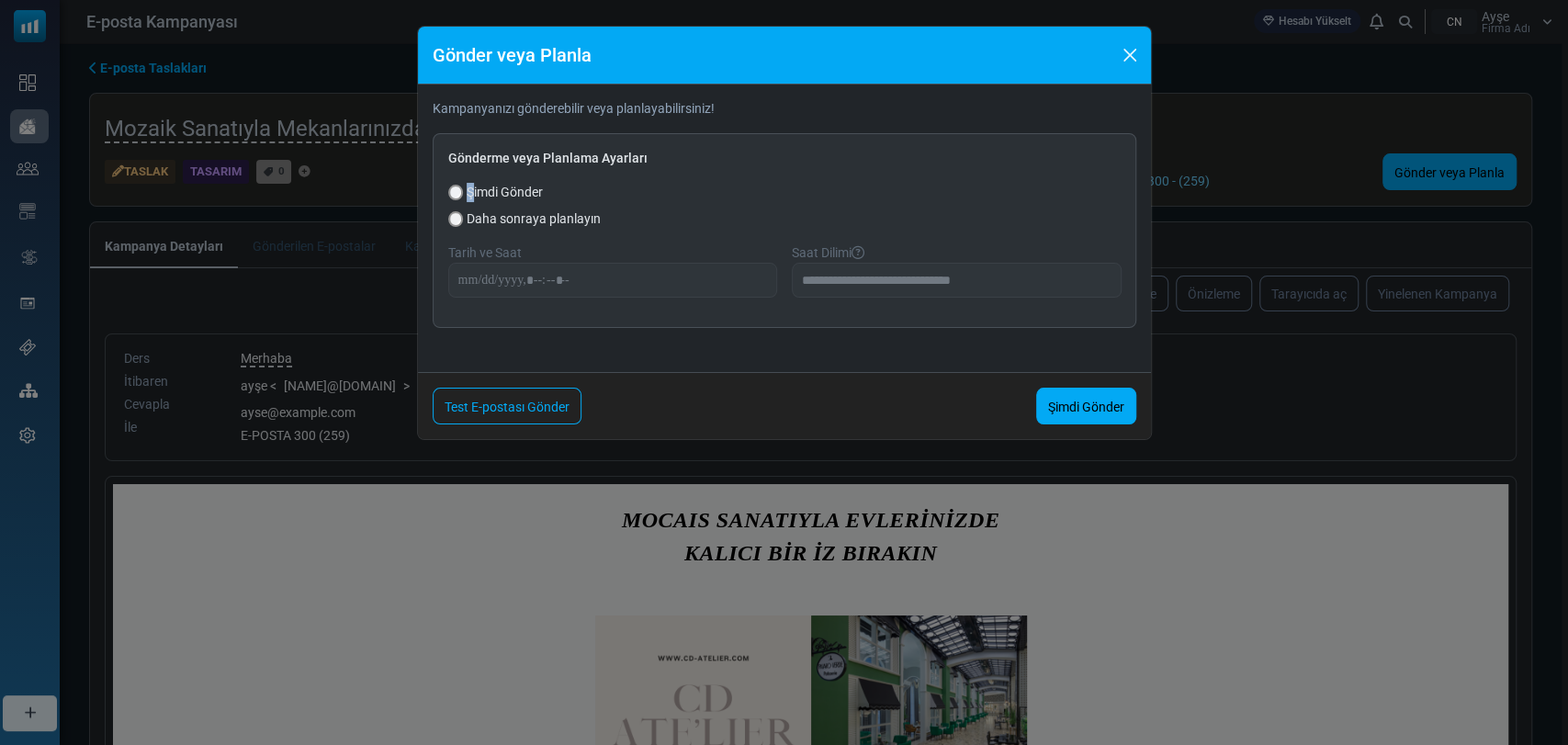 click on "Şimdi Gönder" at bounding box center (504, 192) 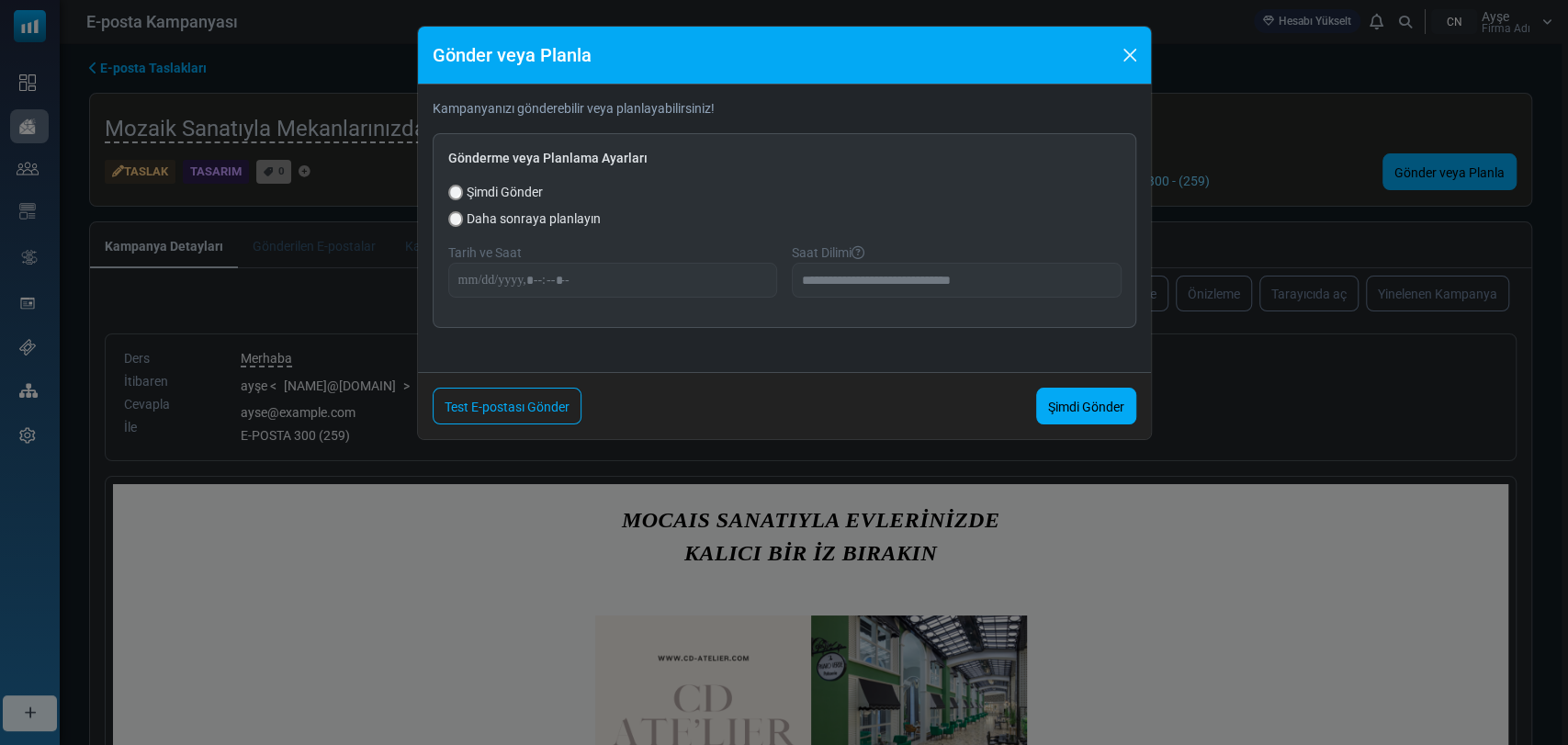 drag, startPoint x: 444, startPoint y: 154, endPoint x: 661, endPoint y: 170, distance: 217.58906 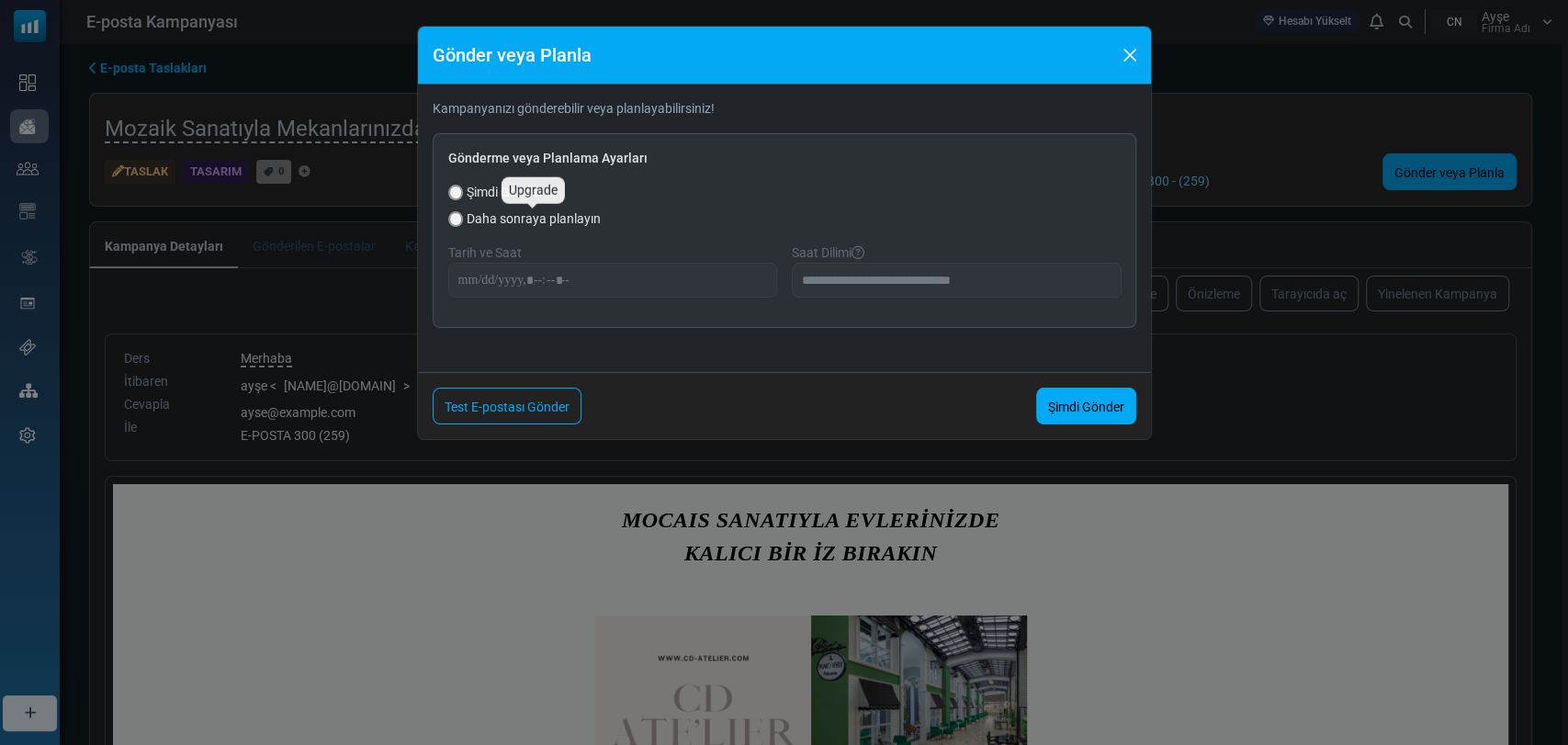 click on "Daha sonraya planlayın" at bounding box center (534, 219) 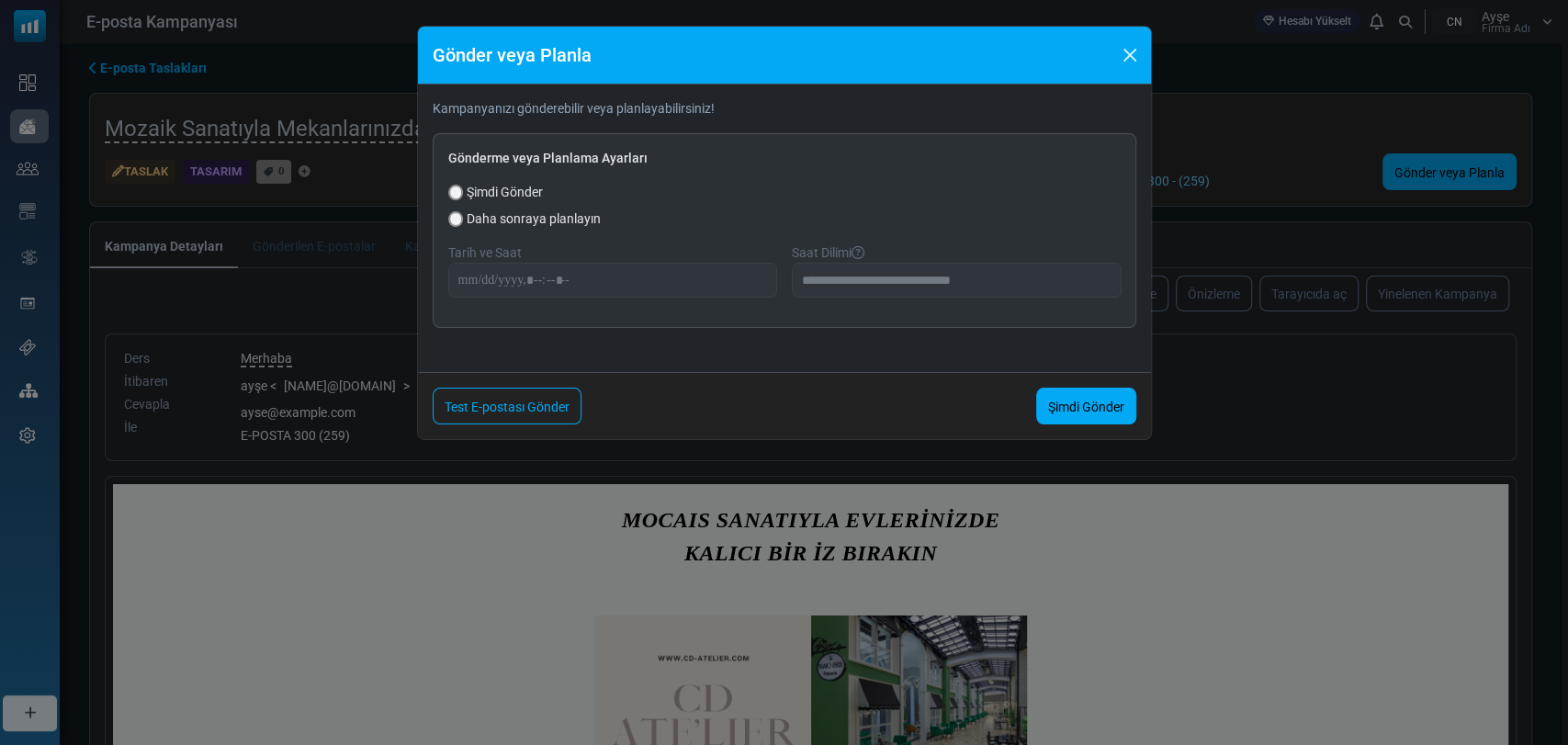 click on "Daha sonraya planlayın" at bounding box center [534, 219] 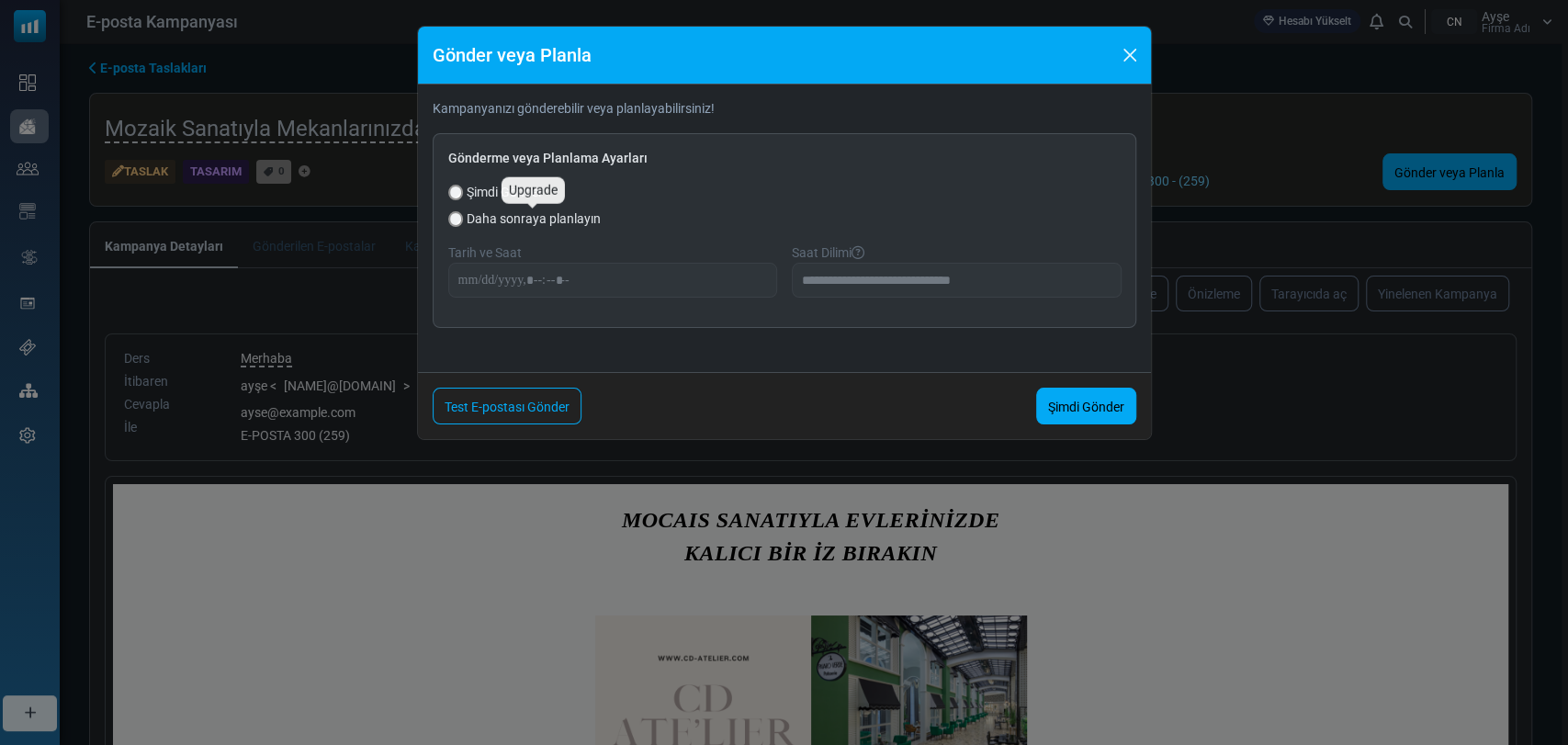 click on "Daha sonraya planlayın" at bounding box center [534, 219] 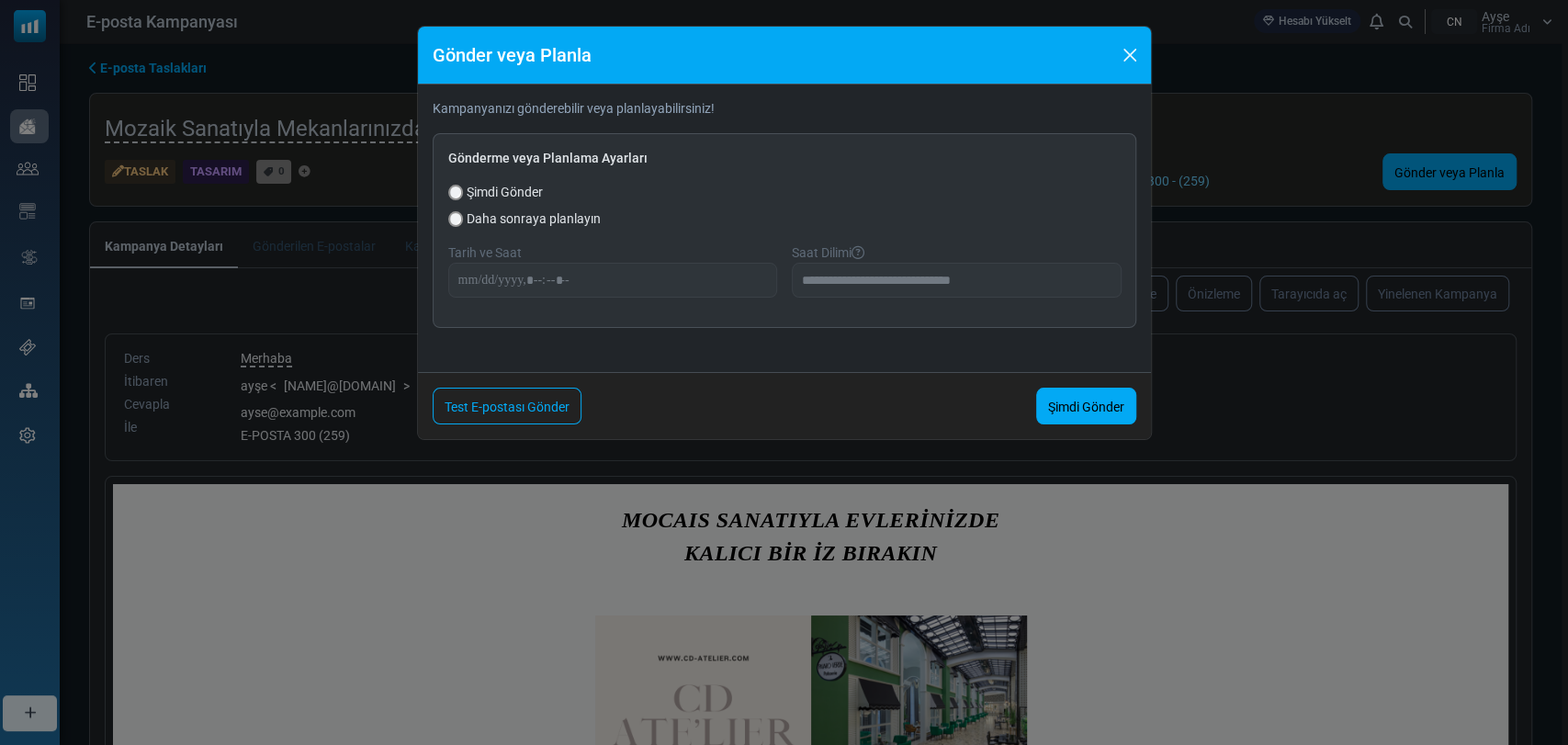 click on "Daha sonraya planlayın" at bounding box center [534, 219] 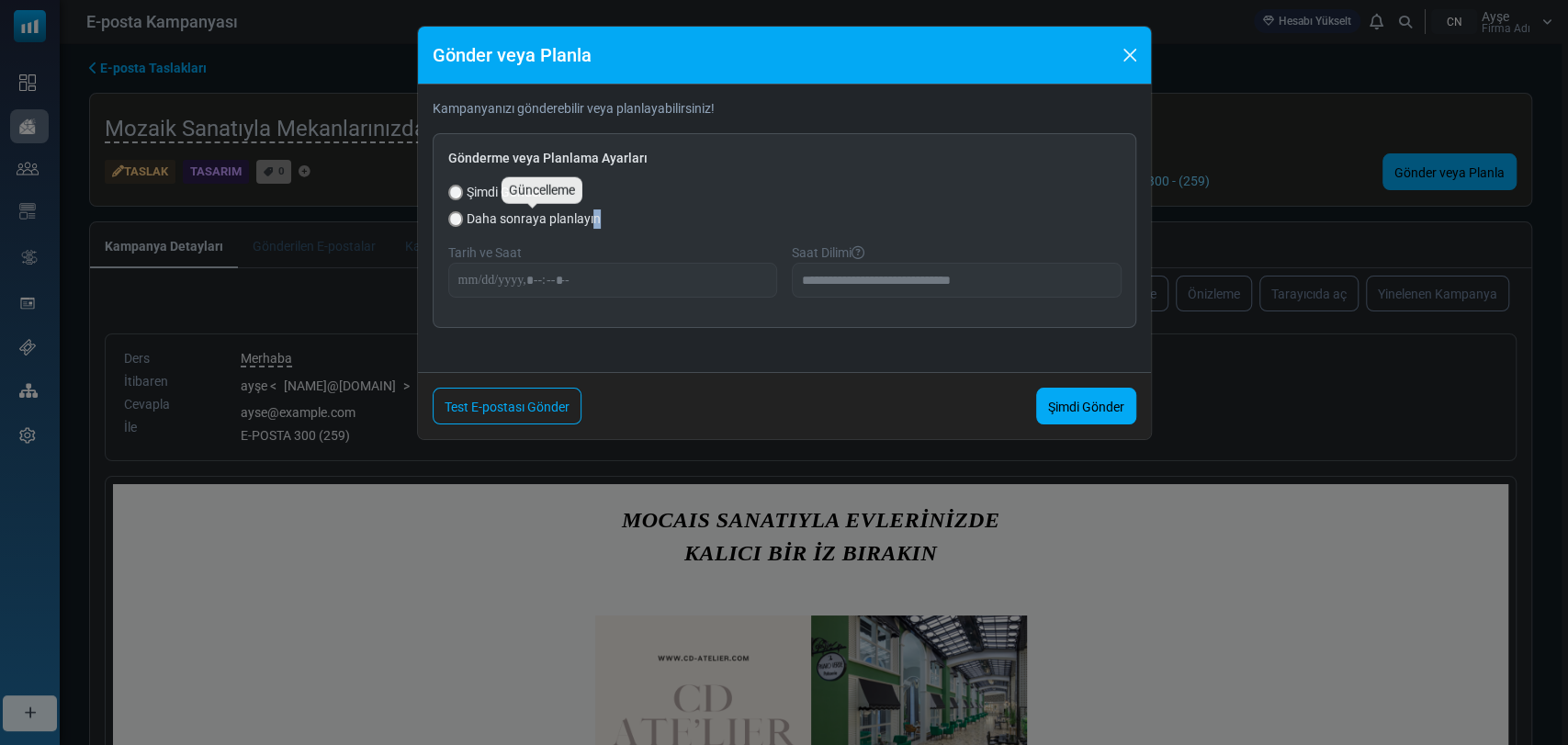 click on "Daha sonraya planlayın" at bounding box center [534, 219] 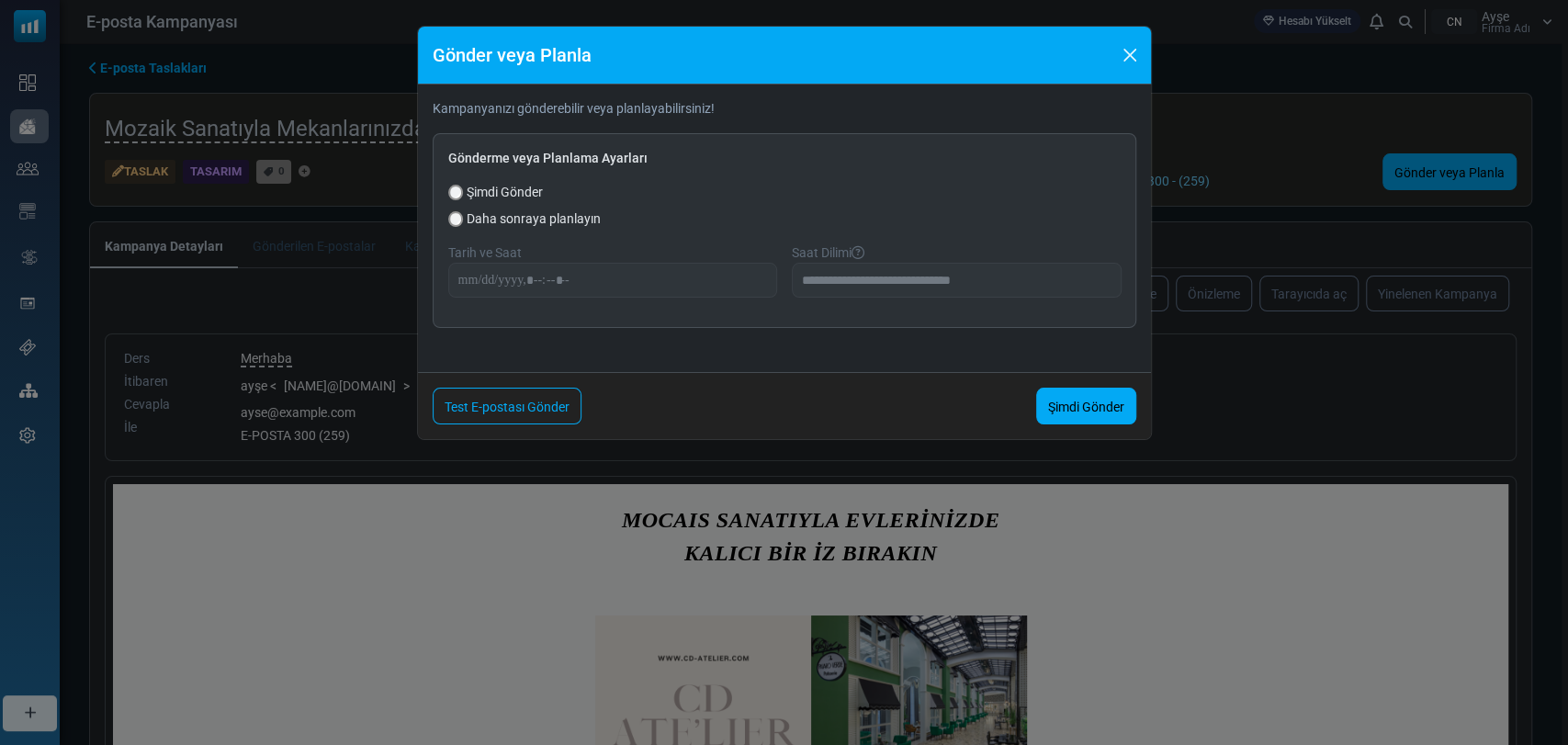 drag, startPoint x: 574, startPoint y: 220, endPoint x: 502, endPoint y: 218, distance: 72.027772 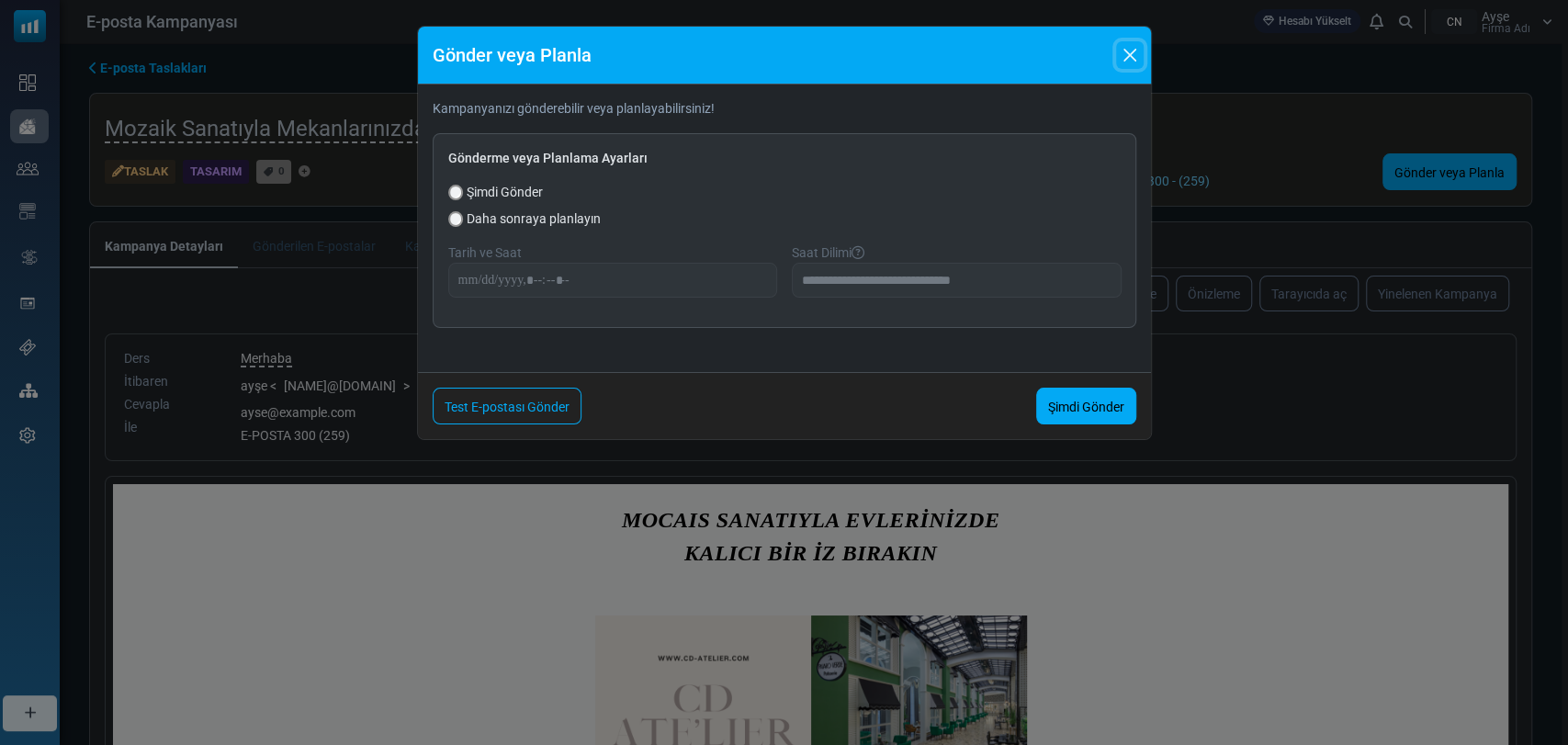 click at bounding box center [1130, 55] 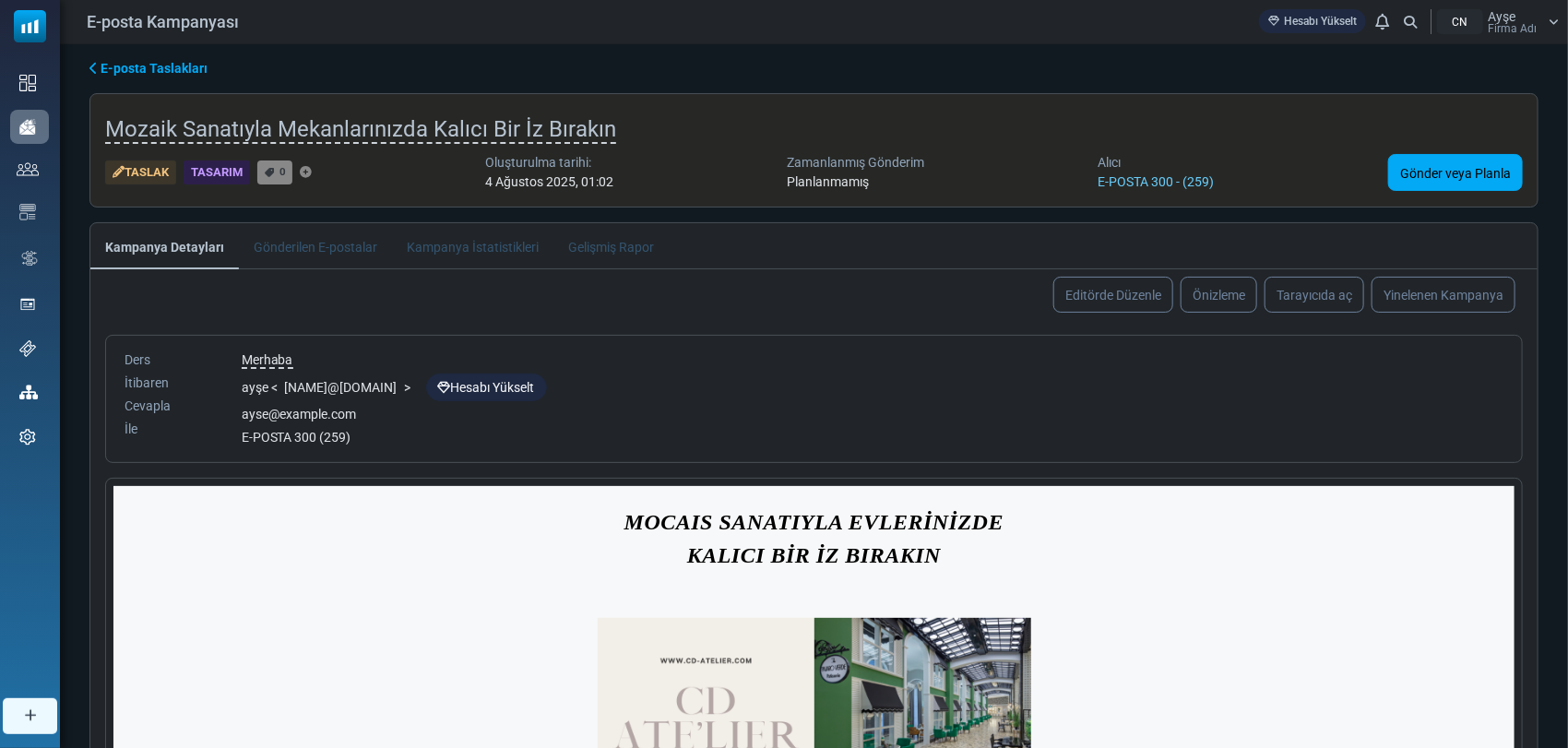 click on "Taslak" at bounding box center [140, 172] 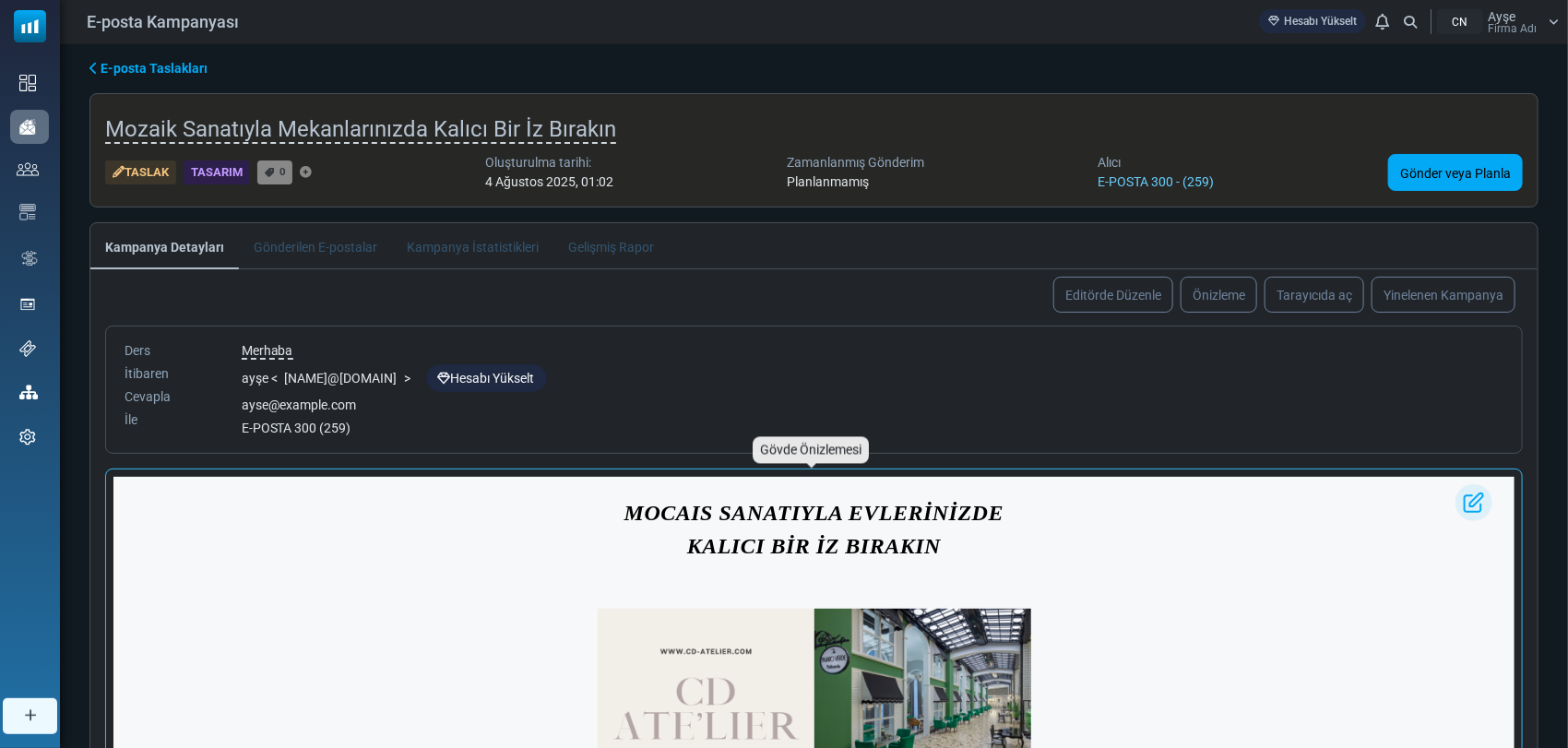 scroll, scrollTop: 0, scrollLeft: 0, axis: both 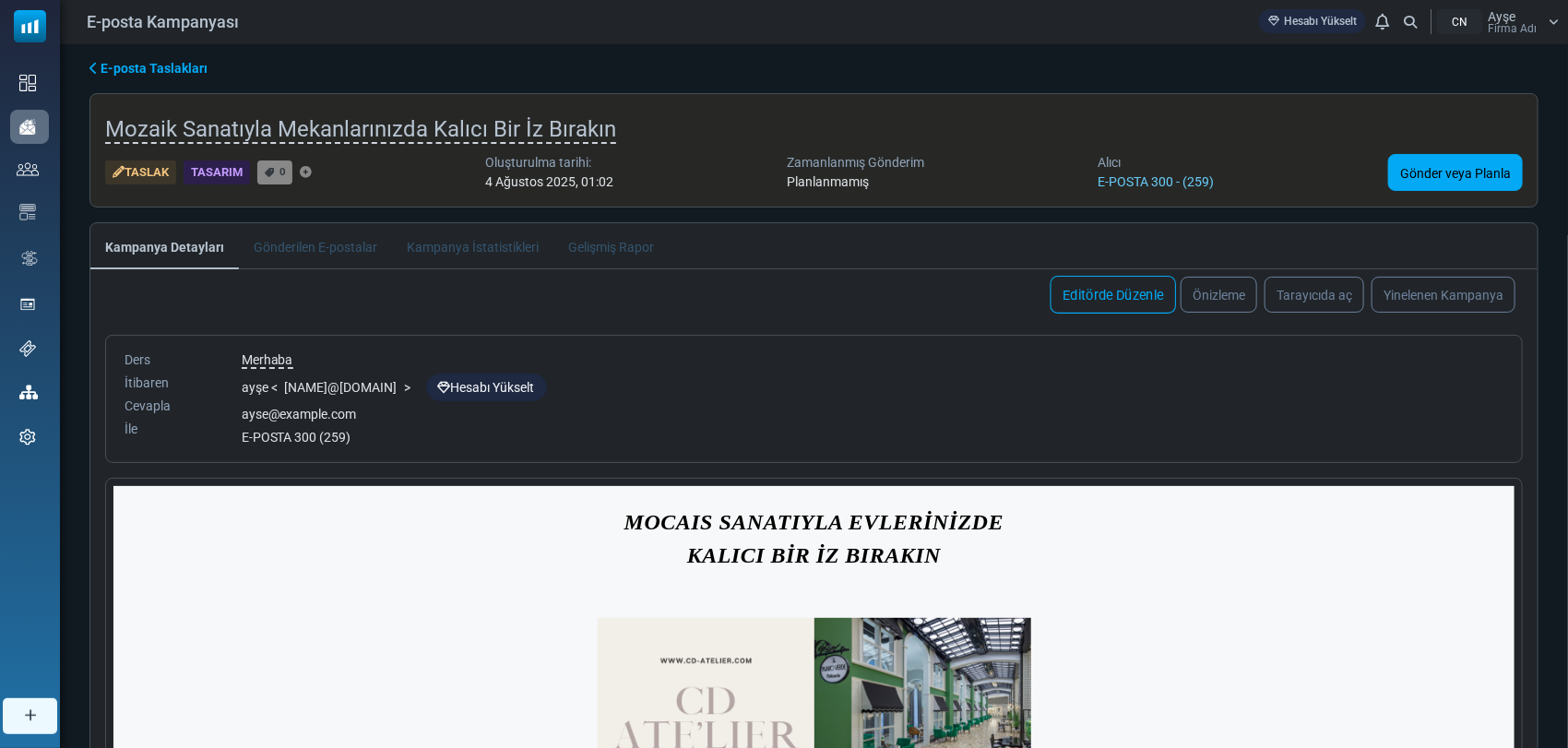 click on "Editörde Düzenle" at bounding box center [1112, 295] 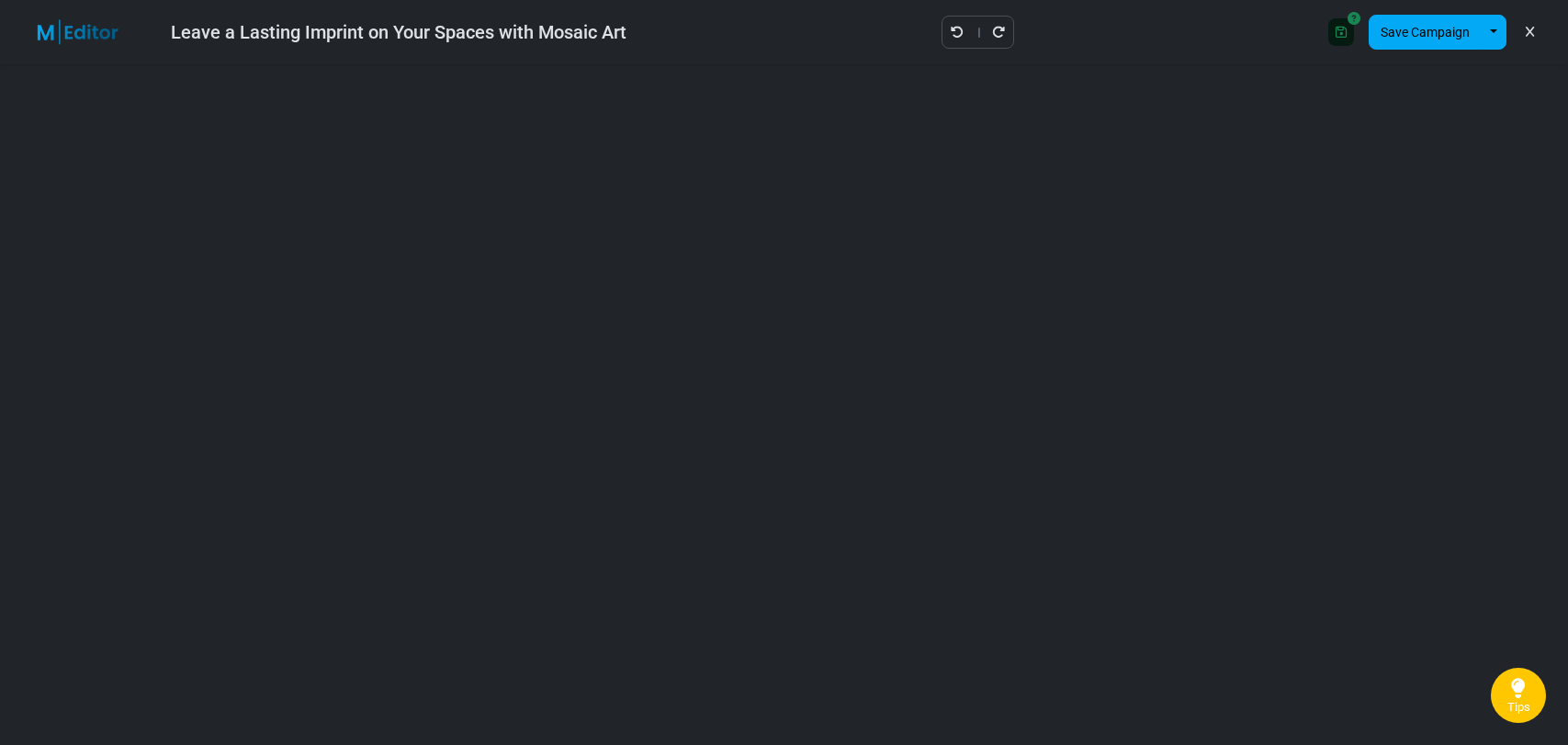scroll, scrollTop: 0, scrollLeft: 0, axis: both 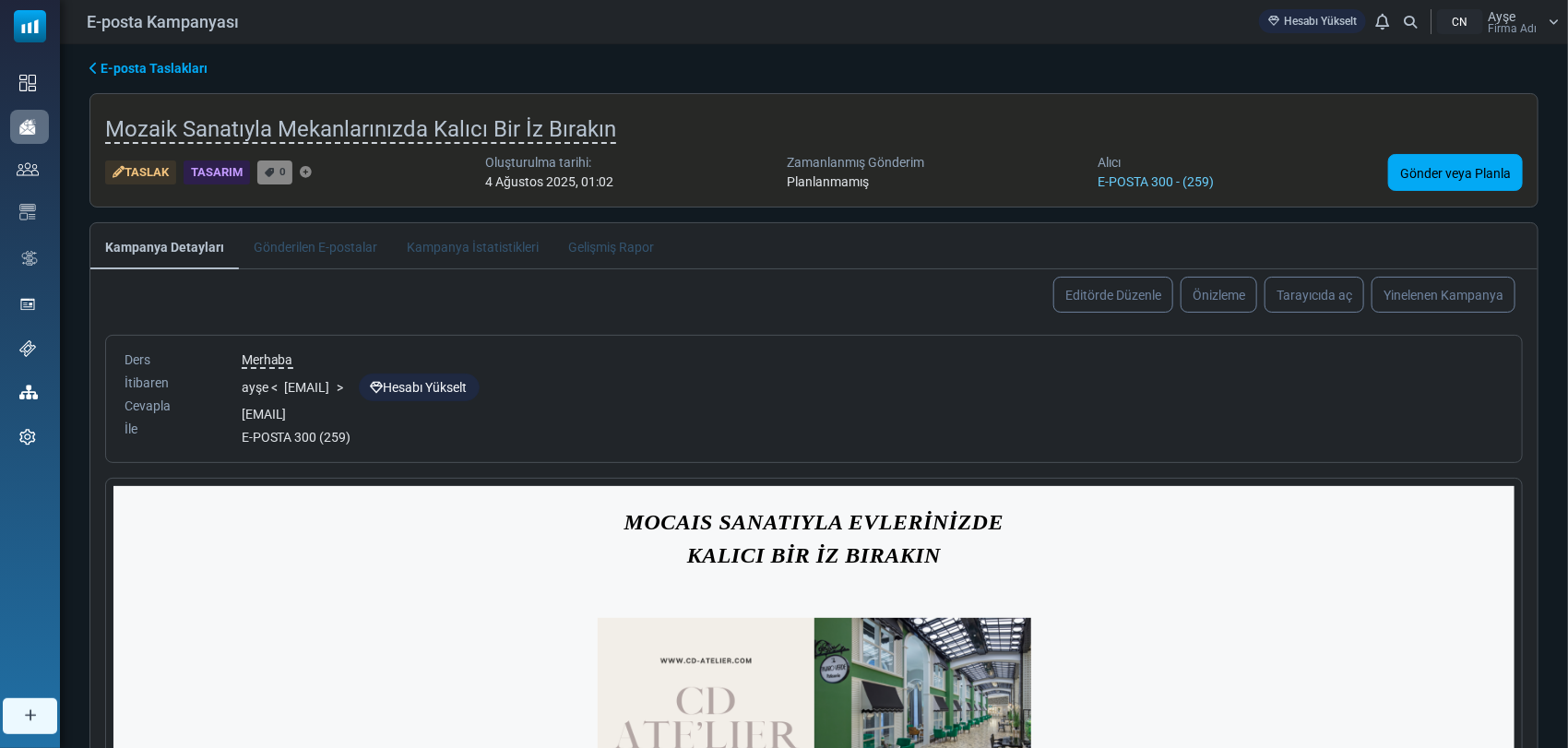 click on "Tasarım" at bounding box center (217, 172) 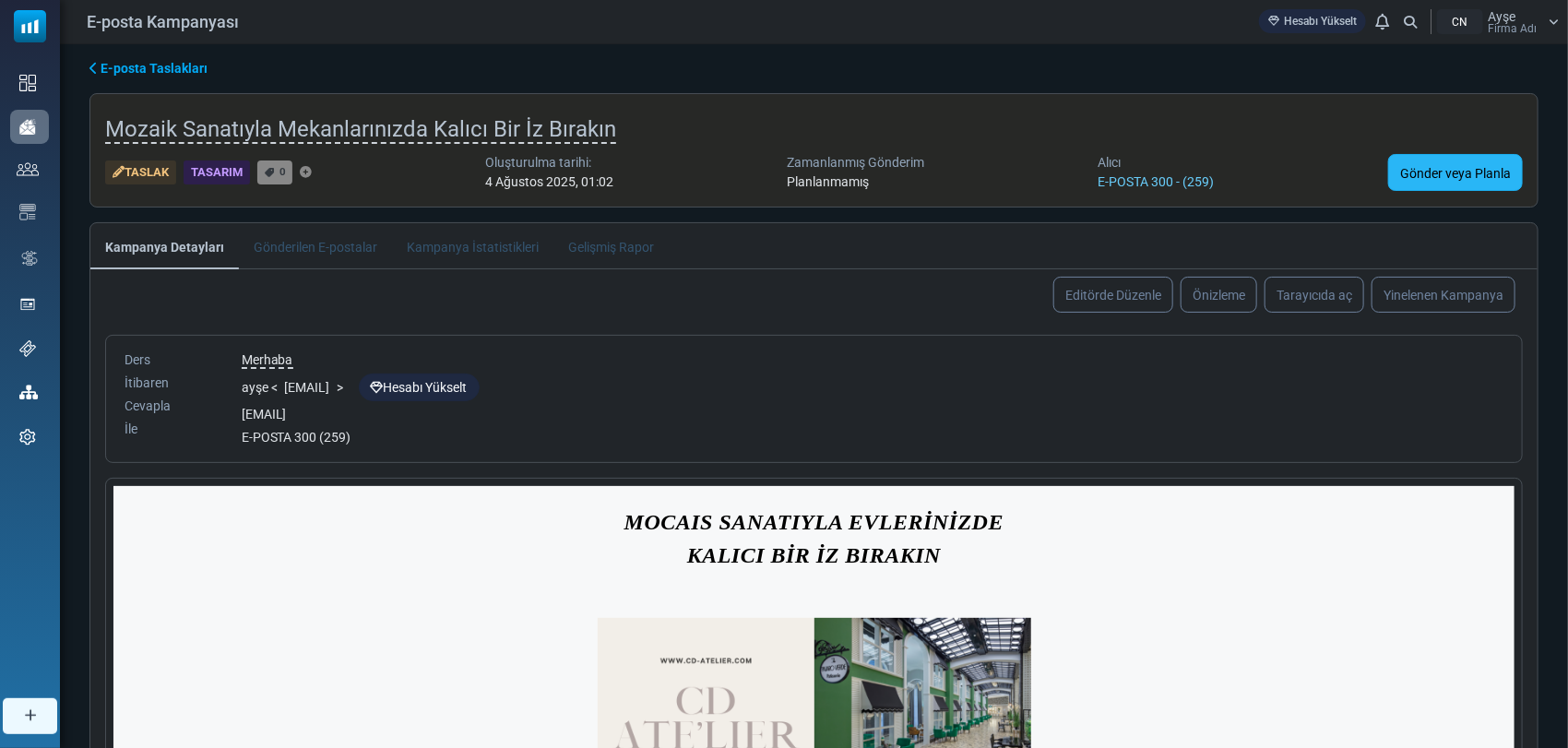 click on "Gönder veya Planla" at bounding box center (1455, 173) 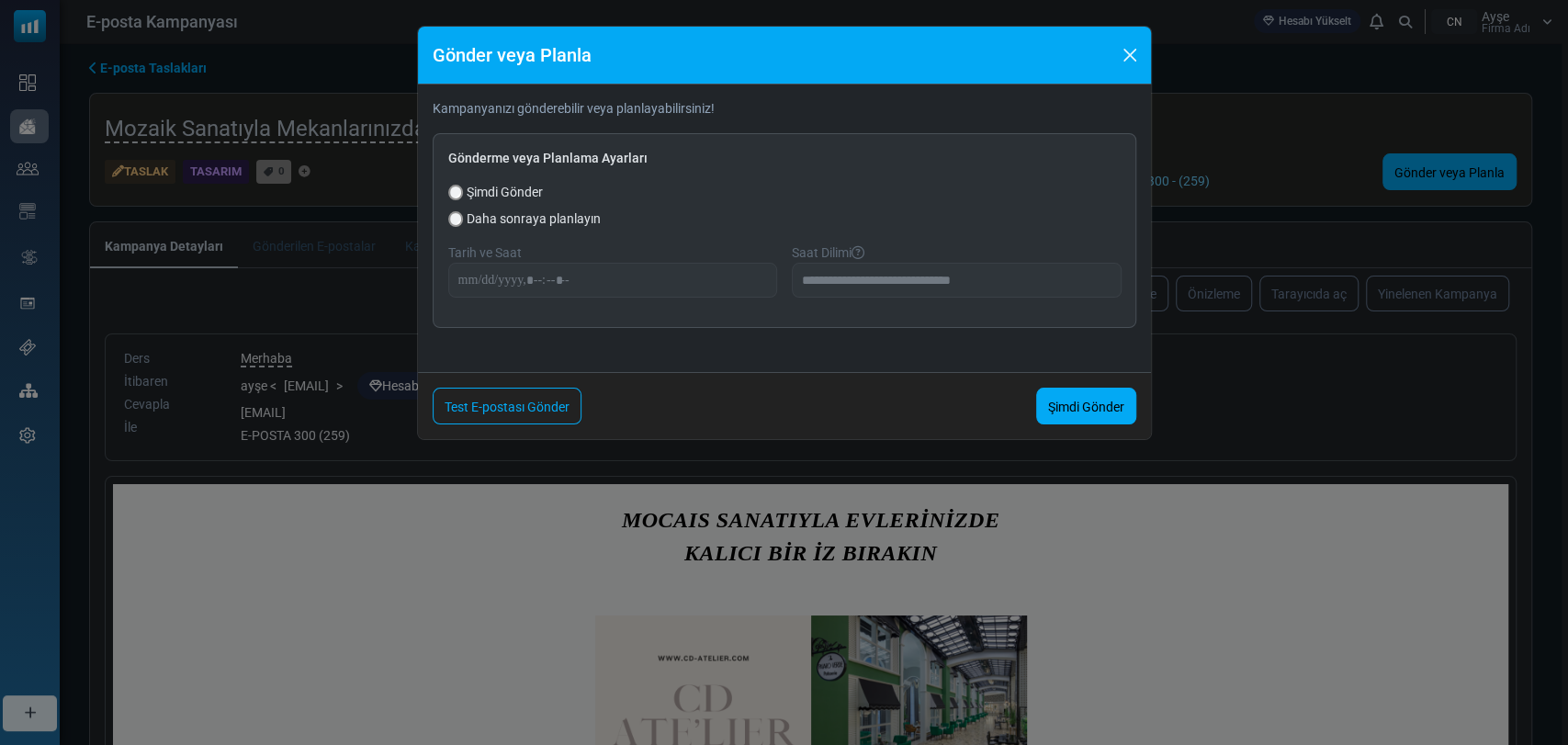 click on "**********" at bounding box center (784, 231) 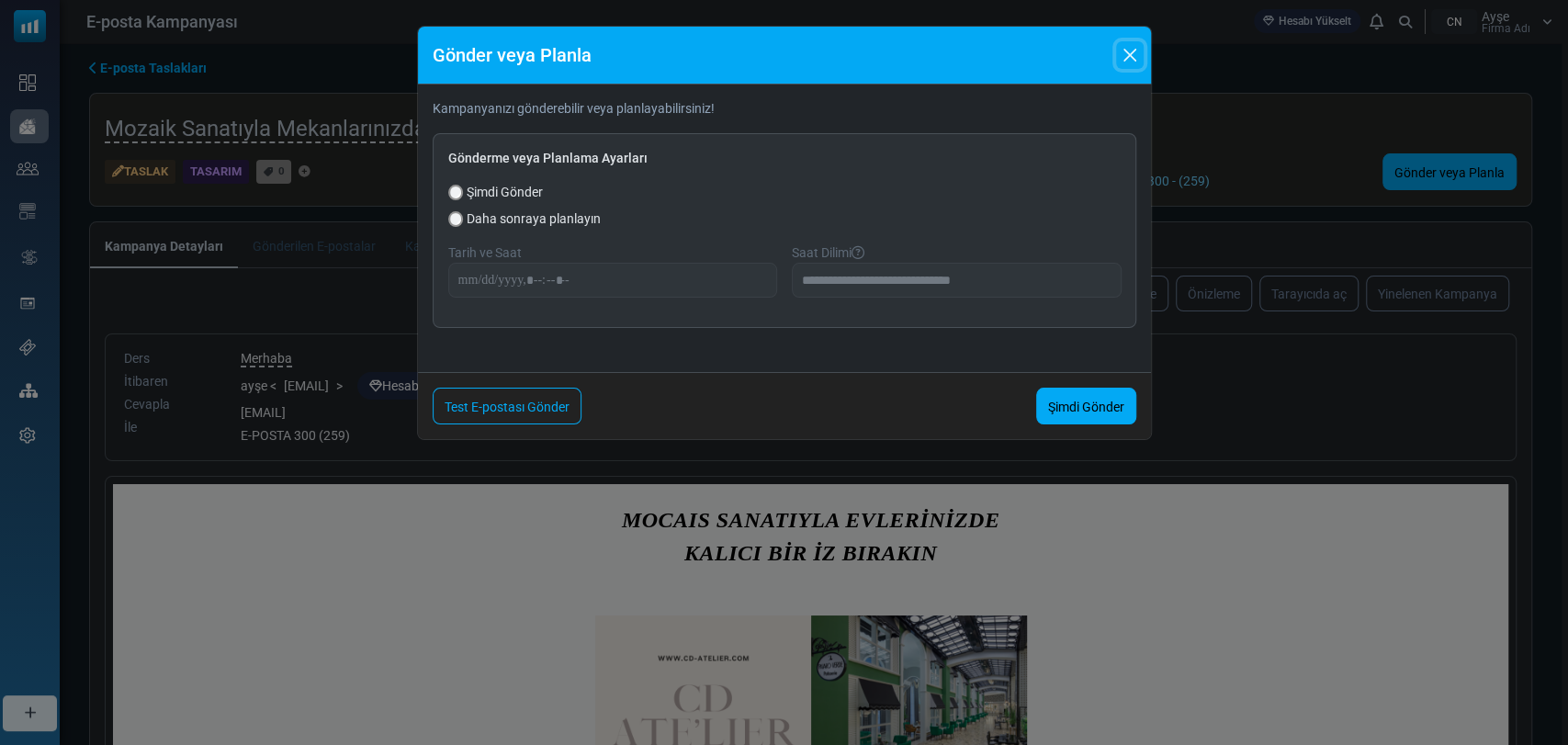 click at bounding box center (1130, 55) 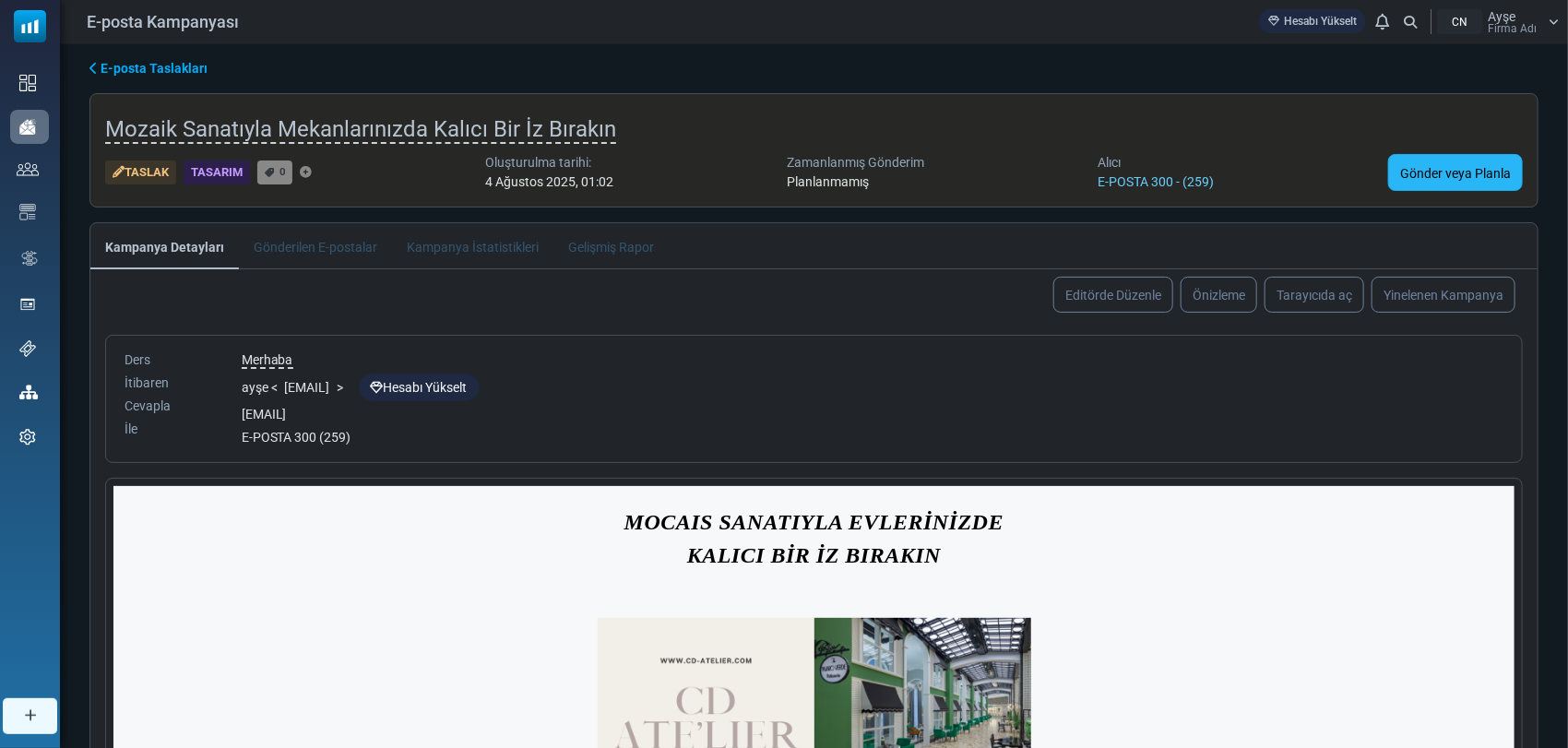 click on "Gönder veya Planla" at bounding box center (1455, 172) 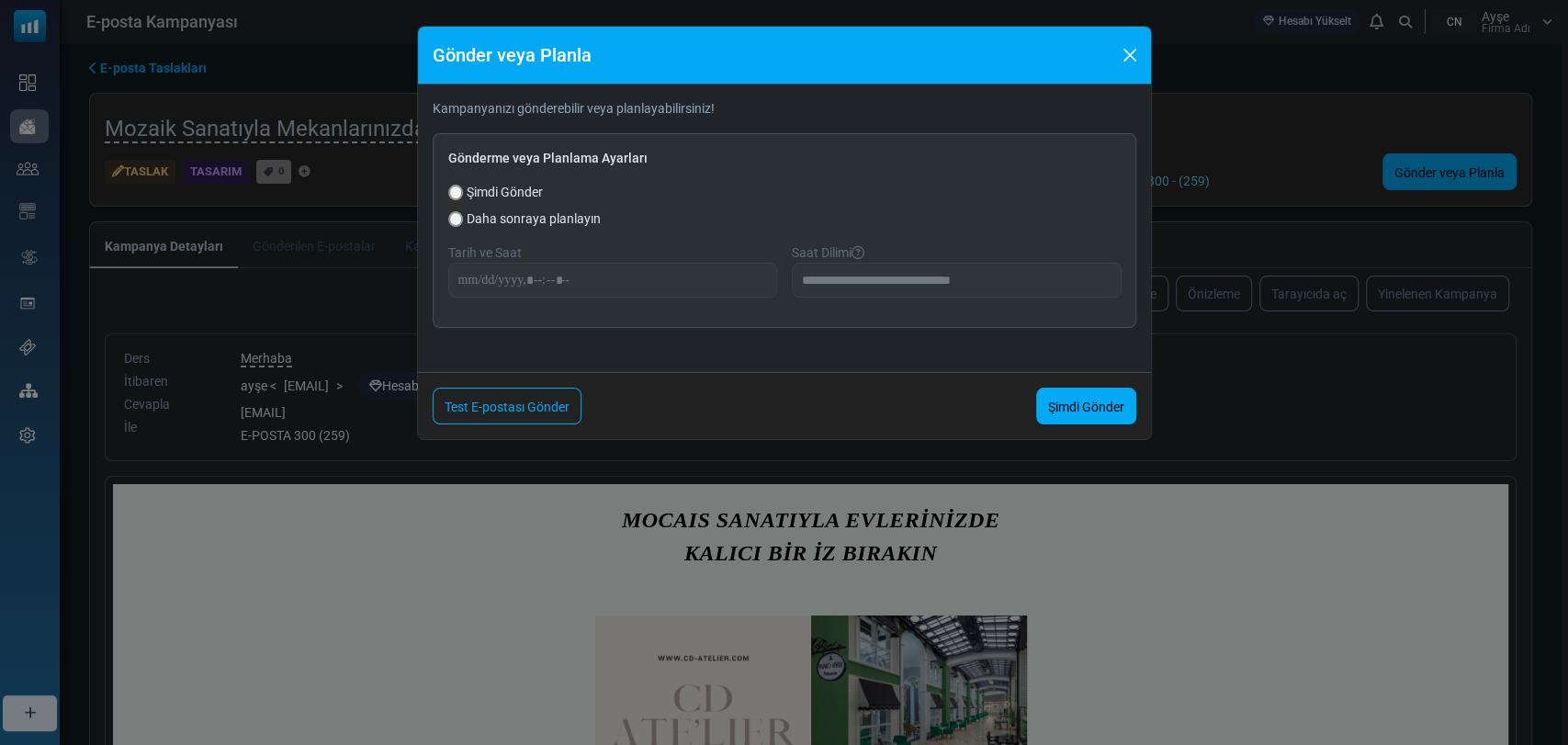click on "Daha sonraya planlayın" at bounding box center (784, 219) 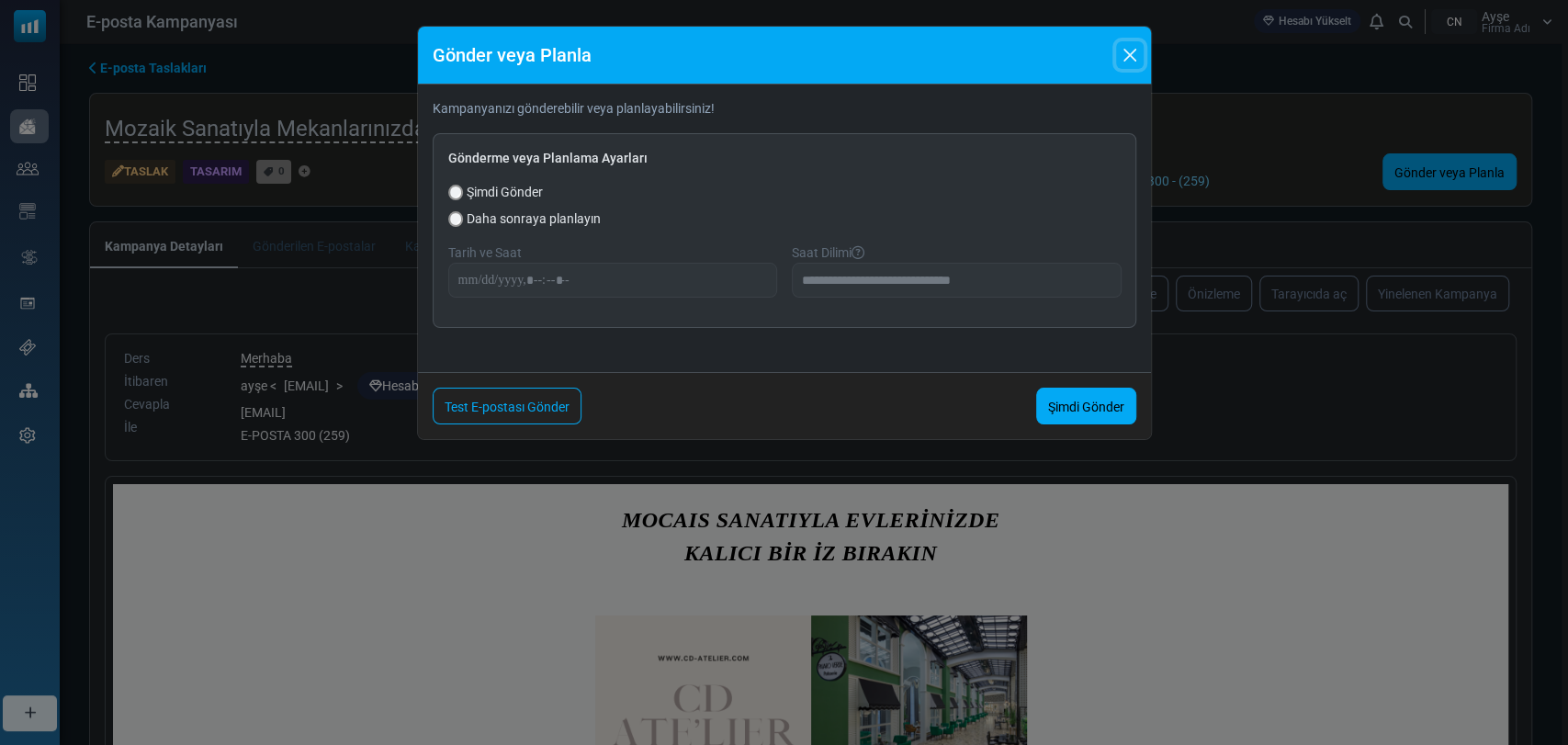 click at bounding box center (1130, 55) 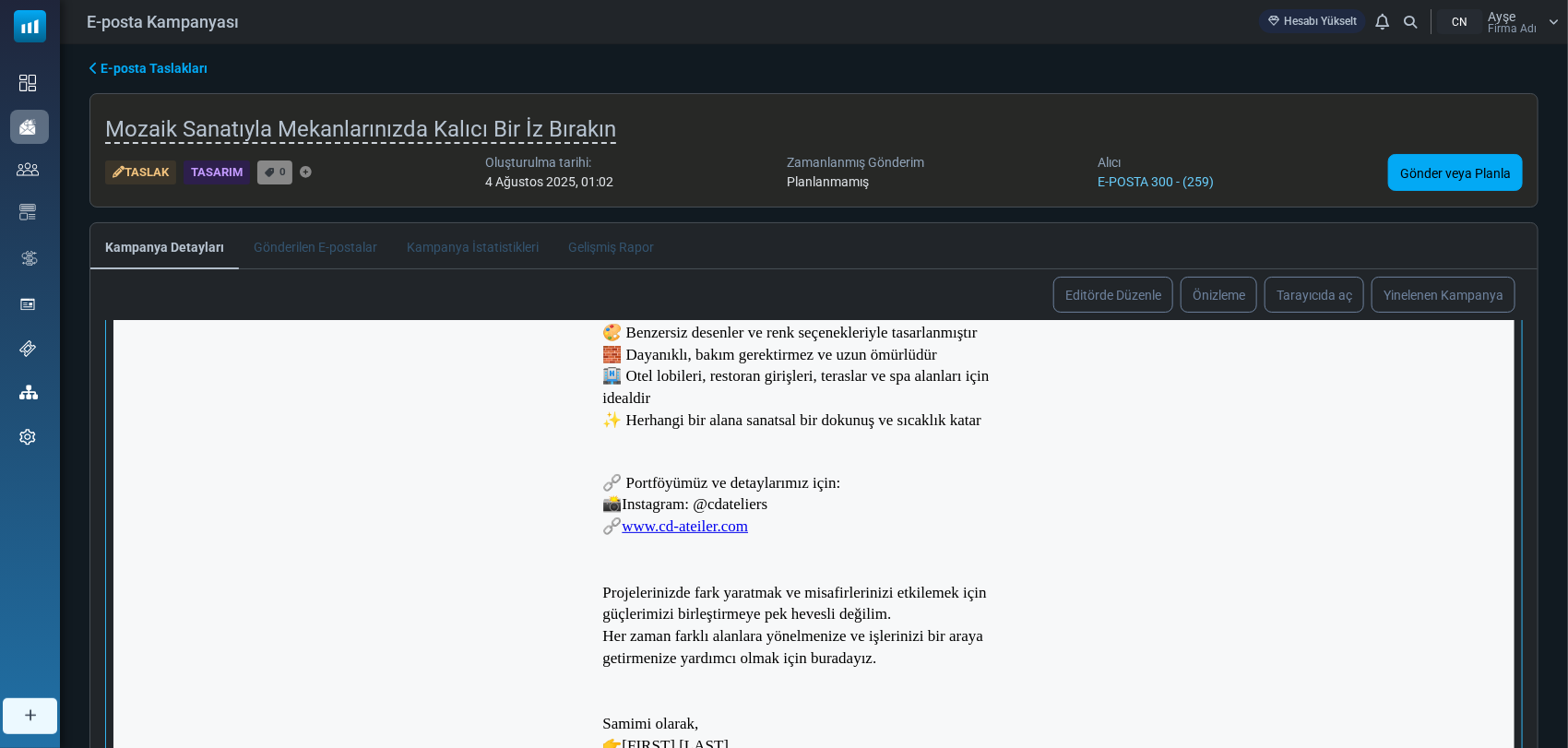 scroll, scrollTop: 1041, scrollLeft: 0, axis: vertical 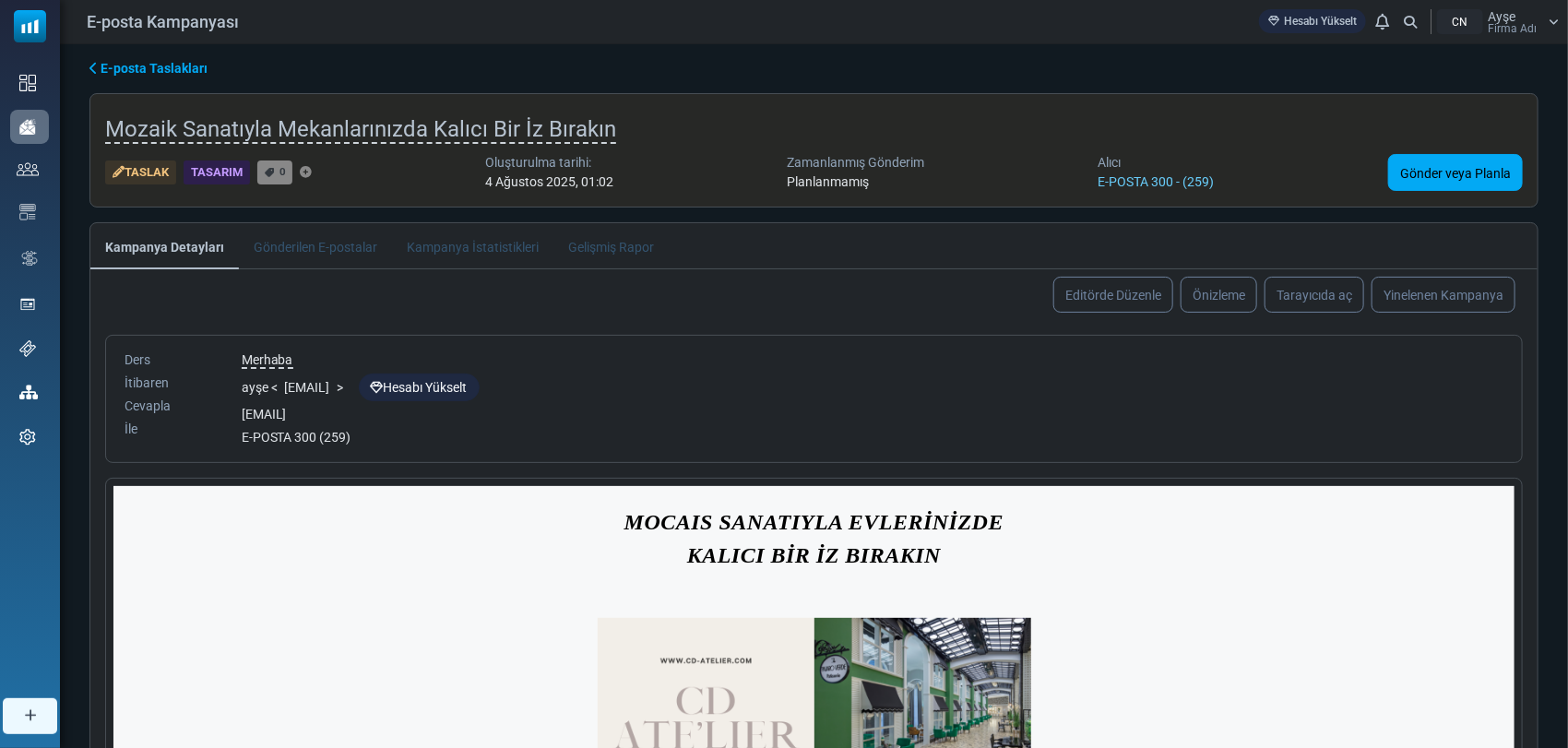 click on "Taslak
Tasarım
0
Oluşturulma tarihi:
4 Ağustos 2025, 01:02
Zamanlanmış Gönderim
Planlanmamış
Alıcı
E-POSTA 300 - (259)
Gönder veya Planla" at bounding box center [814, 172] 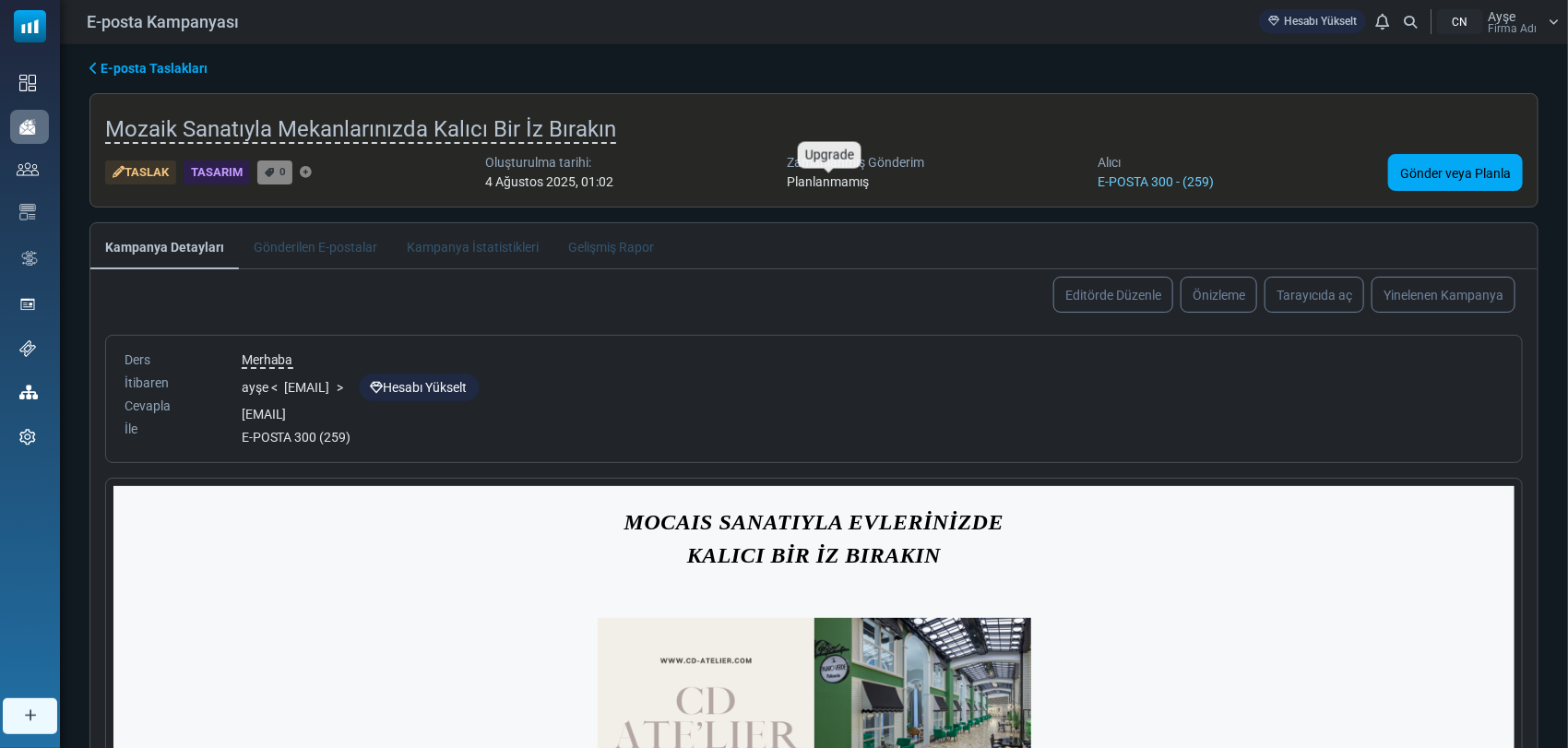 click on "Planlanmamış" at bounding box center (827, 182) 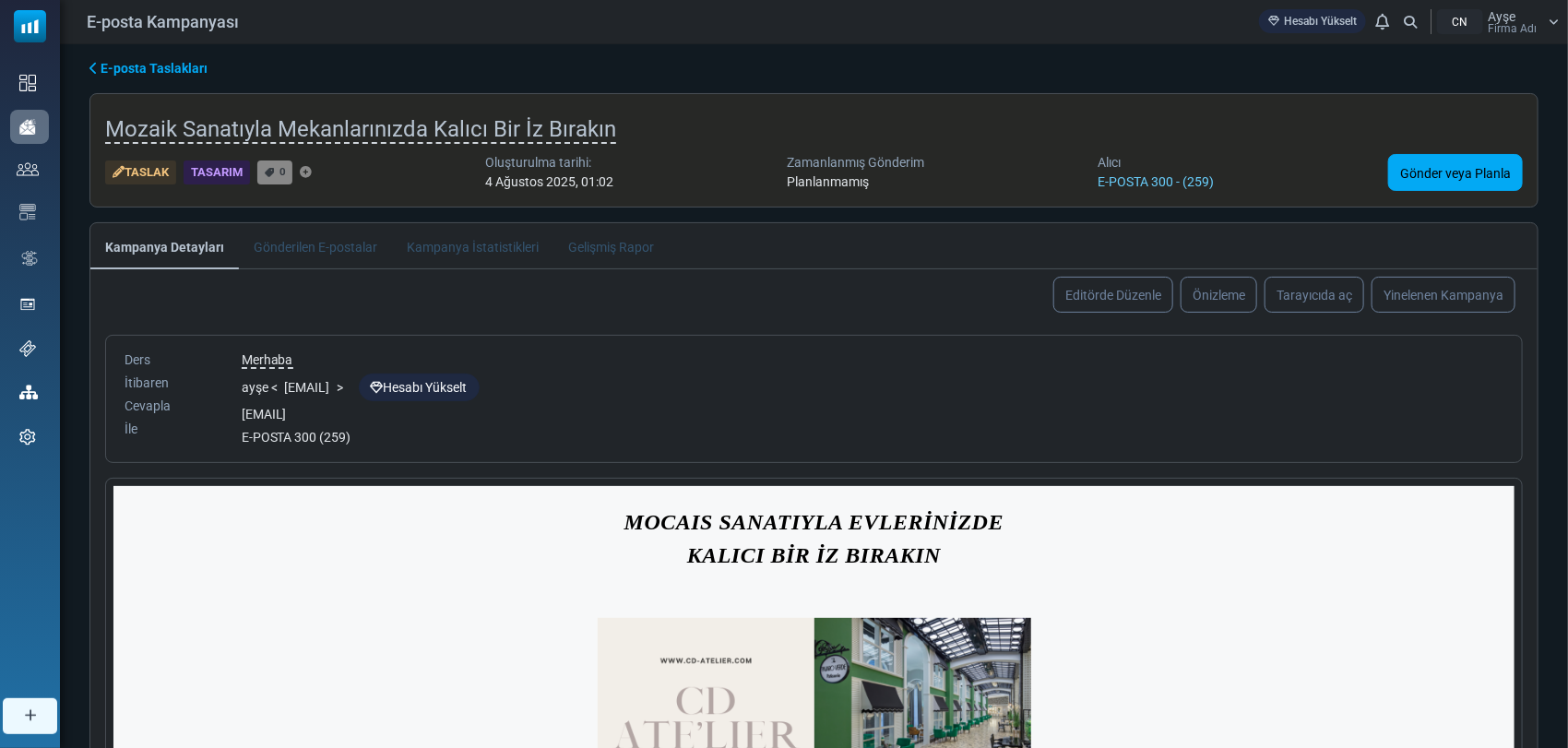 click on "Planlanmamış" at bounding box center (827, 182) 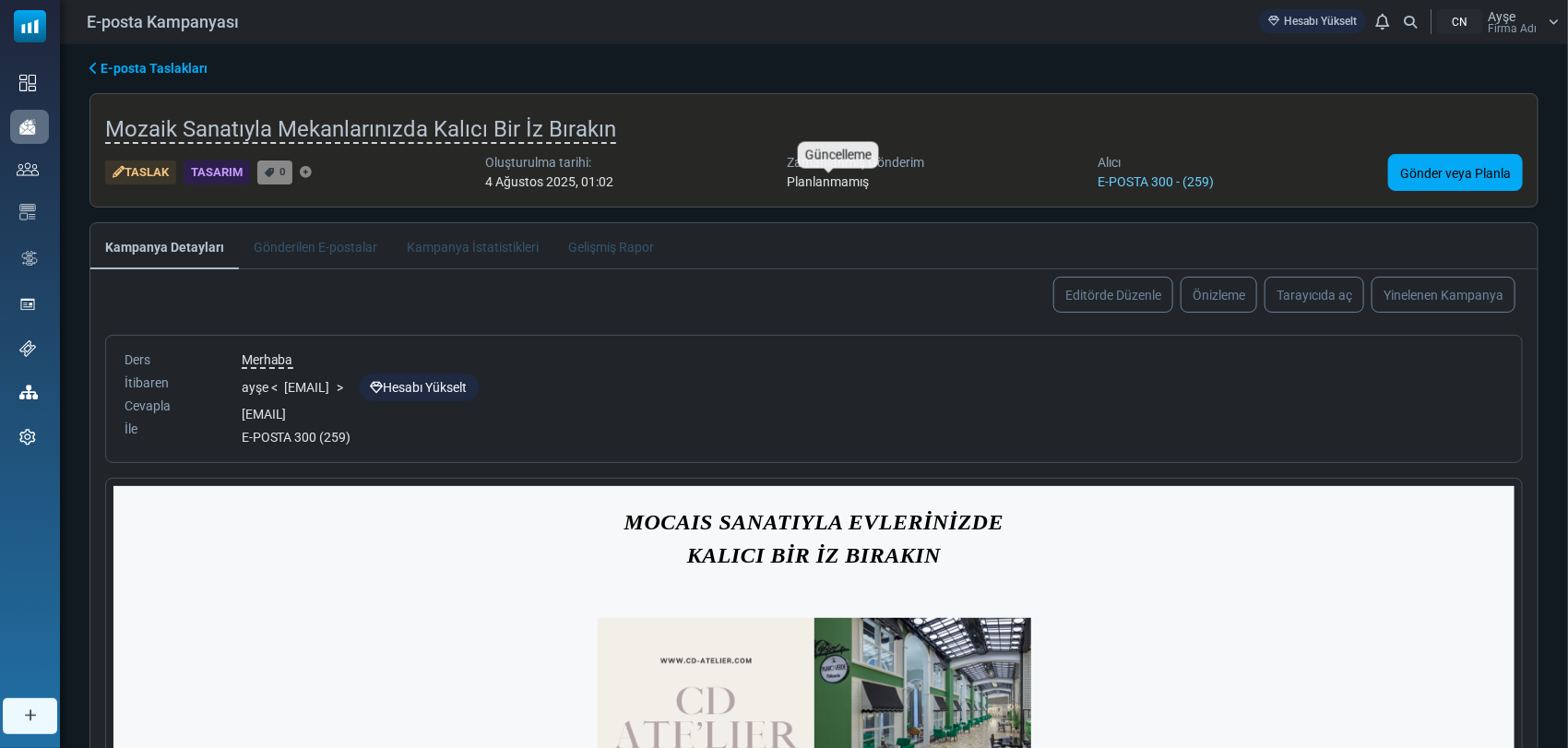 drag, startPoint x: 937, startPoint y: 159, endPoint x: 855, endPoint y: 184, distance: 85.72631 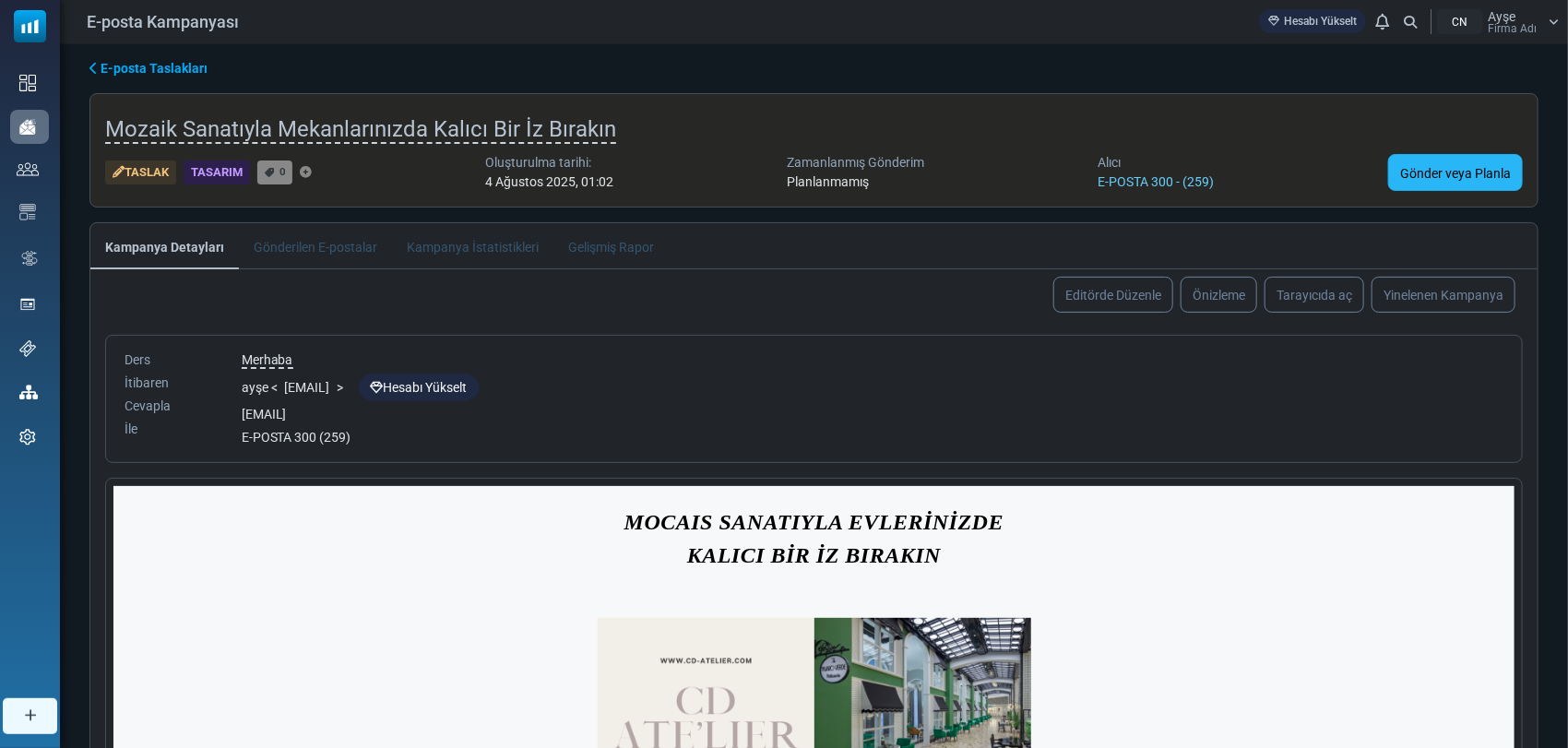 click on "Gönder veya Planla" at bounding box center [1455, 173] 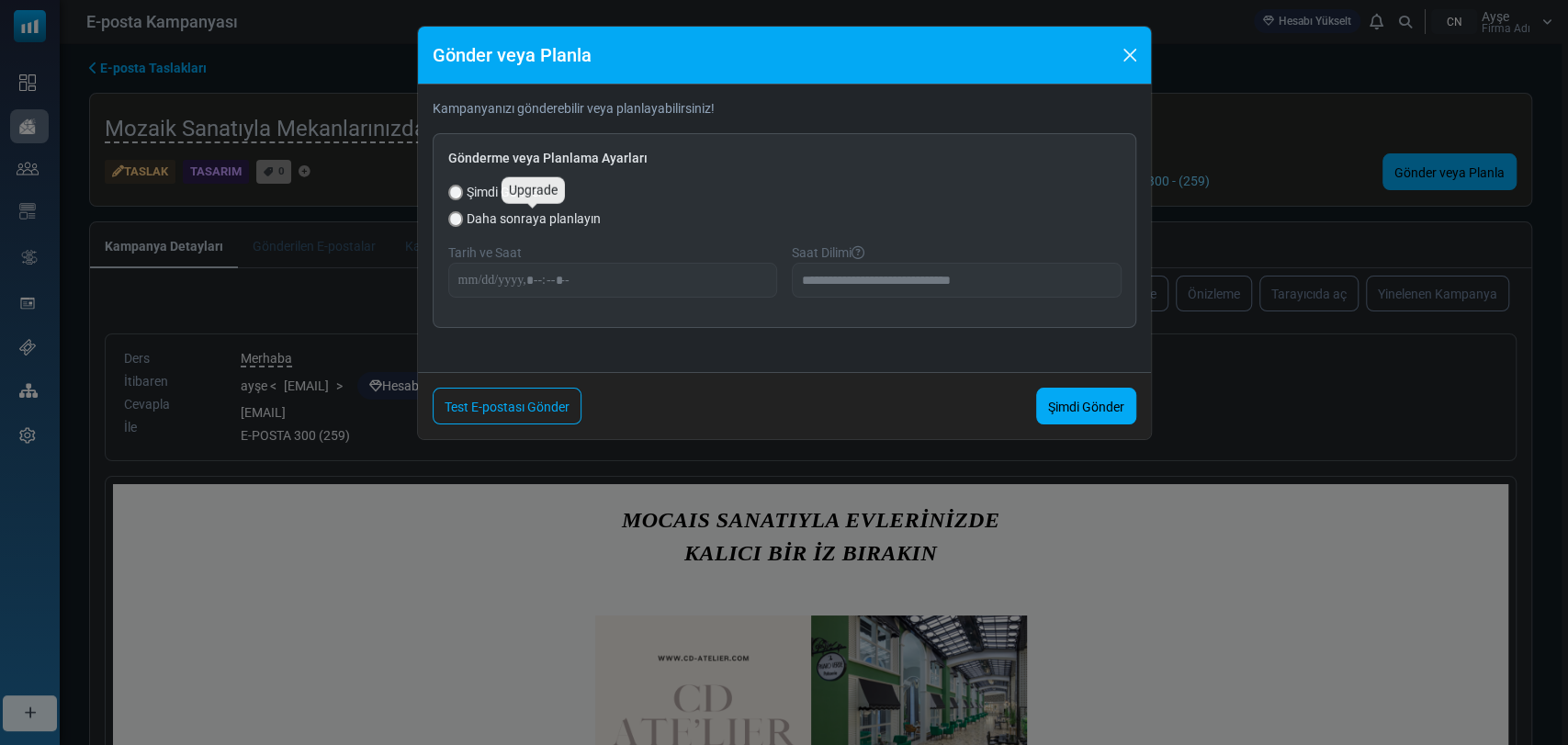 click on "Daha sonraya planlayın" at bounding box center [534, 219] 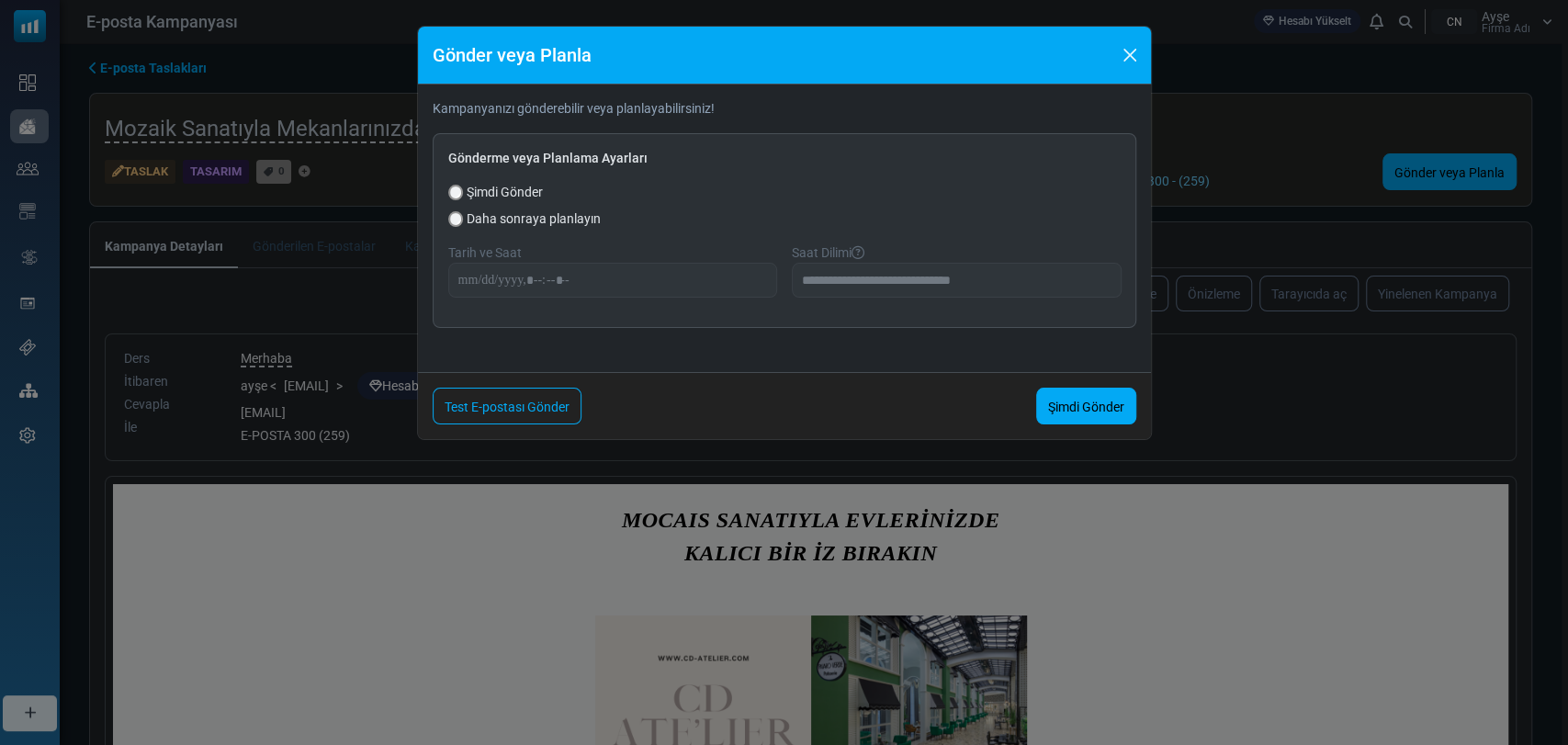 click on "Şimdi Gönder" at bounding box center (504, 192) 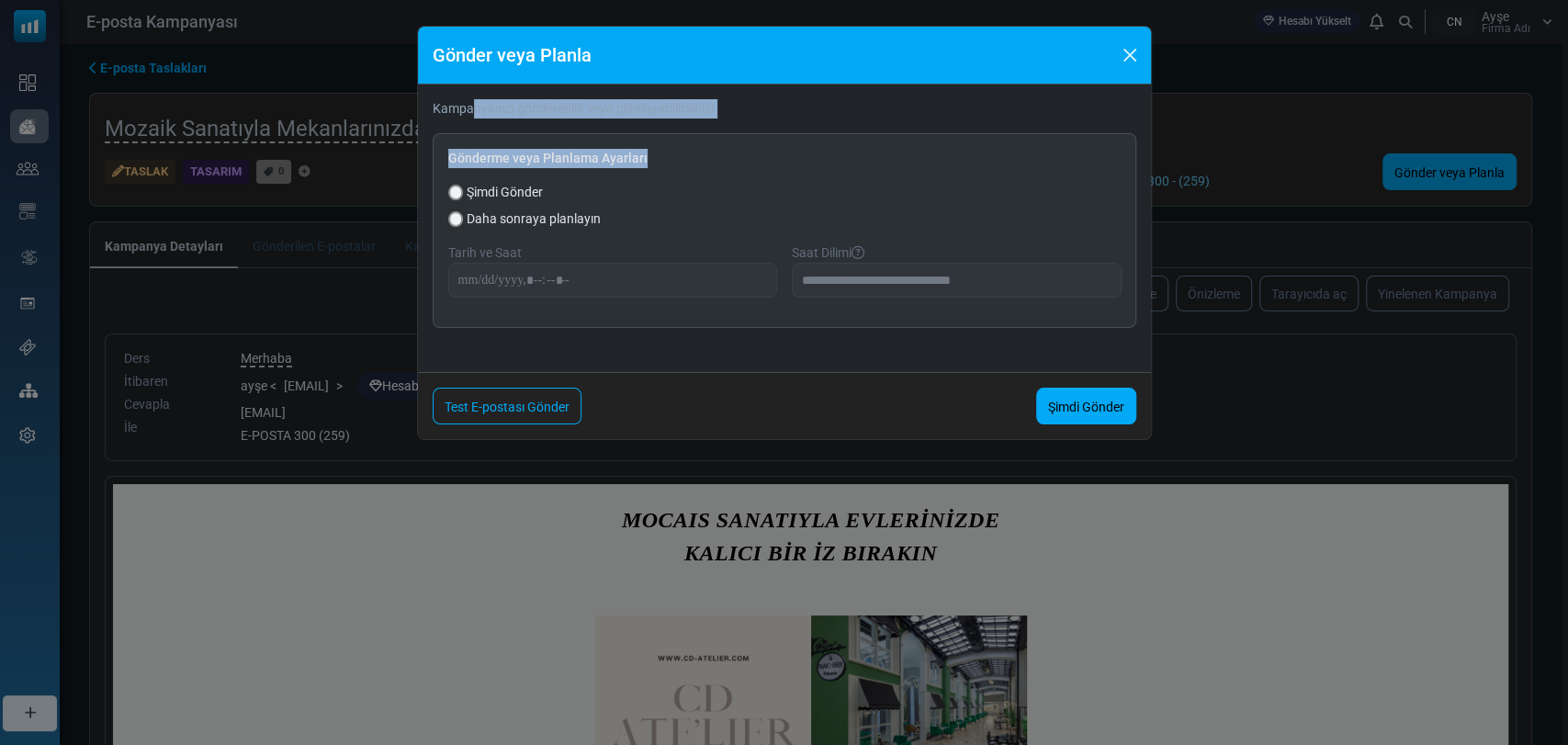 drag, startPoint x: 475, startPoint y: 111, endPoint x: 708, endPoint y: 130, distance: 233.77339 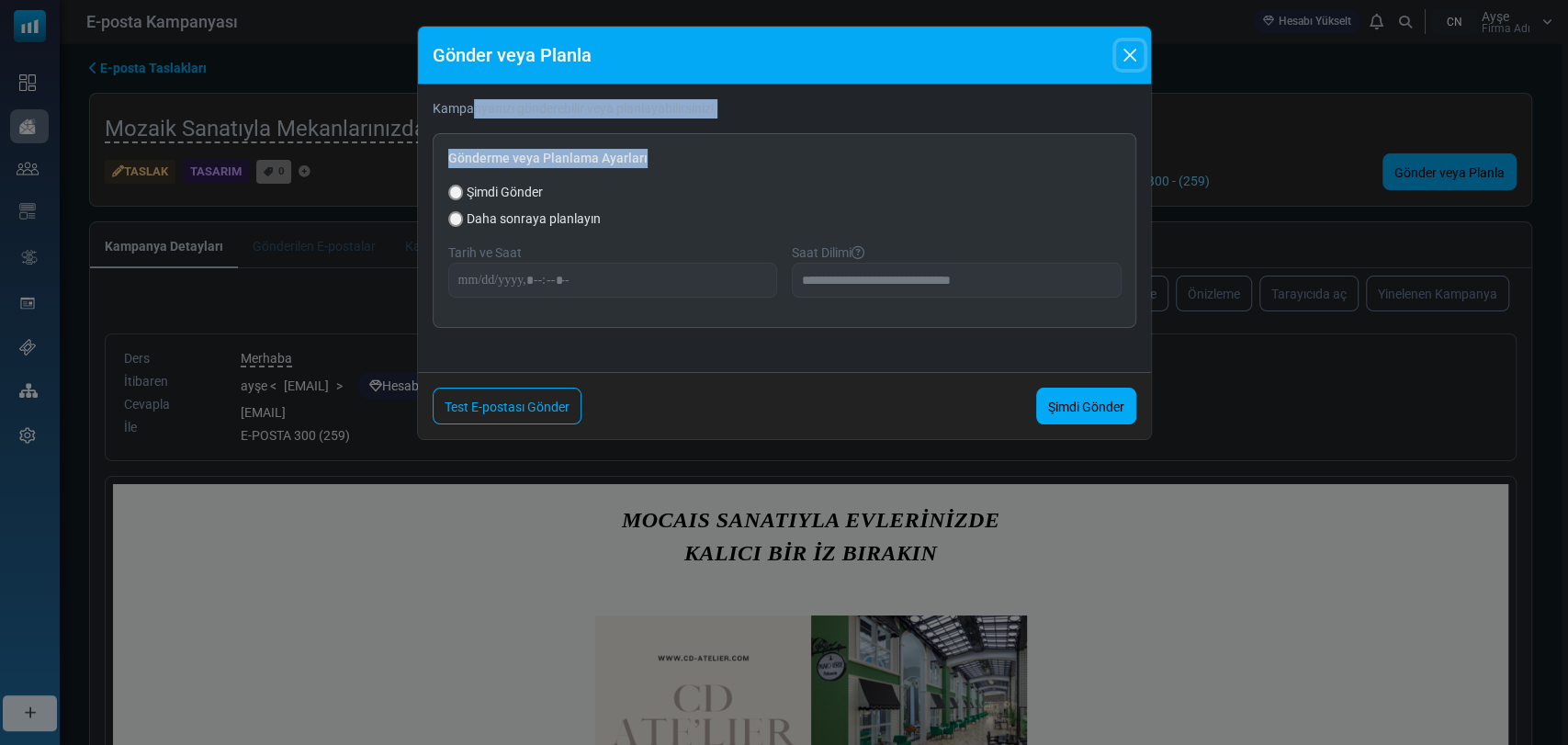 click at bounding box center (1130, 55) 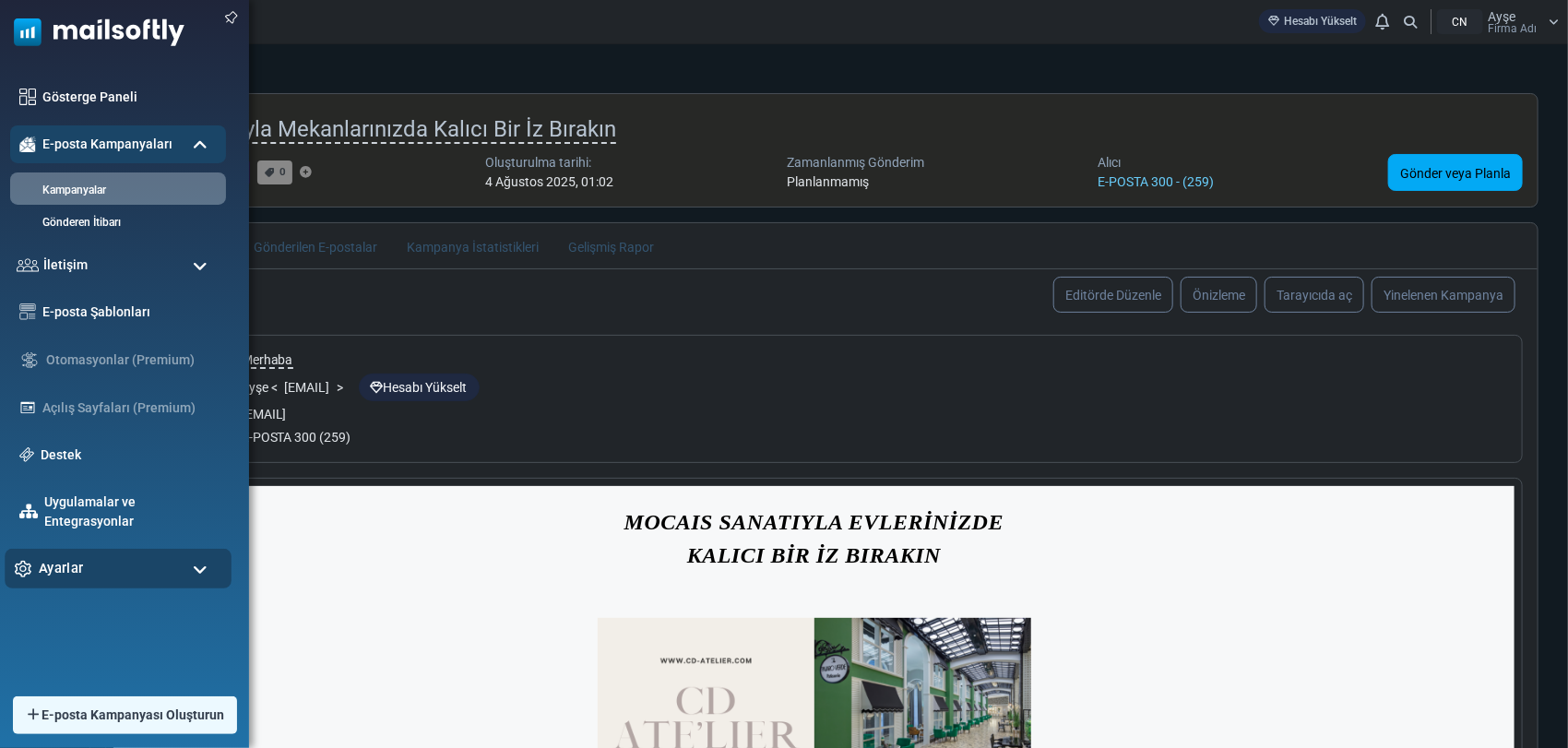 click on "Ayarlar" at bounding box center [118, 568] 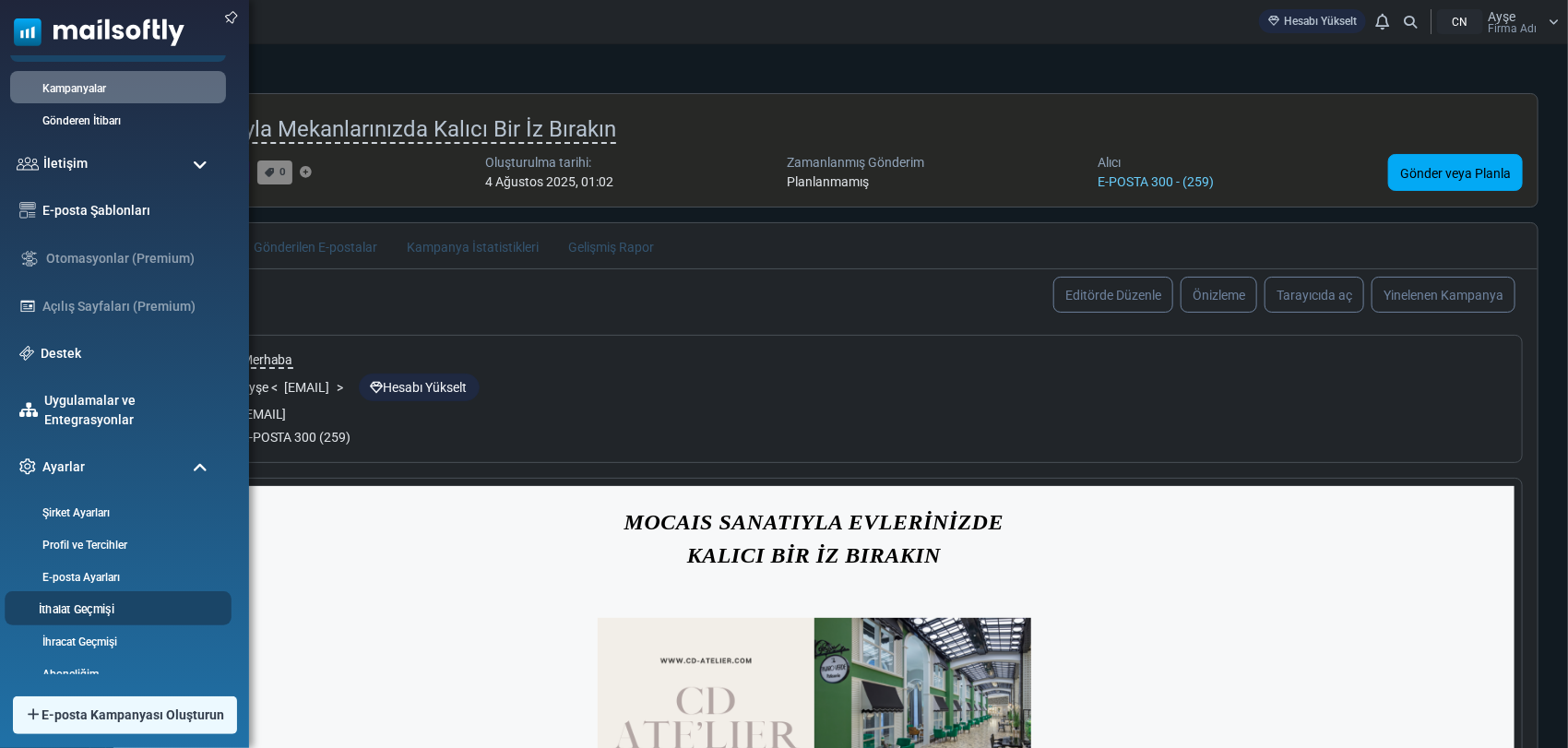 scroll, scrollTop: 115, scrollLeft: 0, axis: vertical 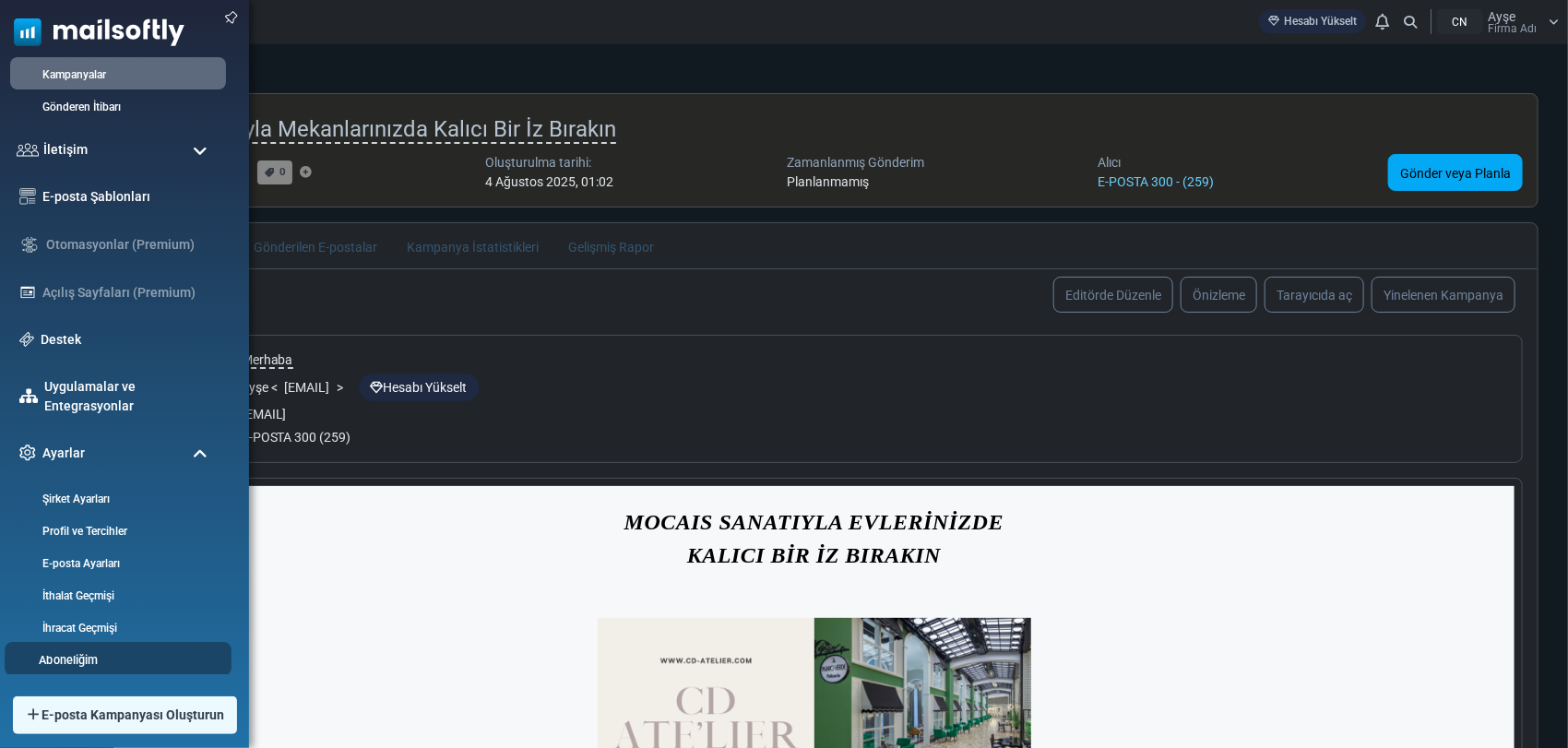 click on "Aboneliğim" at bounding box center (118, 659) 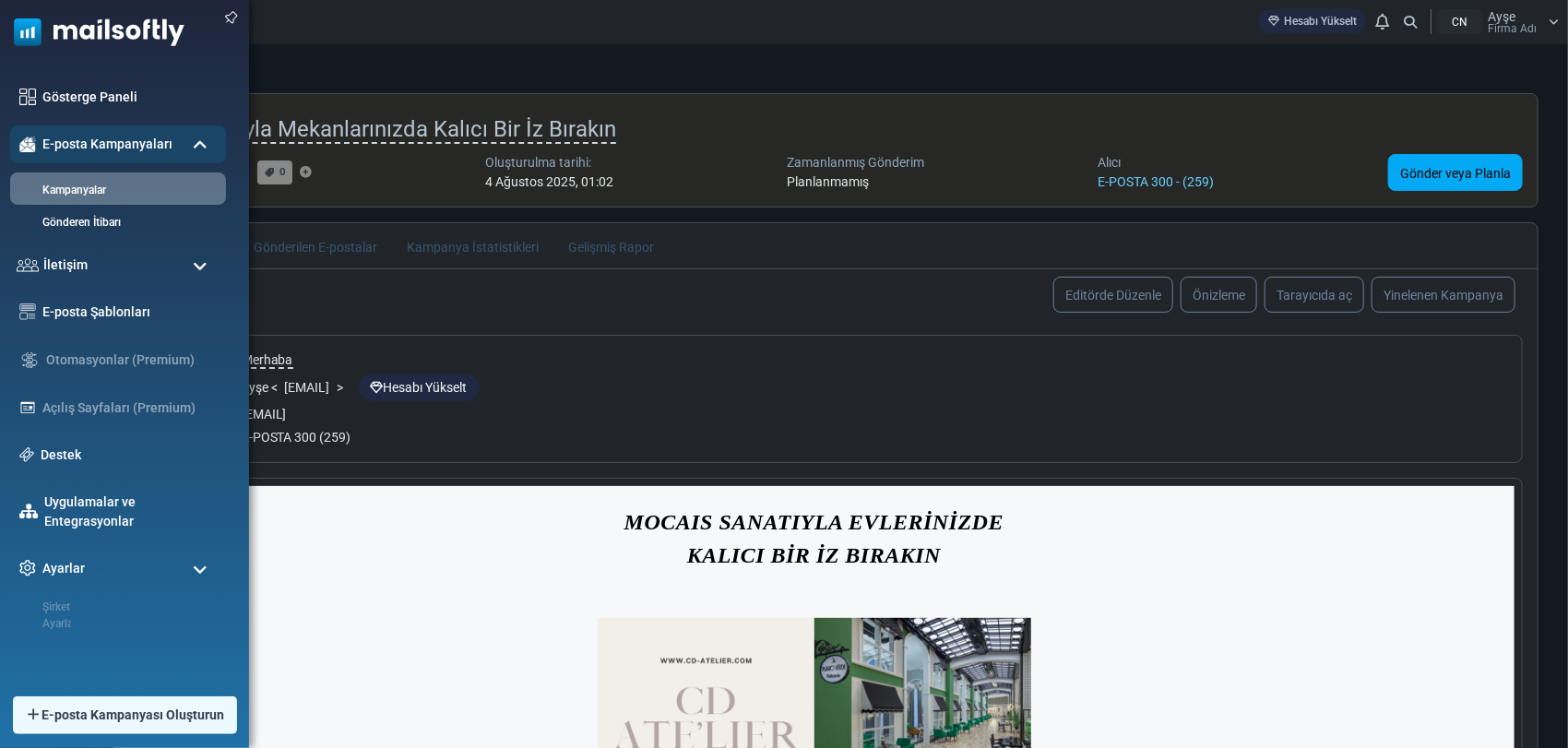 scroll, scrollTop: 0, scrollLeft: 0, axis: both 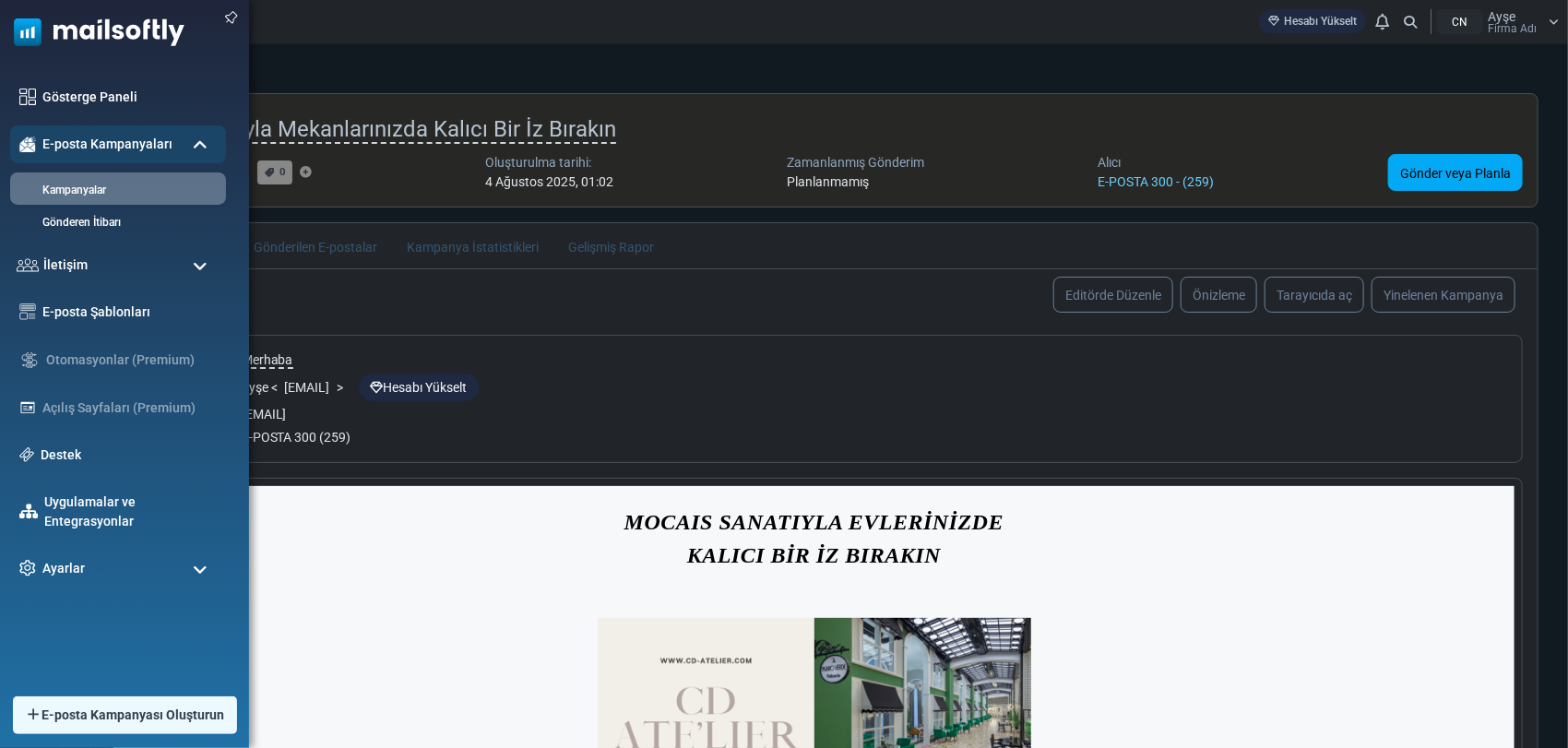 click at bounding box center (200, 570) 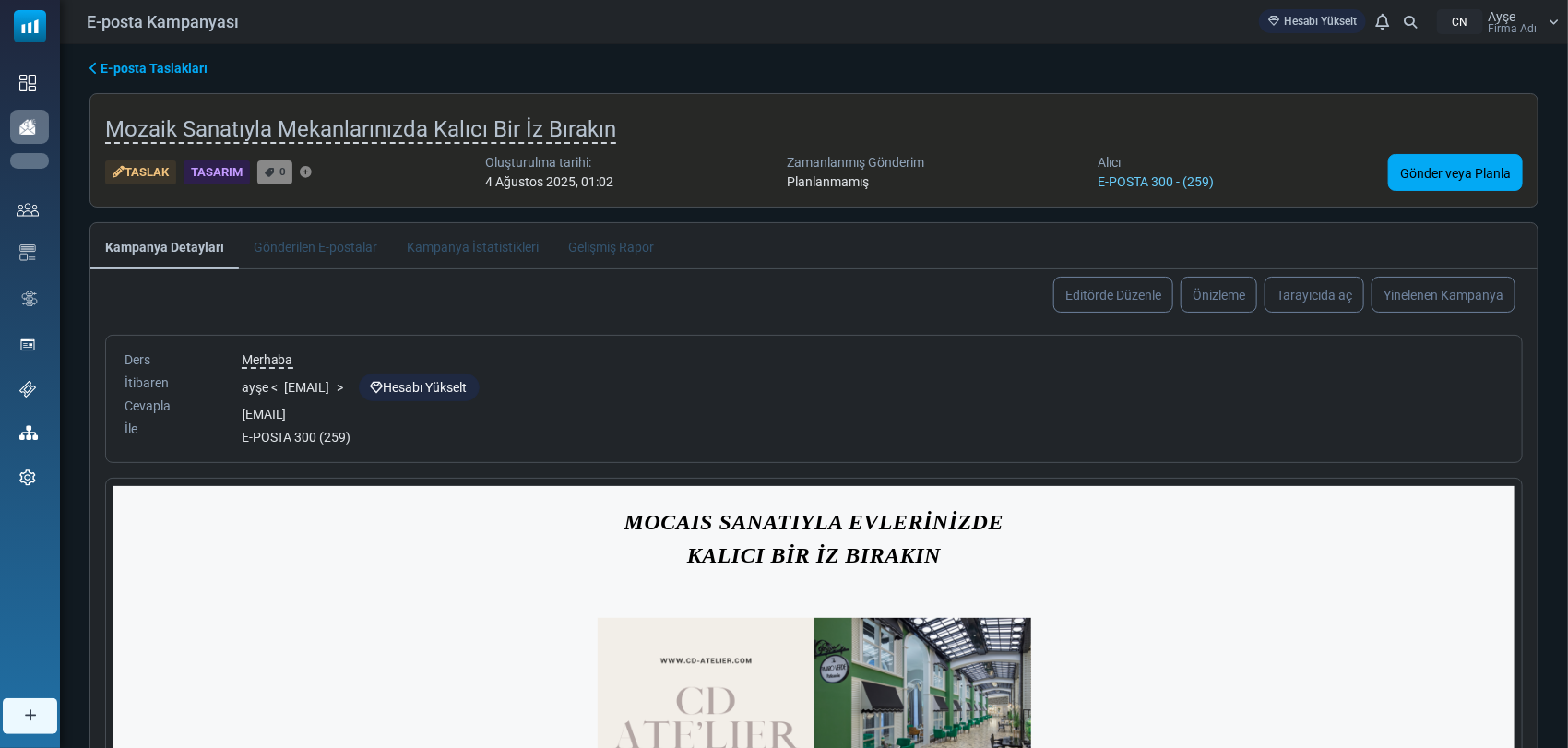 scroll, scrollTop: 0, scrollLeft: 0, axis: both 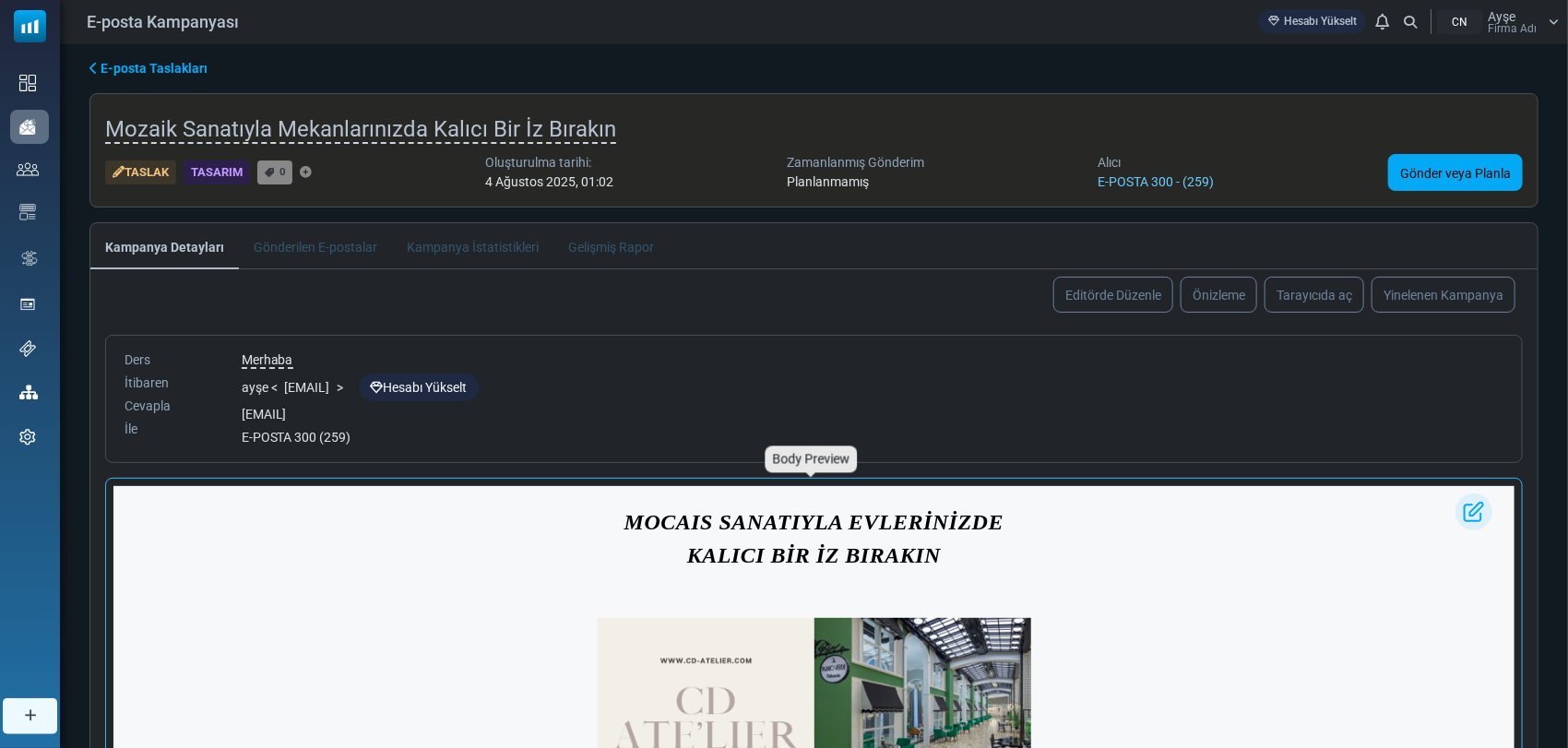 click on "MOCAIS SANATIYLA EVLERİNİZDE KALICI BİR İZ BIRAKIN
CD ATELIER'de mekanlarınıza sadece fon sağlamakla kalmıyor, sanat eserleri de yaratıyoruz.  Mozaik uygulamalarımızla mekanlarınızda estetiği, işlevselliği ve zarafeti bir araya getiriyoruz.
Son projemiz Granada Luxury Belek Hotel'de, pastane girişine uyguladığımız özel mozaik desenlerle misafir karşılama alanına karakter kattık.  Bu uygulama sadece dekoratif bir unsur değil, aynı zamanda atmosferi zenginleştiren unutulmaz bir detaydı.
Mozaik çözümlerimiz:  🎨 Benzersiz desenler ve renk seçenekleriyle tasarlanmıştır  🧱 Dayanıklı, bakım gerektirmez ve uzun ömürlüdür  🏨 Otel lobileri, restoran girişleri, teraslar ve spa alanları için idealdir" at bounding box center [814, 1211] 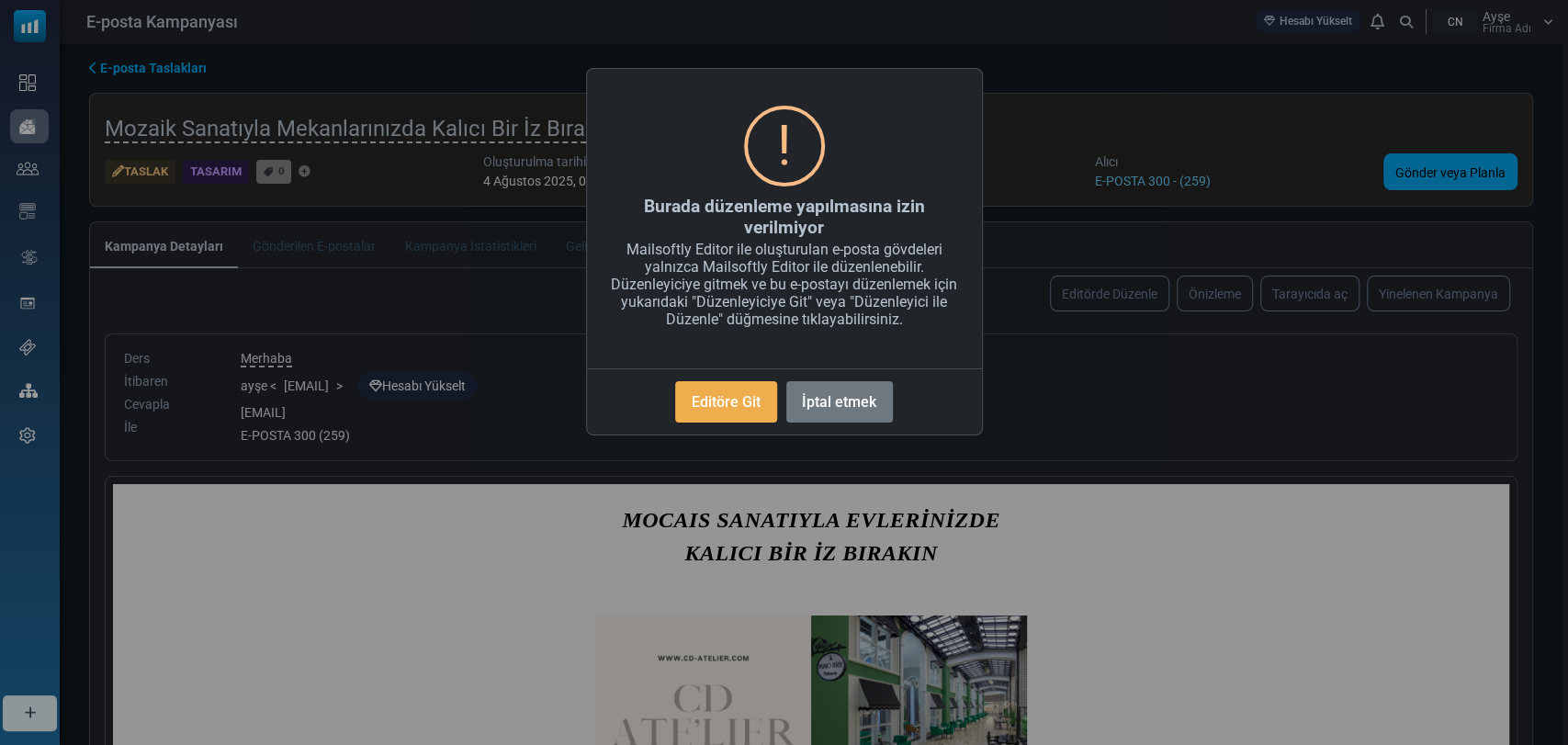 click on "× ! Burada düzenleme yapılmasına izin verilmiyor Mailsoftly Editor ile oluşturulan e-posta gövdeleri yalnızca Mailsoftly Editor ile düzenlenebilir. Düzenleyiciye gitmek ve bu e-postayı düzenlemek için yukarıdaki "Düzenleyiciye Git" veya "Düzenleyici ile Düzenle" düğmesine tıklayabilirsiniz. Editöre Git HAYIR İptal etmek" at bounding box center (784, 372) 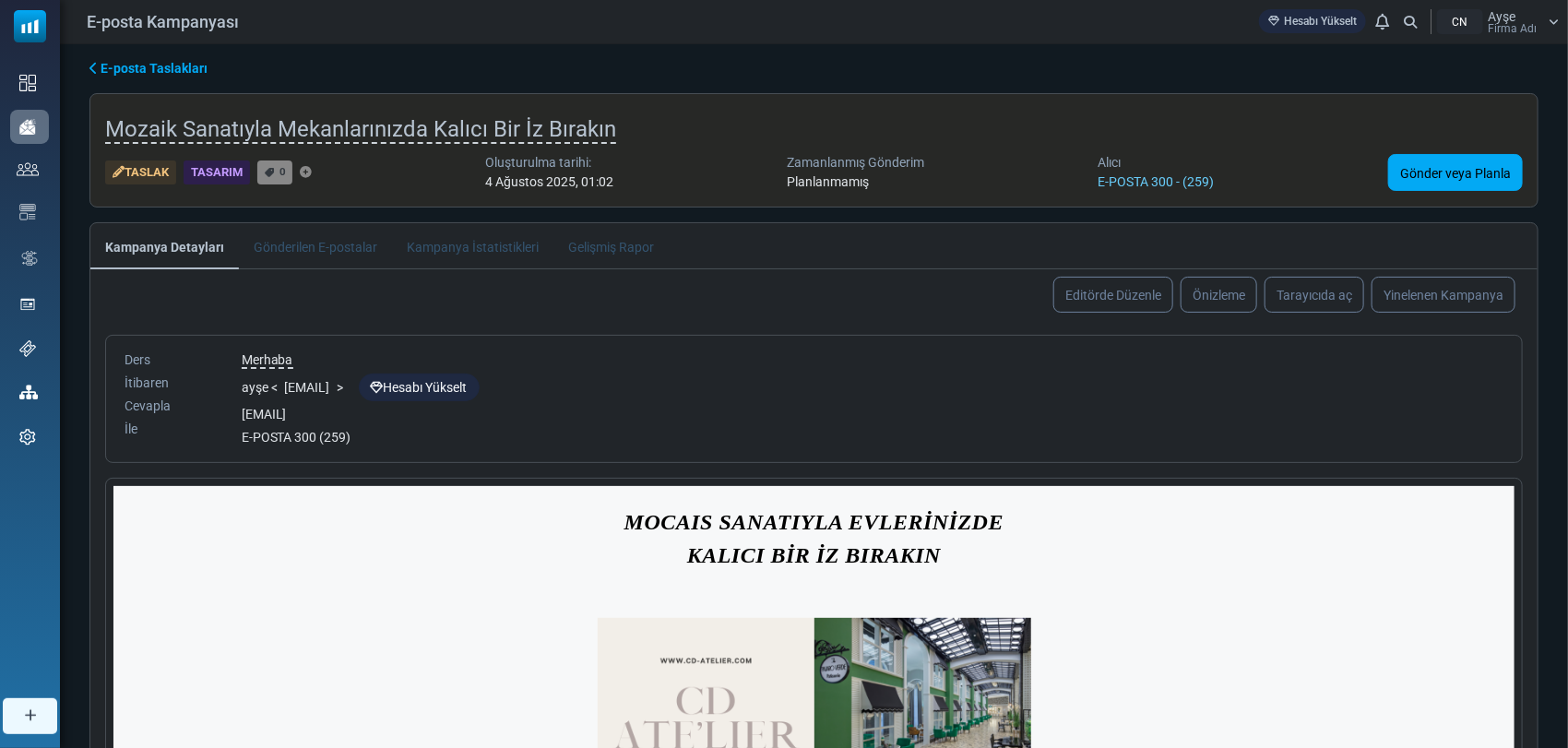 click at bounding box center (93, 68) 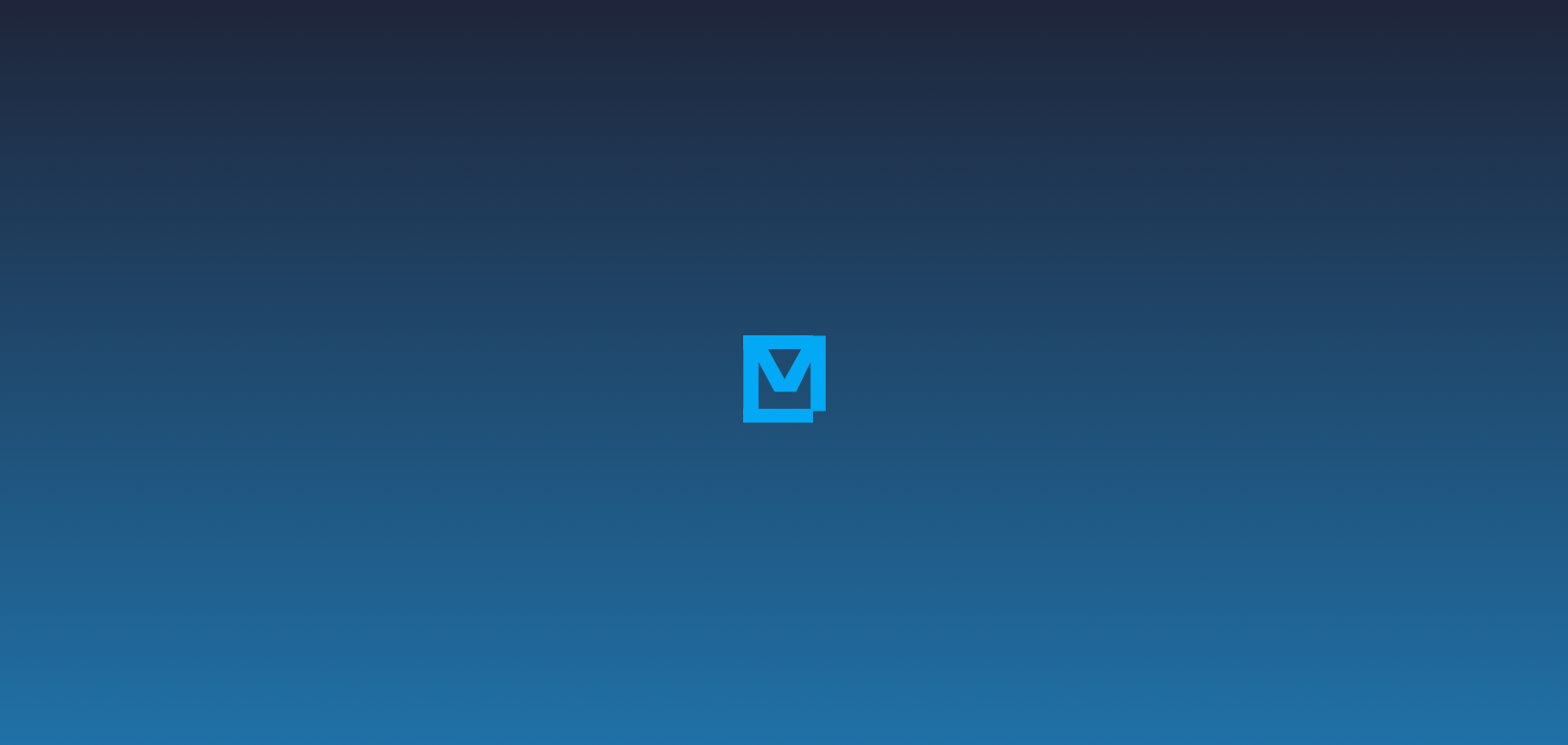 scroll, scrollTop: 0, scrollLeft: 0, axis: both 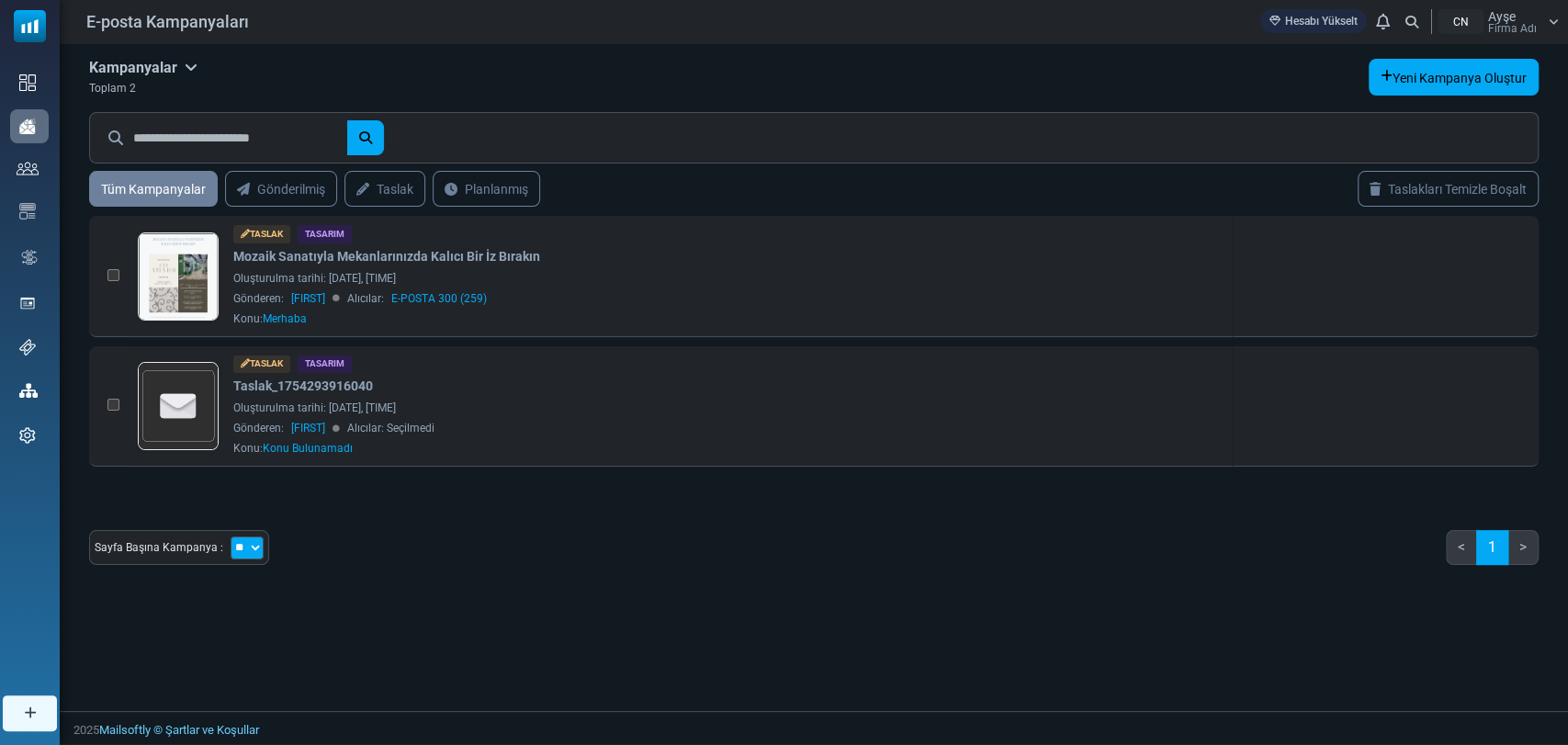click on "CN
[FIRST]
[COMPANY]" at bounding box center (1498, 21) 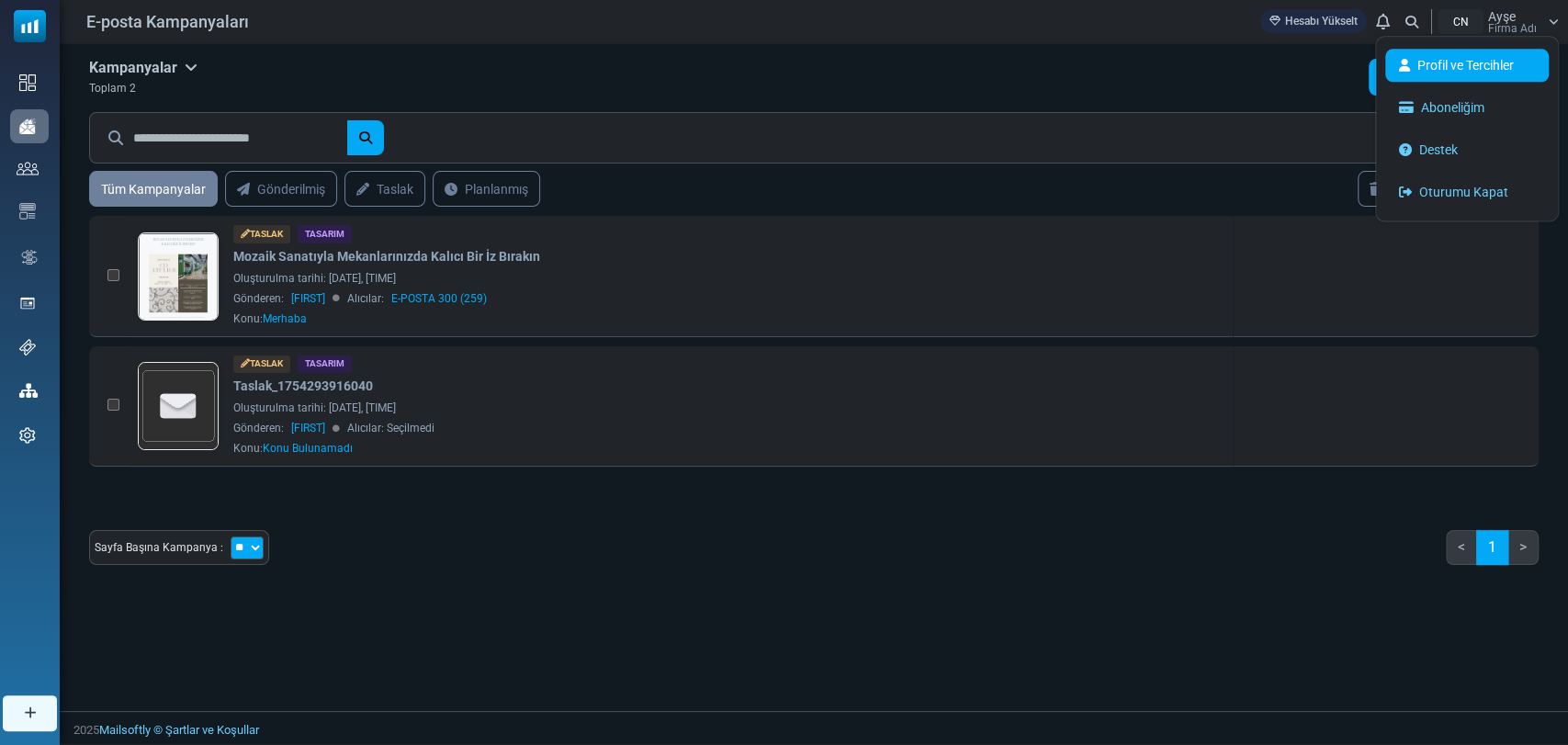 click on "Profil ve Tercihler" at bounding box center [1465, 65] 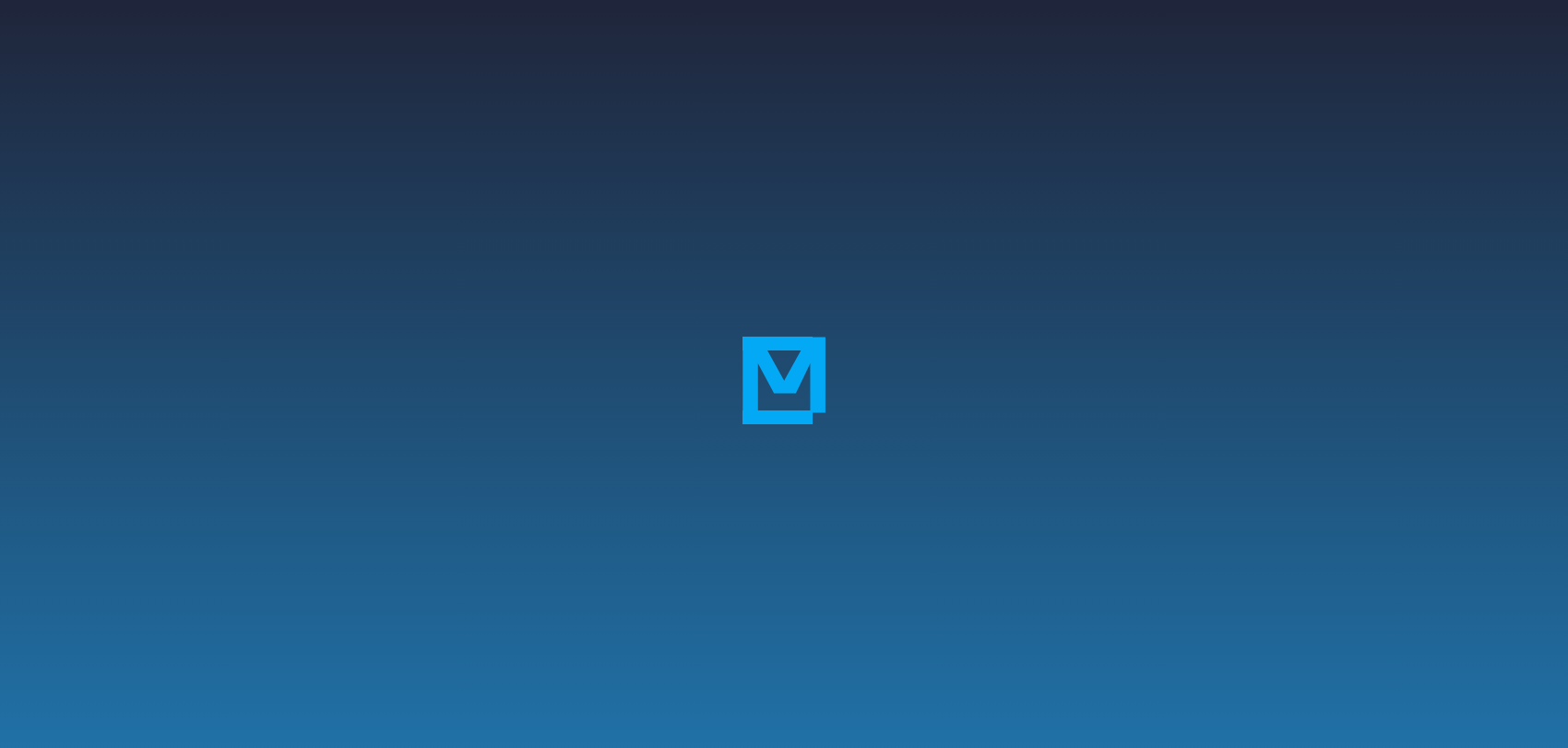 scroll, scrollTop: 0, scrollLeft: 0, axis: both 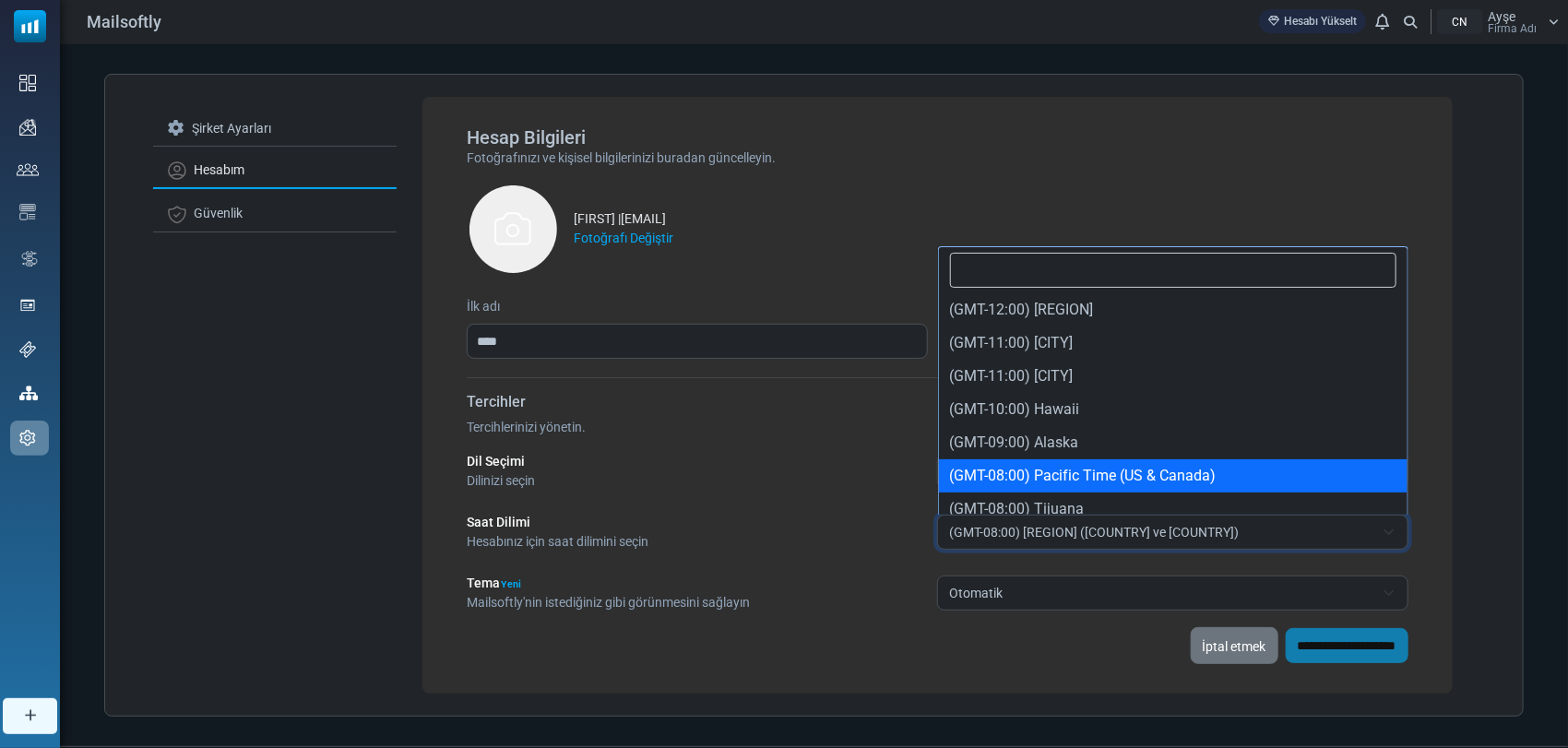 click on "(GMT-08:00) [REGION] ([COUNTRY] ve [COUNTRY])" at bounding box center (1094, 532) 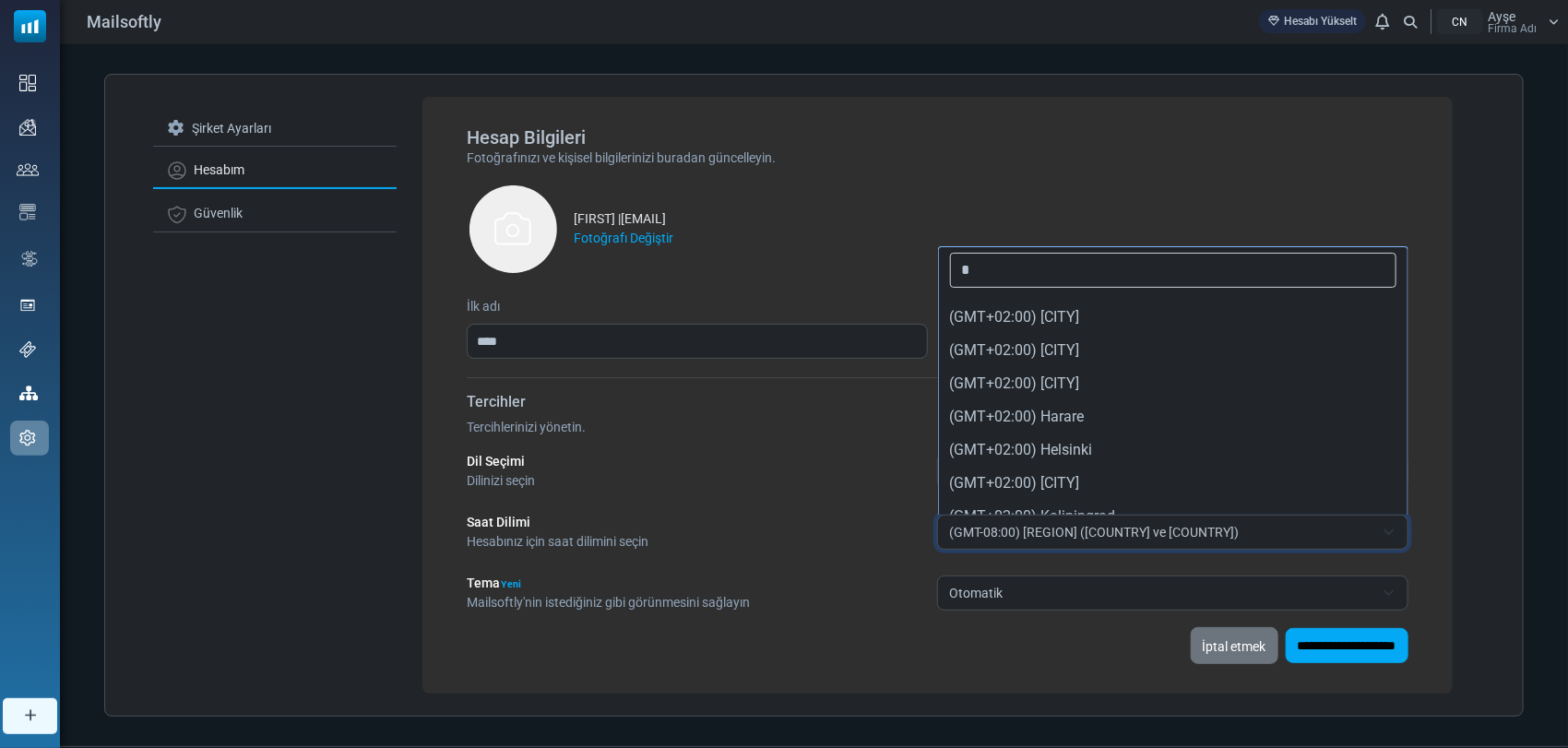 scroll, scrollTop: 0, scrollLeft: 0, axis: both 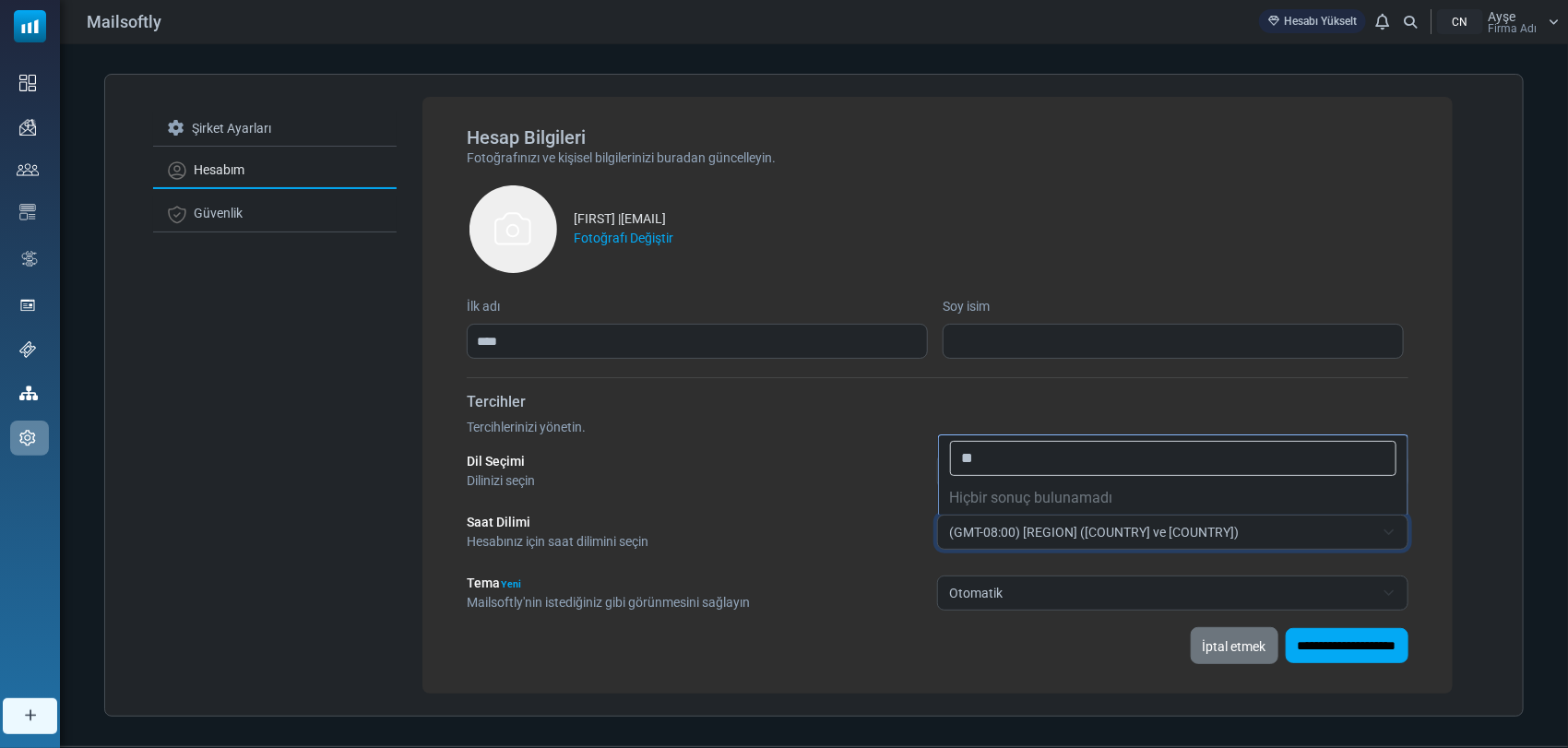 type on "*" 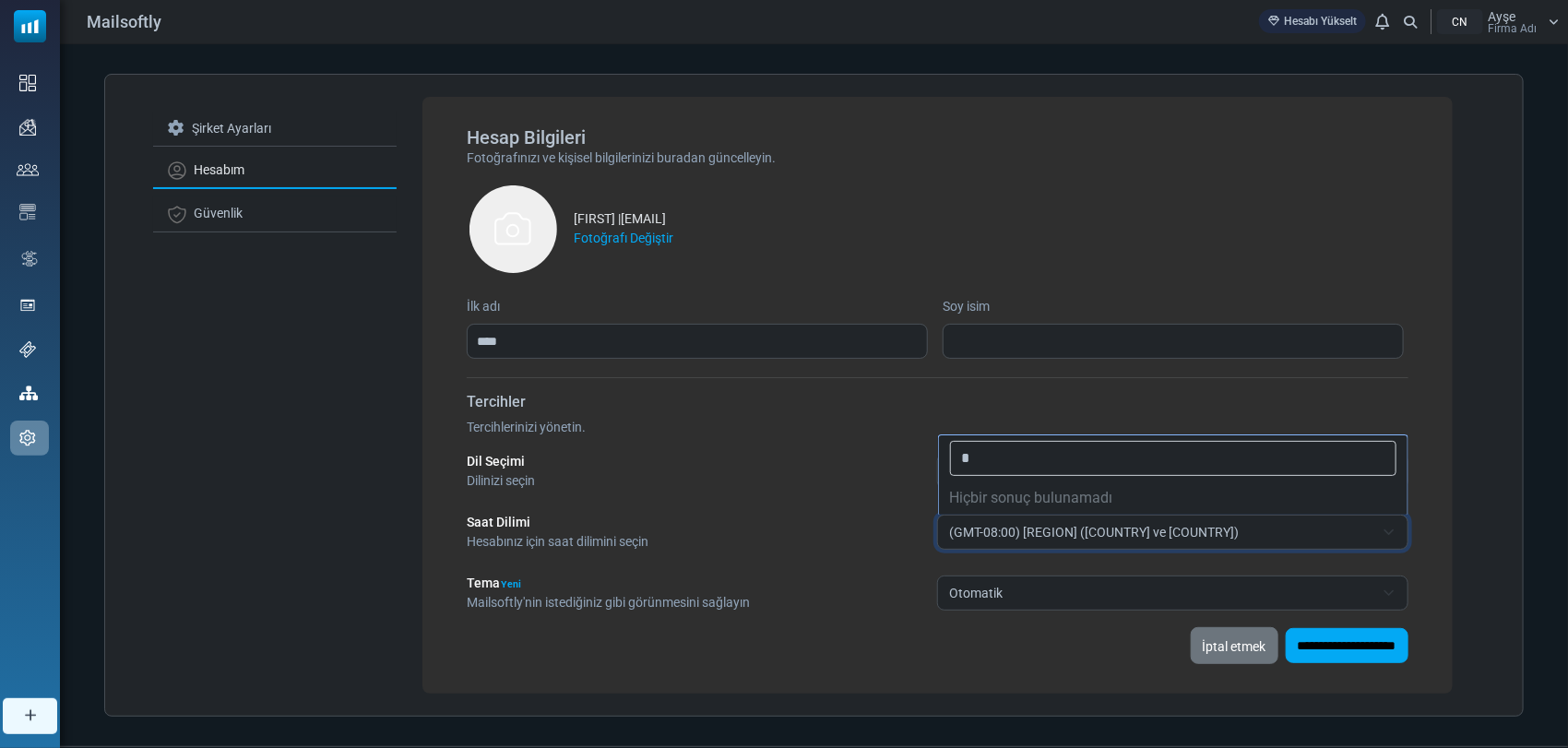 type 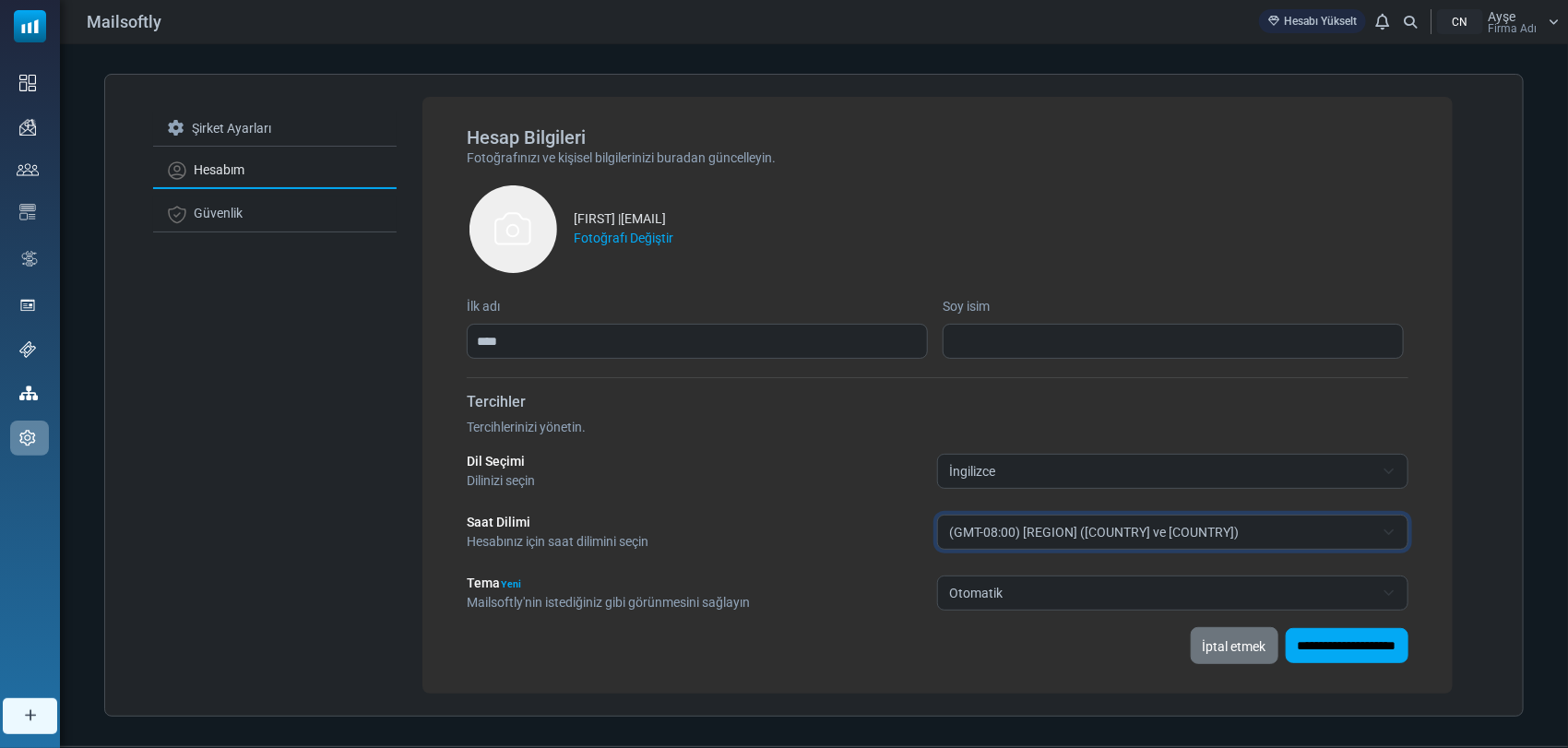 click on "(GMT-08:00) [REGION] ([COUNTRY] ve [COUNTRY])" at bounding box center [1161, 532] 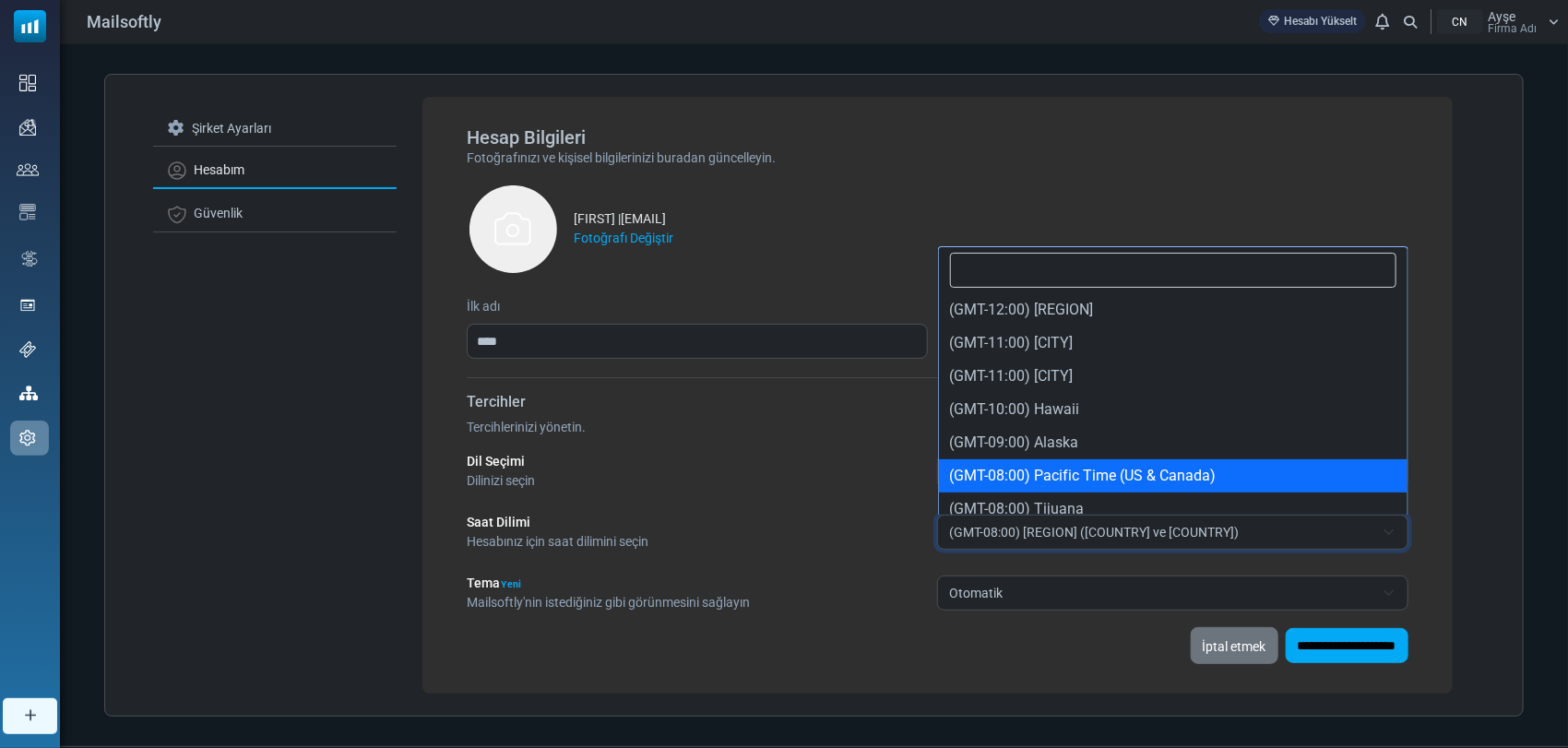 click on "(GMT-08:00) [REGION] ([COUNTRY] ve [COUNTRY])" at bounding box center (1094, 532) 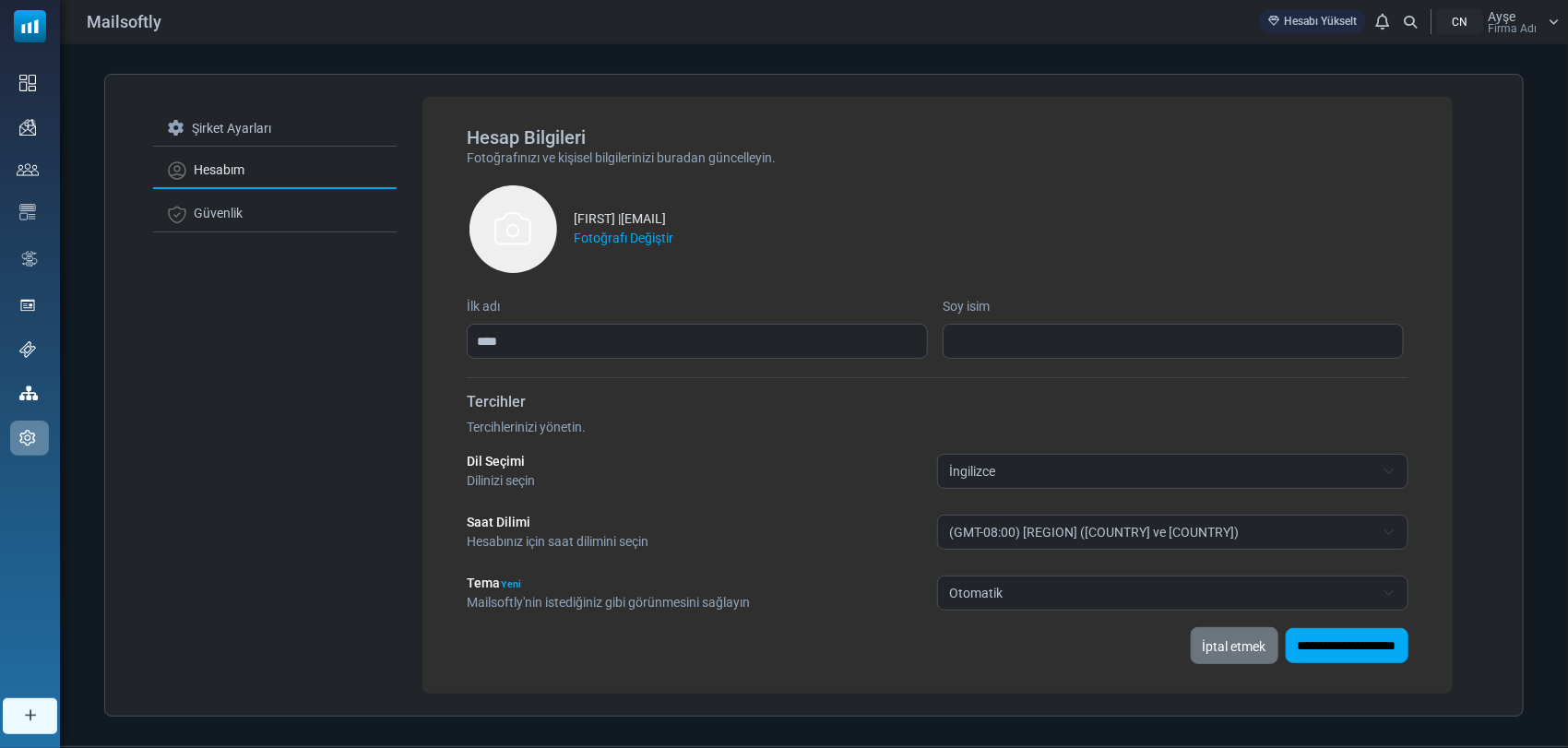 click on "**********" at bounding box center (937, 503) 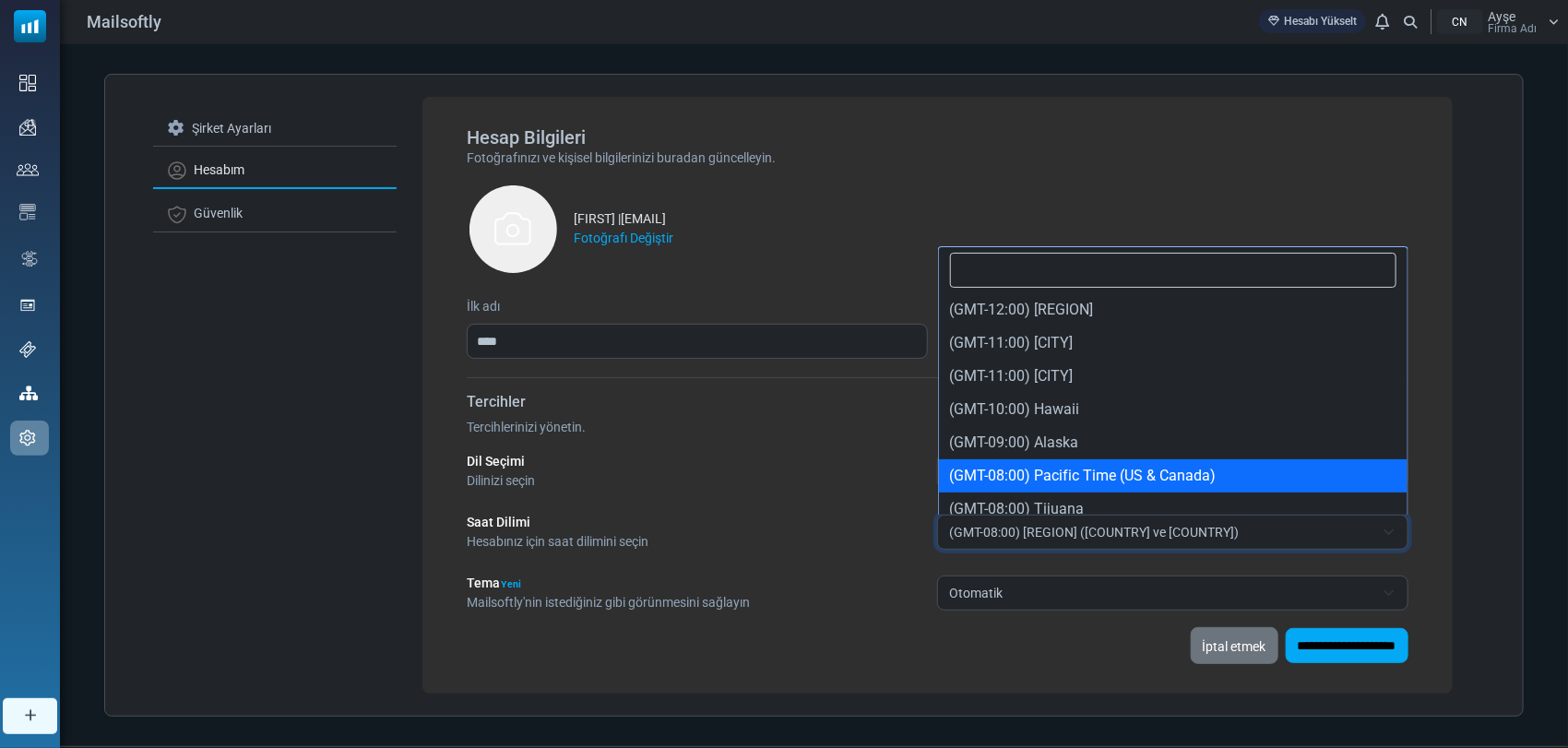 click on "(GMT-08:00) [REGION] ([COUNTRY] ve [COUNTRY])" at bounding box center (1094, 532) 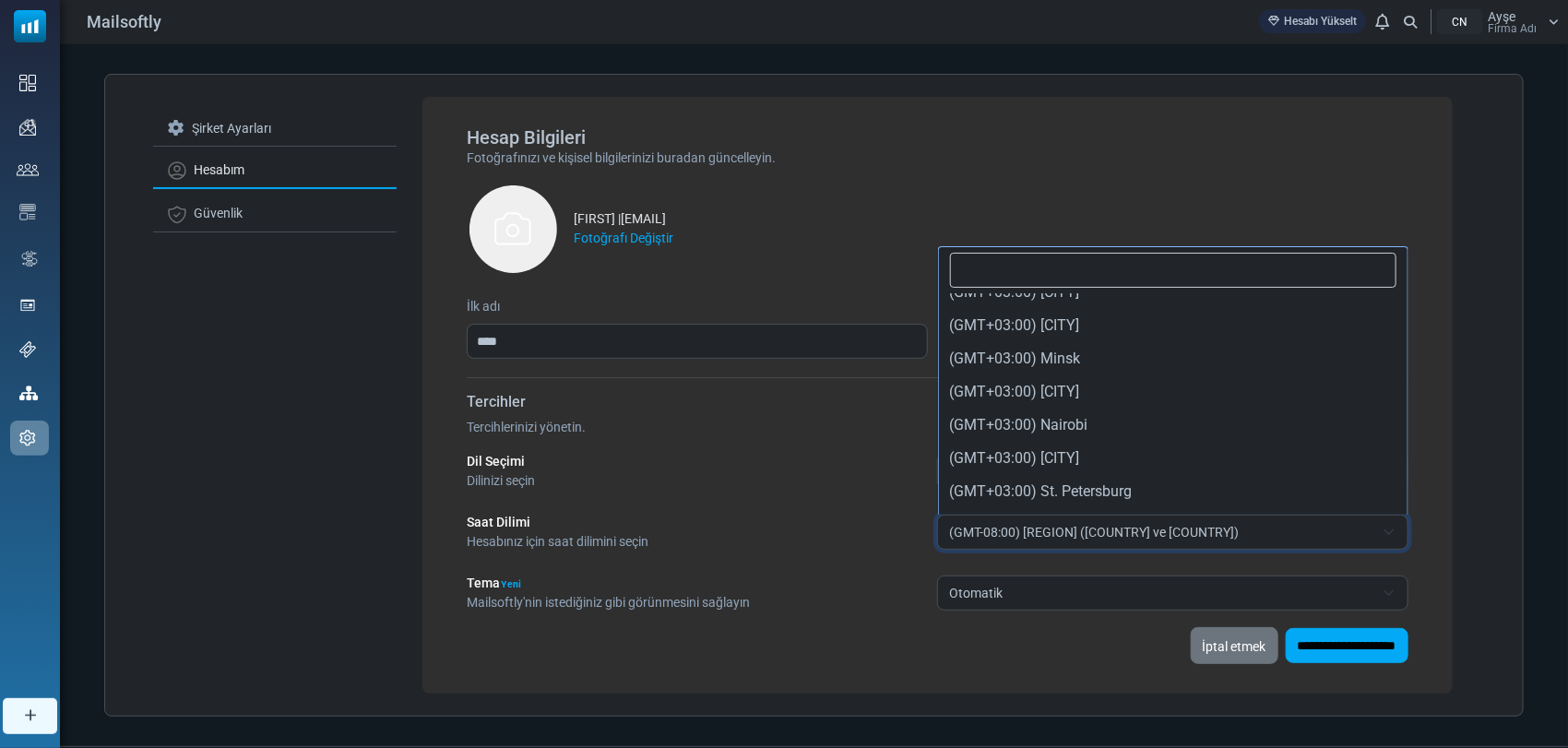 scroll, scrollTop: 2559, scrollLeft: 0, axis: vertical 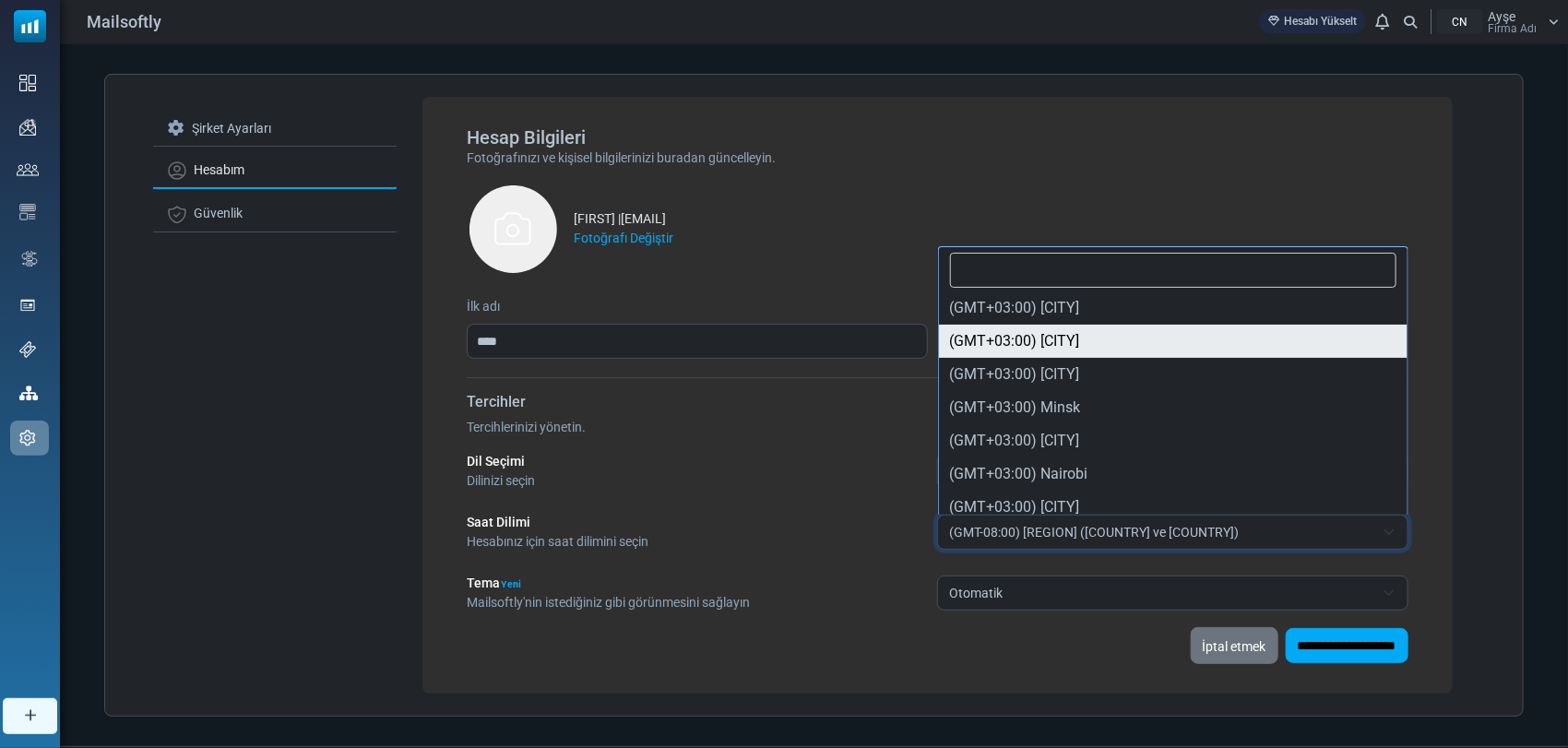 select on "********" 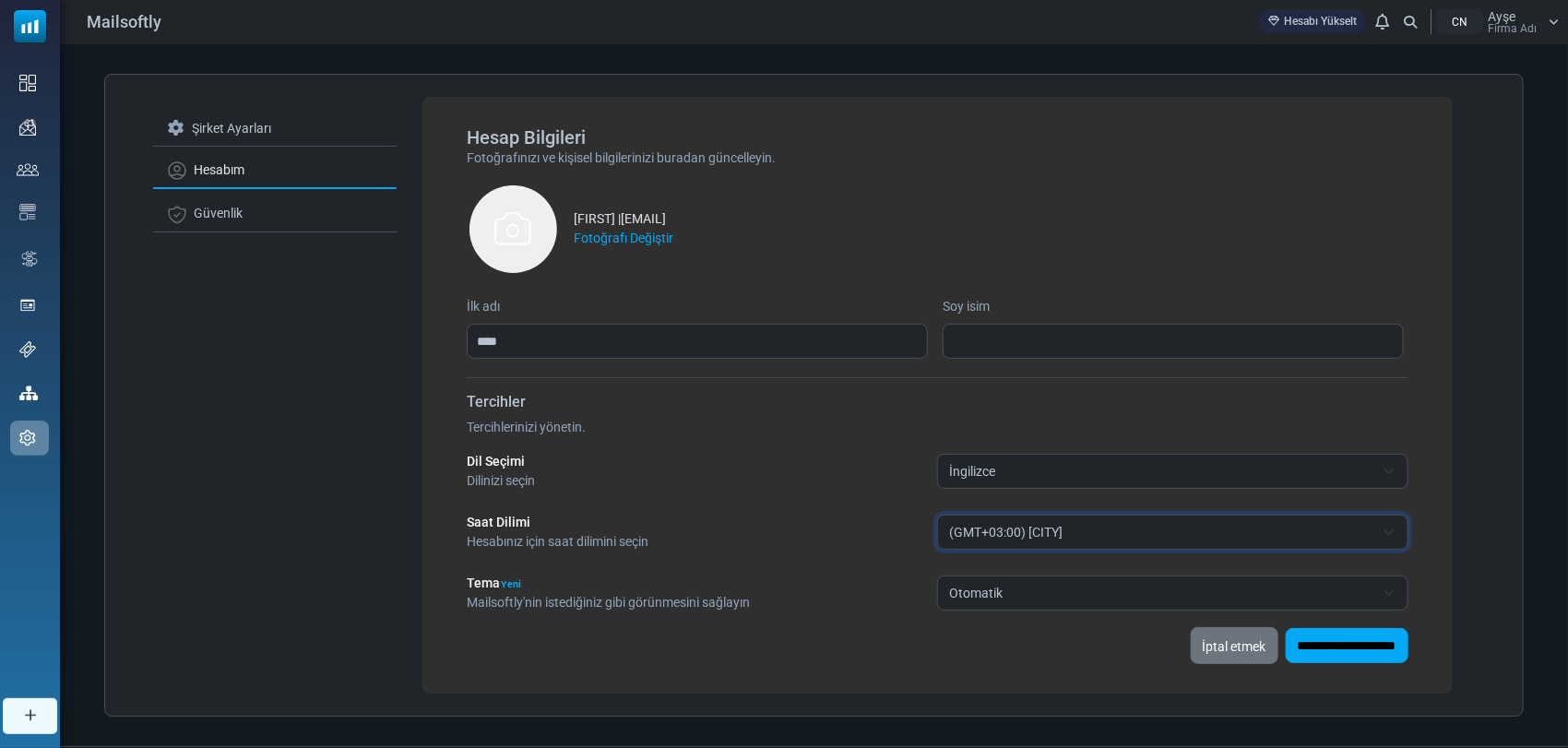 click on "İngilizce" at bounding box center (1172, 471) 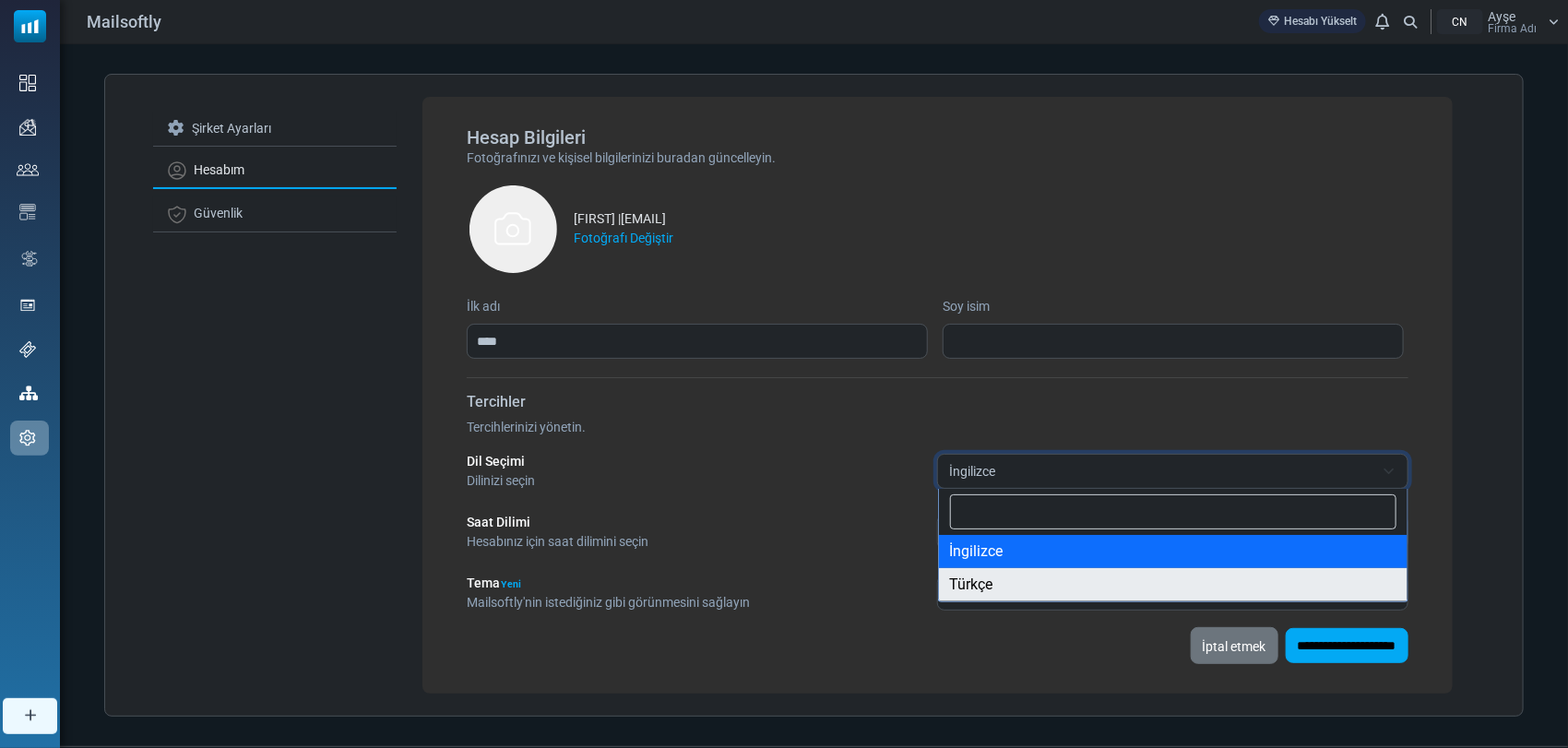 select on "**" 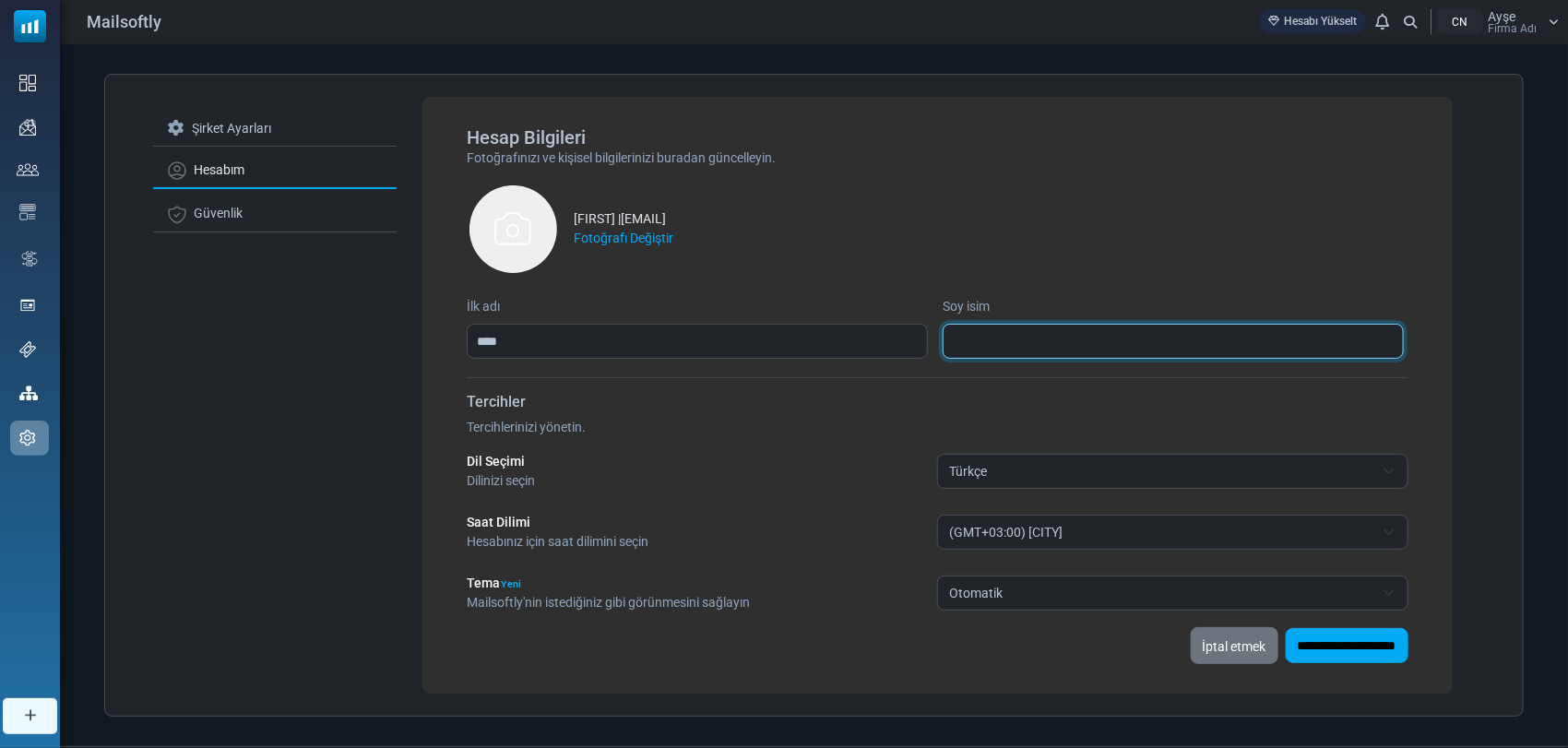 click on "Soy isim" at bounding box center (1173, 341) 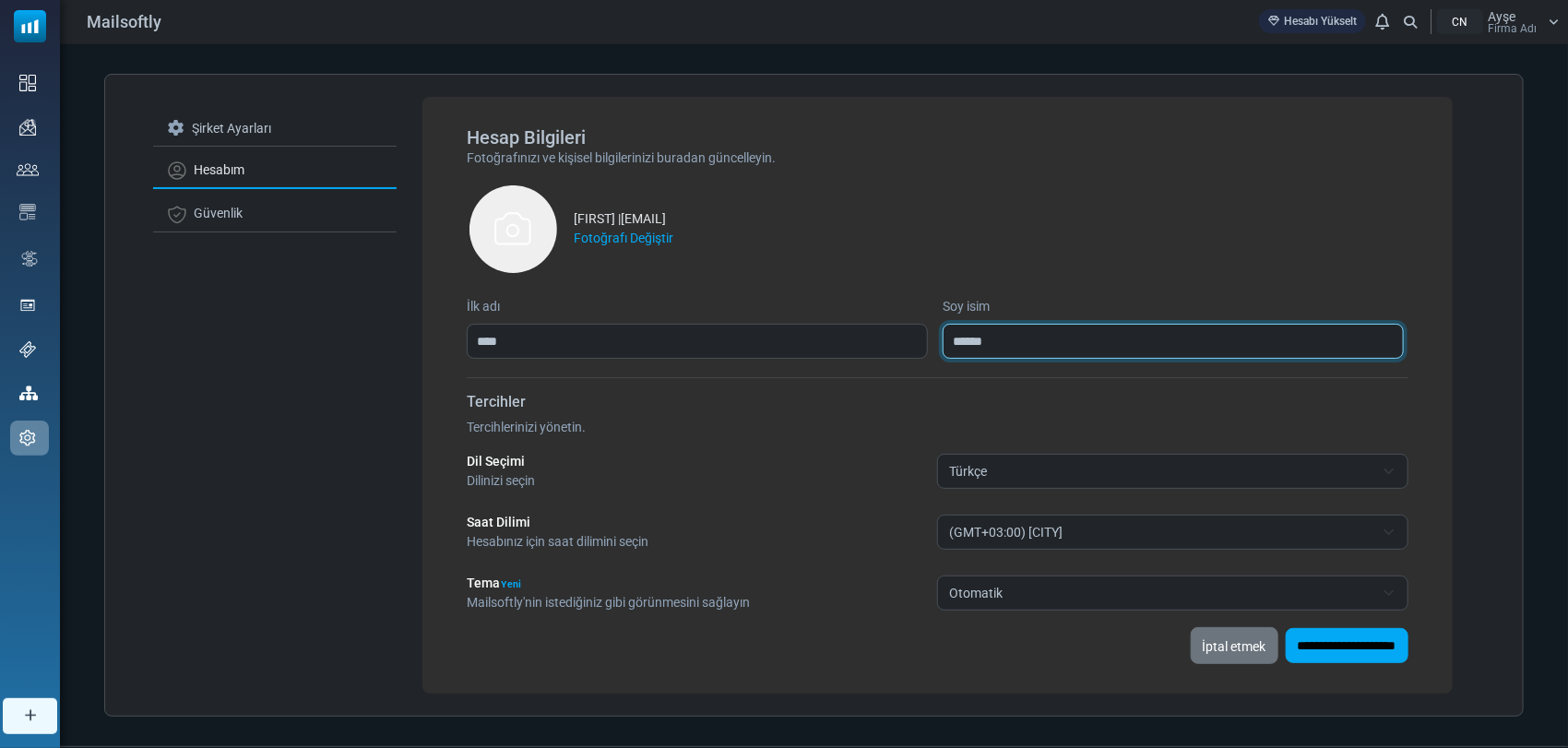 type on "******" 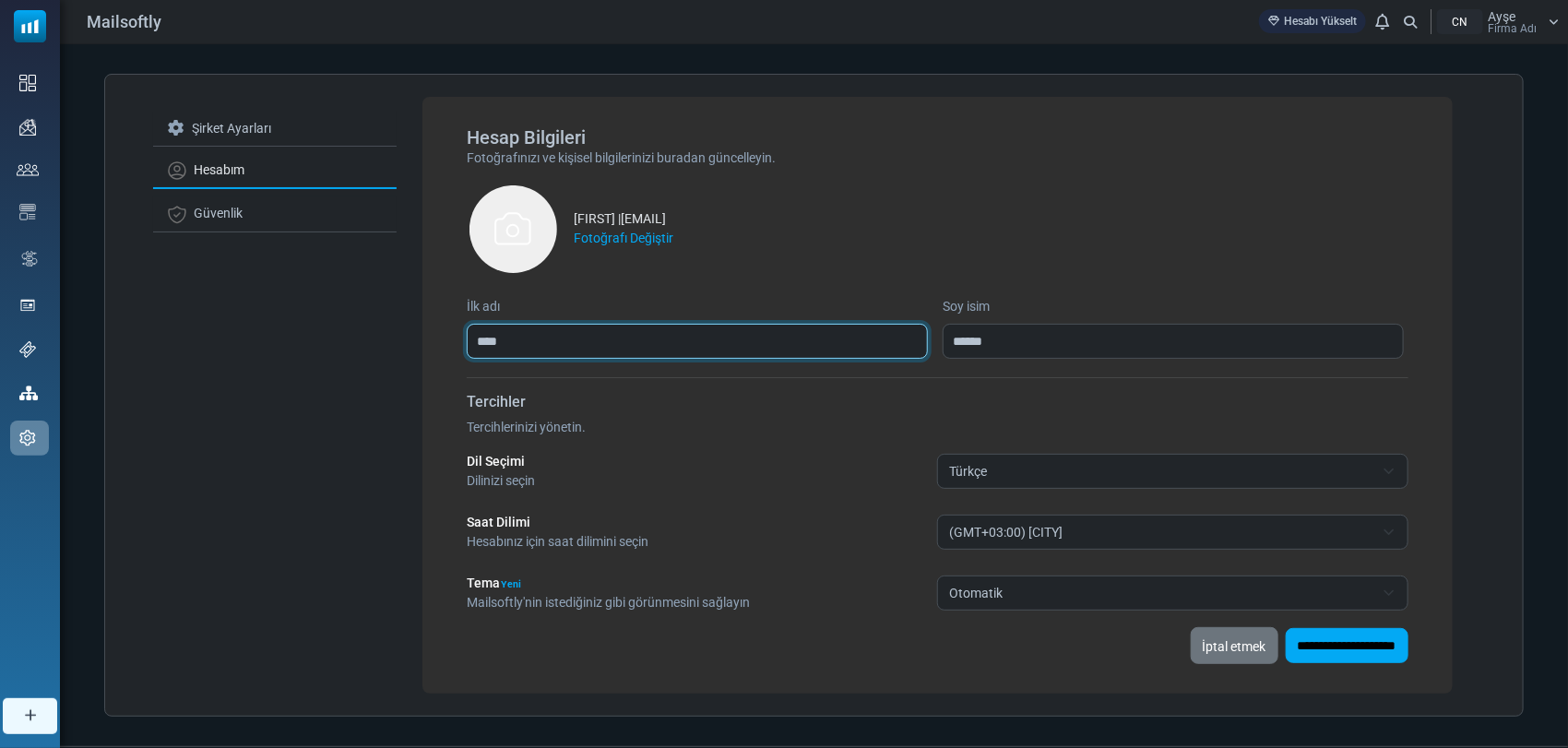 click on "****" at bounding box center (697, 341) 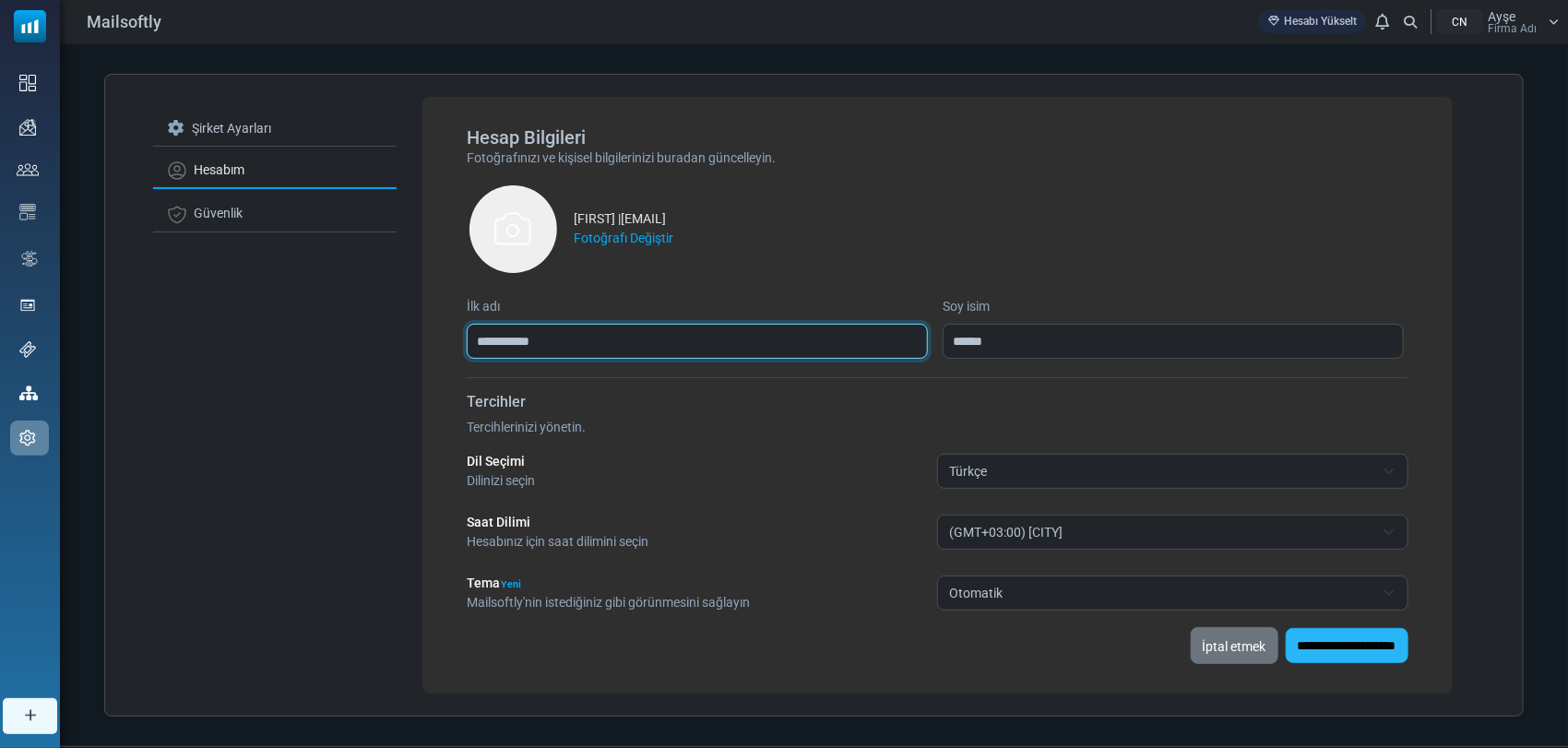 type on "**********" 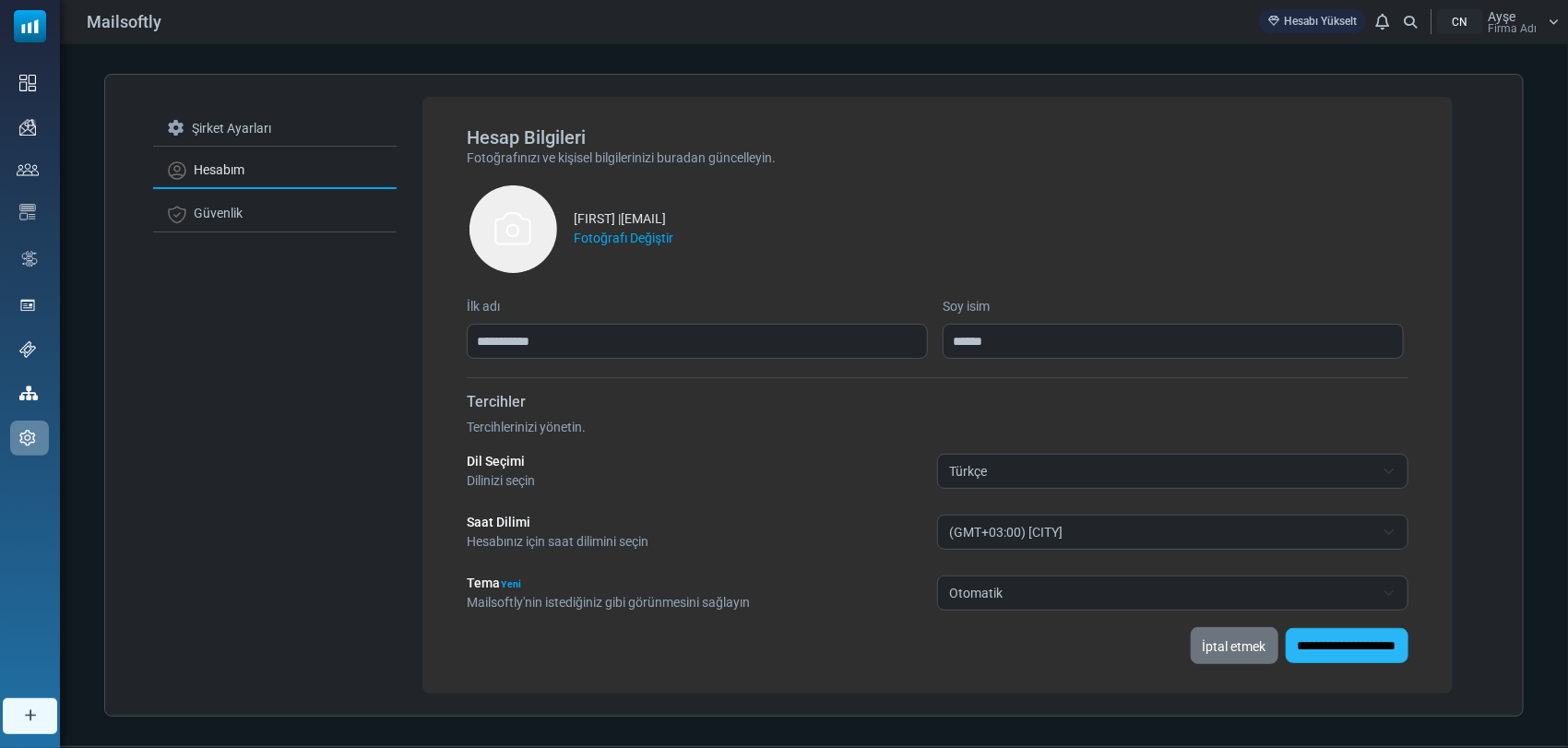 click on "**********" at bounding box center [1347, 646] 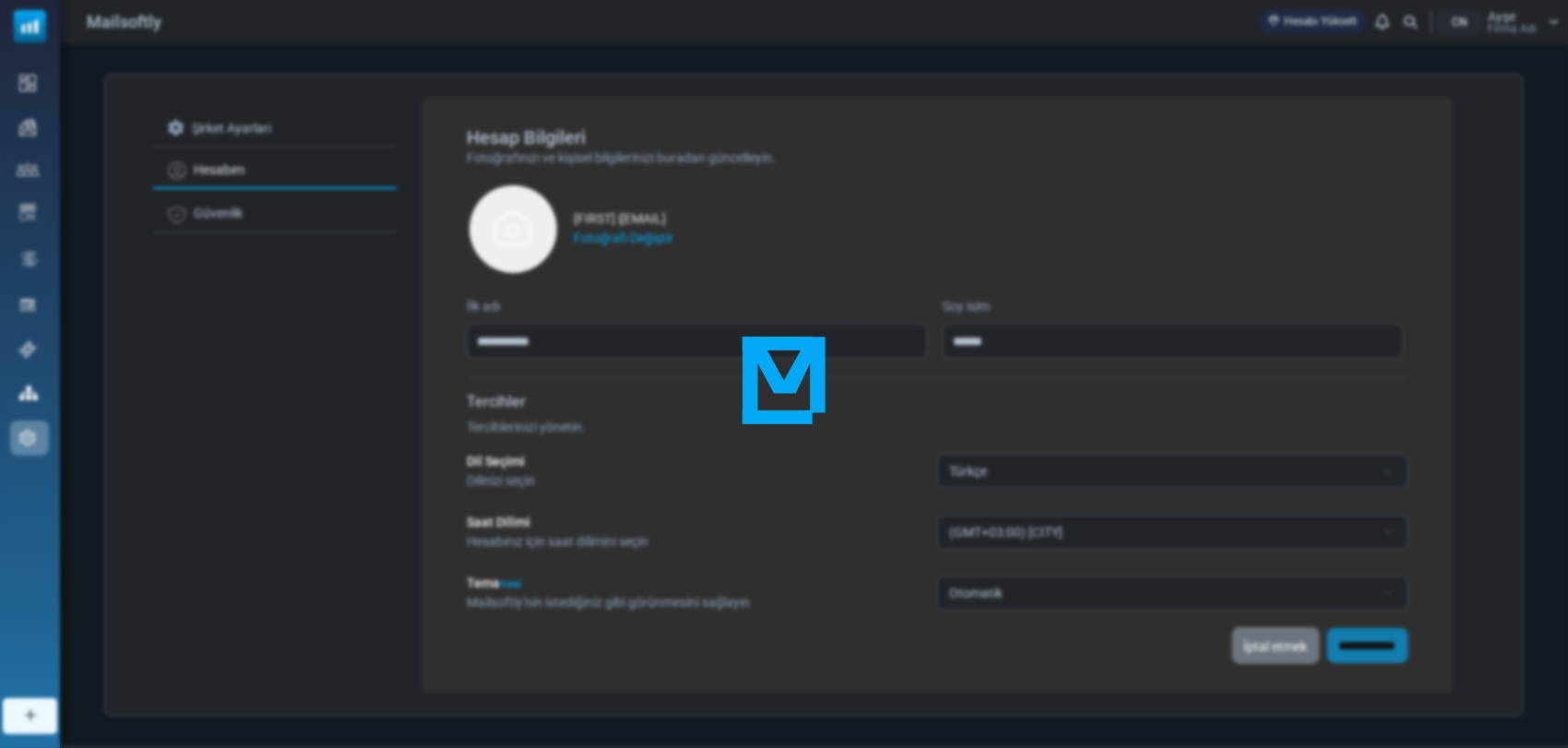 type on "**********" 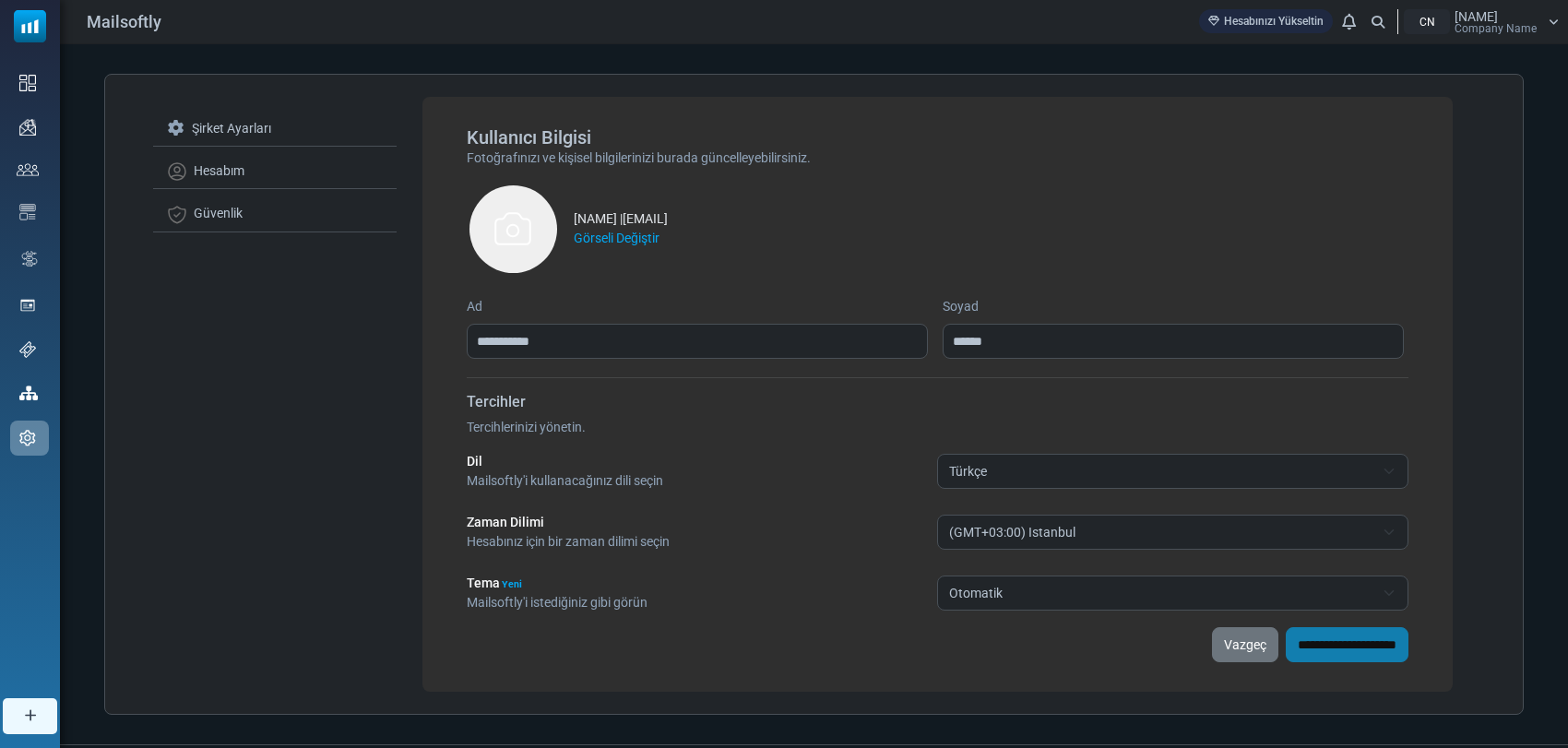 scroll, scrollTop: 0, scrollLeft: 0, axis: both 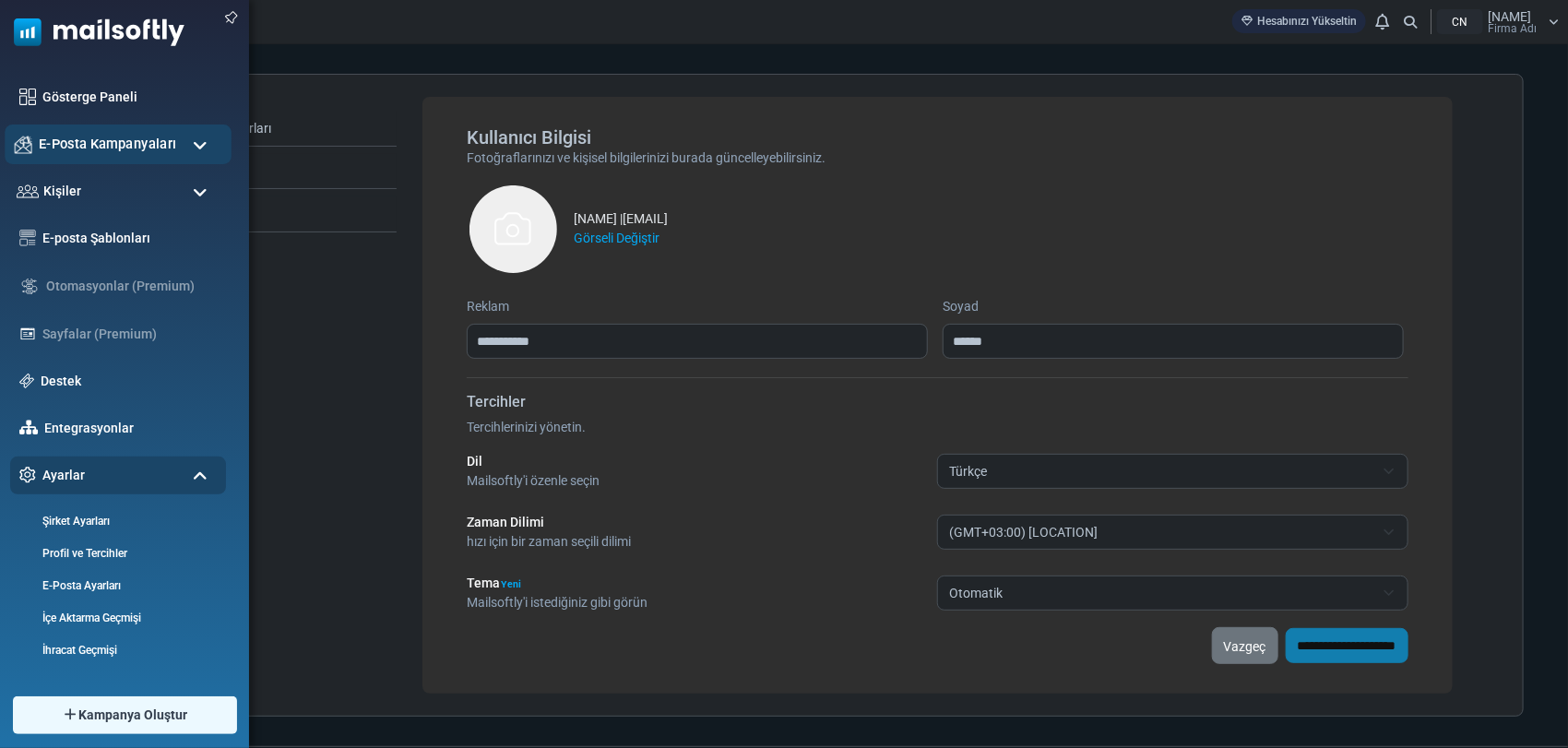click on "E-Posta Kampanyaları" at bounding box center (118, 144) 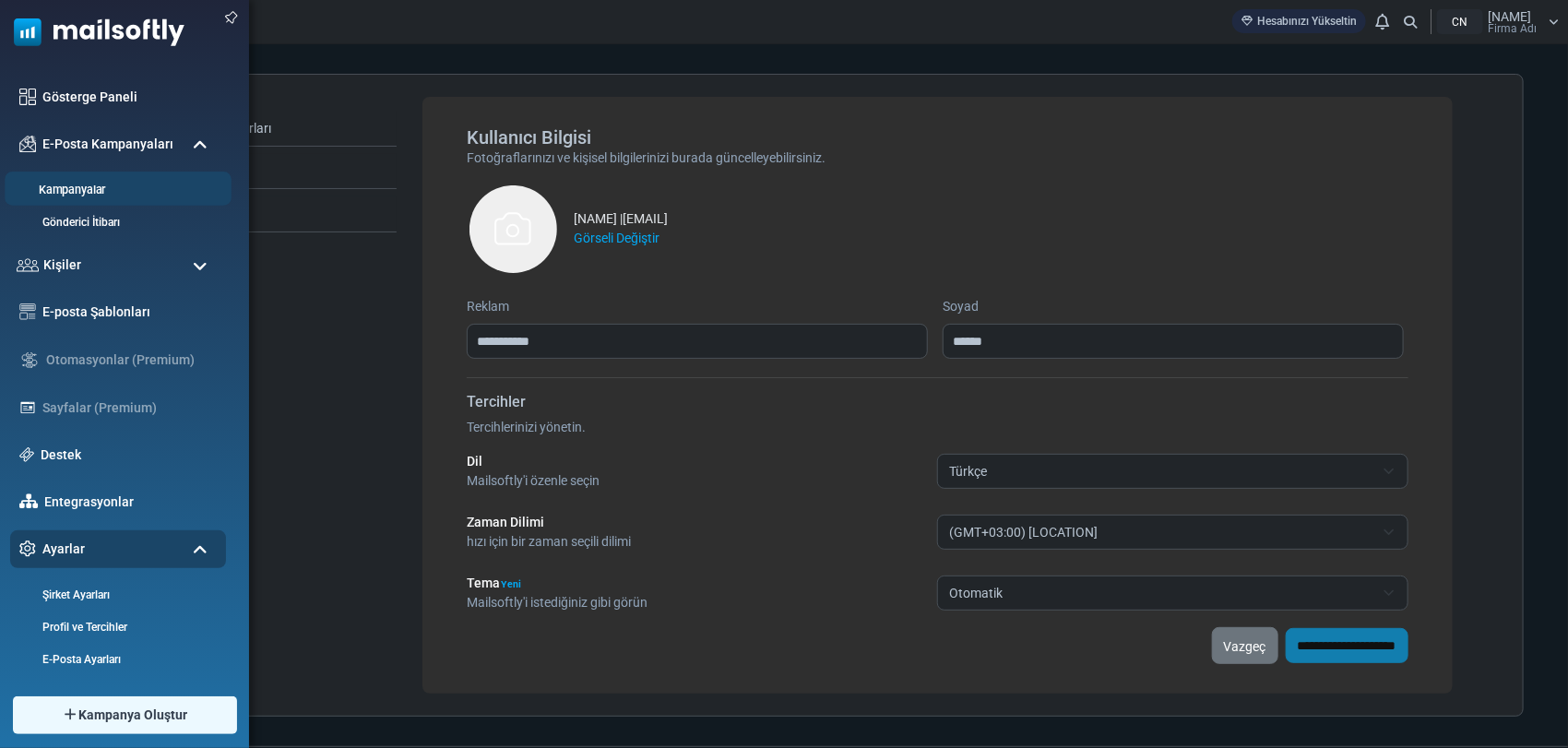 click on "Kampanyalar" at bounding box center [115, 190] 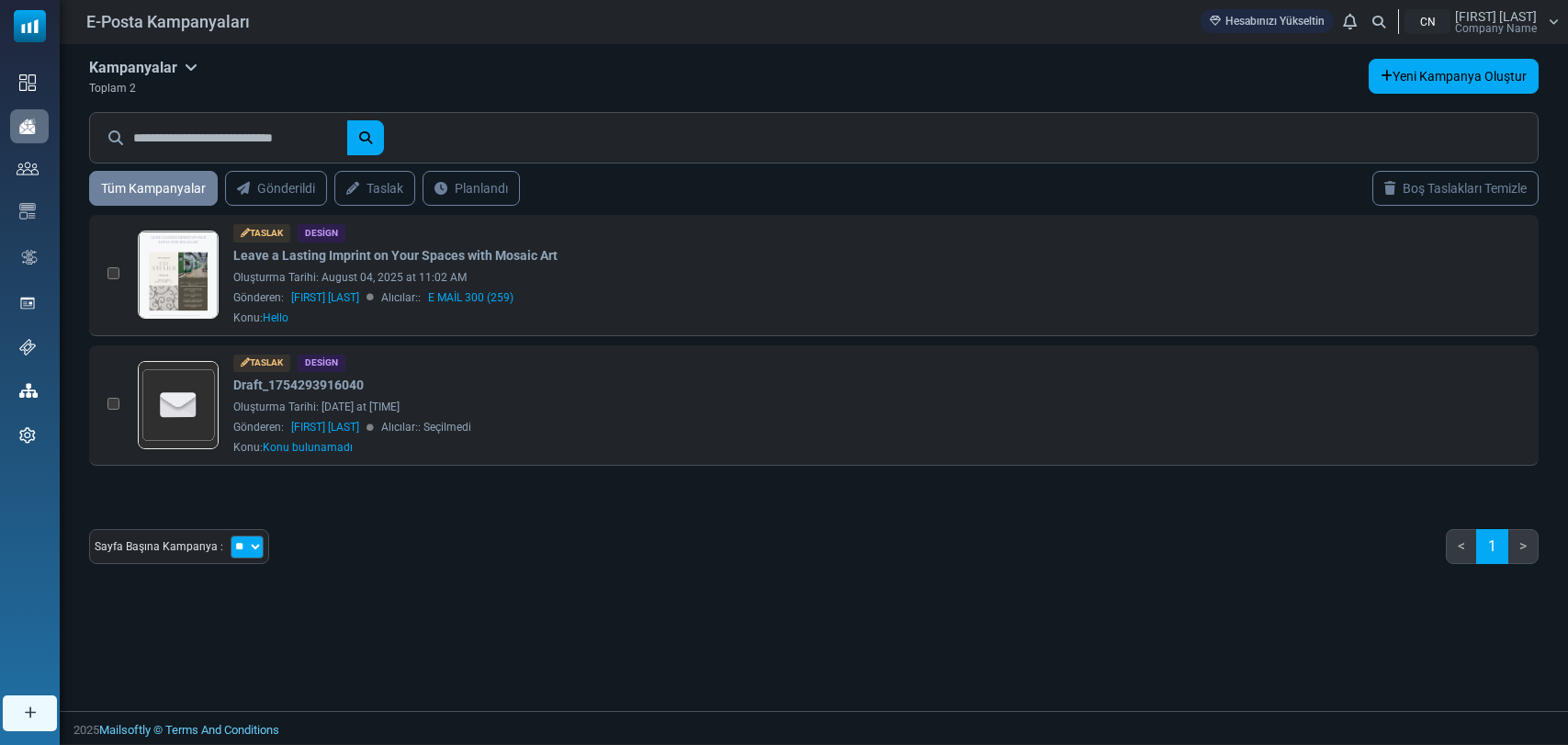 scroll, scrollTop: 0, scrollLeft: 0, axis: both 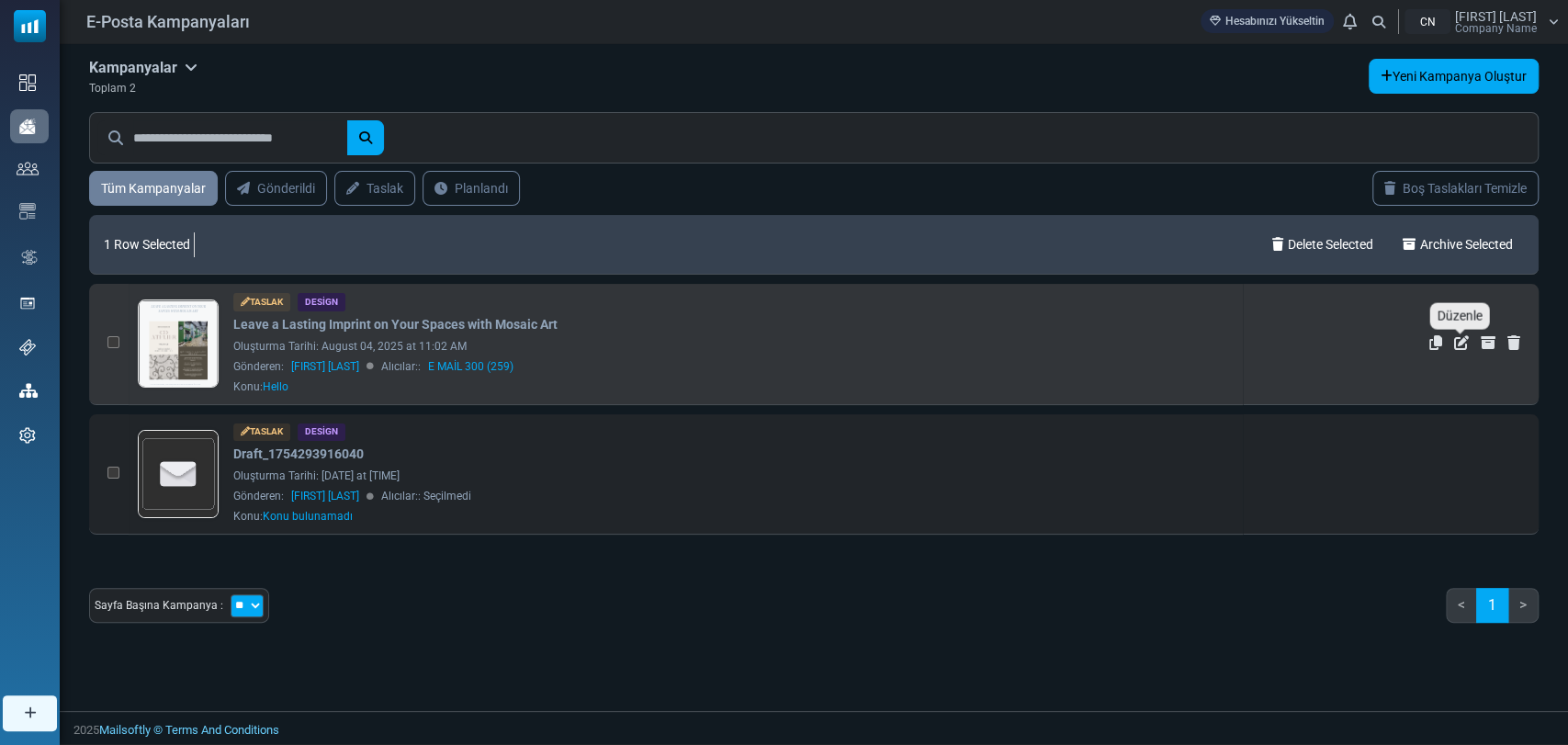 click at bounding box center [1461, 343] 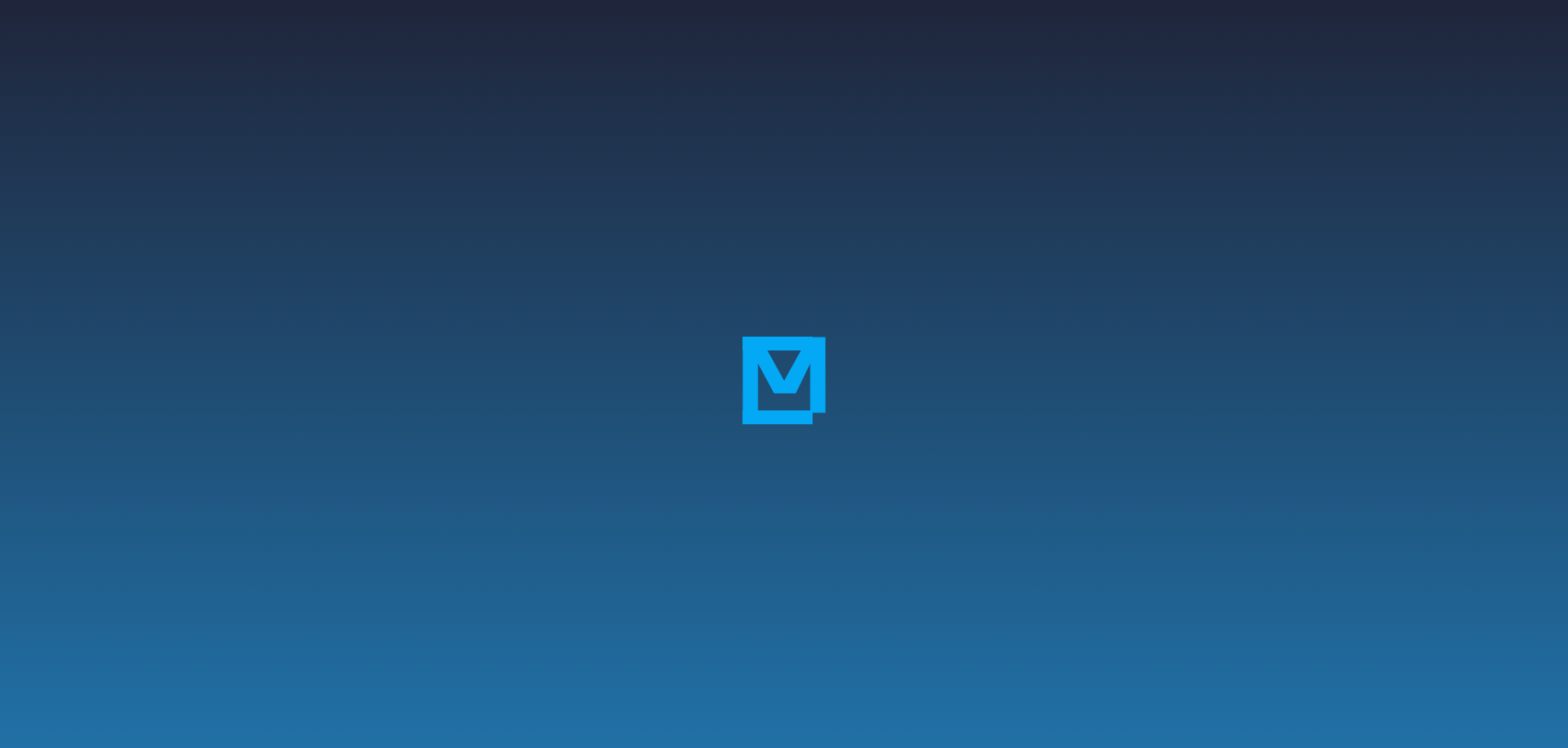 scroll, scrollTop: 0, scrollLeft: 0, axis: both 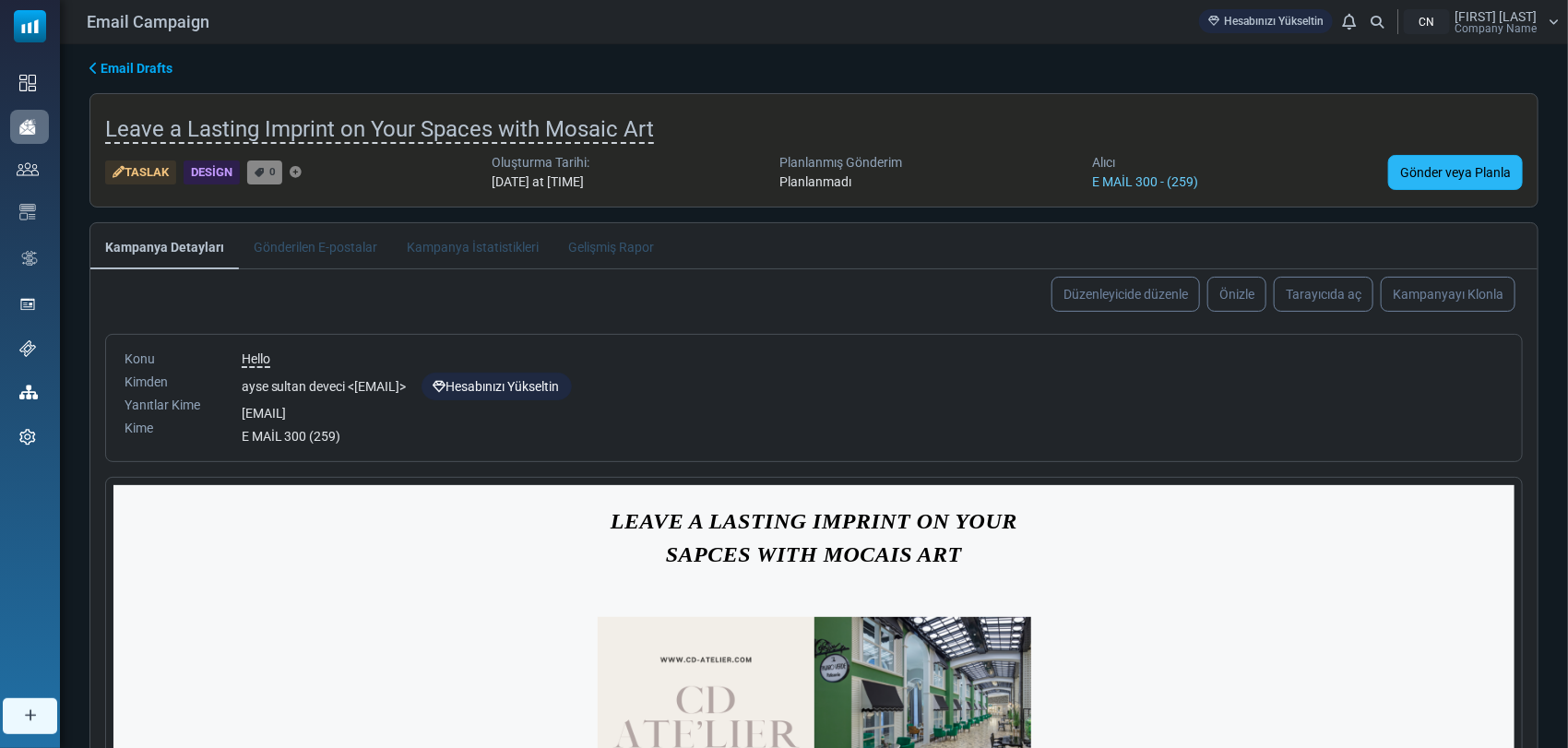 click on "Gönder veya Planla" at bounding box center [1455, 172] 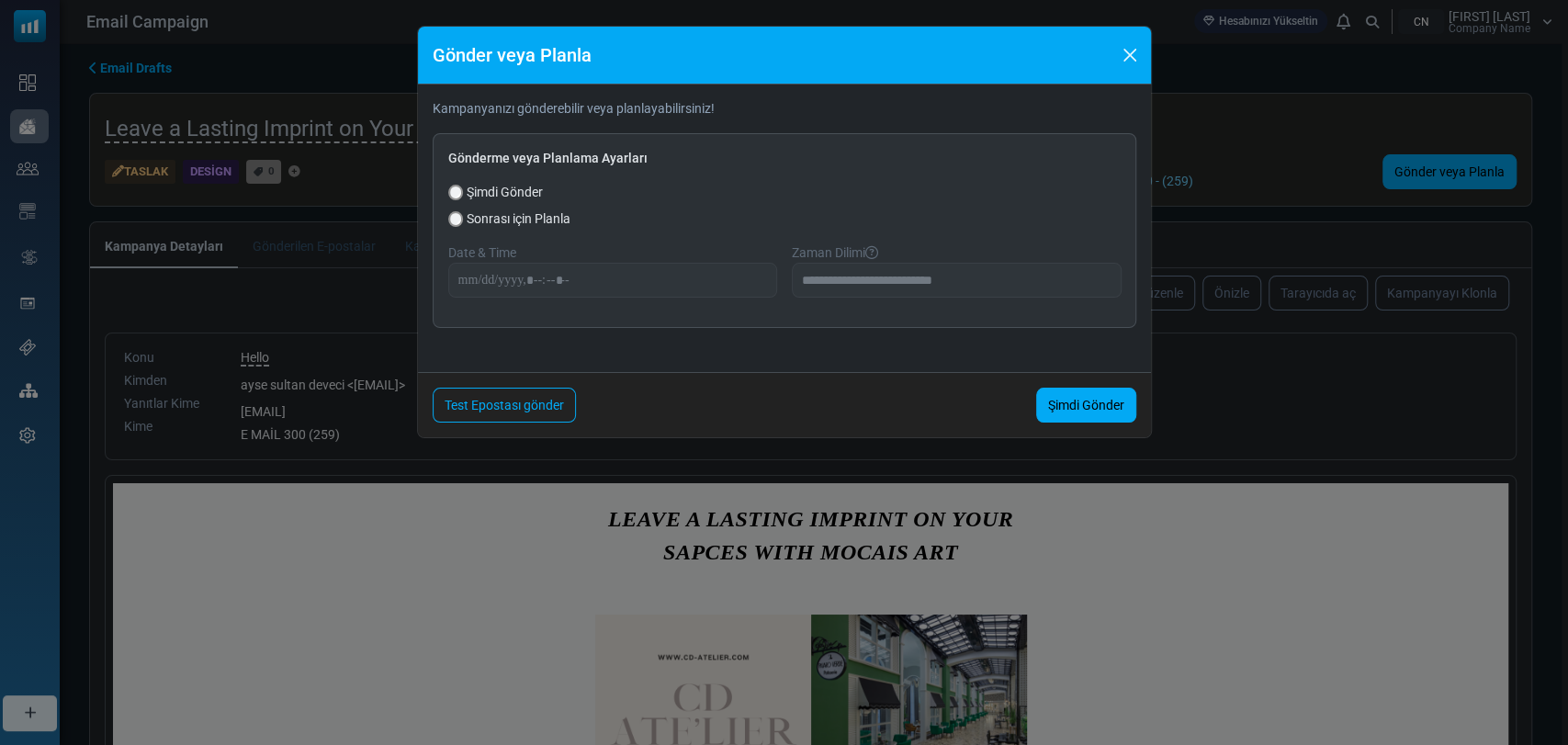 click on "Date & Time" at bounding box center (482, 253) 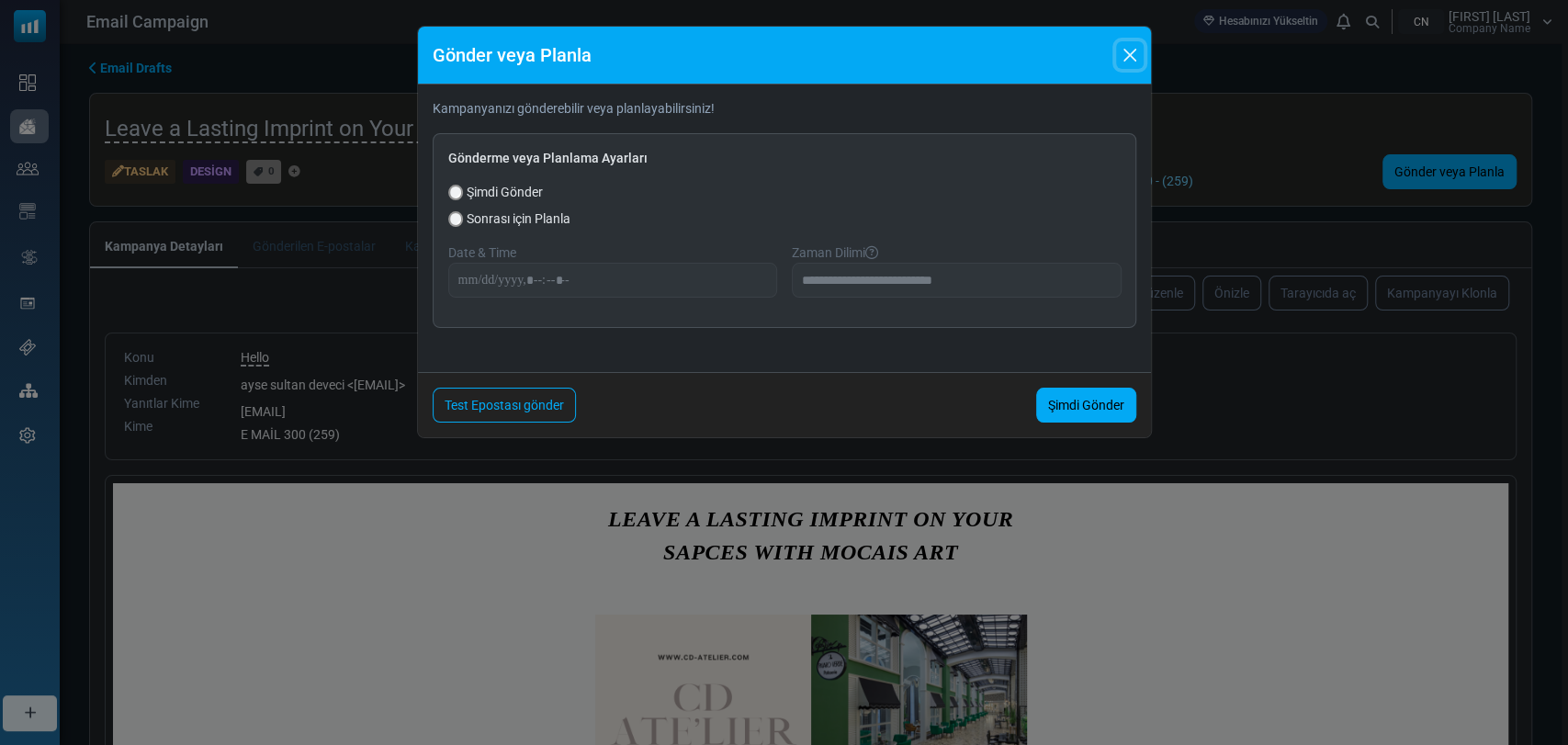 click at bounding box center [1130, 55] 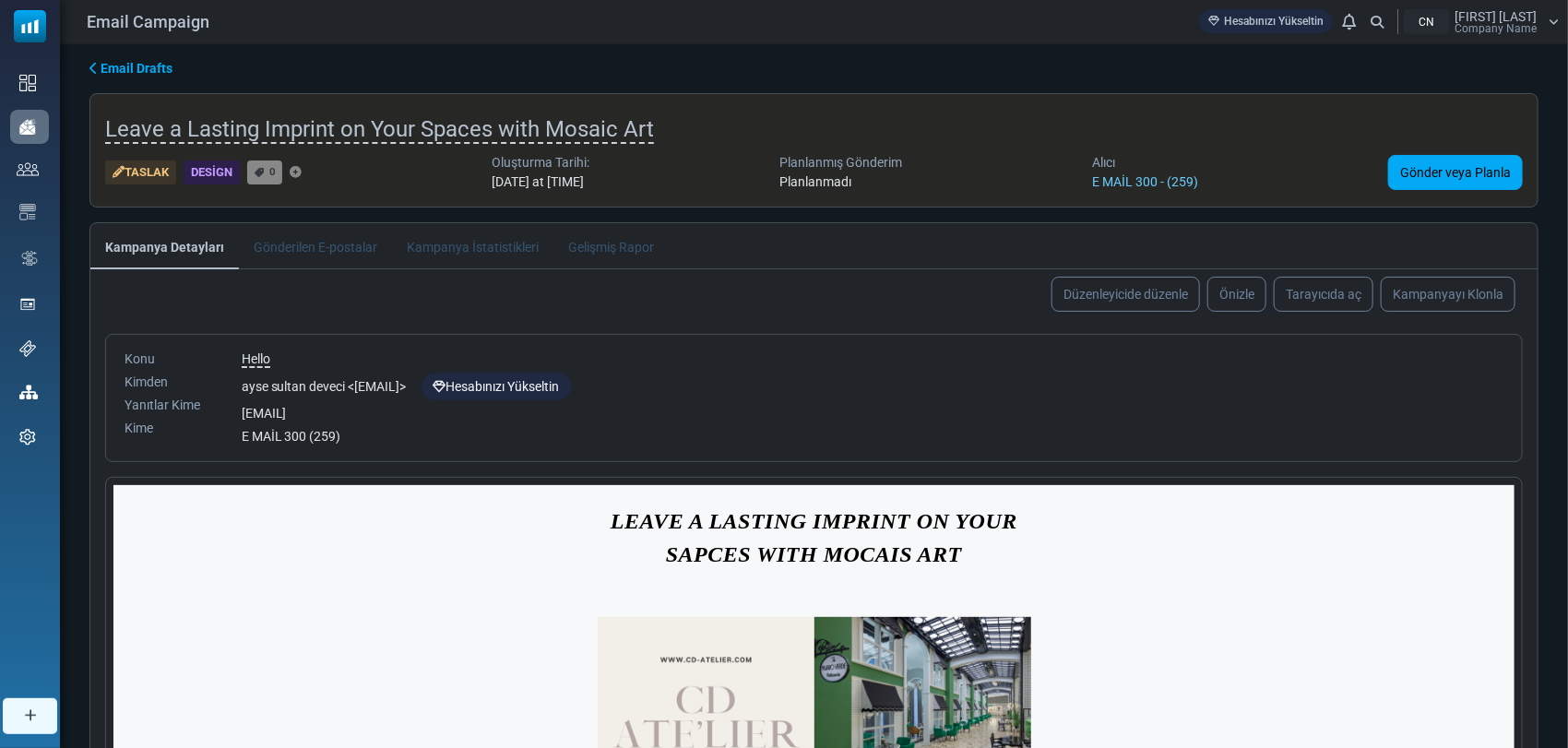 click on "August 04, 2025 at 11:02 AM" at bounding box center [540, 182] 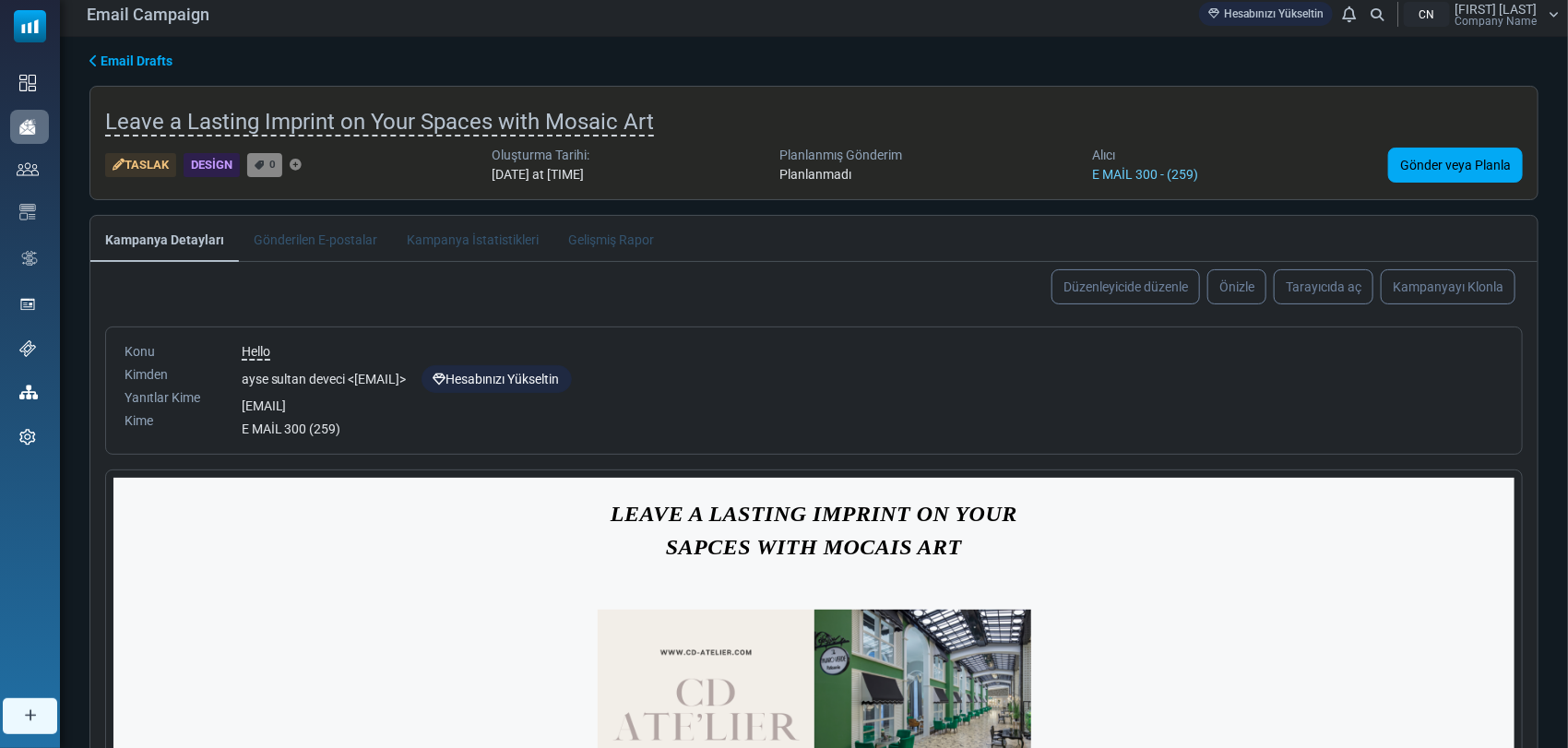 scroll, scrollTop: 0, scrollLeft: 0, axis: both 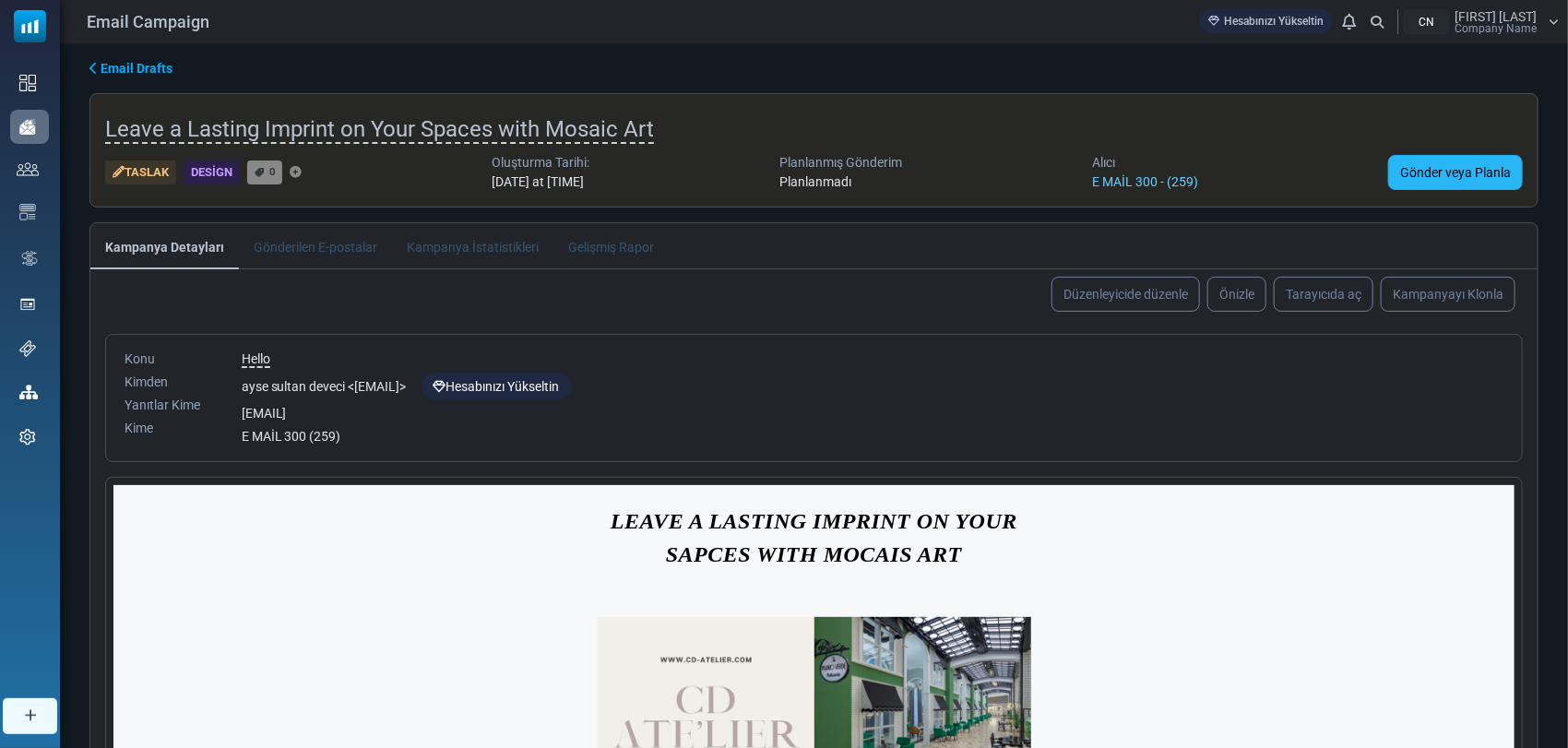 click on "Gönder veya Planla" at bounding box center [1455, 172] 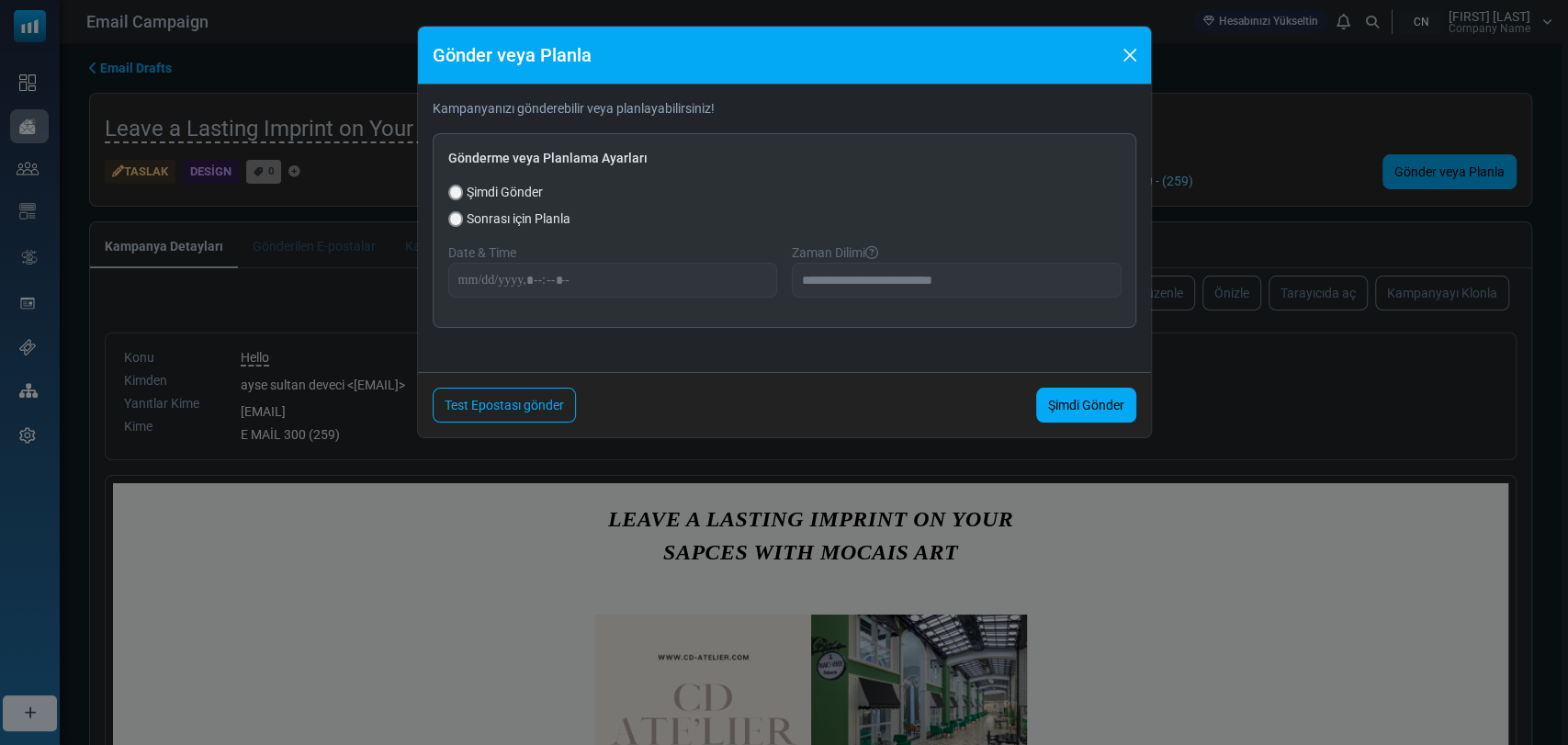 click on "**********" at bounding box center (784, 231) 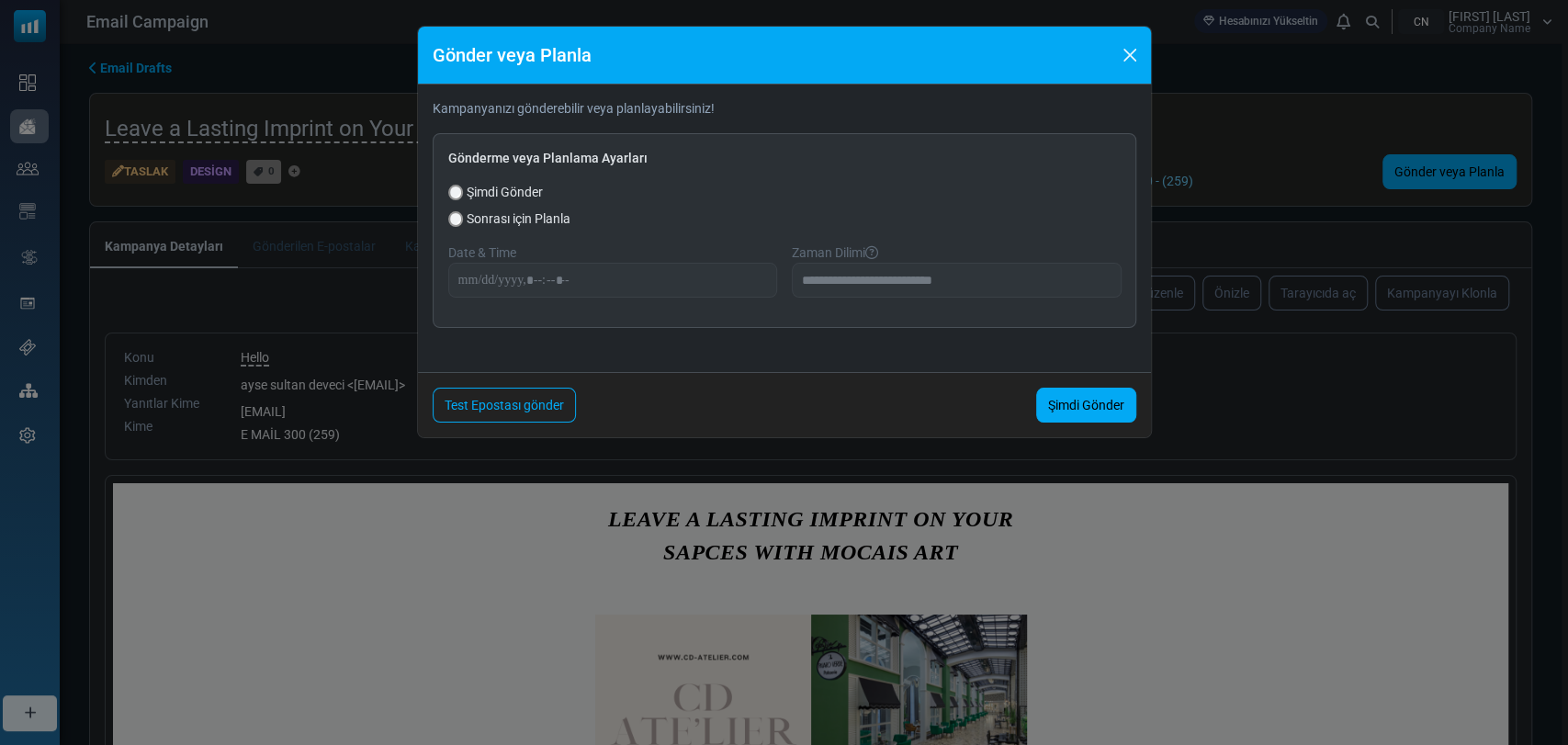click on "Gönder veya Planla" at bounding box center [784, 55] 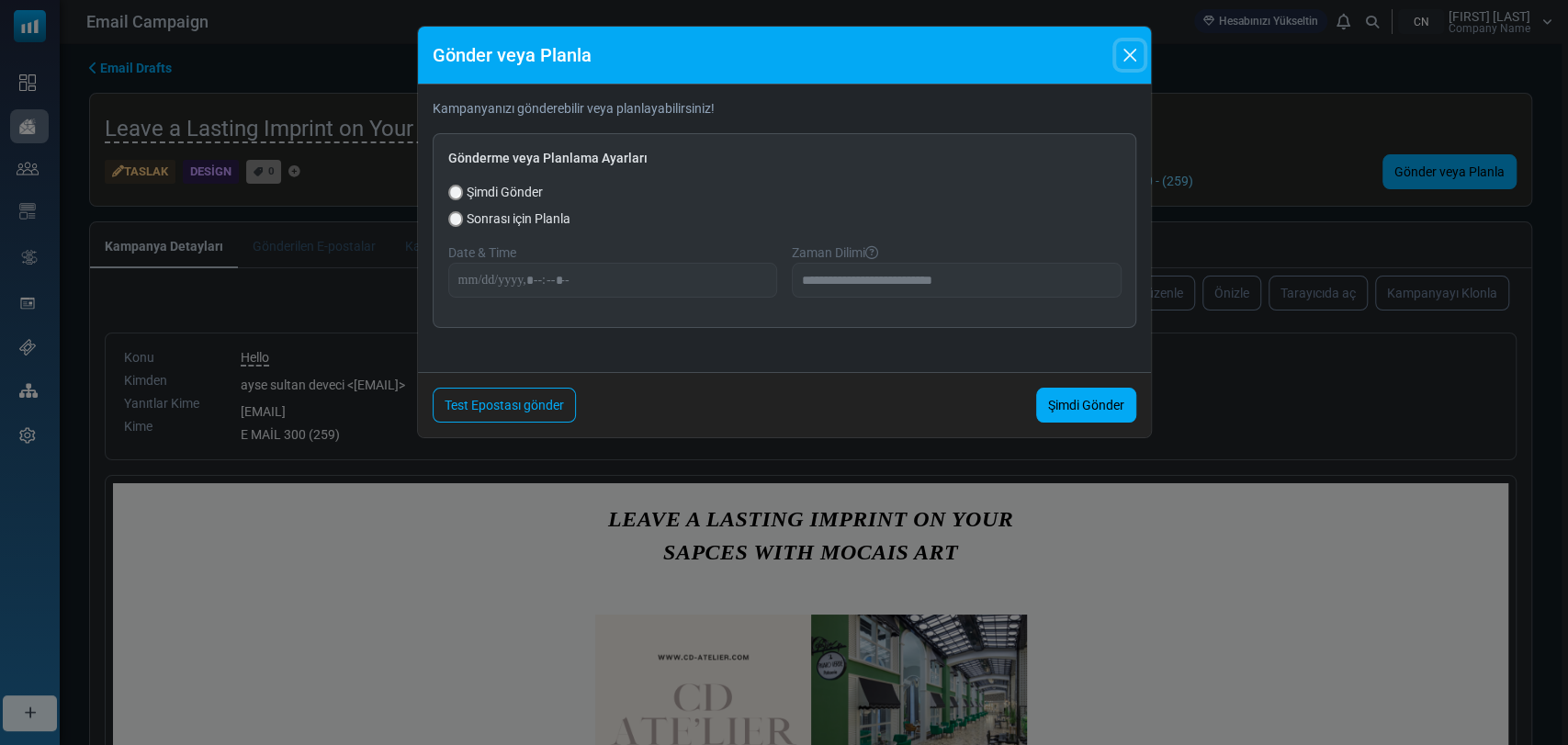 click at bounding box center [1130, 55] 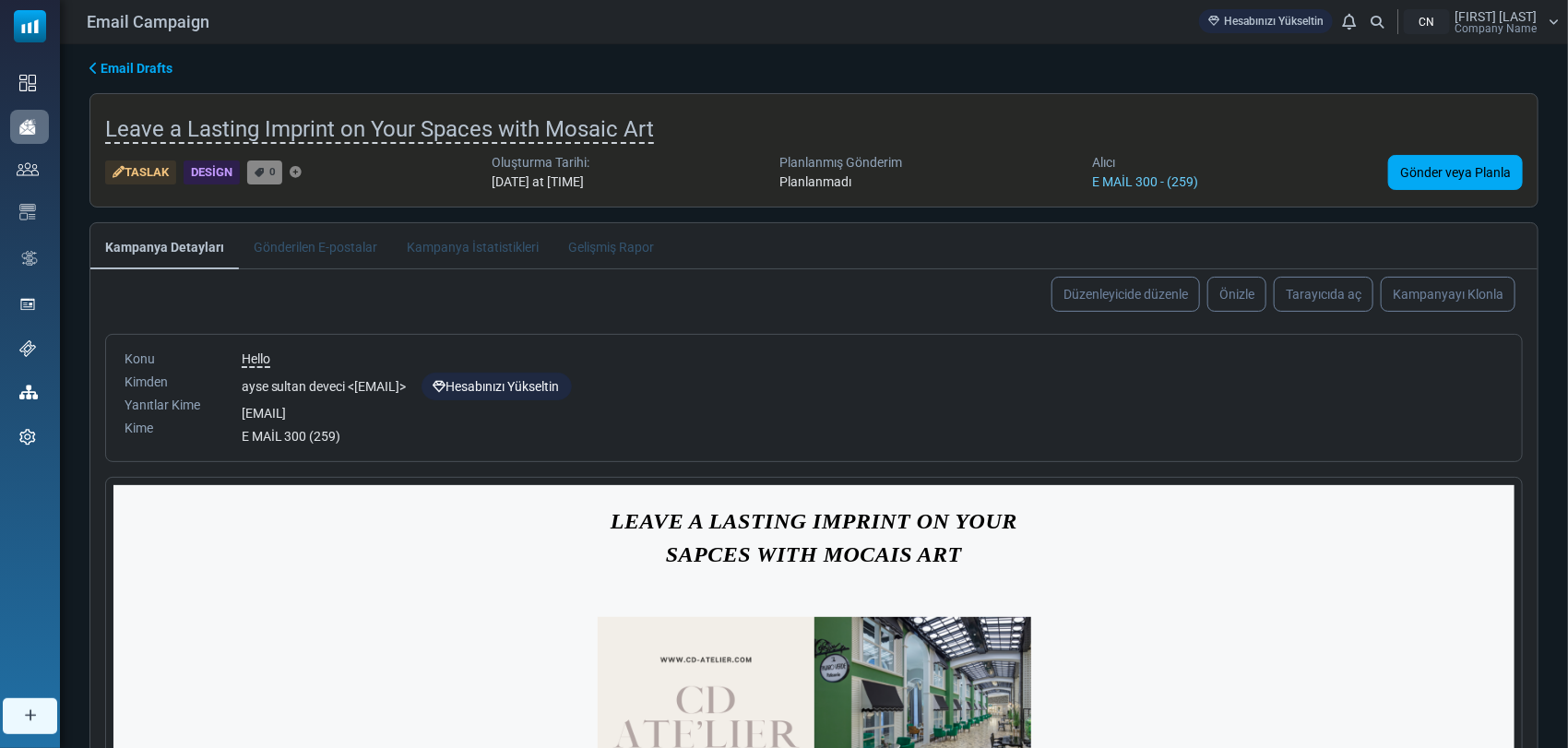 click on "Email Campaign
Hesabınızı Yükseltin
Bildirimler
CN
Ayse Sultan Deveci
Company Name
Profil & Tercihler" at bounding box center (814, 21) 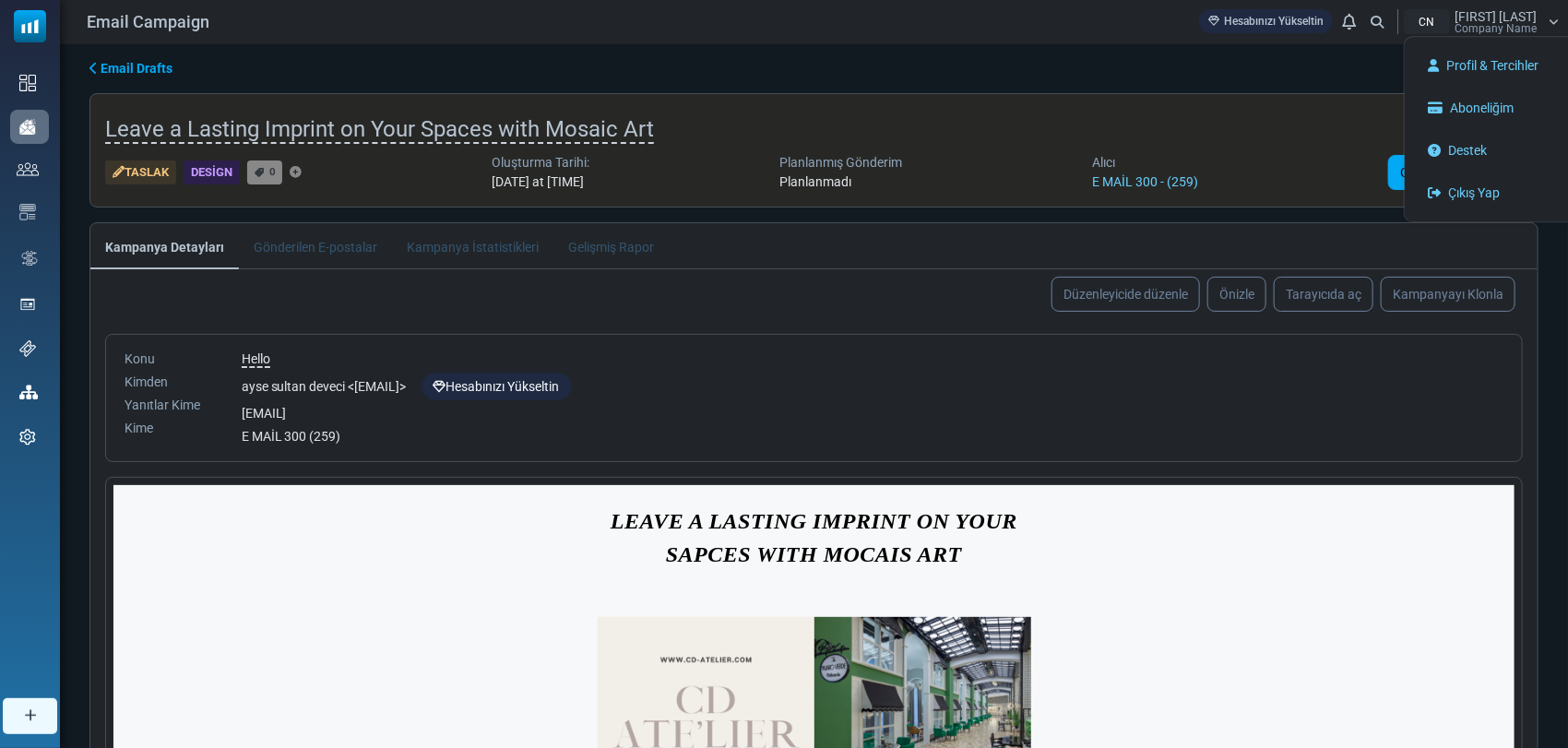 click on "Taslak
Design
0
Oluşturma Tarihi:
August 04, 2025 at 11:02 AM
Planlanmış Gönderim
Planlanmadı
Alıcı
E MAİL 300 - (259)
Gönder veya Planla" at bounding box center (814, 172) 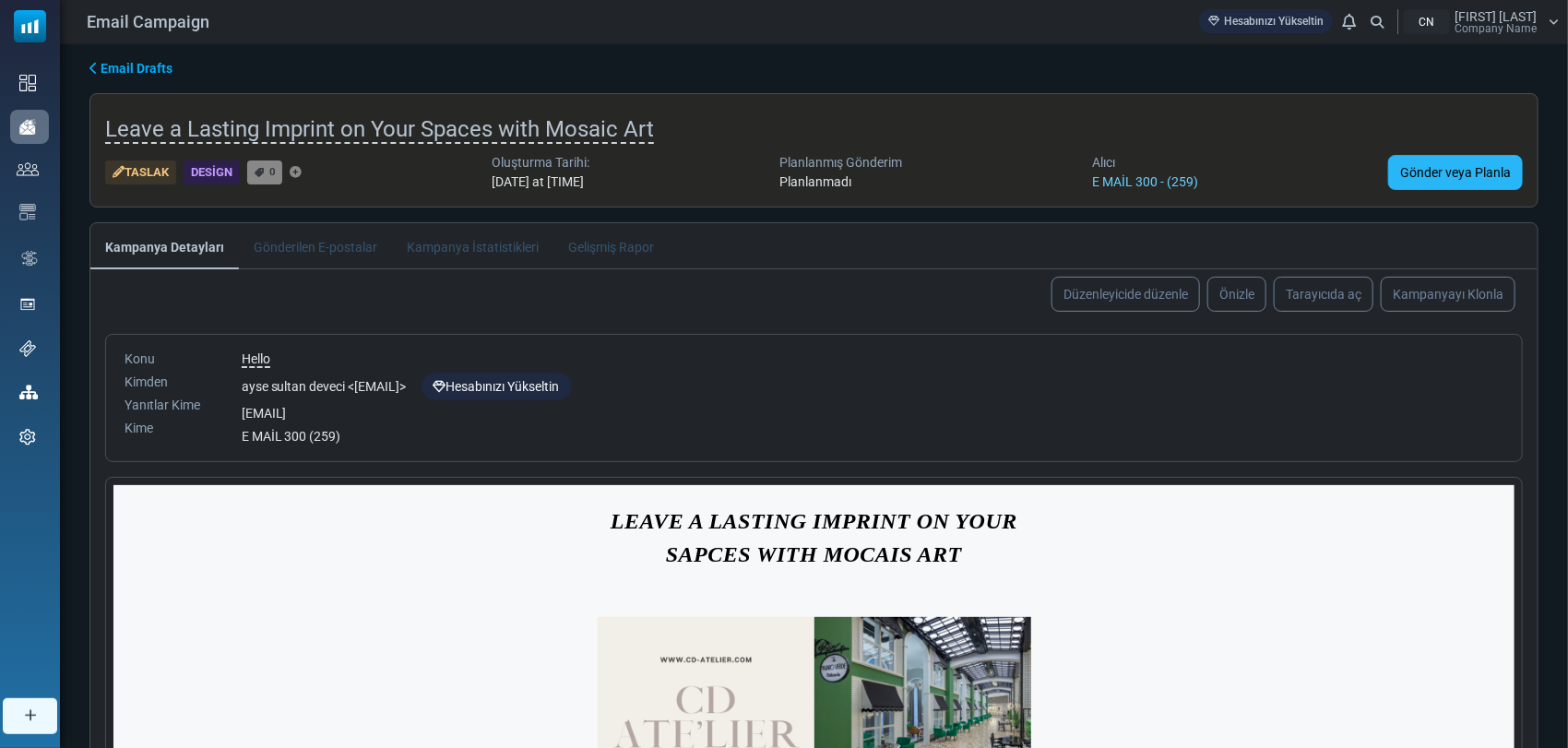 click on "Gönder veya Planla" at bounding box center (1455, 172) 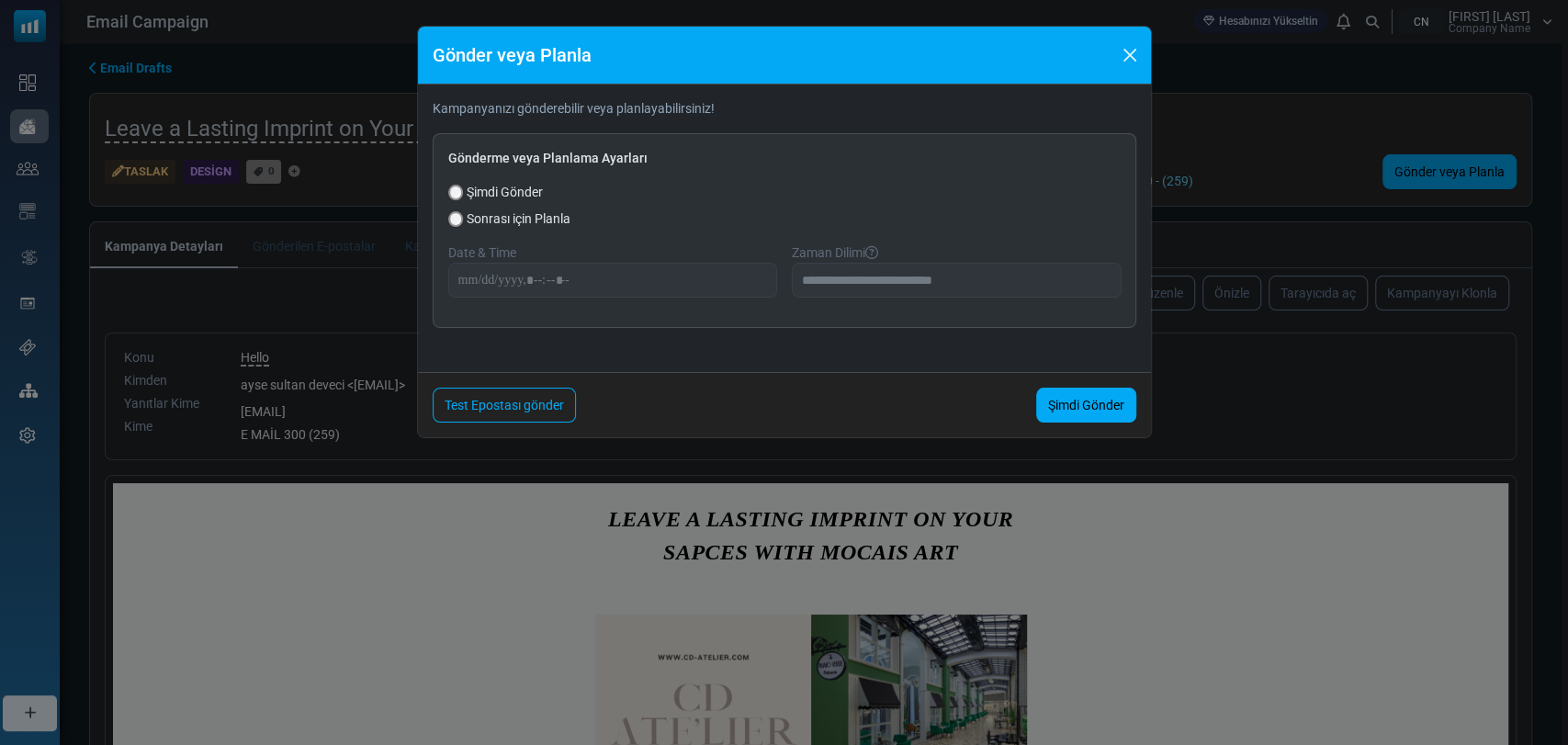 click on "Şimdi Gönder" at bounding box center (504, 192) 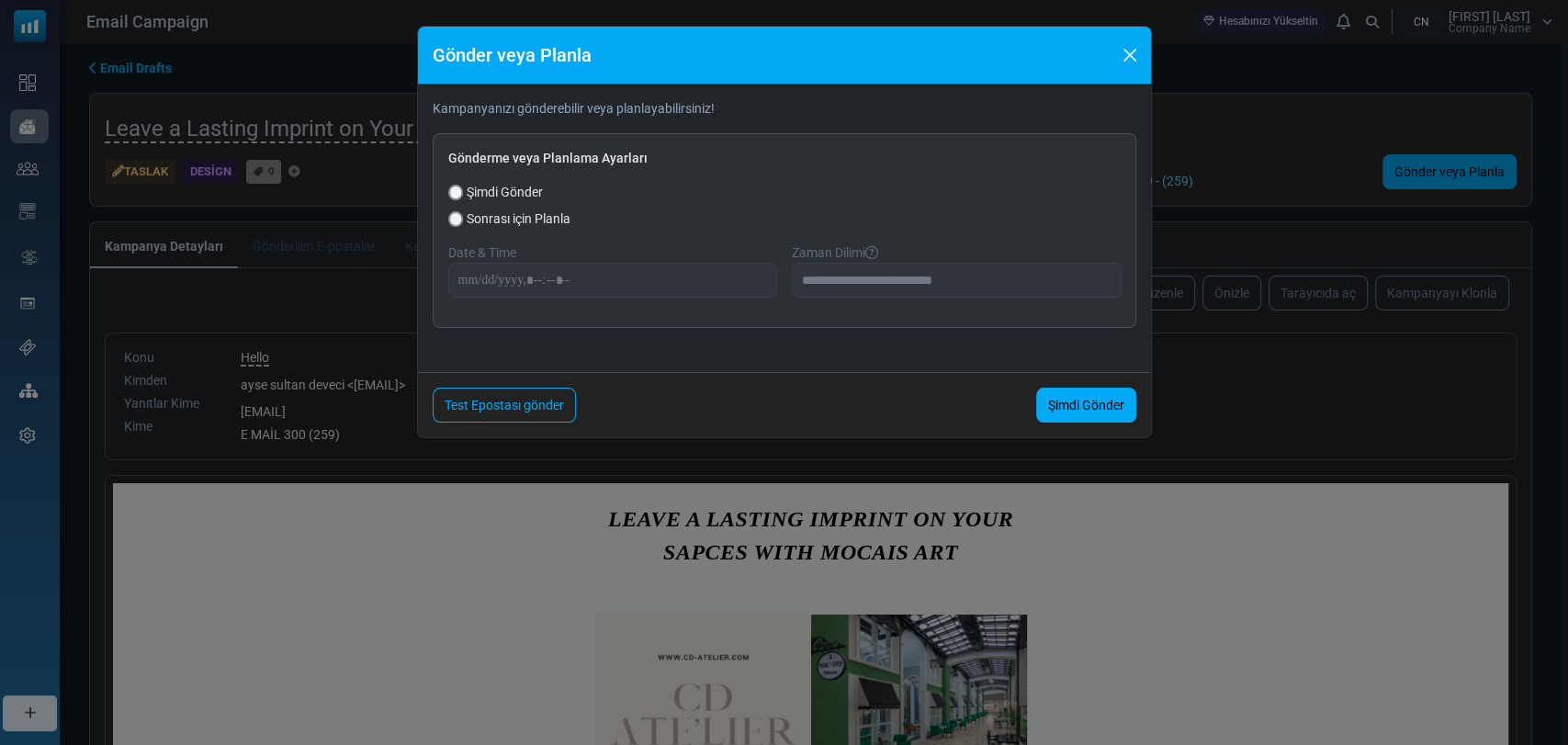 click on "Sonrası için Planla" at bounding box center [784, 219] 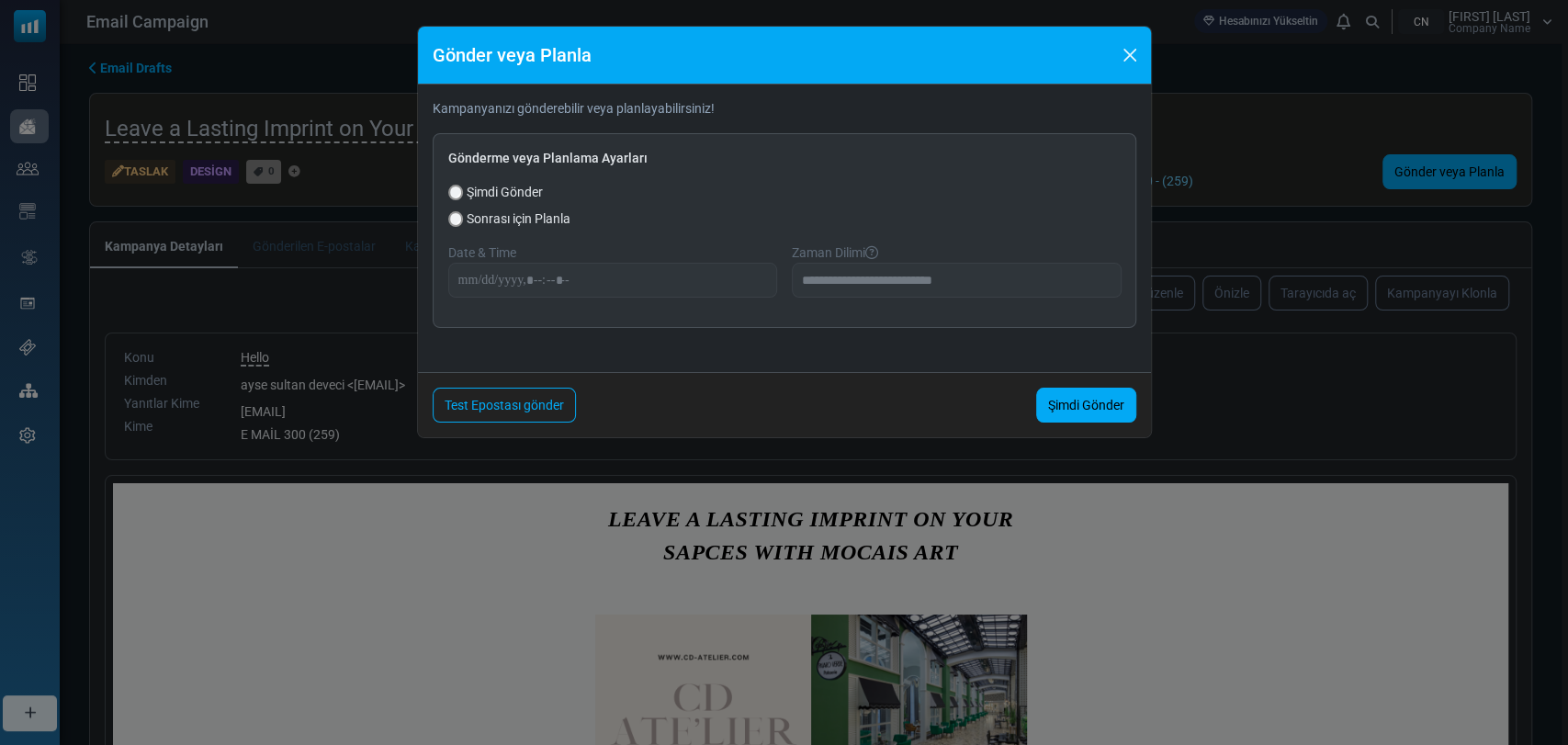 click on "Zaman Dilimi" at bounding box center [956, 253] 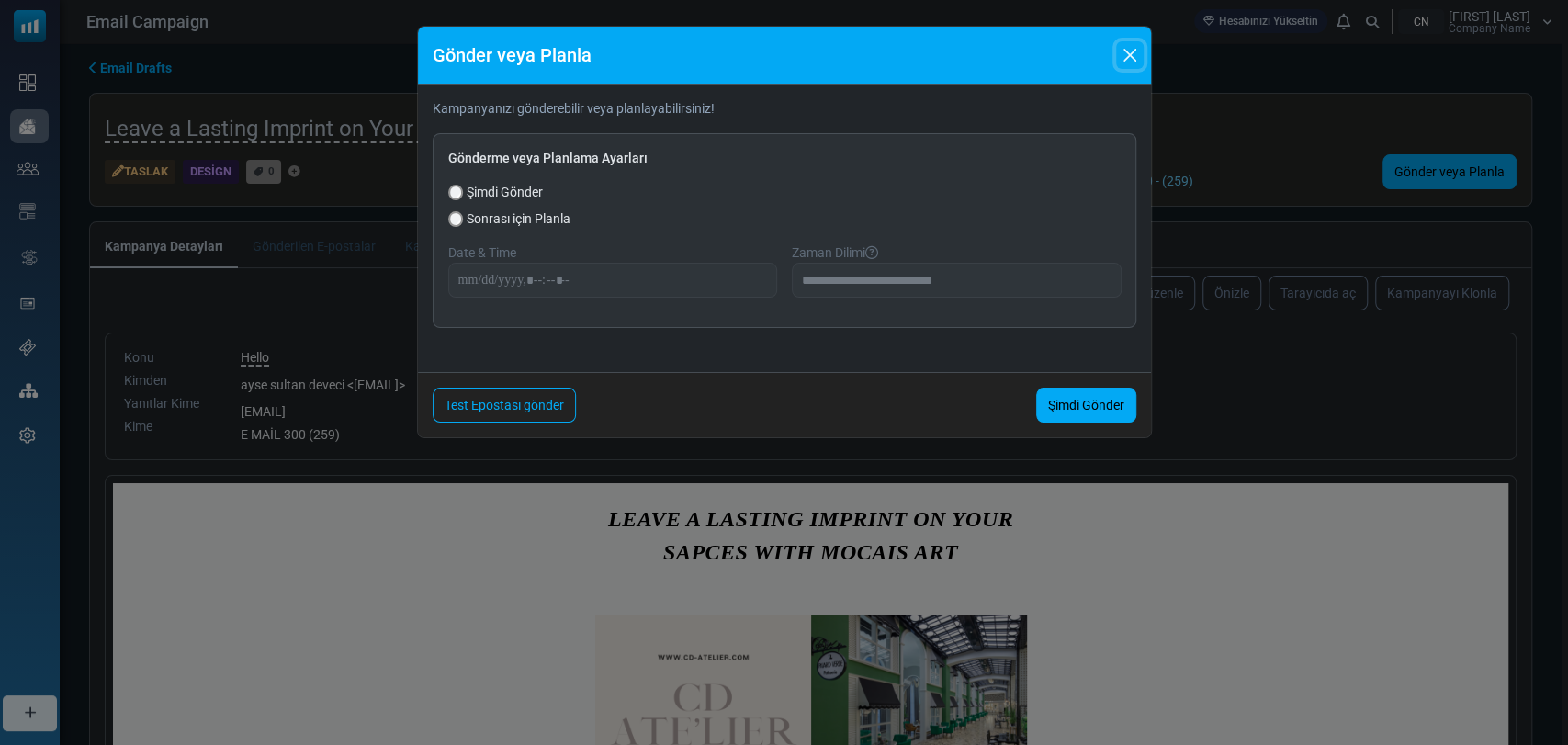 click at bounding box center [1130, 55] 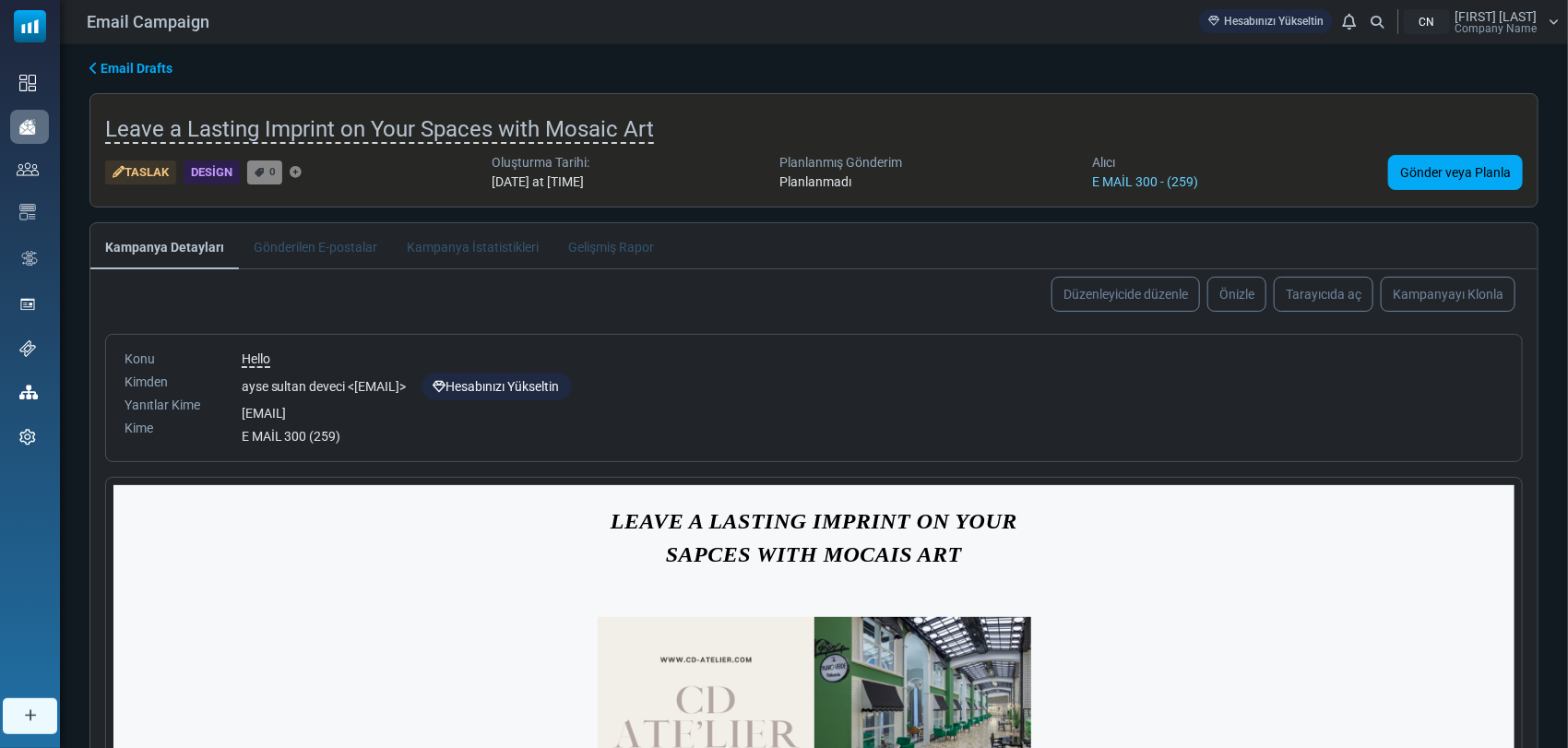 click at bounding box center [1553, 22] 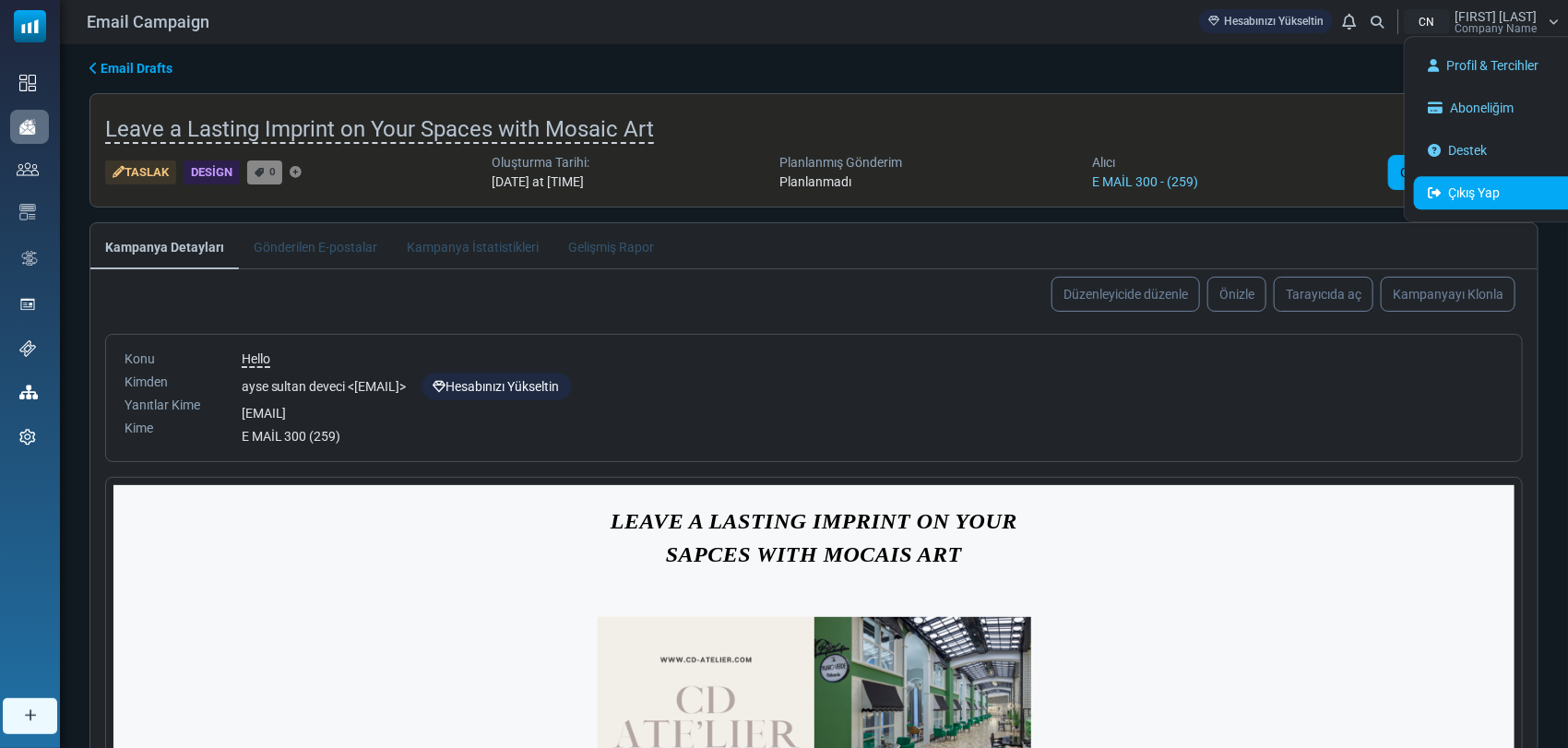click on "Çıkış Yap" at bounding box center (1496, 193) 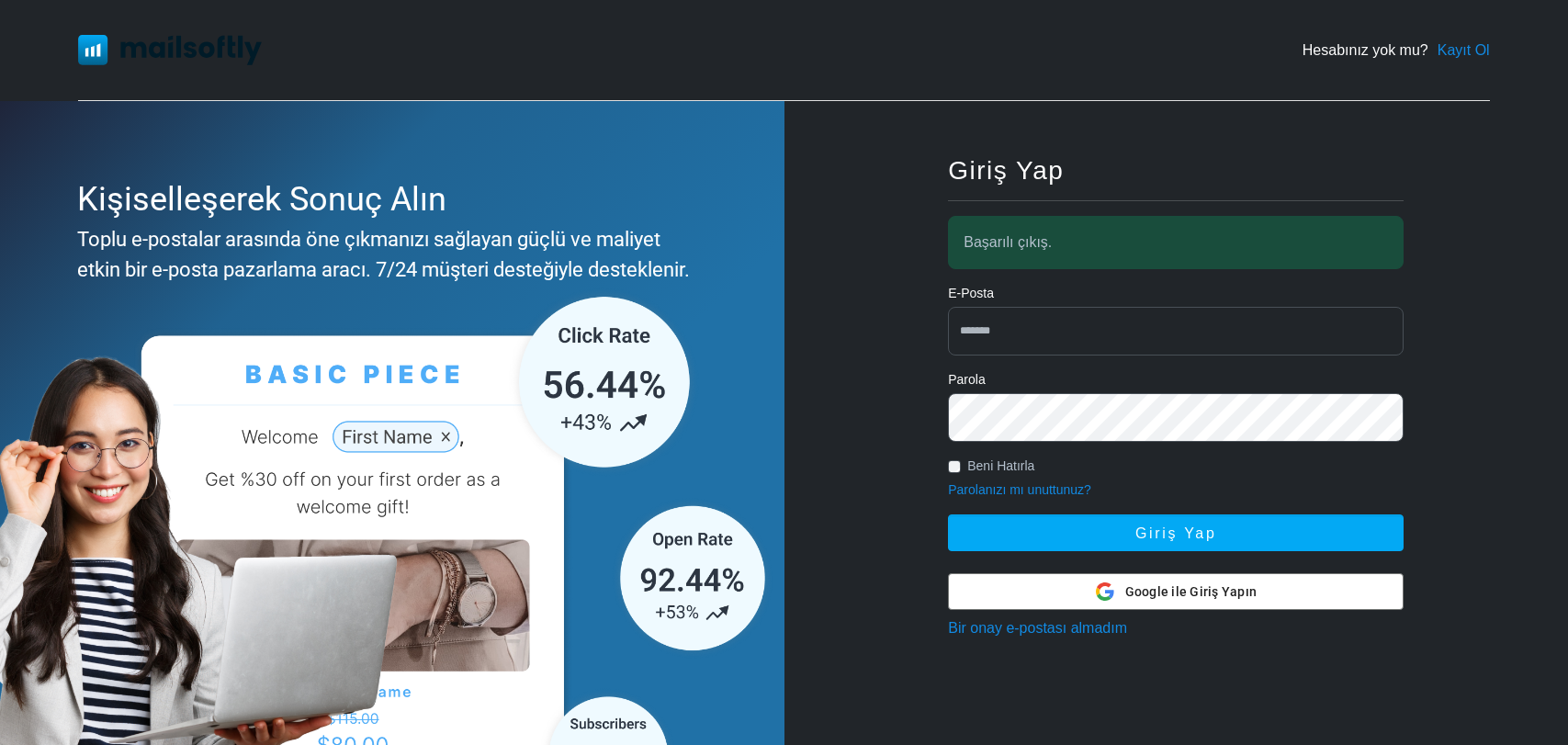 scroll, scrollTop: 0, scrollLeft: 0, axis: both 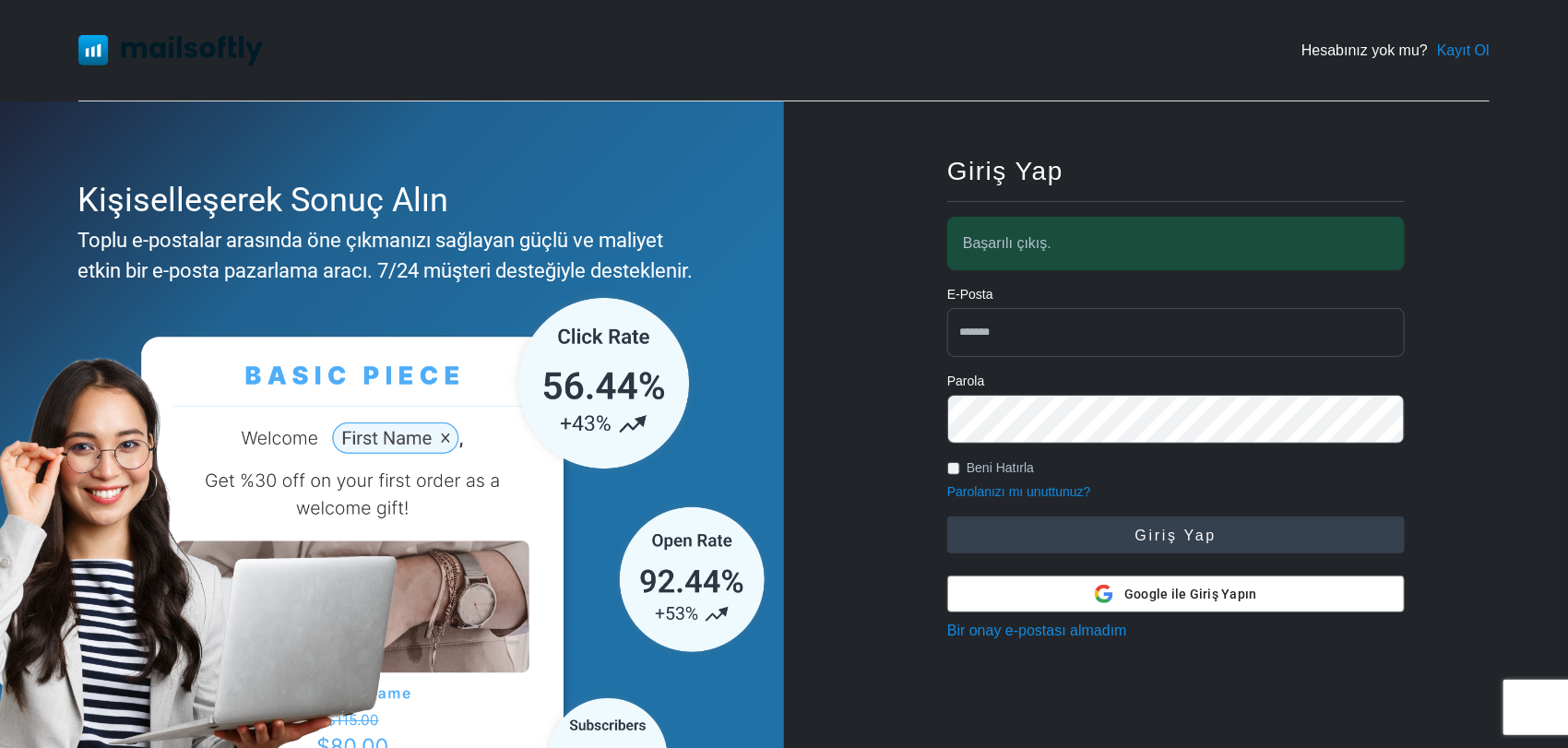 type on "**********" 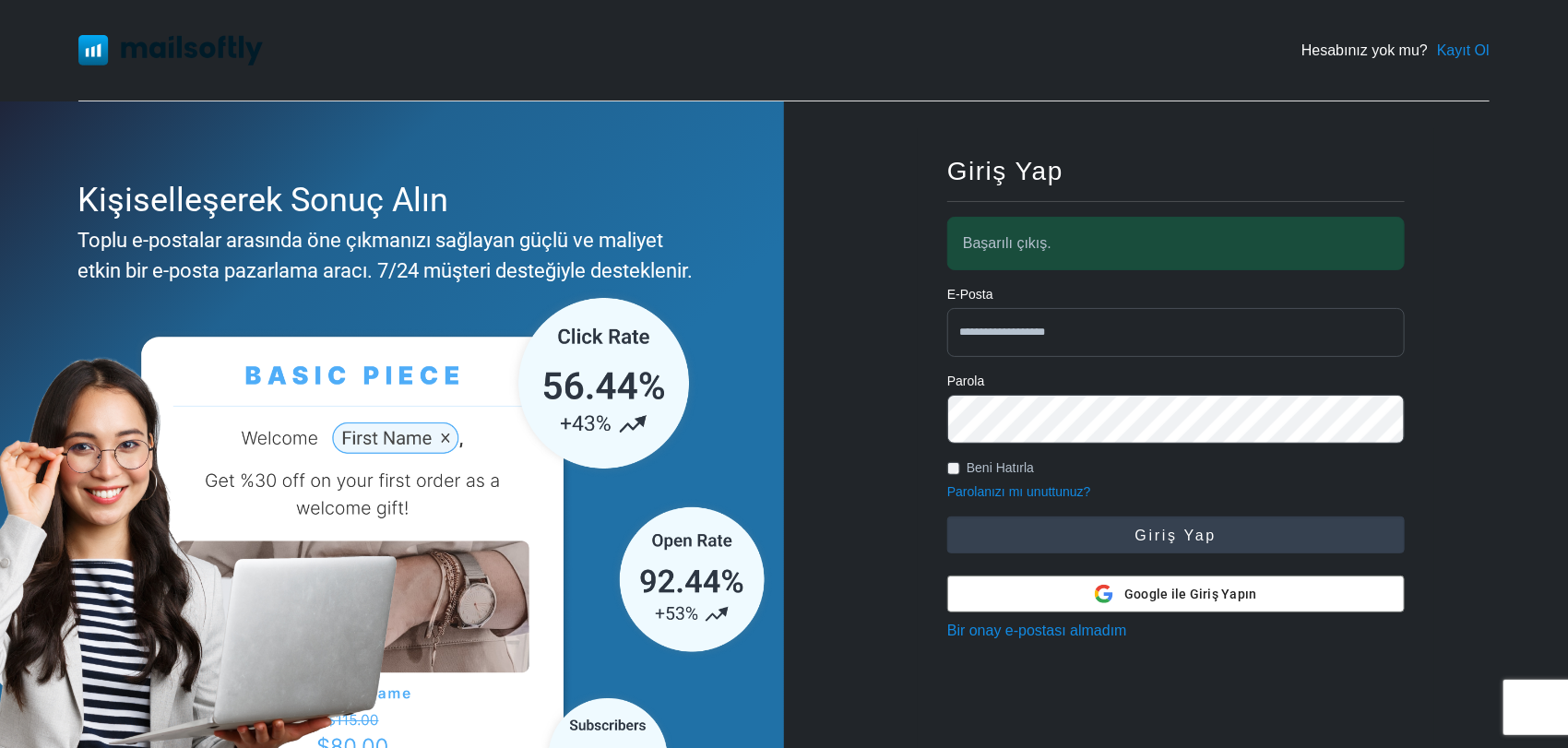 click on "Giriş Yap" at bounding box center [1176, 535] 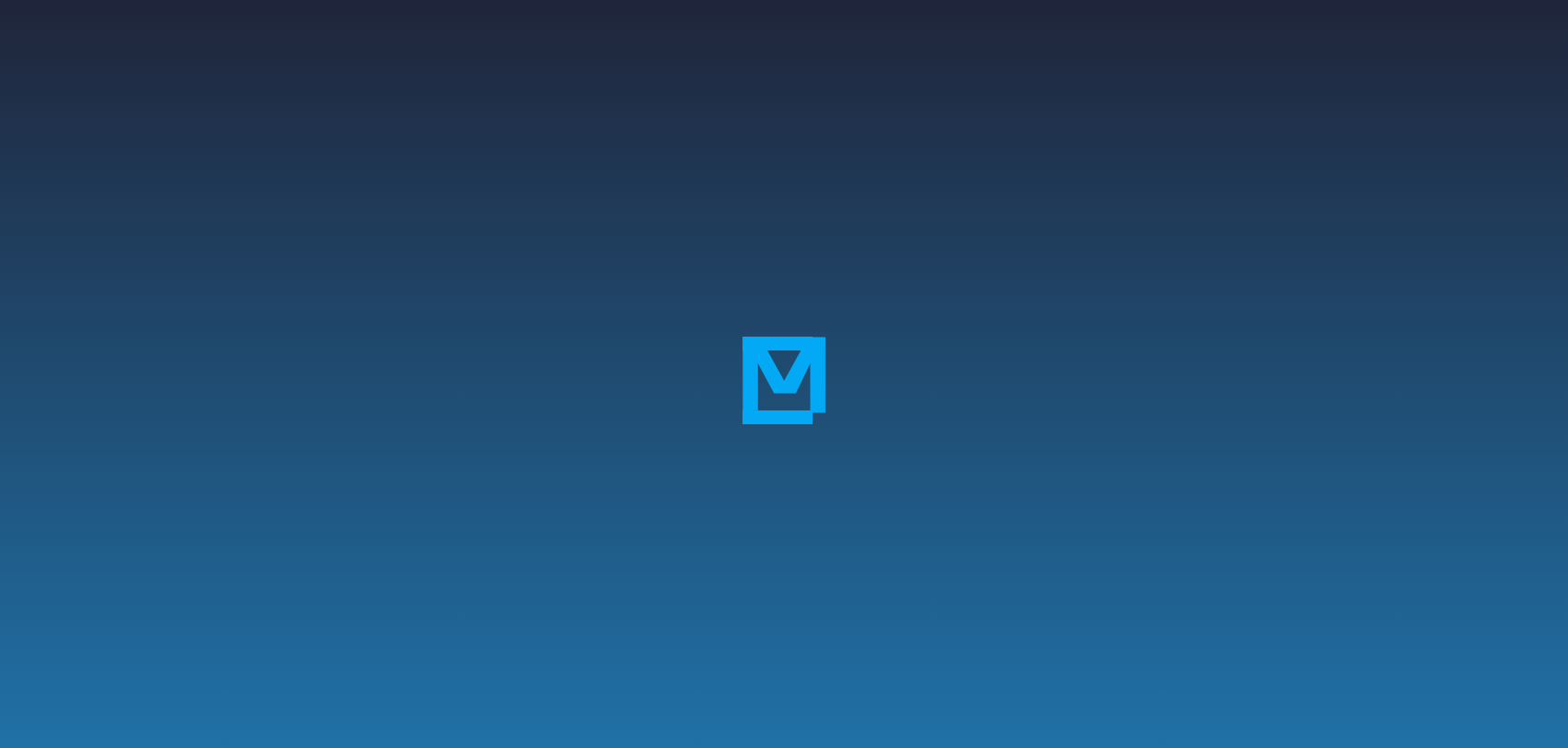scroll, scrollTop: 0, scrollLeft: 0, axis: both 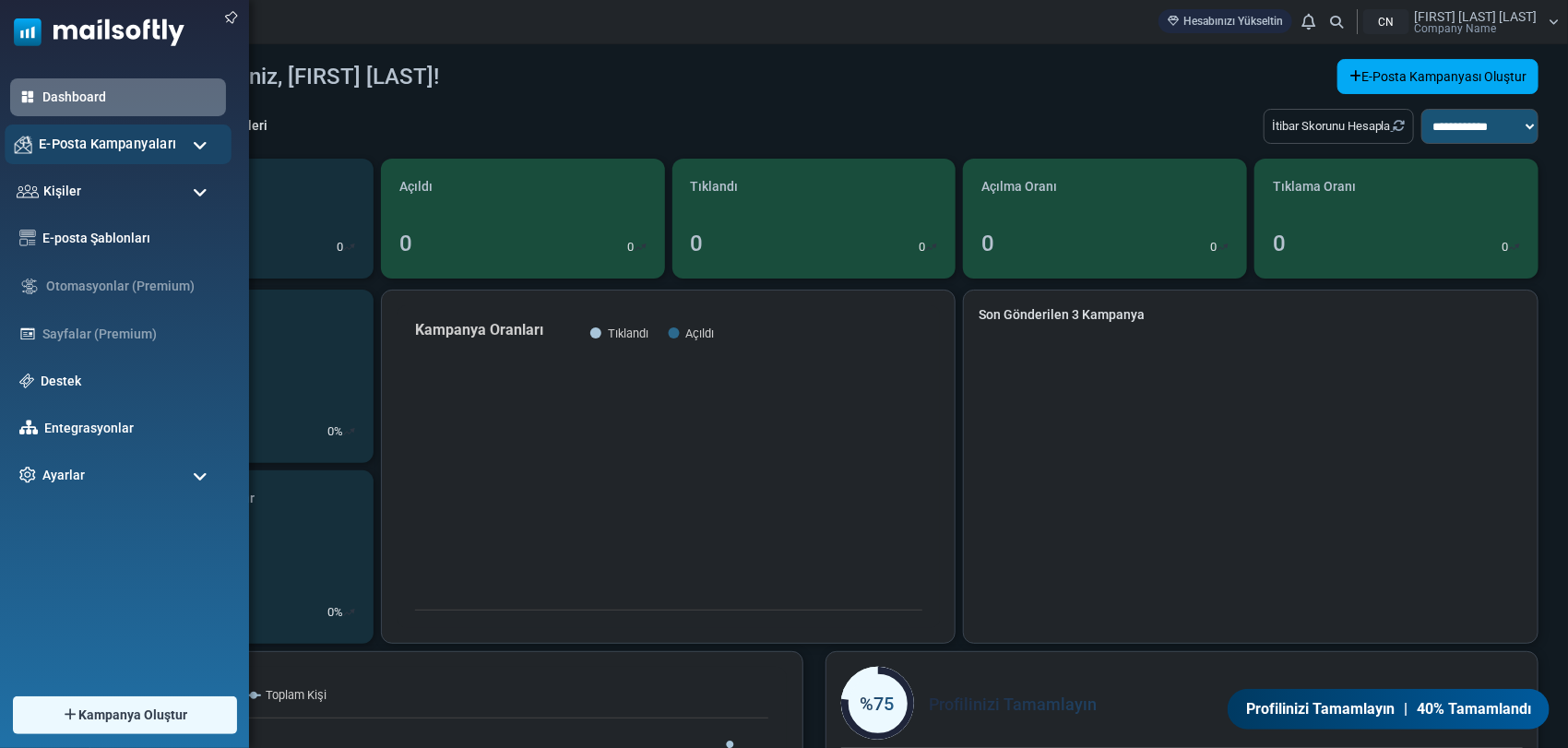 click on "E-Posta Kampanyaları" at bounding box center [118, 144] 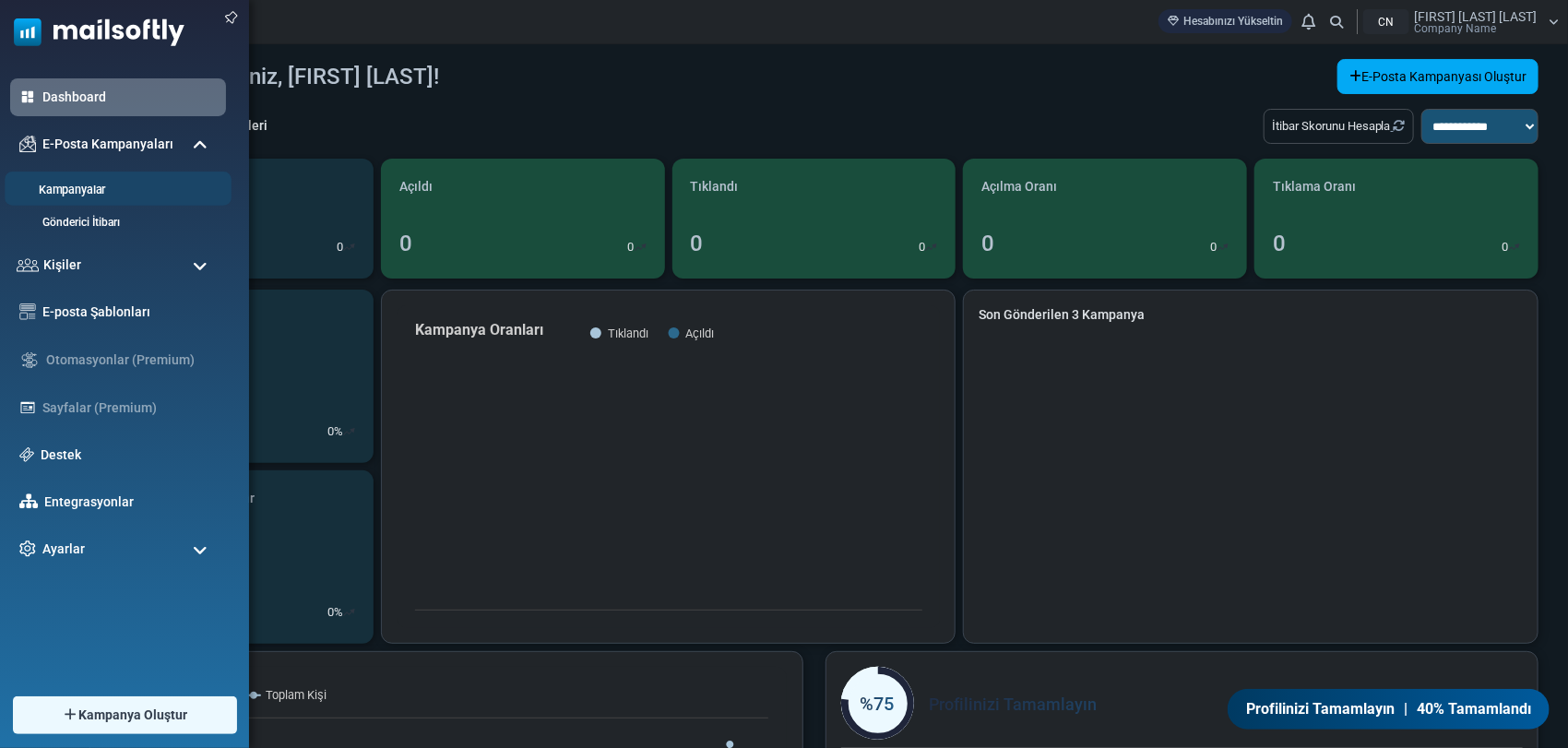 click on "Kampanyalar" at bounding box center (115, 190) 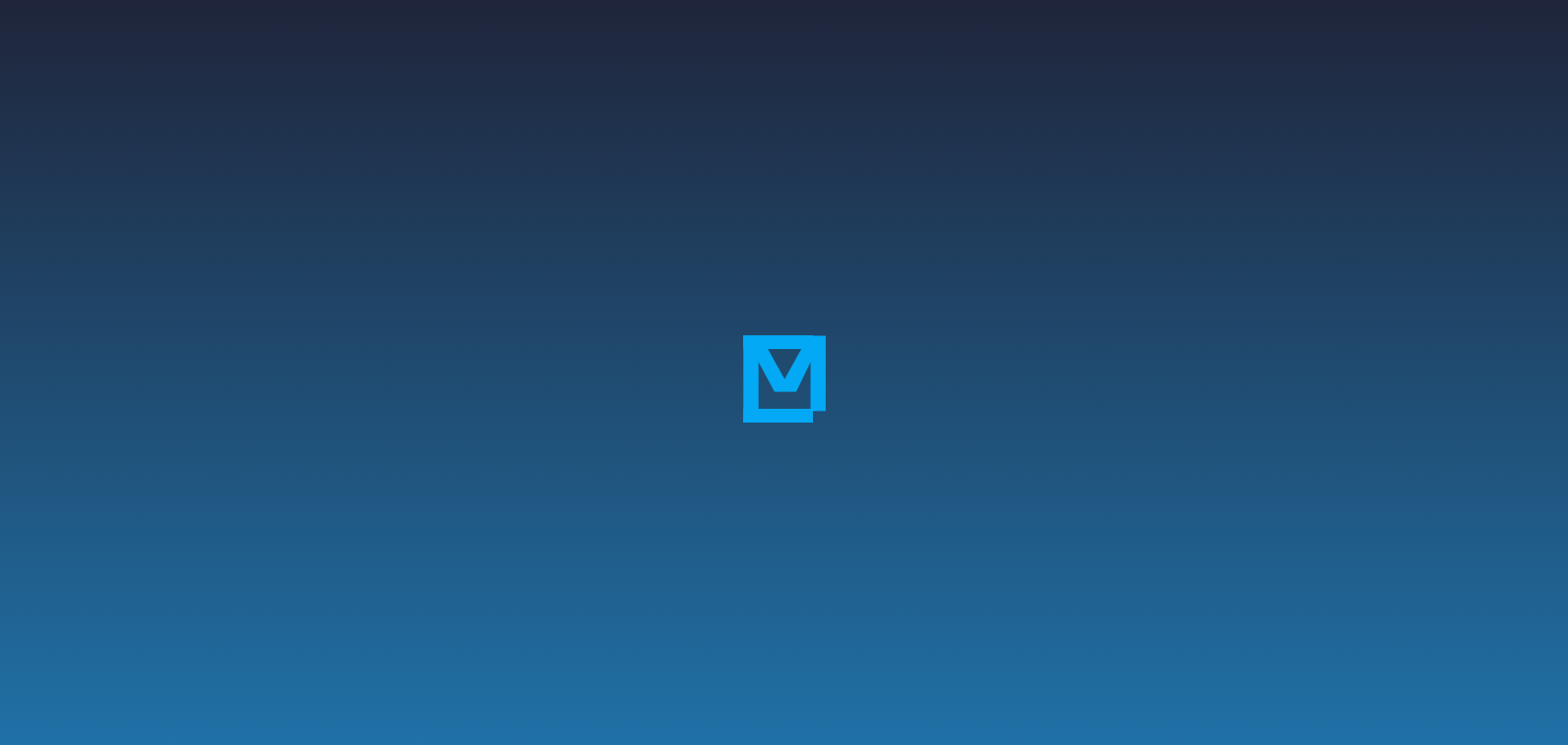 scroll, scrollTop: 0, scrollLeft: 0, axis: both 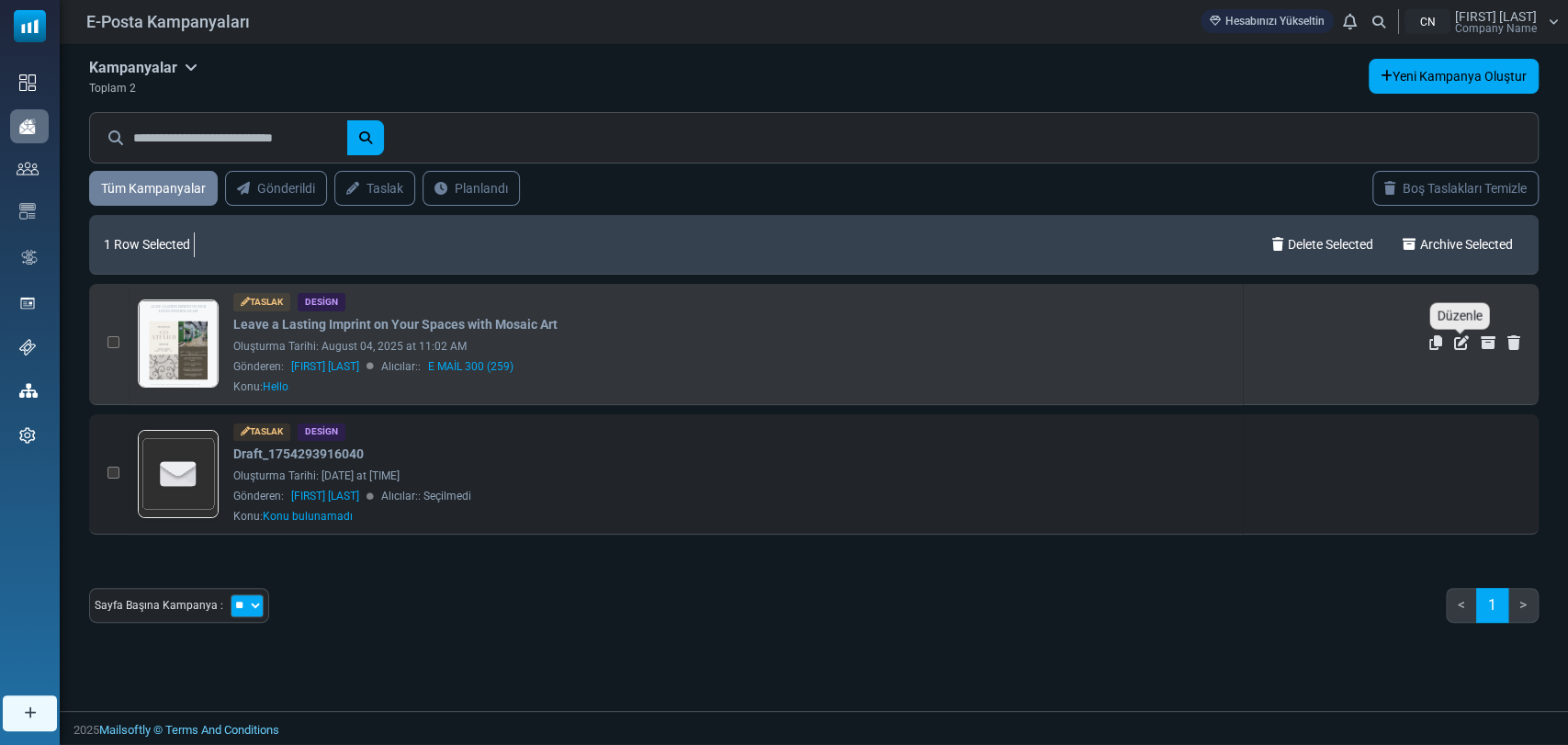 click at bounding box center (1461, 343) 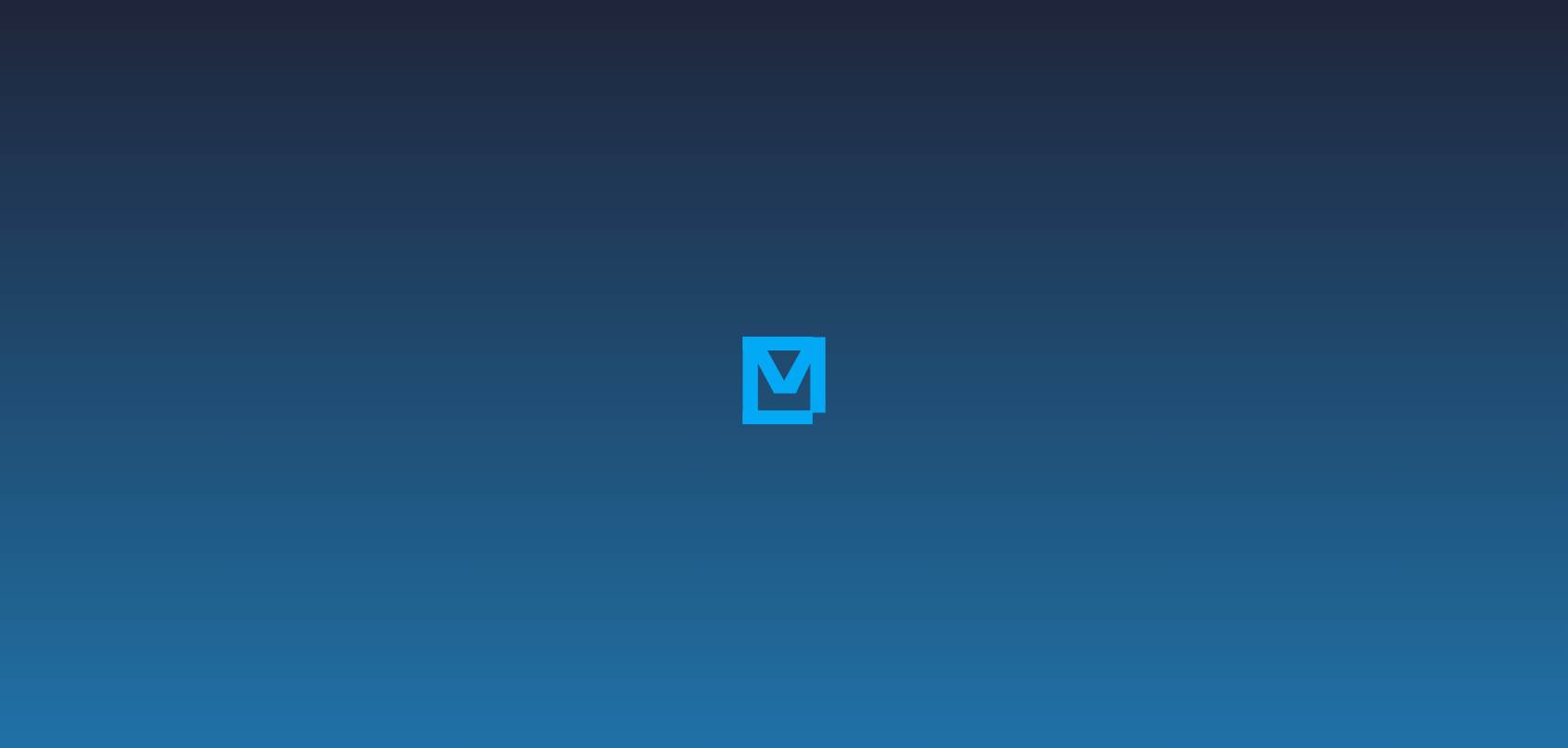 scroll, scrollTop: 0, scrollLeft: 0, axis: both 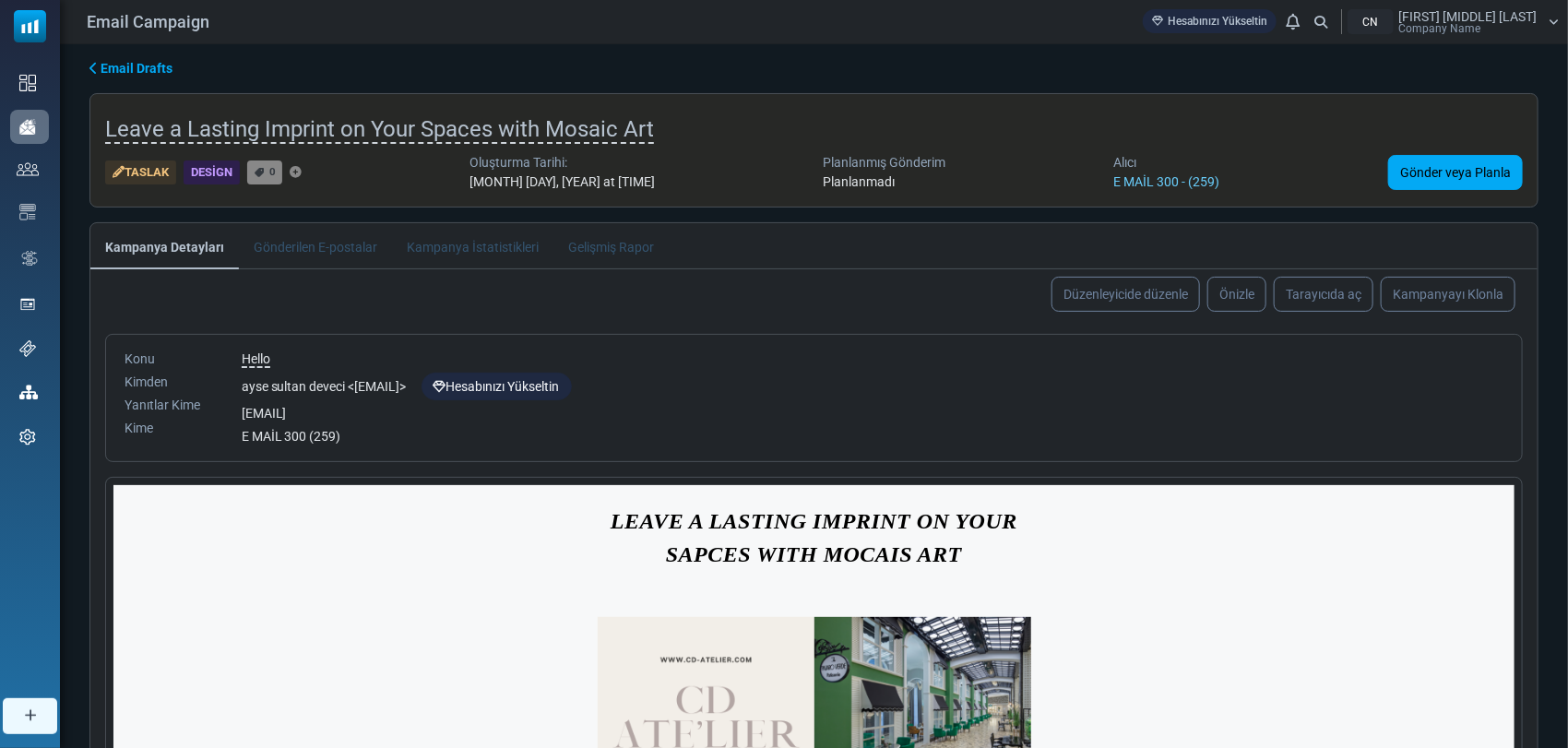 click on "CN
Ayse Sultan Deveci
Company Name" at bounding box center (1453, 21) 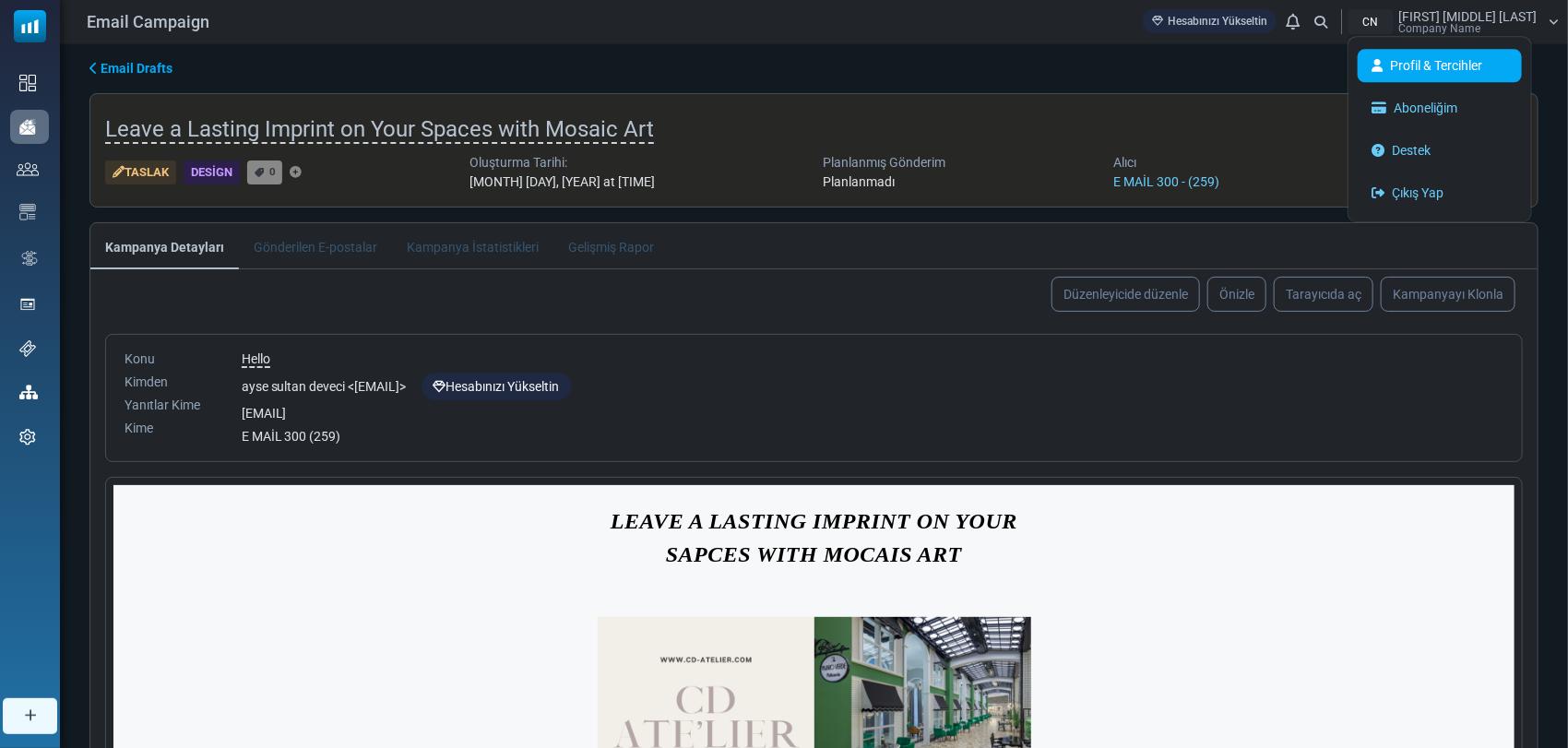 click on "Profil & Tercihler" at bounding box center (1440, 65) 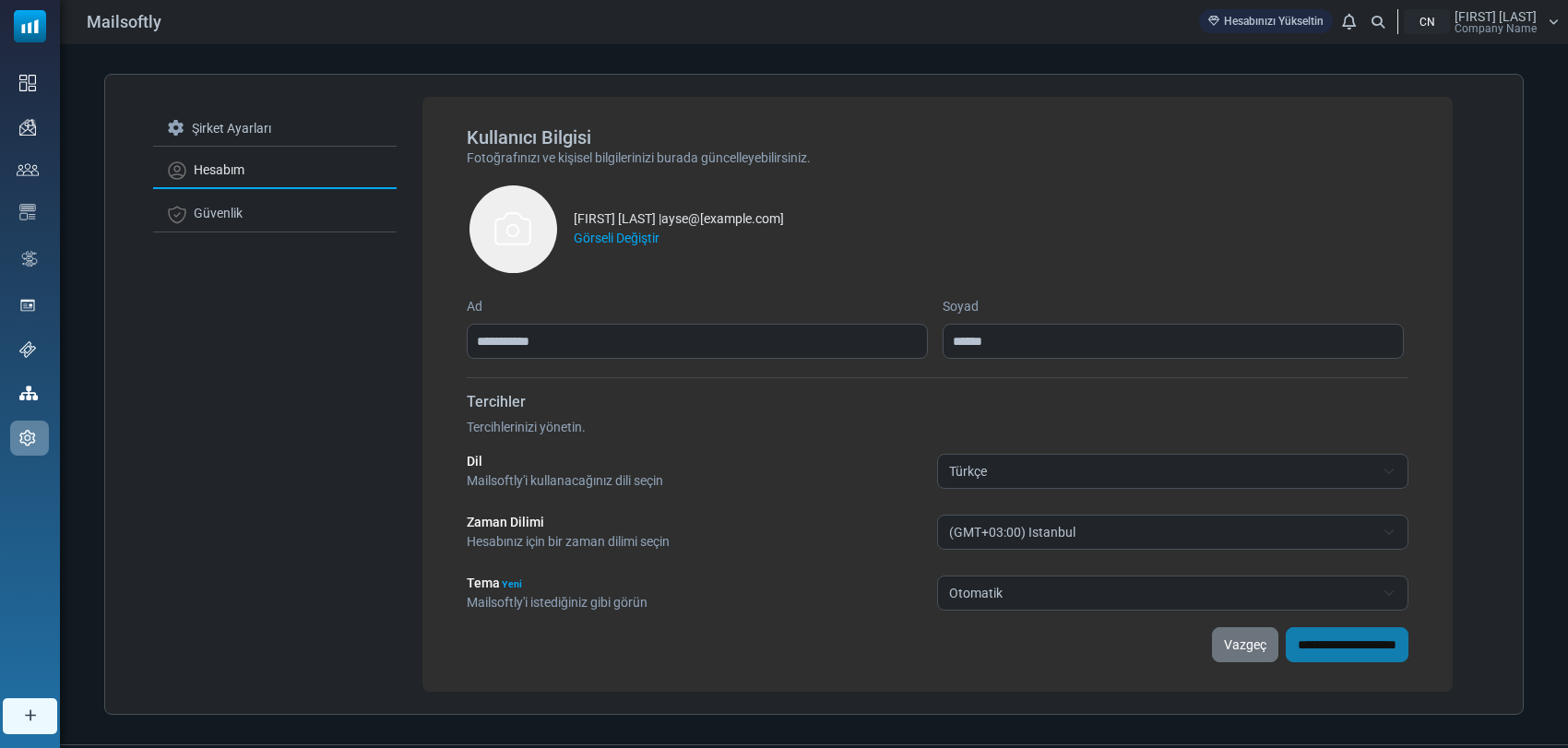 scroll, scrollTop: 0, scrollLeft: 0, axis: both 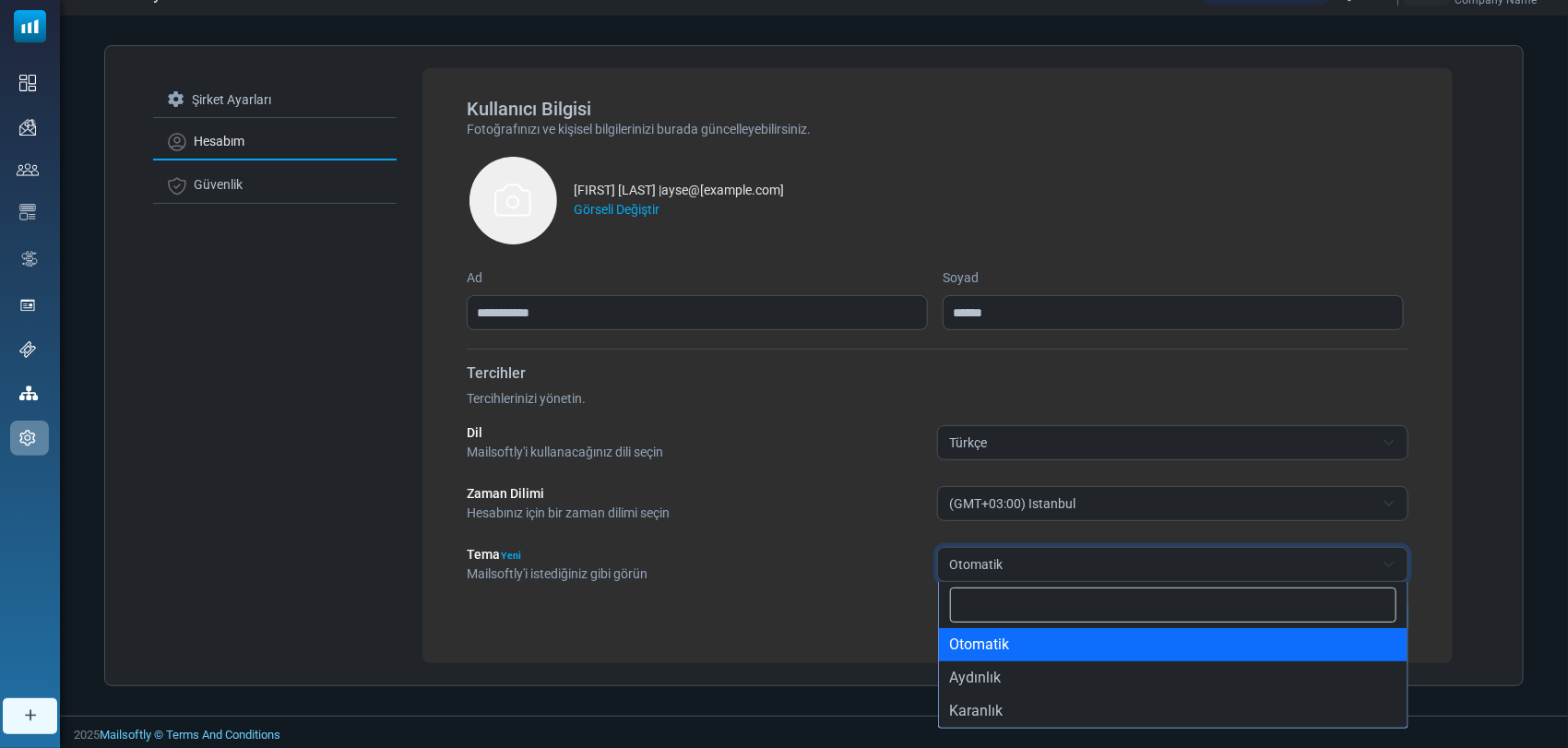 click on "Otomatik" at bounding box center (1161, 564) 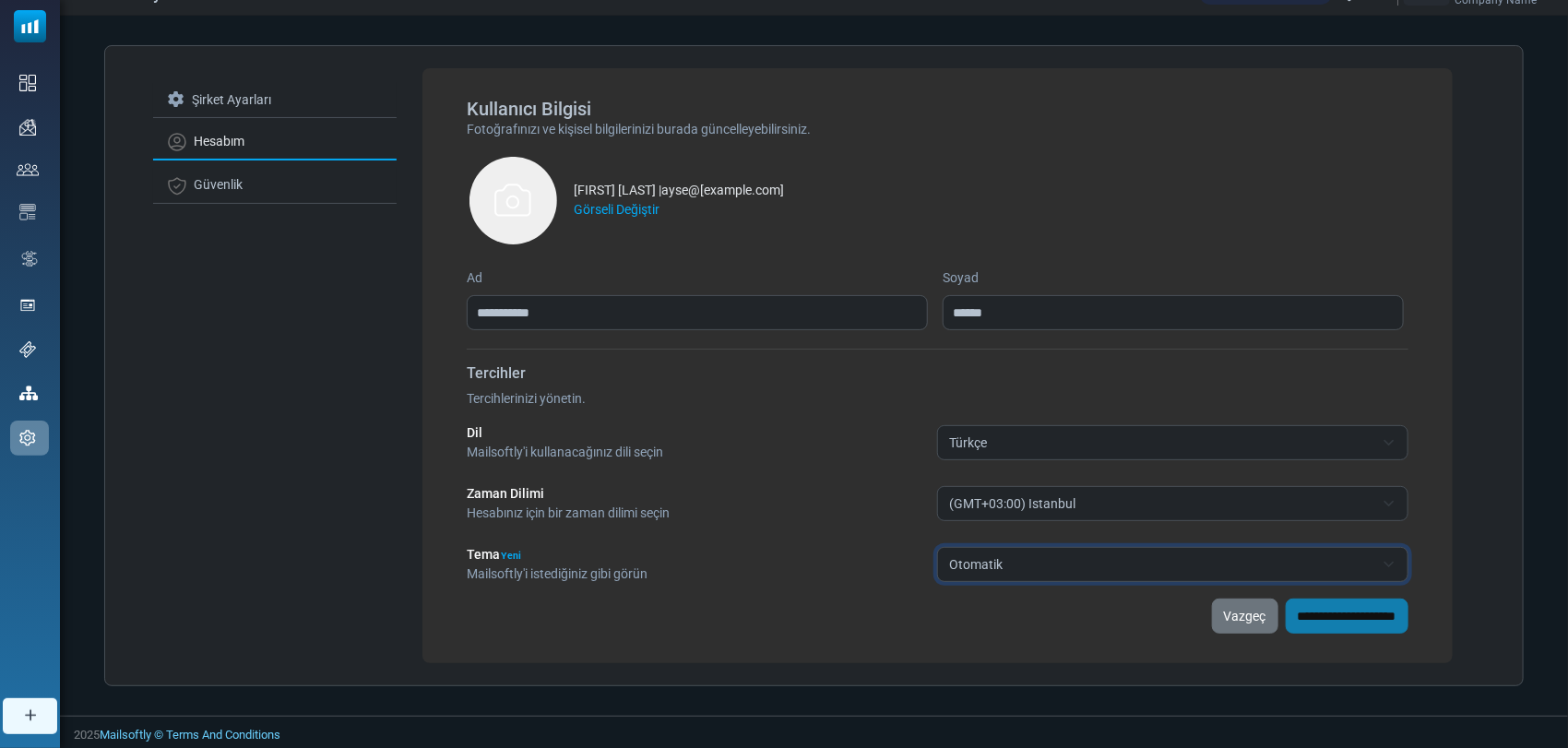 click on "Otomatik" at bounding box center [1161, 564] 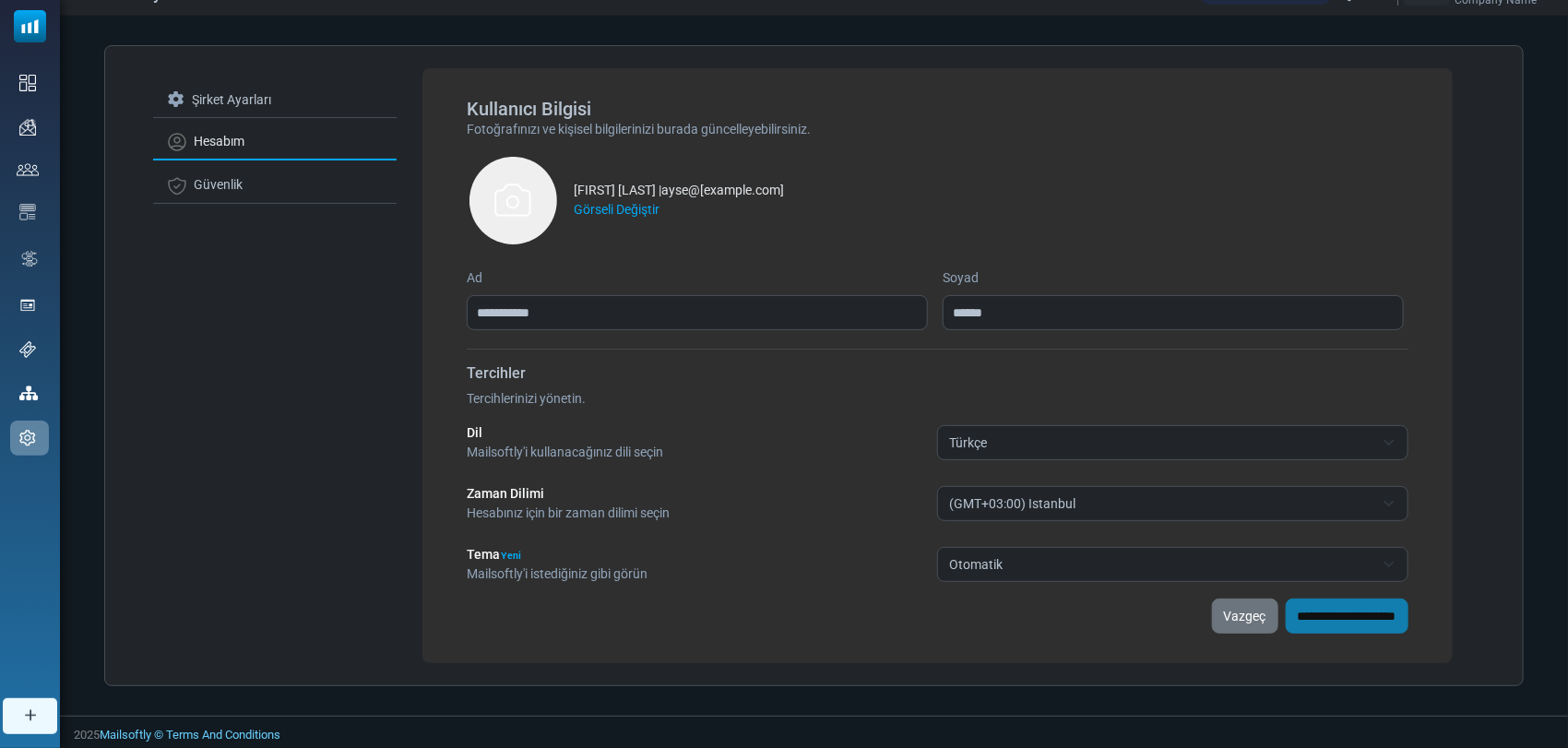 click on "**********" at bounding box center (937, 616) 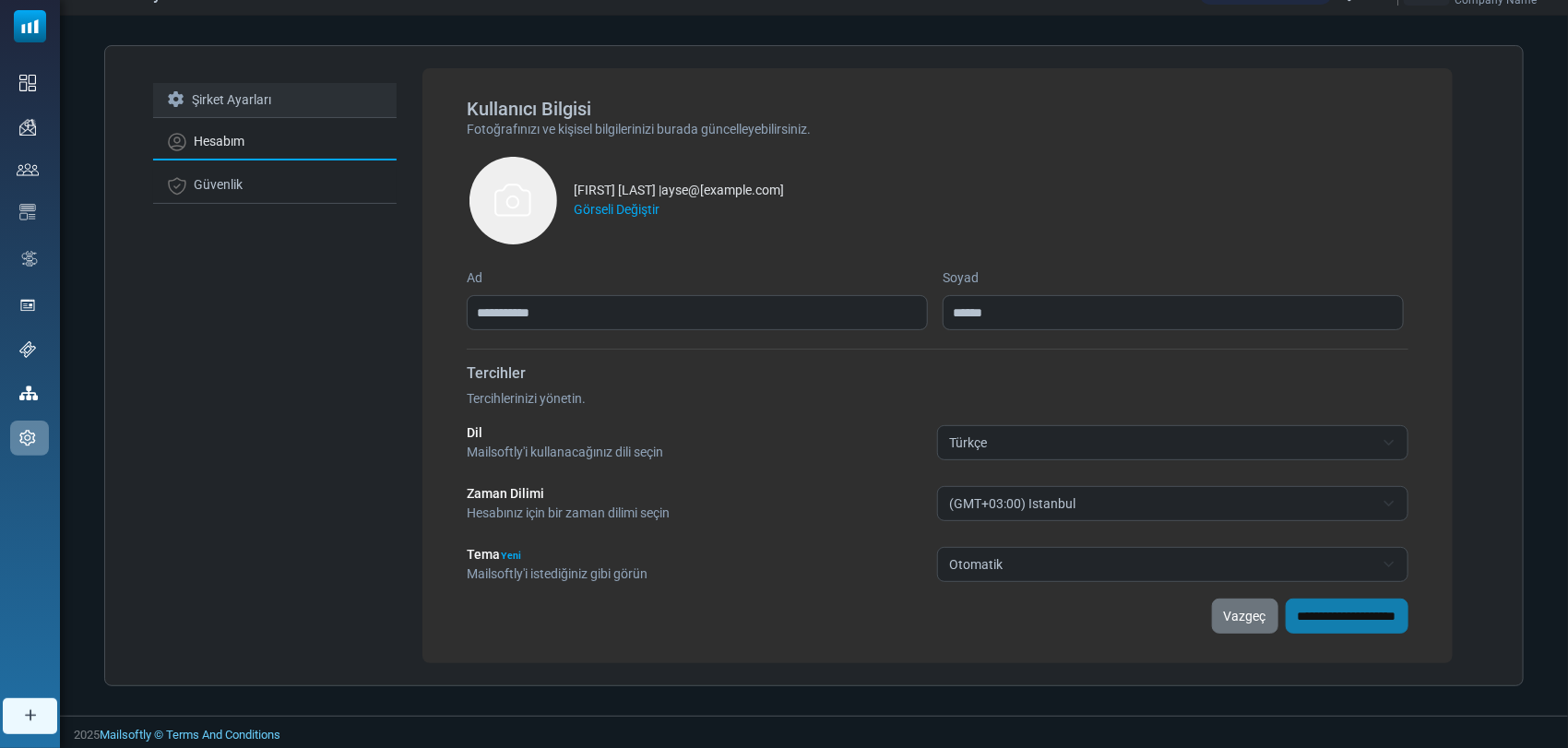 click on "Şirket Ayarları" at bounding box center (275, 101) 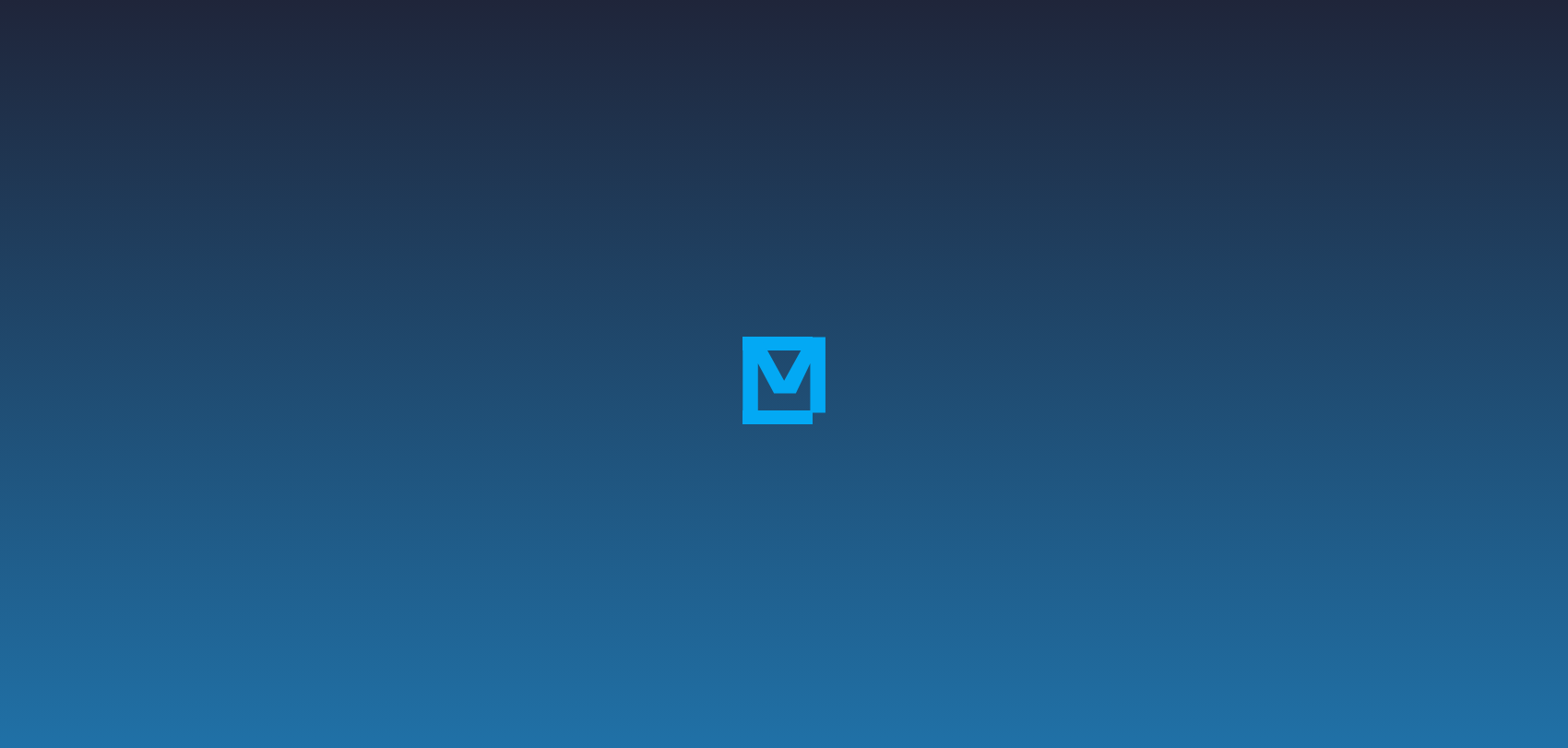 scroll, scrollTop: 0, scrollLeft: 0, axis: both 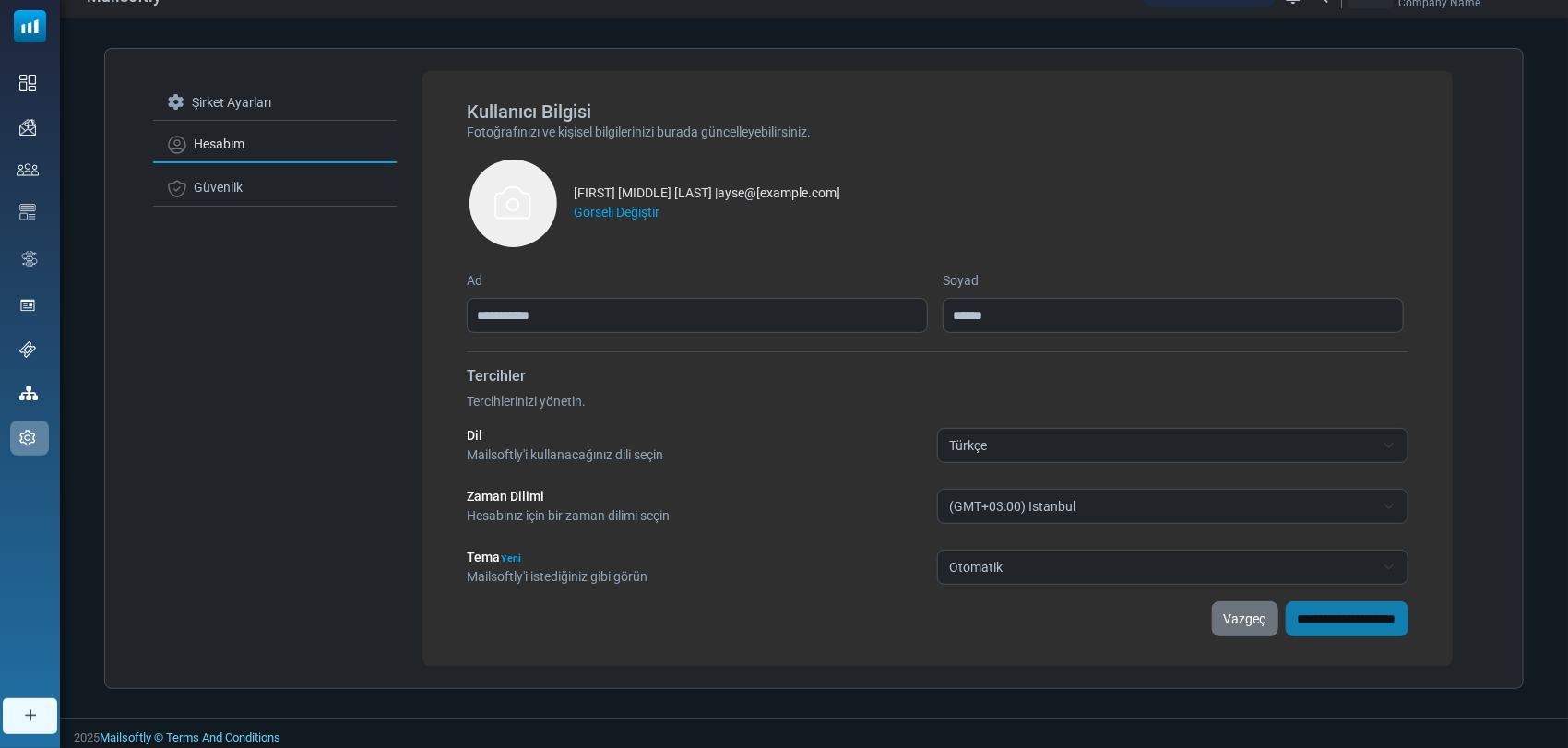 click on "**********" at bounding box center (937, 619) 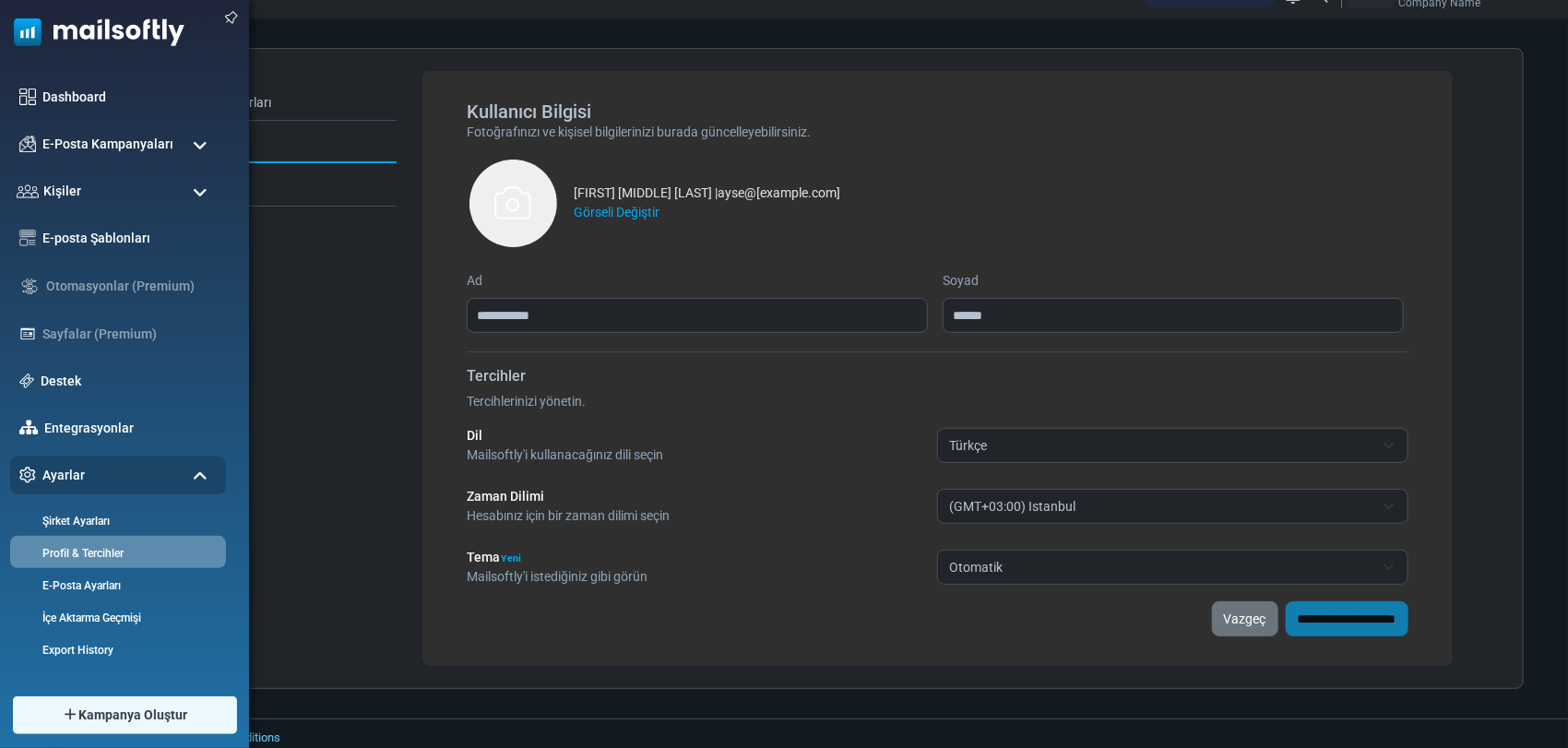 click at bounding box center [200, 193] 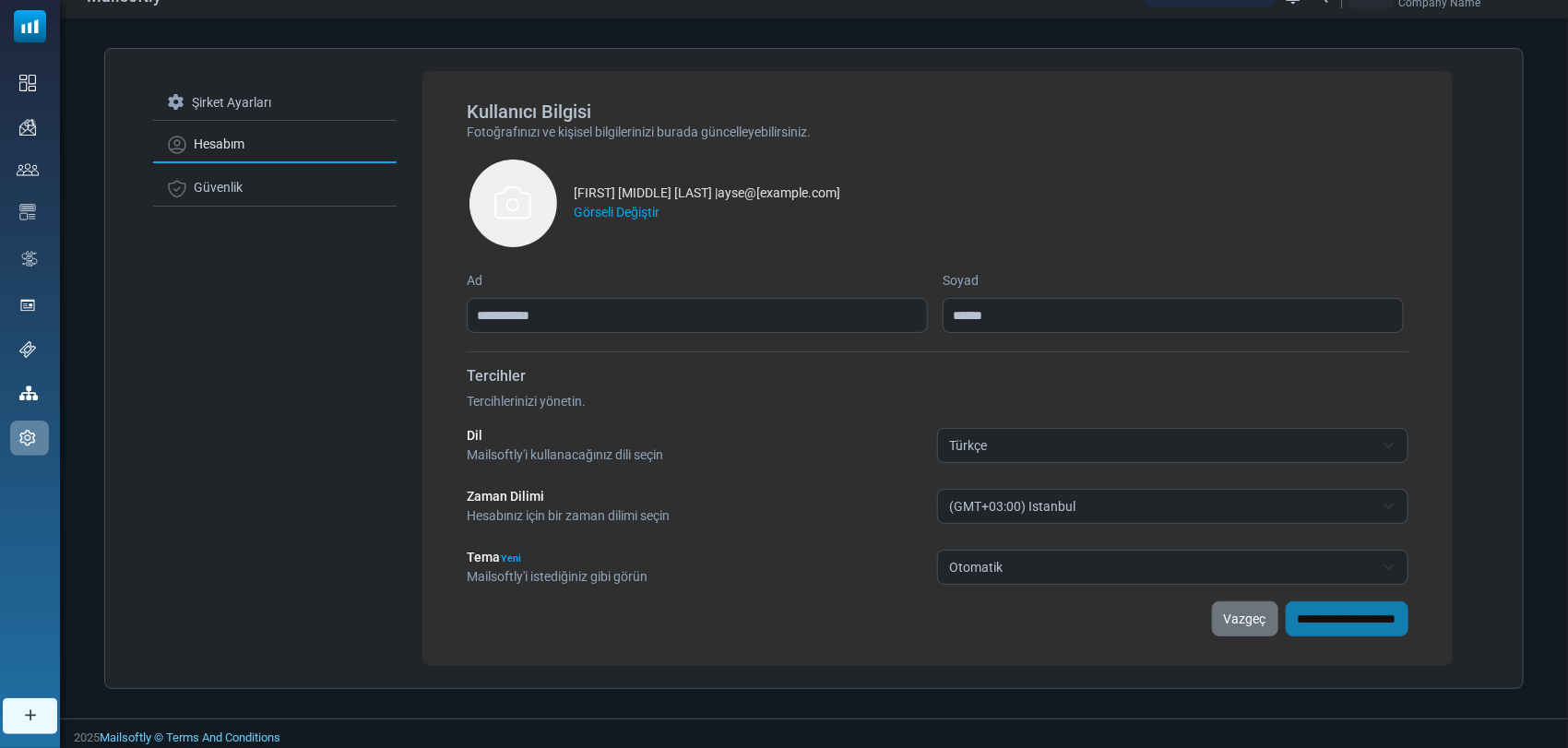 click on "Şirket Ayarları
Hesabım
Güvenlik" at bounding box center (275, 368) 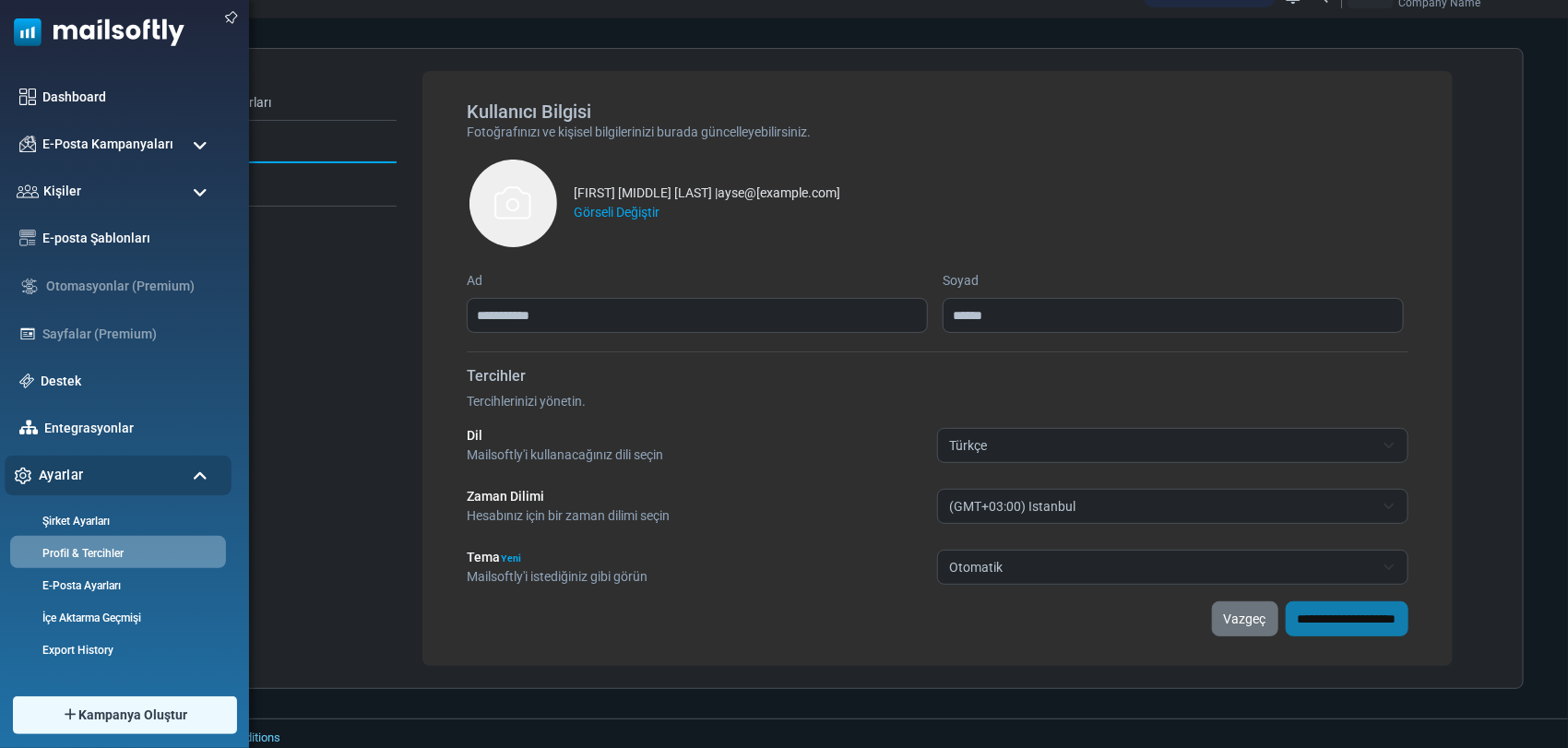 click on "Ayarlar" at bounding box center [61, 475] 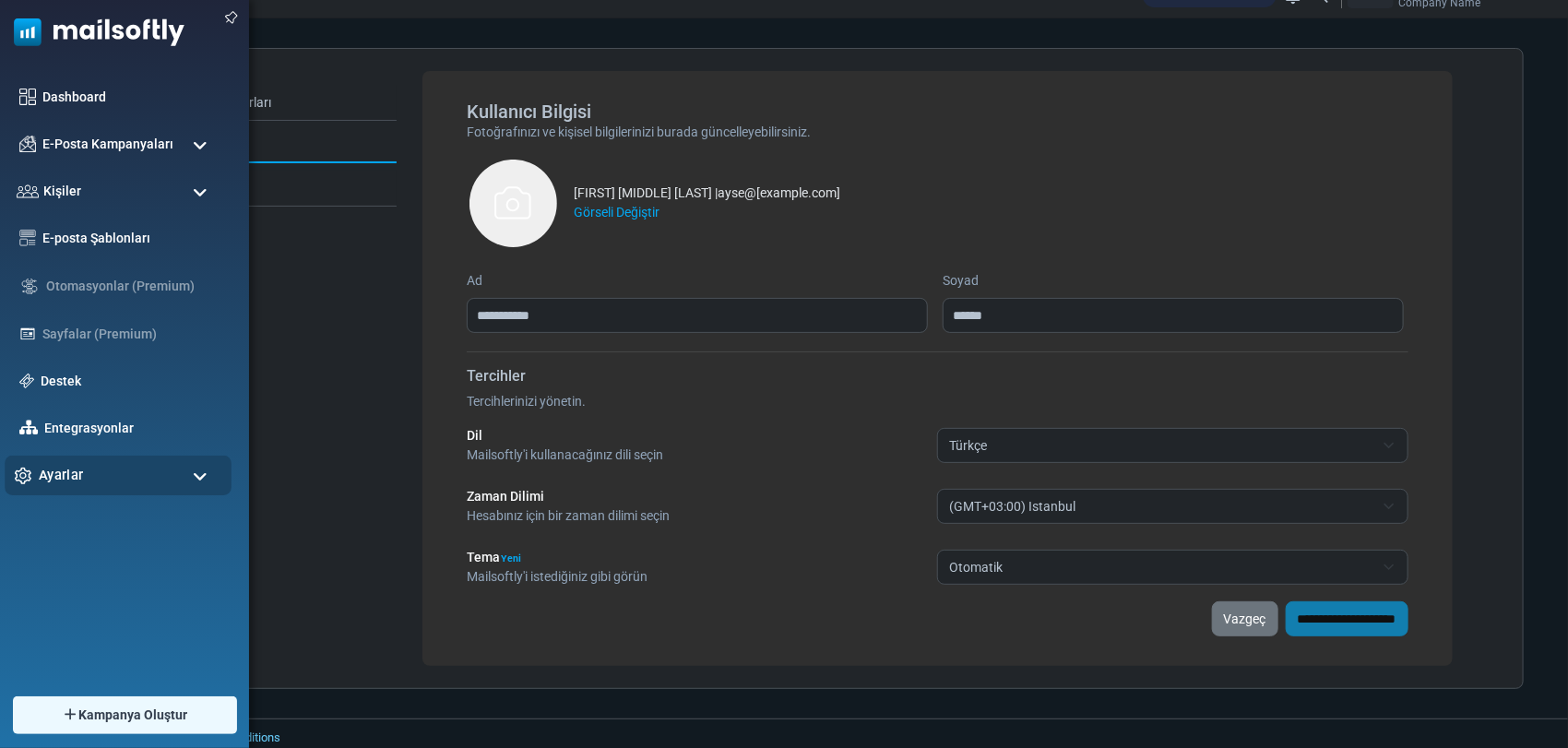 click on "Ayarlar" at bounding box center (118, 475) 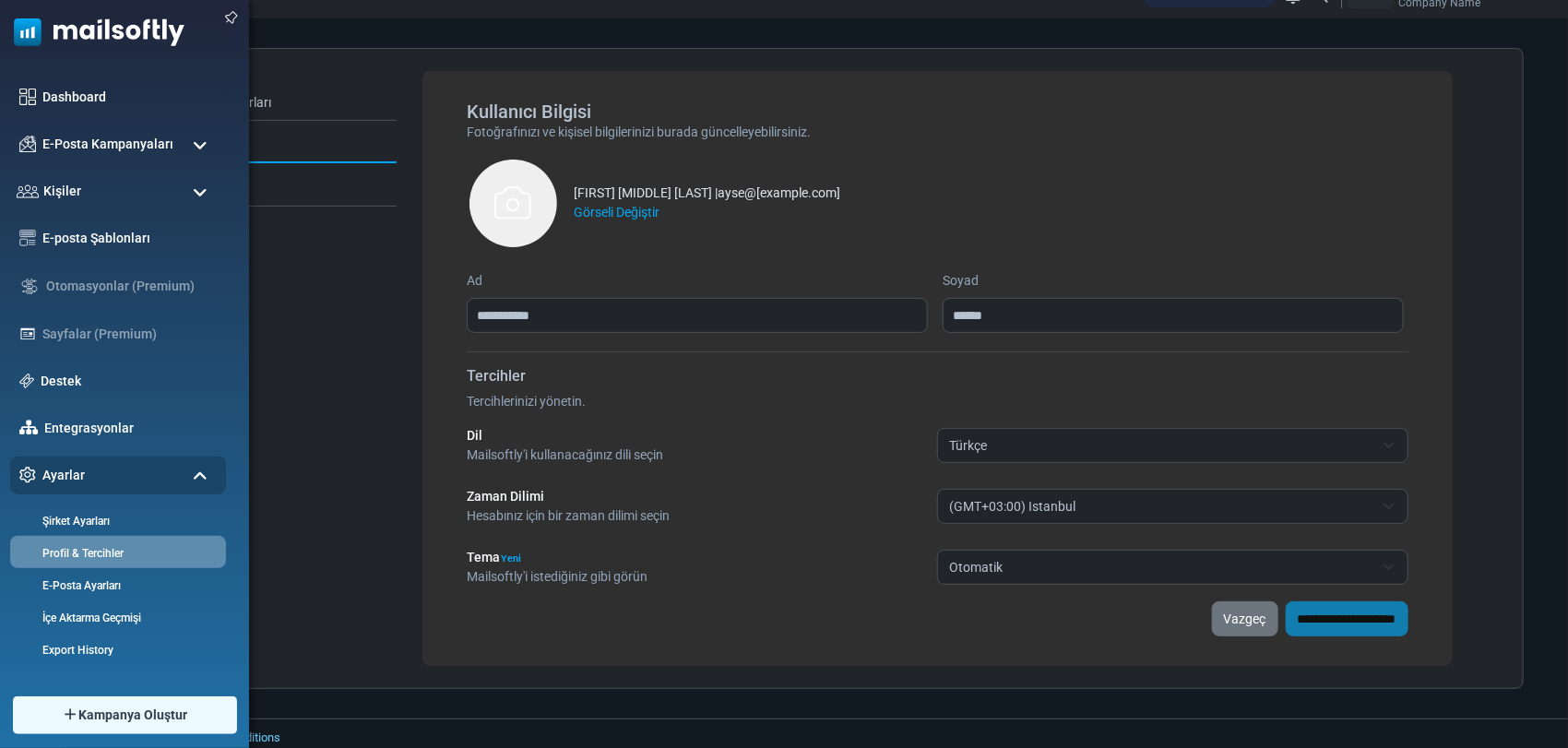 click at bounding box center [200, 146] 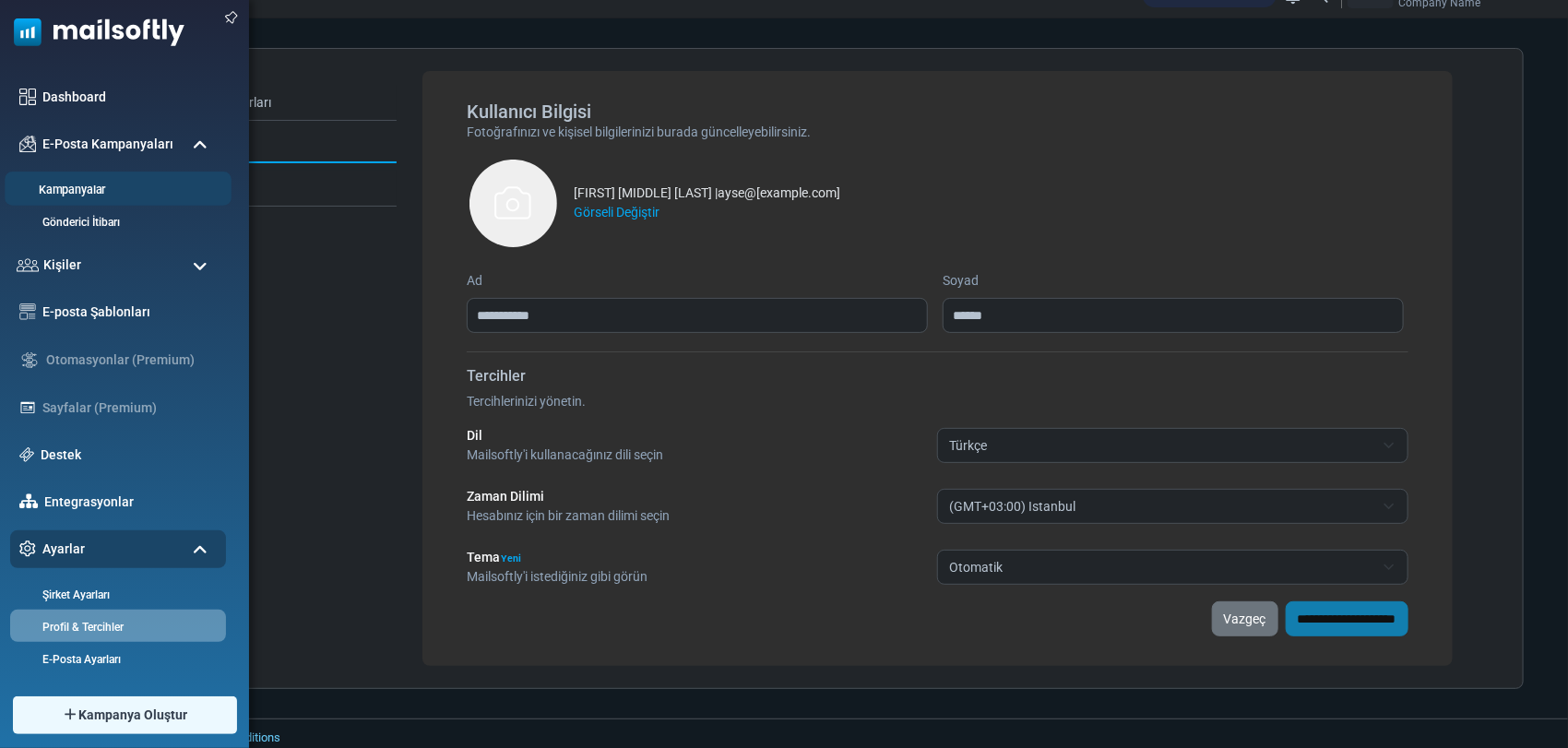 click on "Kampanyalar" at bounding box center (115, 190) 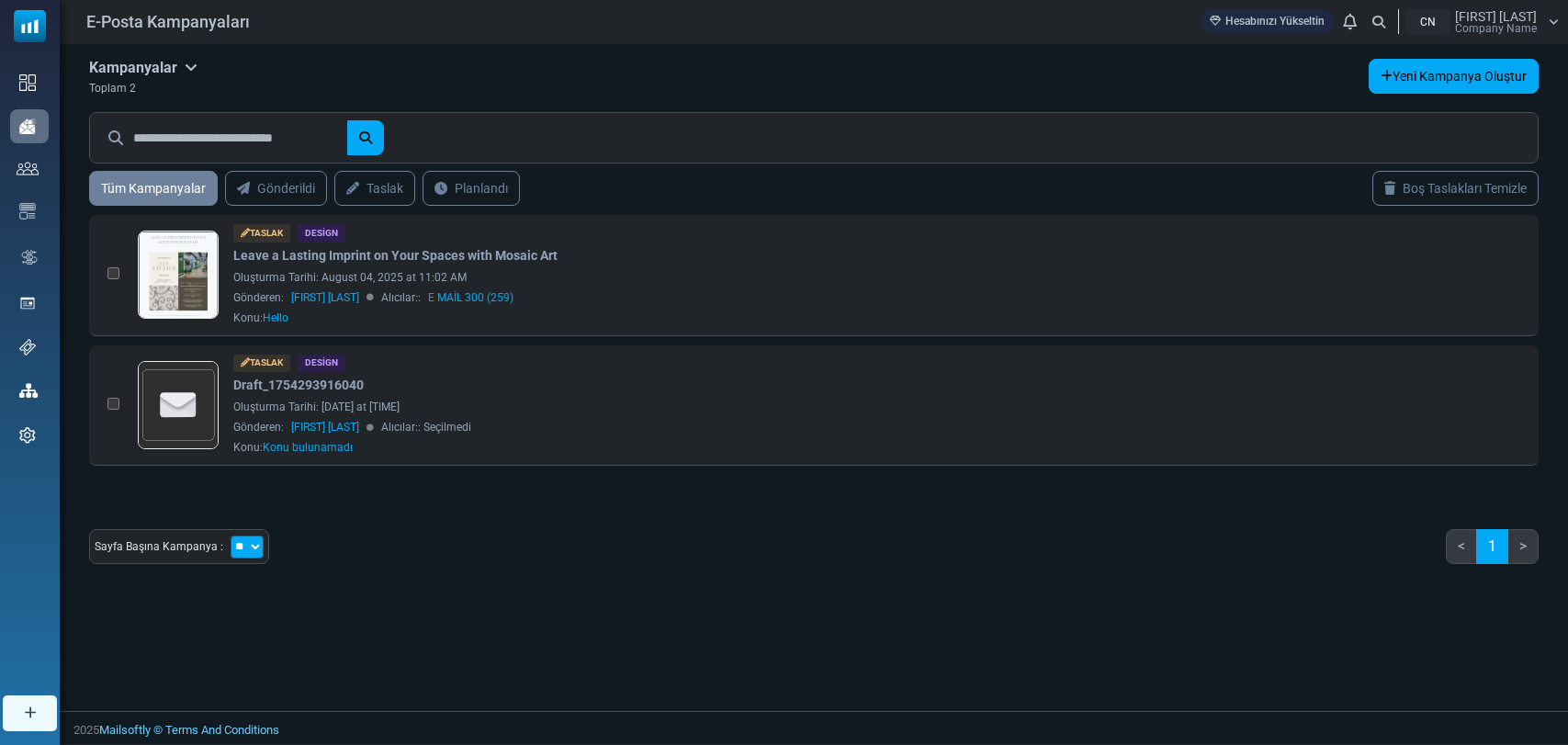 scroll, scrollTop: 0, scrollLeft: 0, axis: both 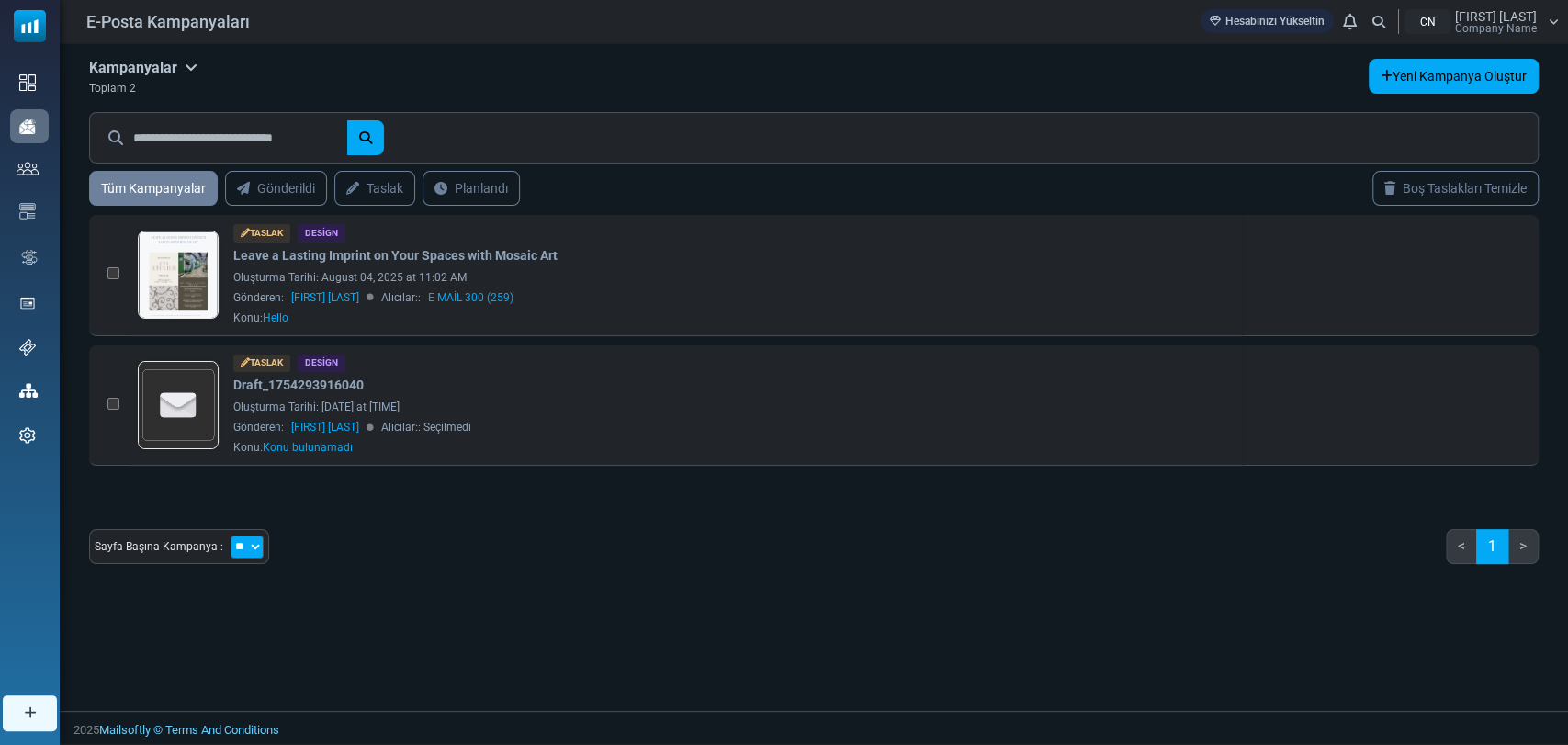 click at bounding box center [191, 67] 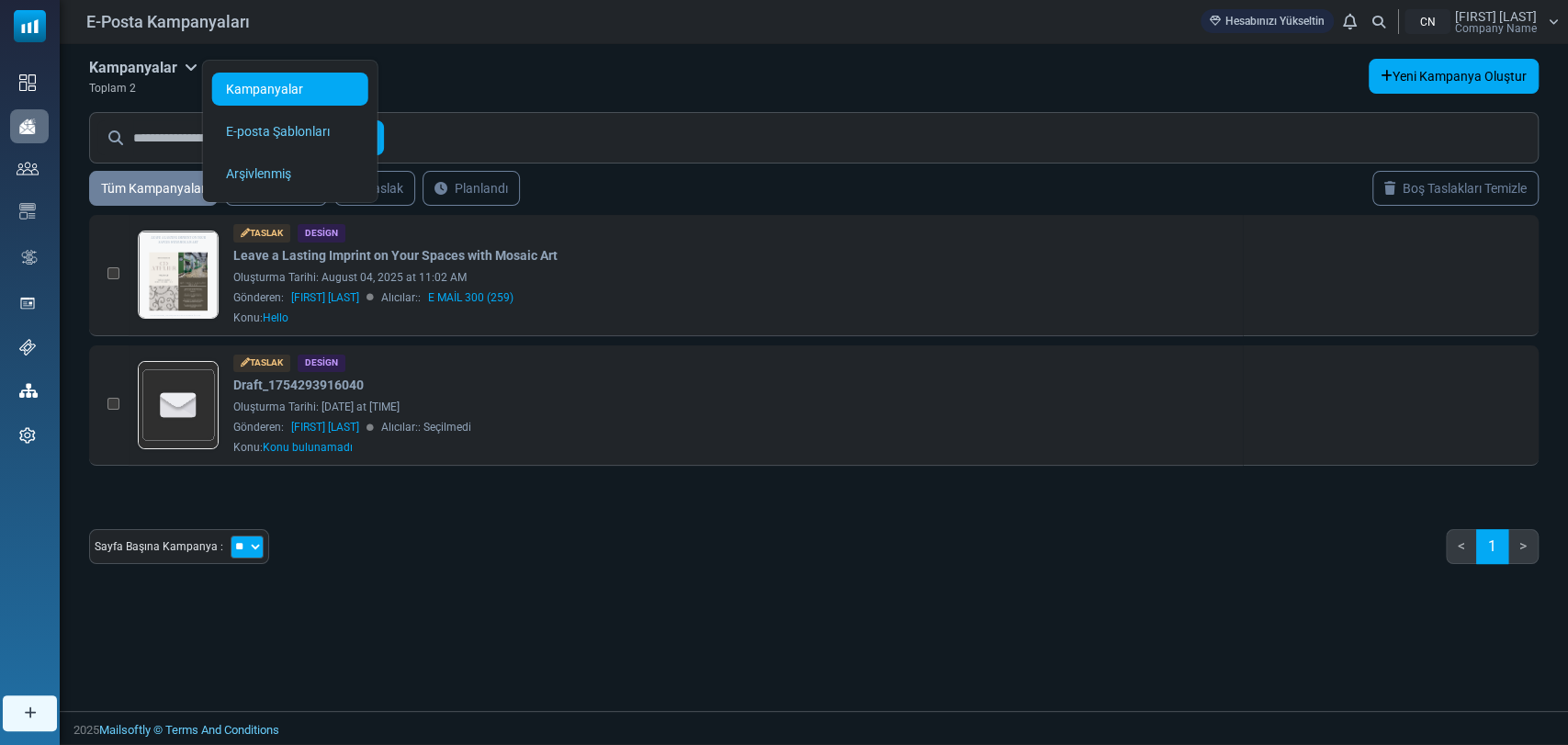 click on "Kampanyalar
Kampanyalar
E-posta Şablonları
Arşivlenmiş
Toplam
2
Yeni Kampanya Oluştur" at bounding box center [814, 78] 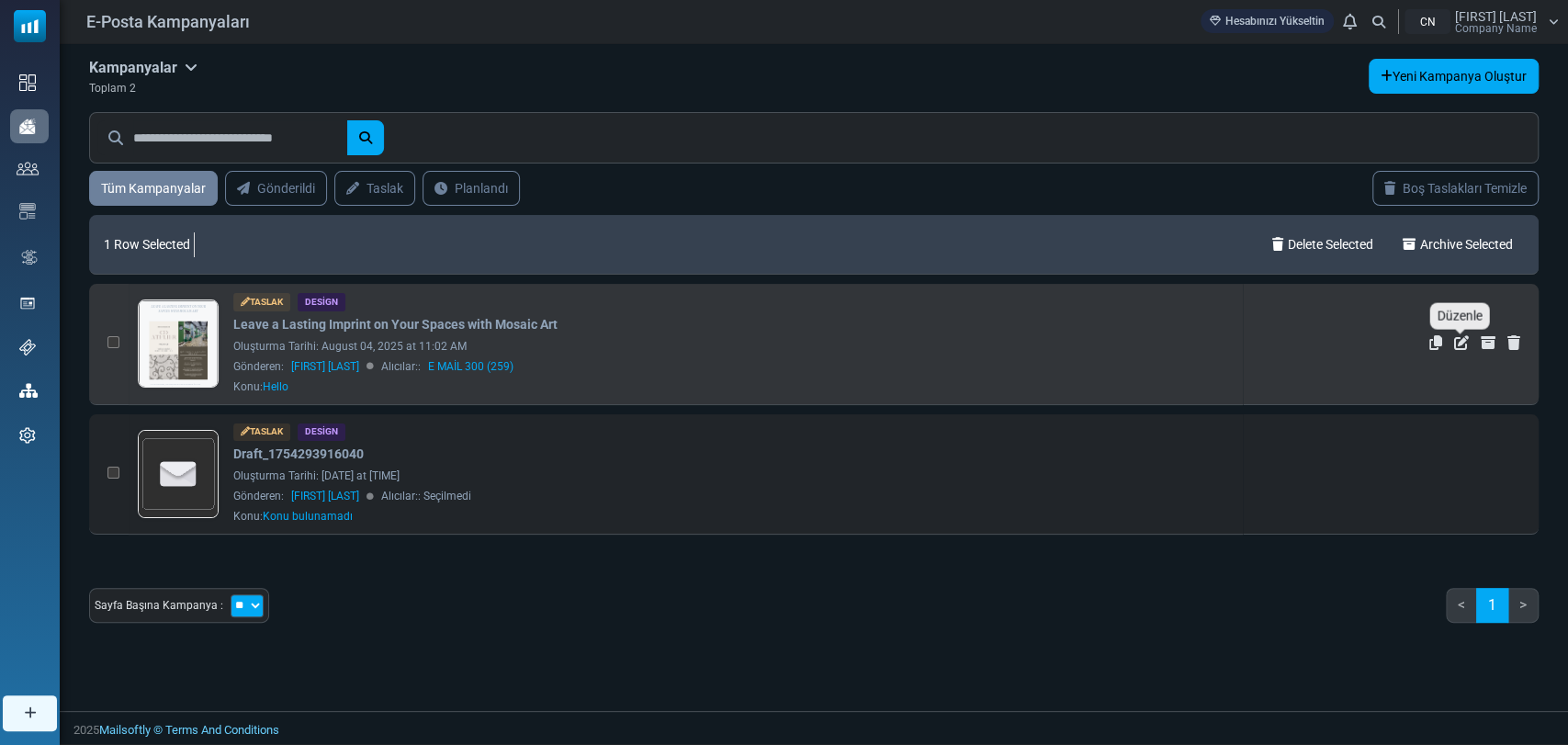 click at bounding box center (1461, 343) 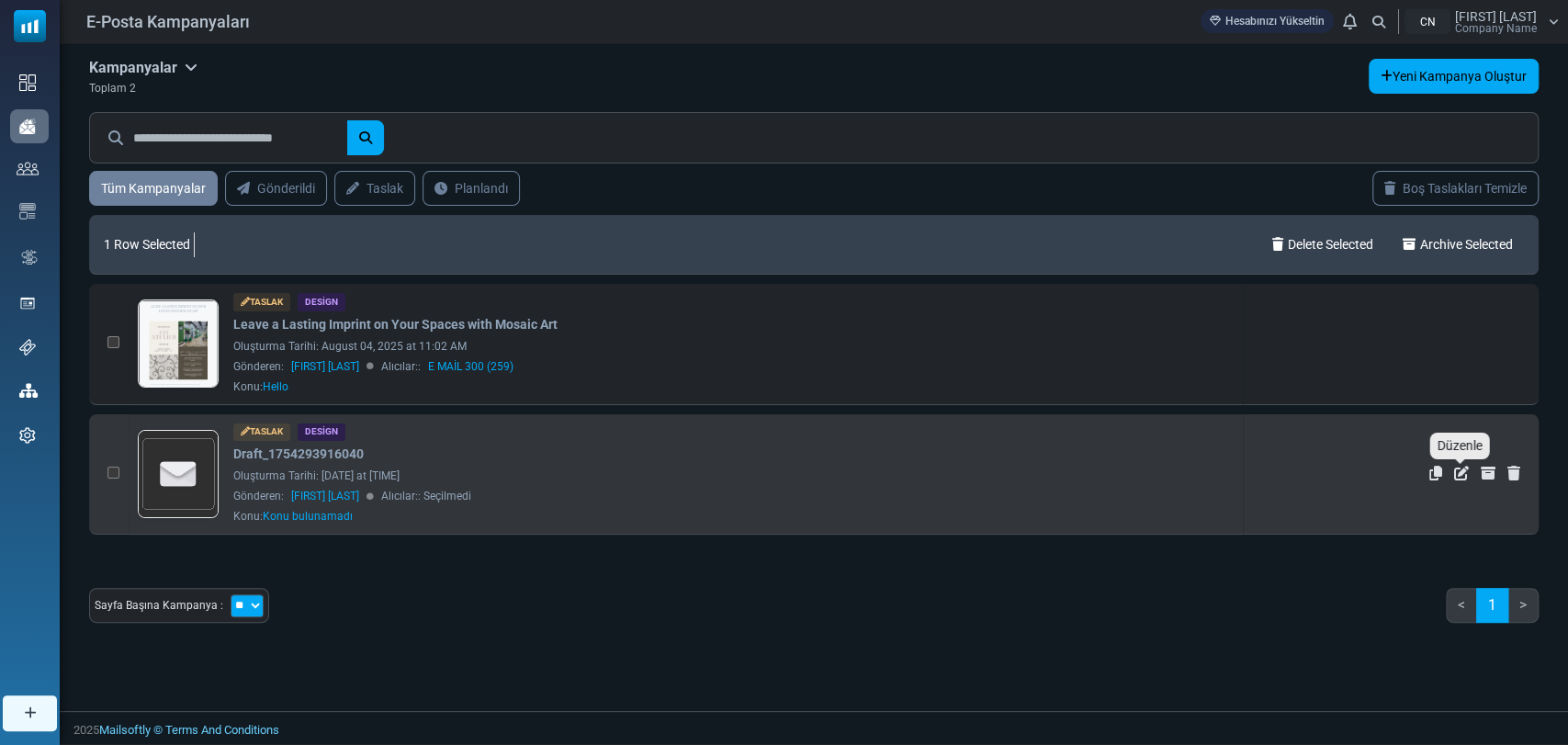 click at bounding box center (1461, 473) 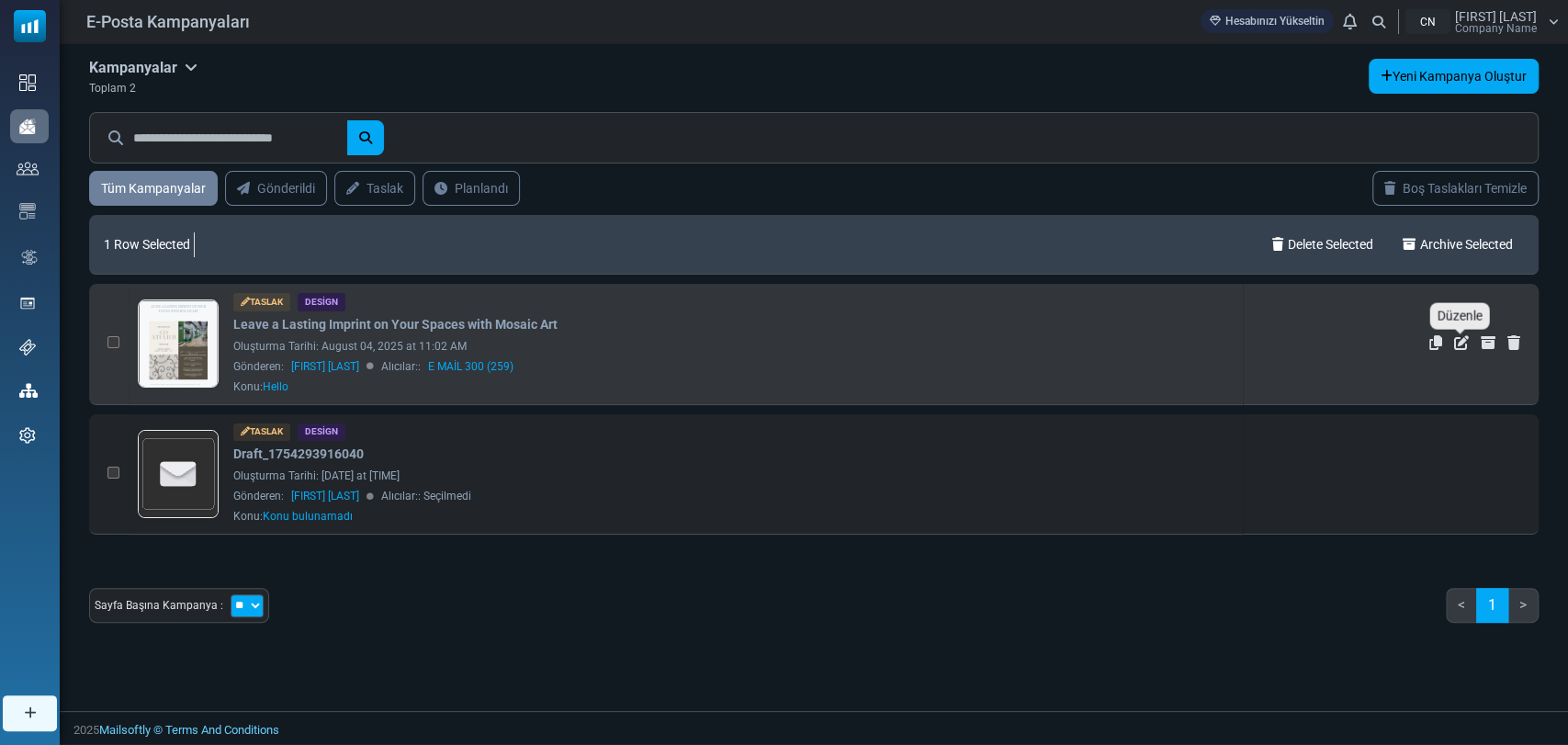 click at bounding box center (1461, 343) 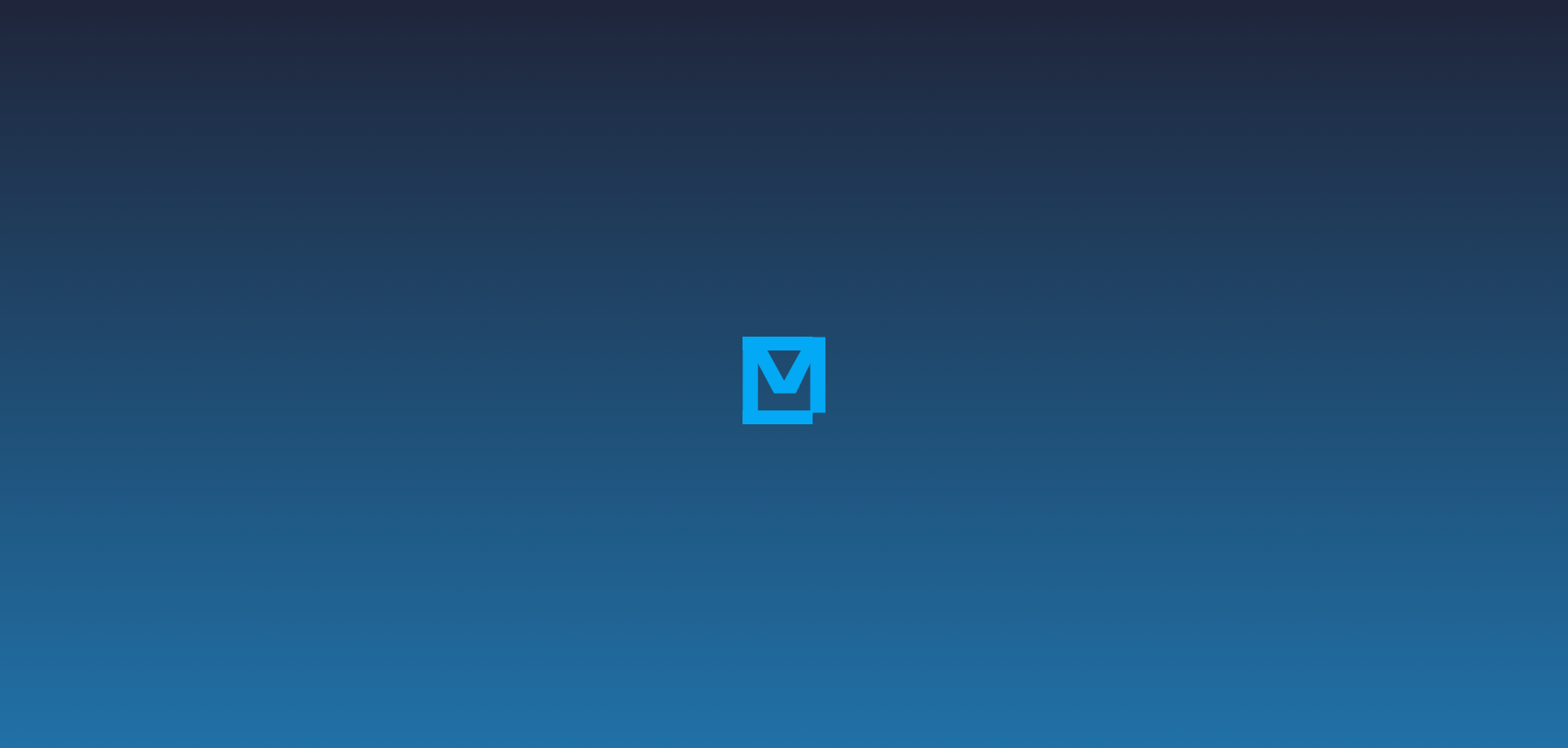 scroll, scrollTop: 0, scrollLeft: 0, axis: both 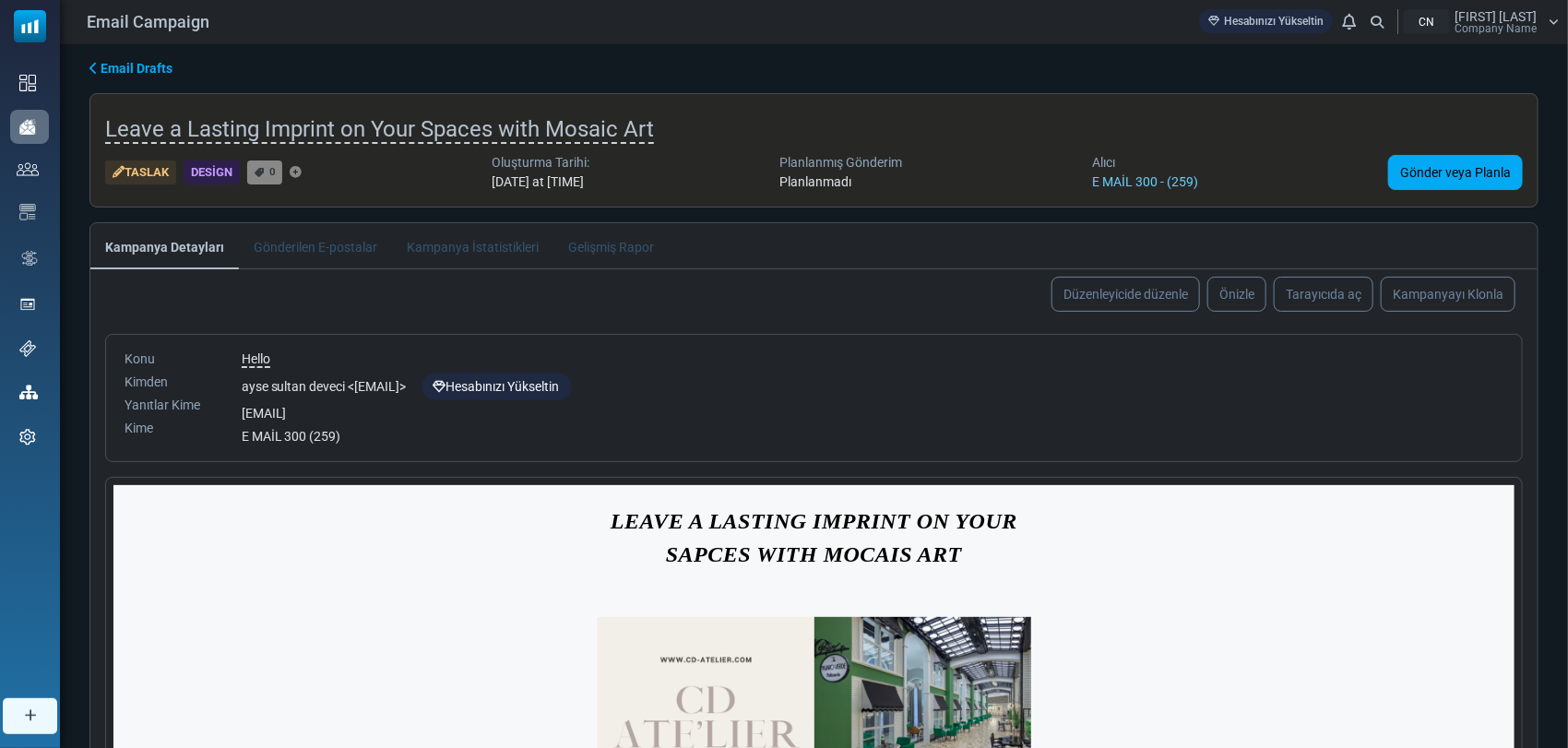 click on "Gönderilen E-postalar" at bounding box center [315, 245] 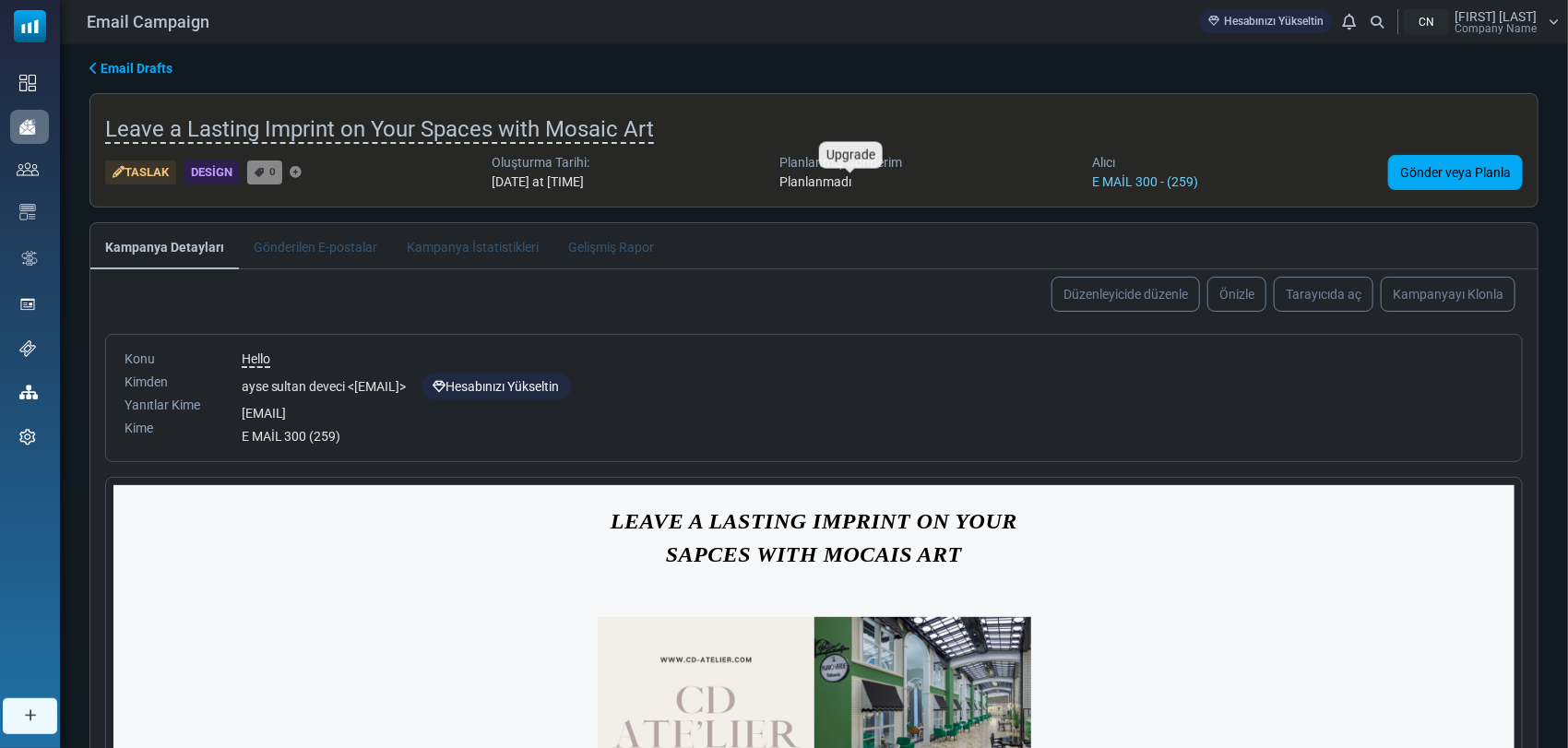 click on "Planlanmadı" at bounding box center (815, 182) 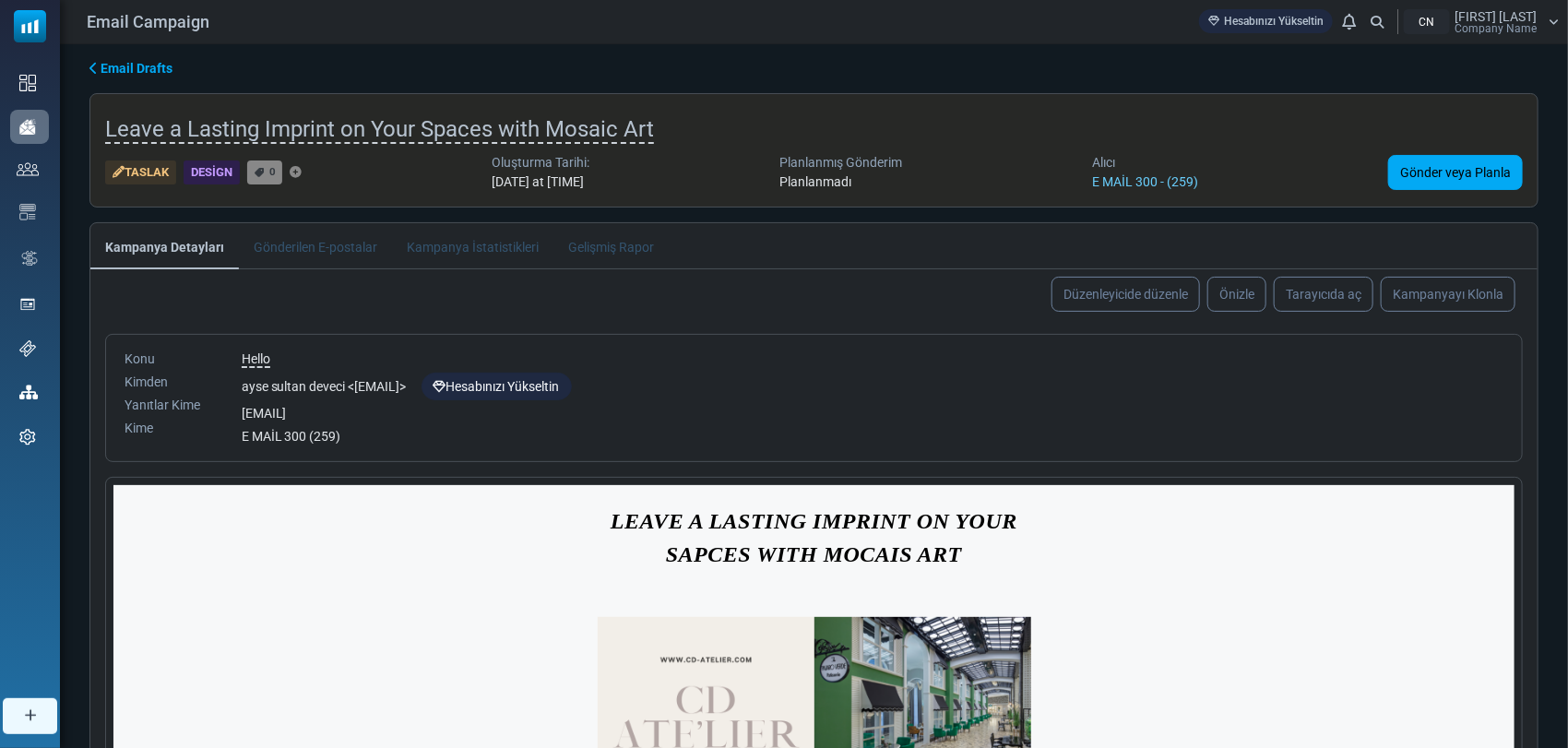 click on "Taslak
Design
0
Oluşturma Tarihi:
[DATE] at [TIME]
Planlanmış Gönderim
Planlanmadı
Alıcı
E MAİL 300 - (259)
Gönder veya Planla" at bounding box center [814, 172] 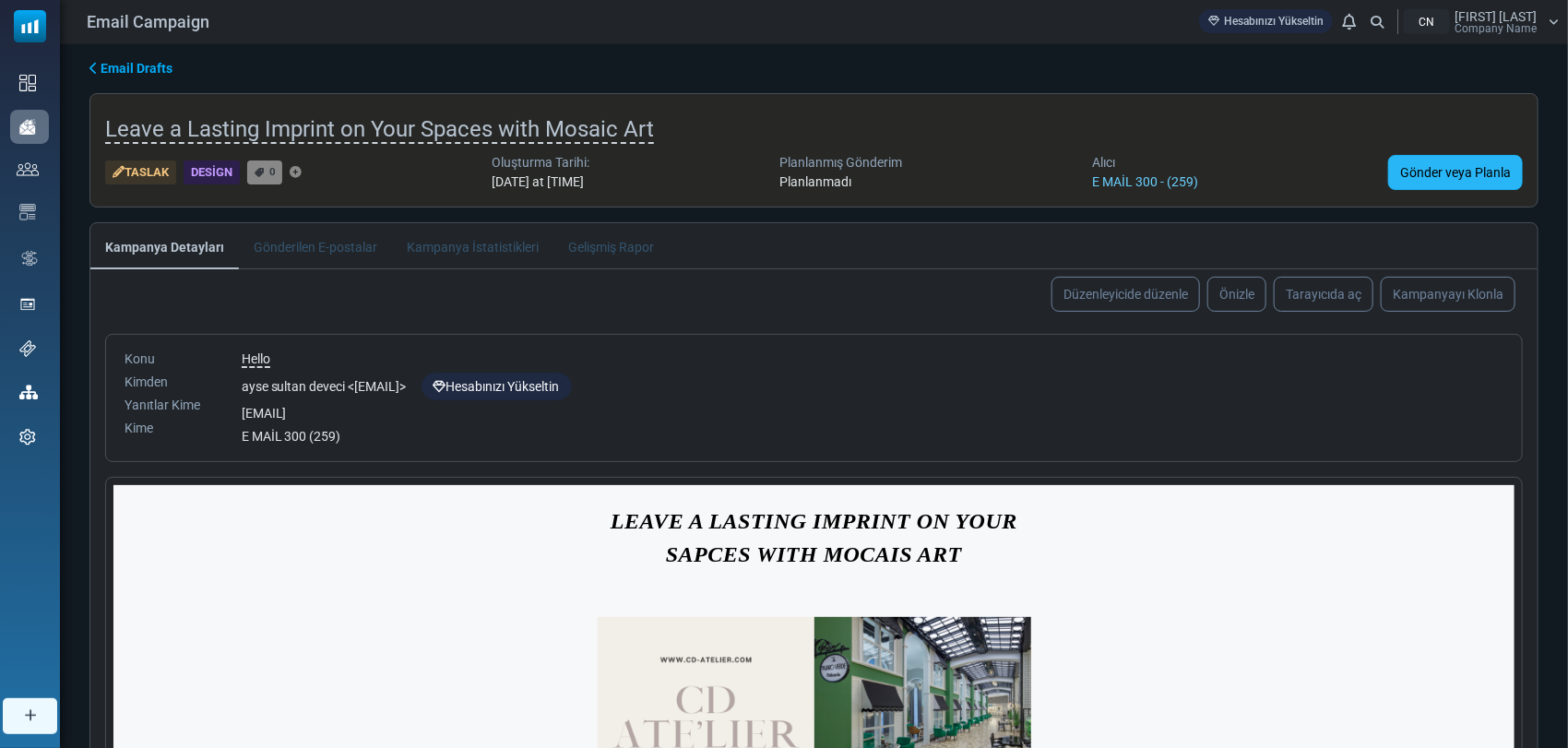 click on "Gönder veya Planla" at bounding box center (1455, 172) 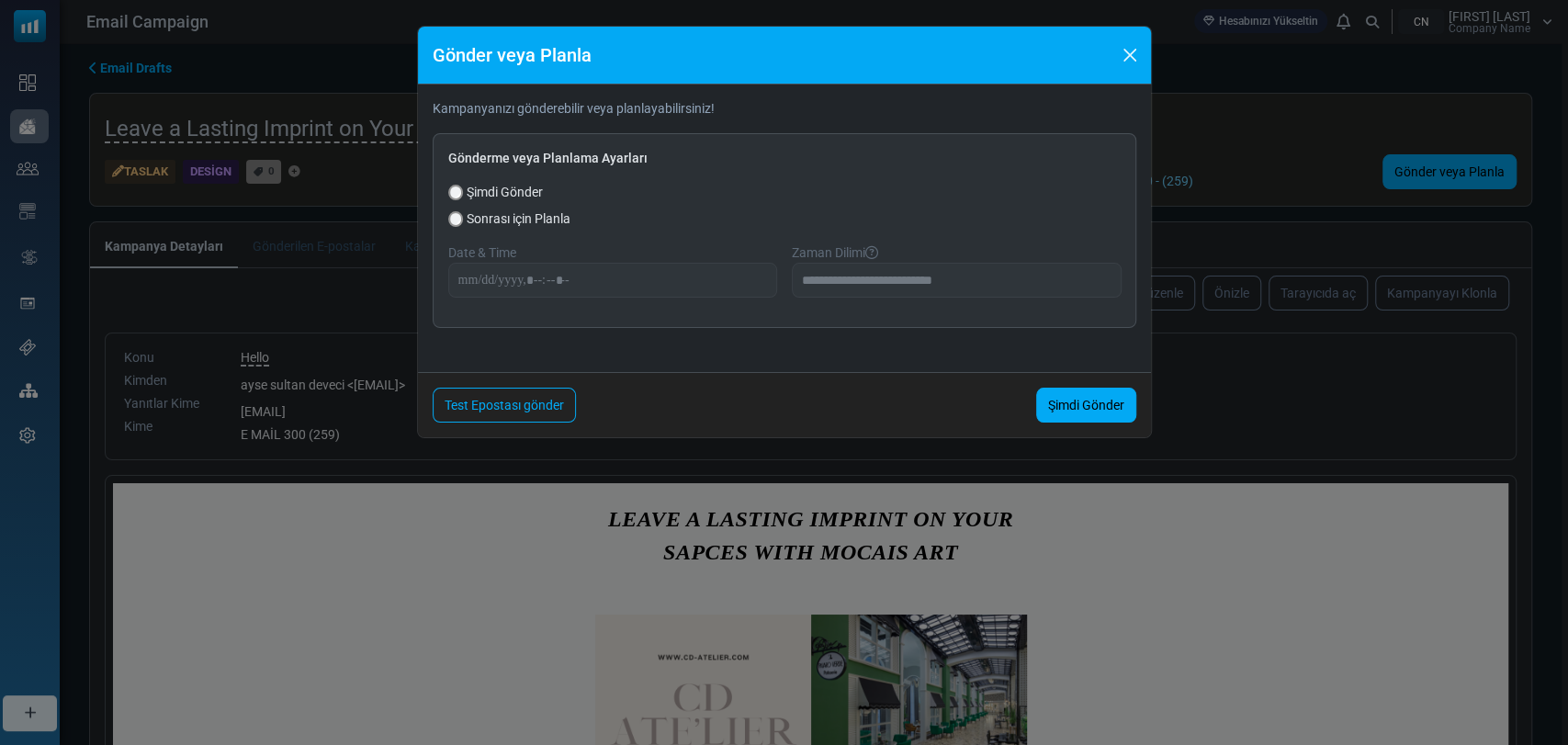 click on "Date & Time" at bounding box center [482, 253] 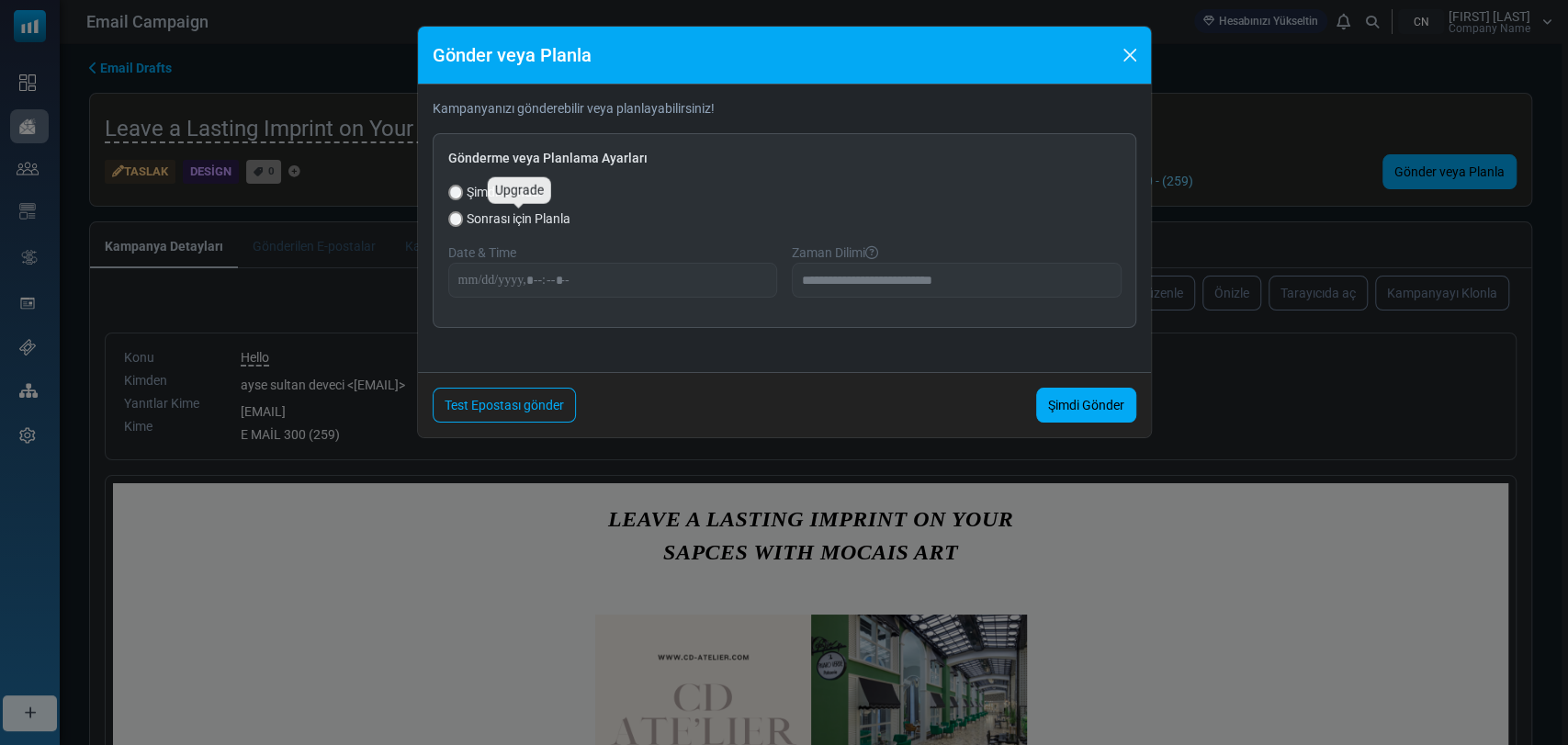 click on "Sonrası için Planla" at bounding box center (518, 219) 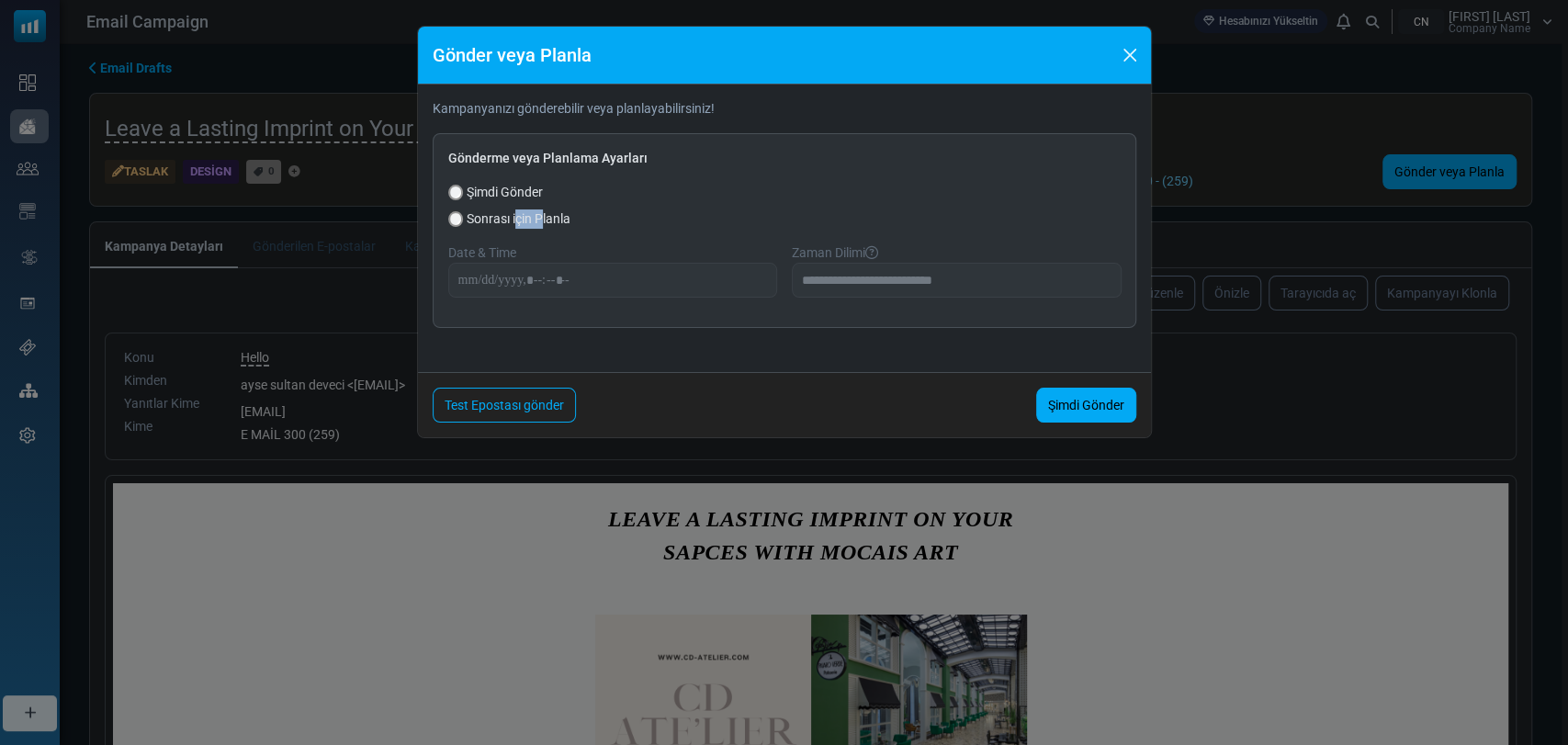 click on "Sonrası için Planla" at bounding box center [518, 219] 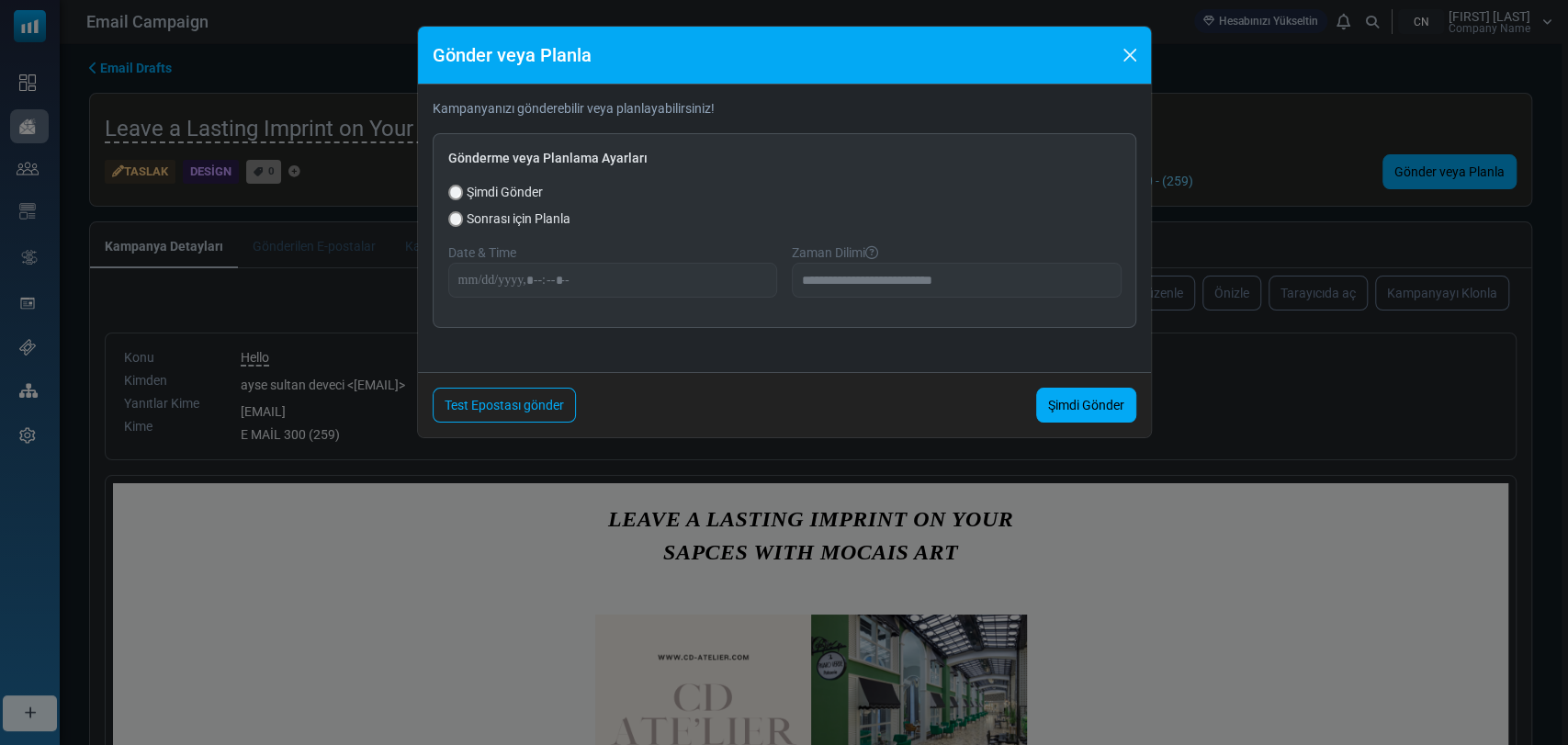 click on "Sonrası için Planla" at bounding box center (518, 219) 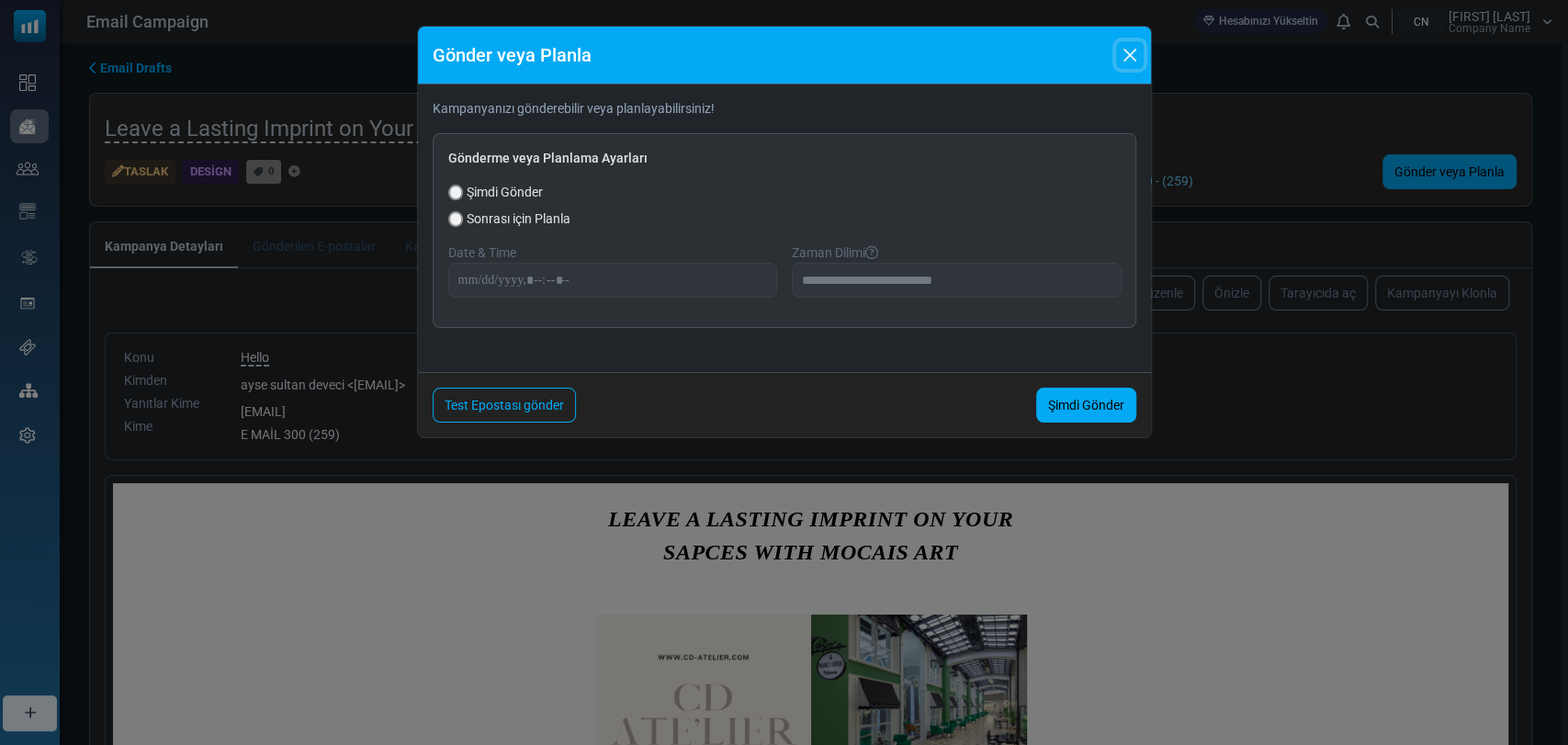 click at bounding box center [1130, 55] 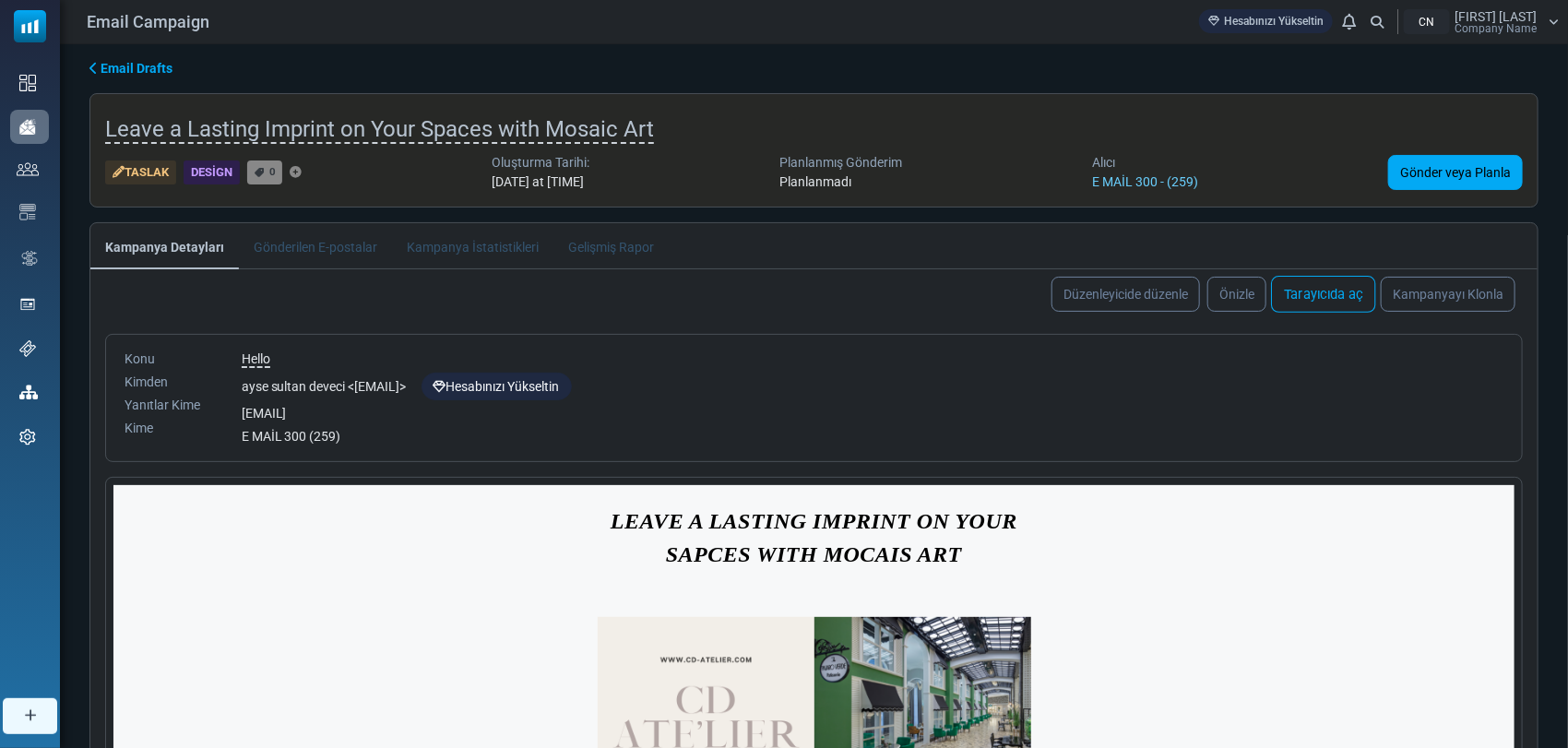 click on "Tarayıcıda aç" at bounding box center [1323, 294] 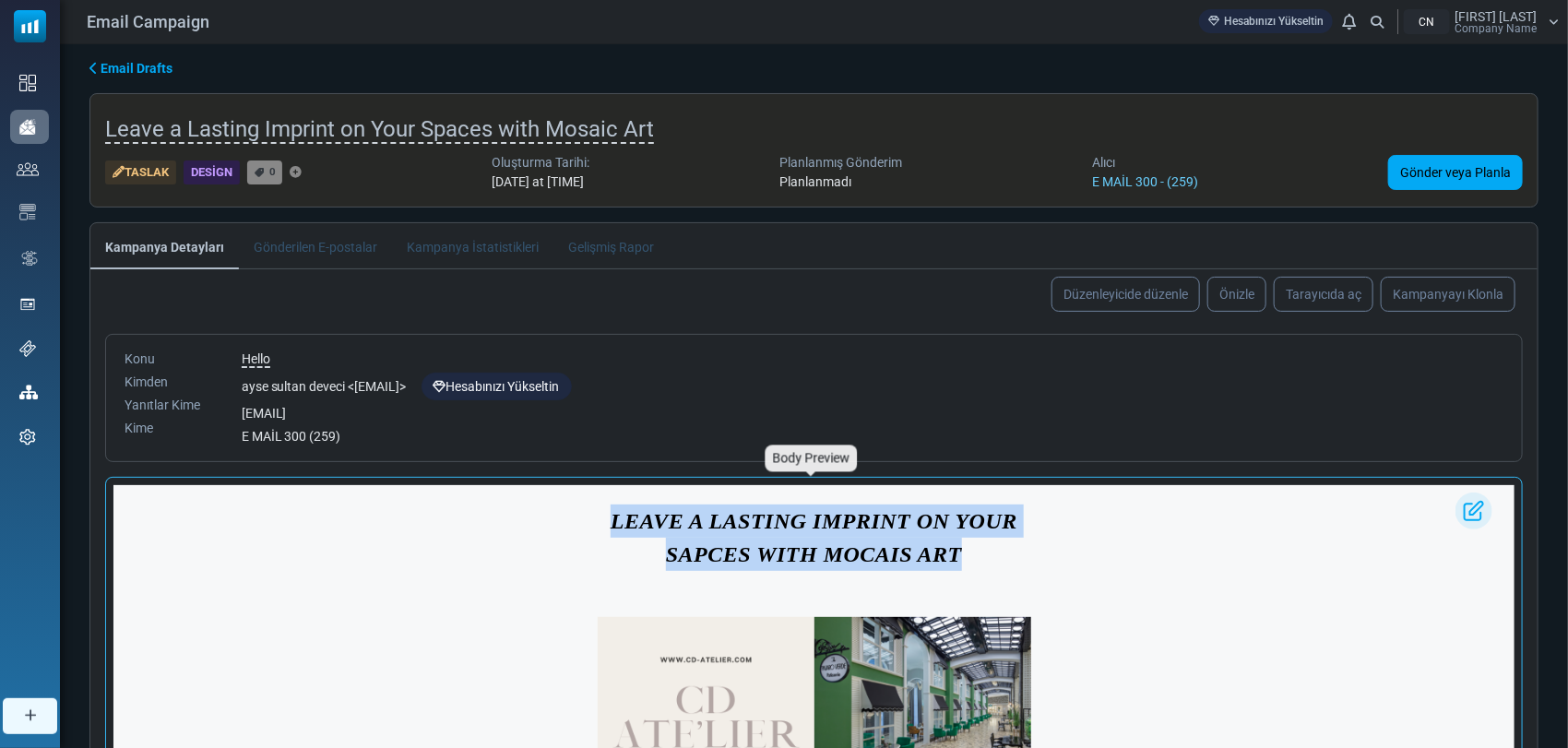 drag, startPoint x: 1013, startPoint y: 559, endPoint x: 624, endPoint y: 520, distance: 390.9501 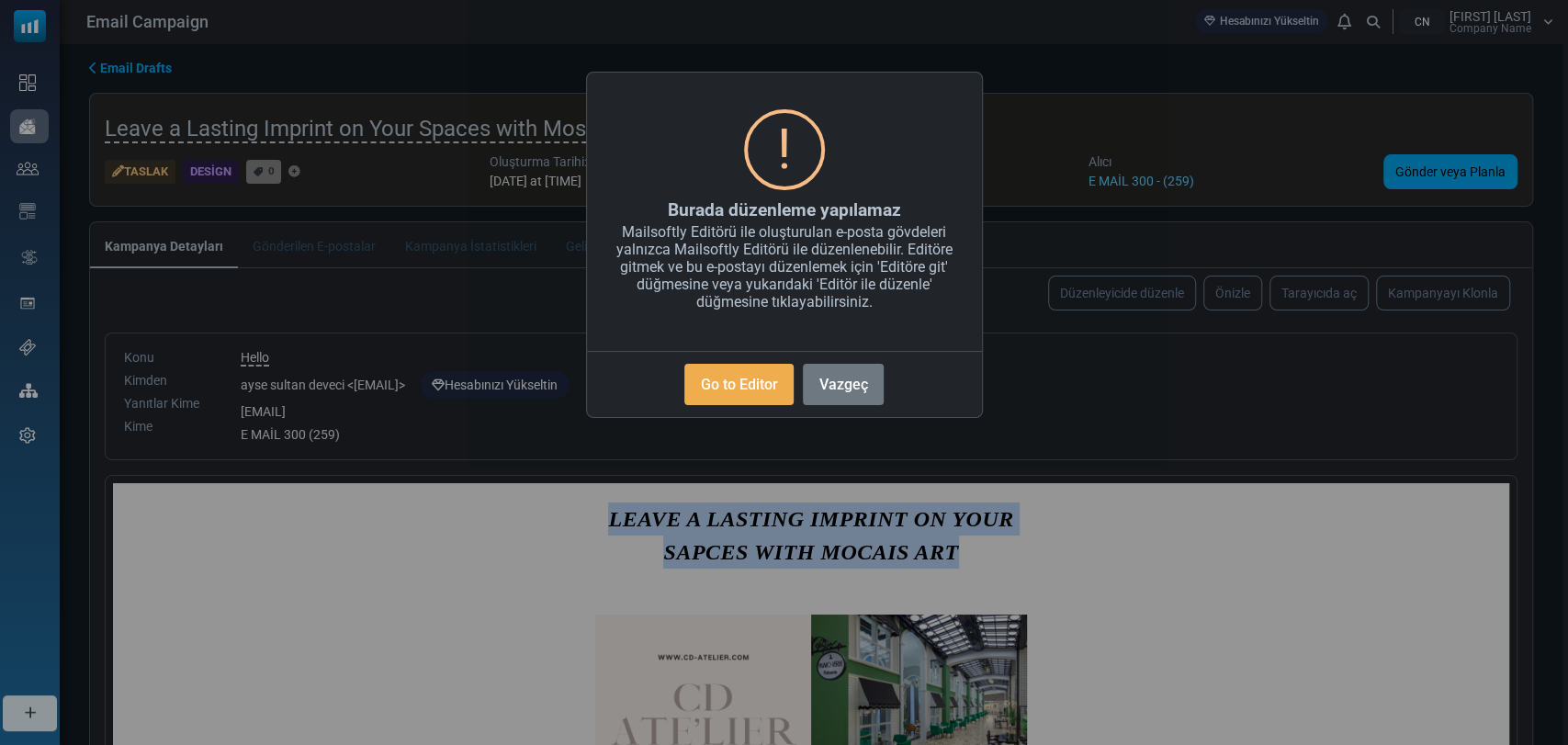 drag, startPoint x: 621, startPoint y: 518, endPoint x: 1112, endPoint y: 531, distance: 491.17207 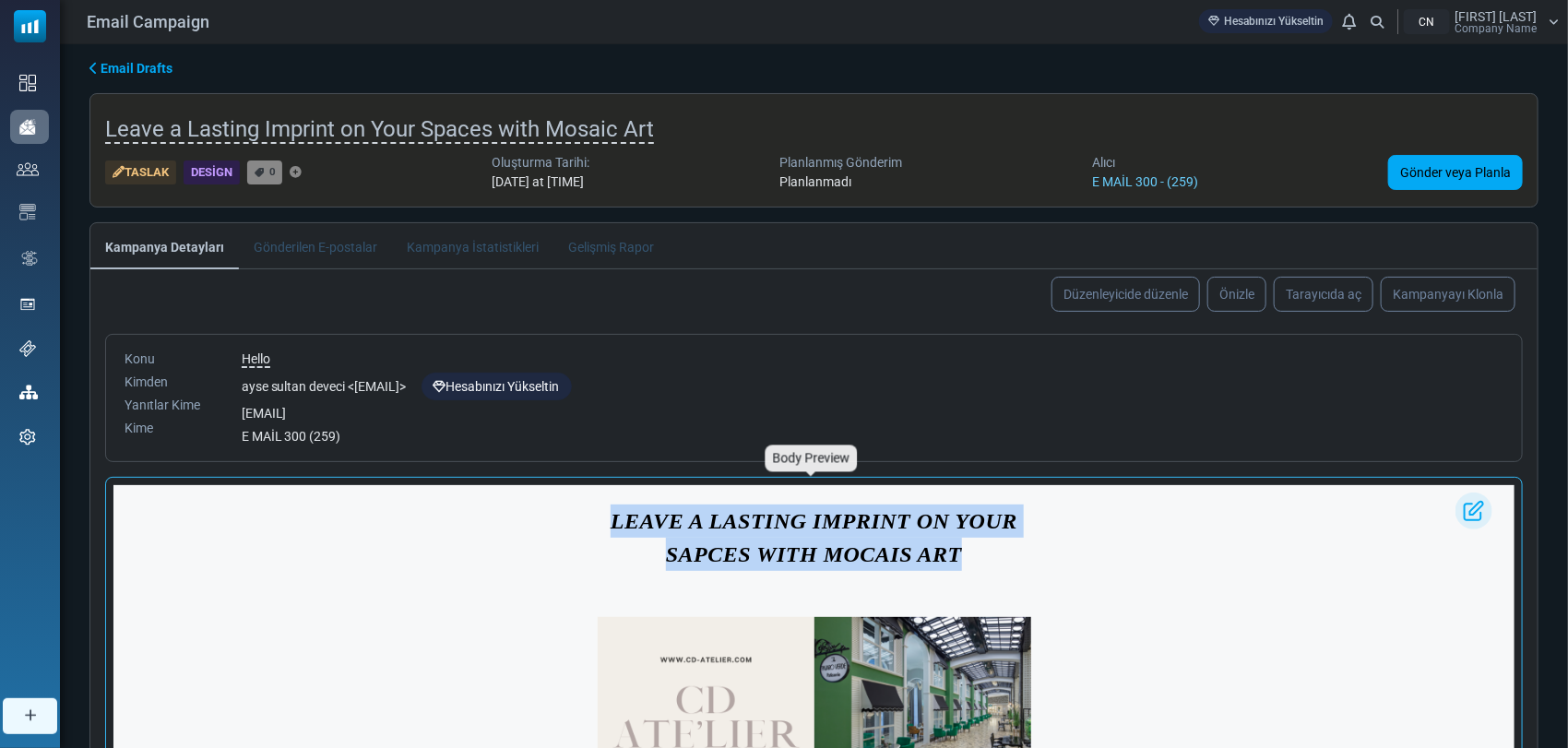 copy on "LEAVE A LASTING IMPRINT ON YOUR SAPCES WITH MOCAIS ART" 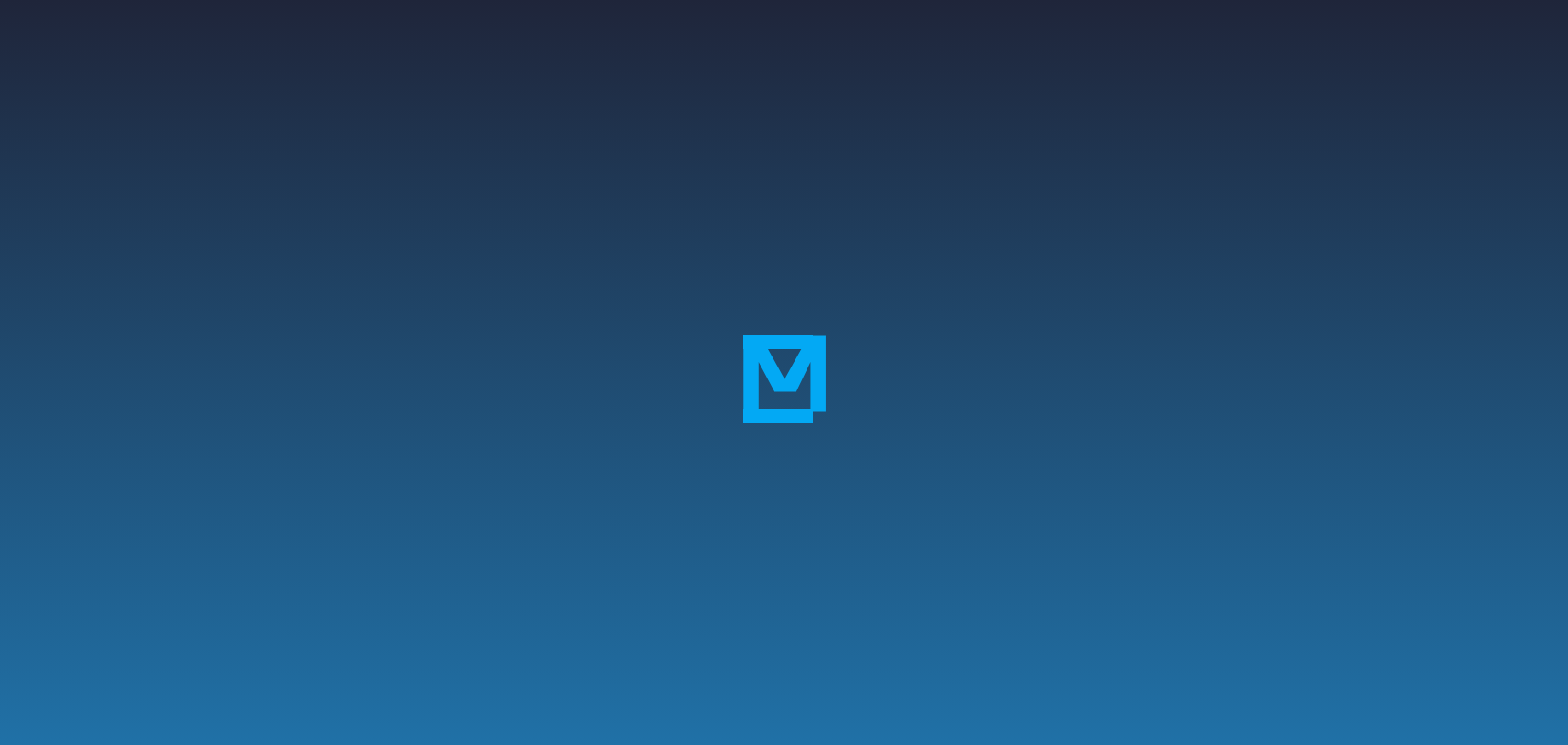 scroll, scrollTop: 0, scrollLeft: 0, axis: both 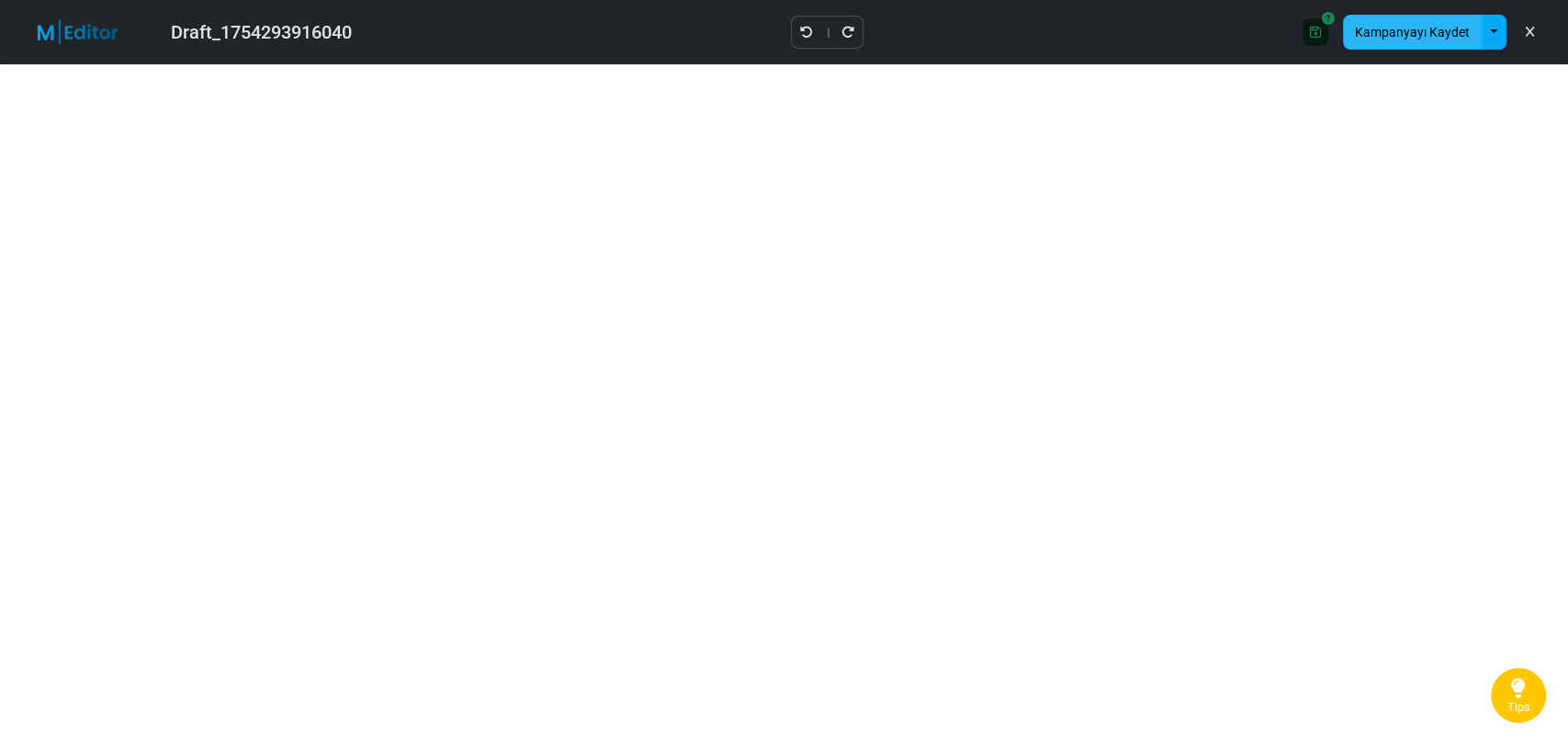 click on "Kampanyayı Kaydet" at bounding box center [1412, 32] 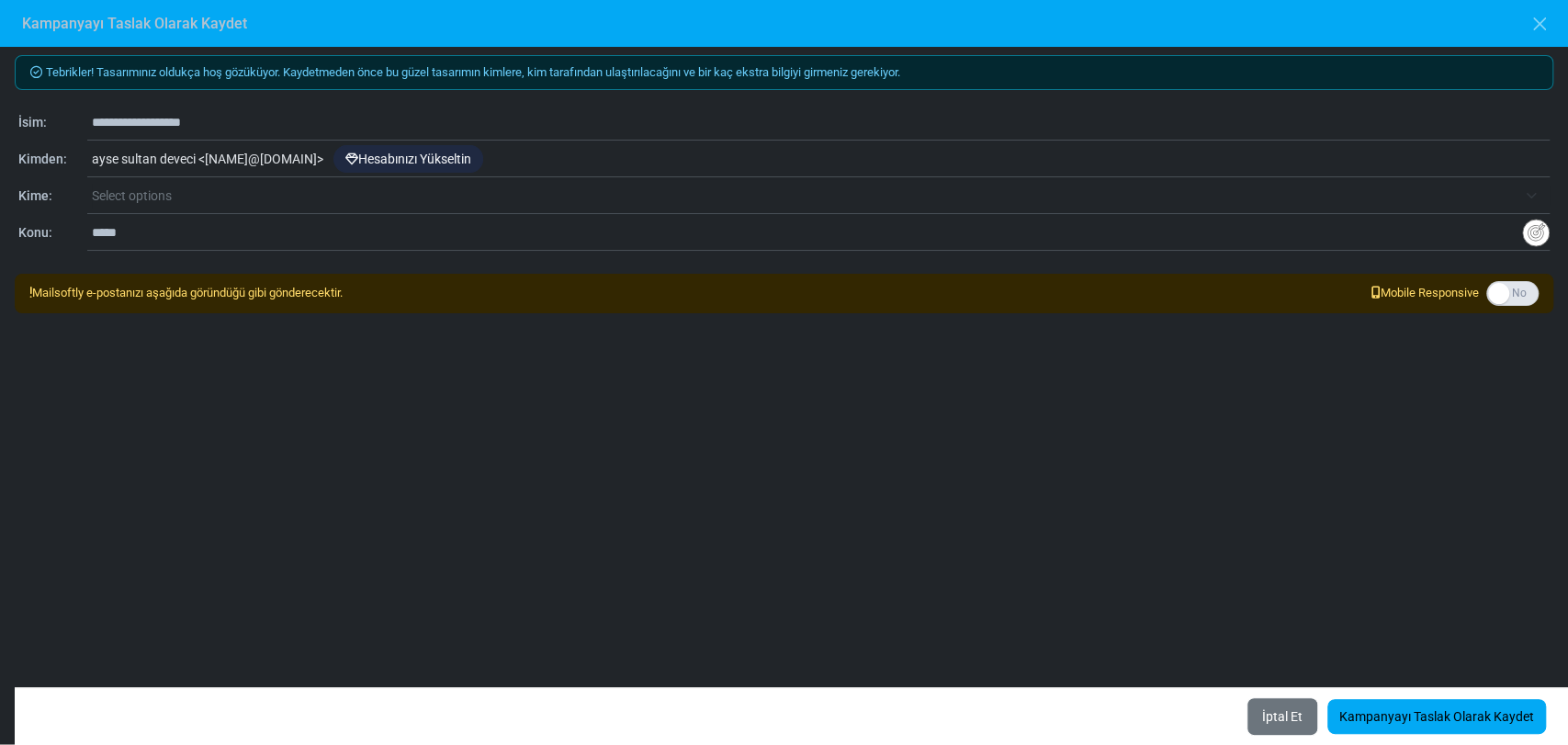 scroll, scrollTop: 12, scrollLeft: 0, axis: vertical 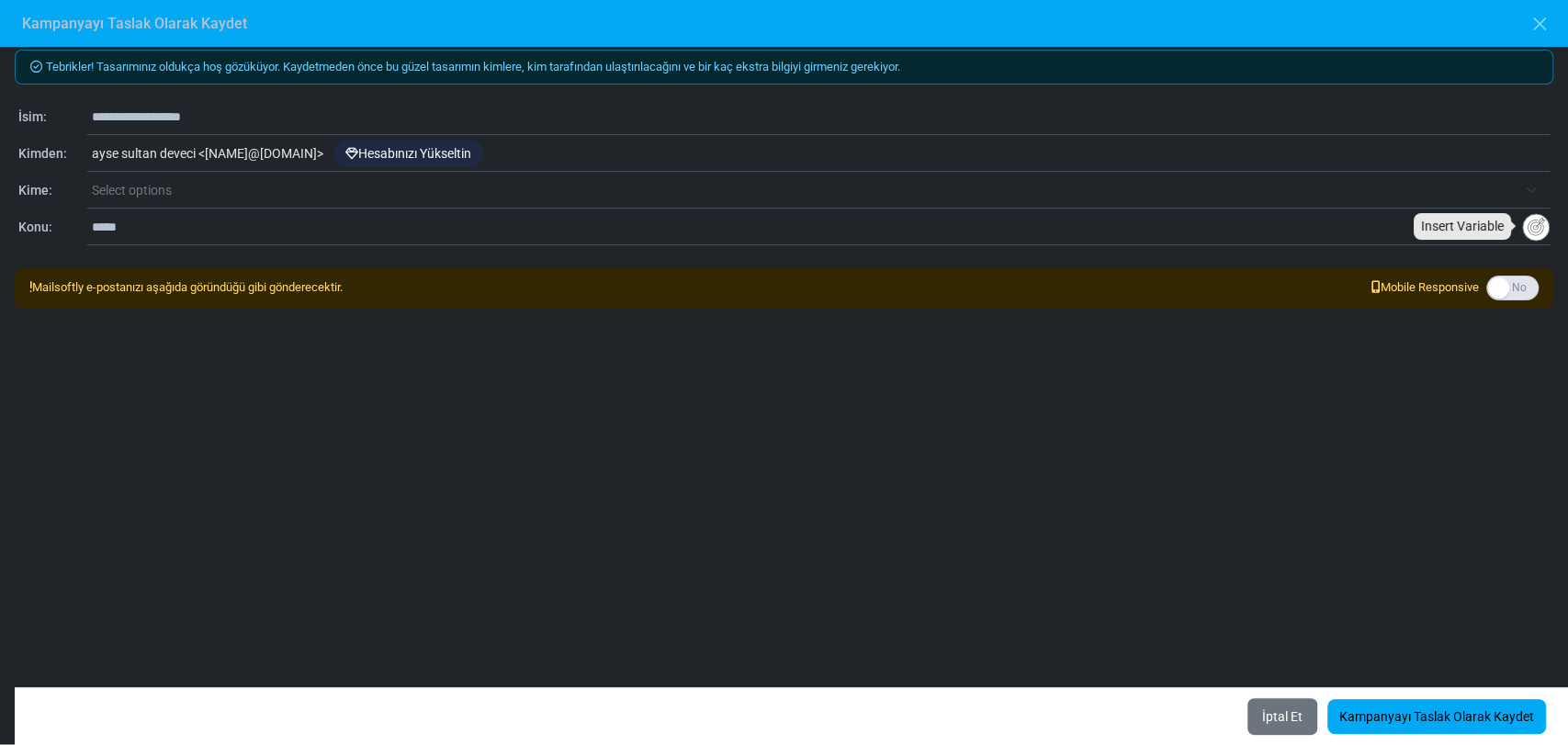 click at bounding box center (1536, 227) 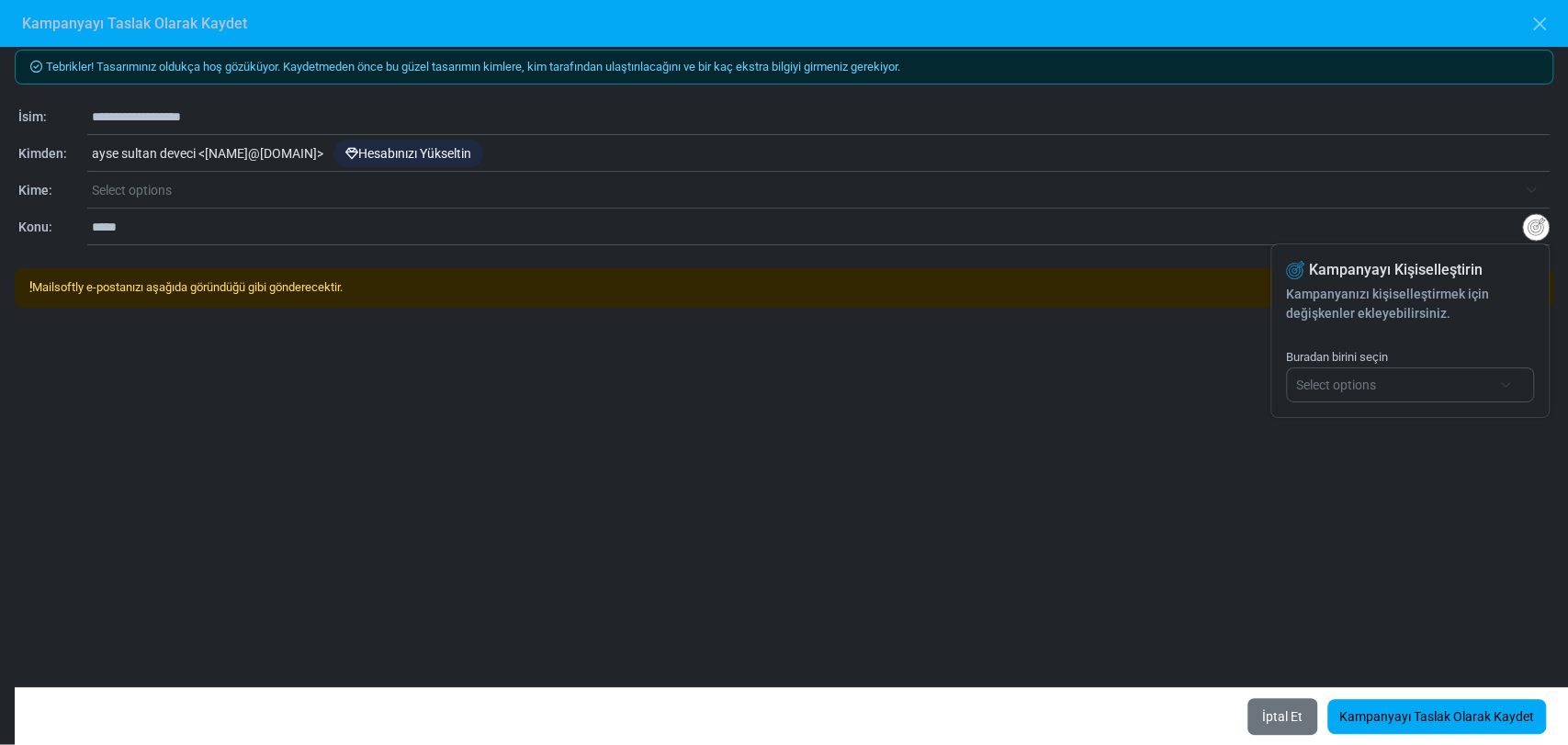 click at bounding box center [784, 530] 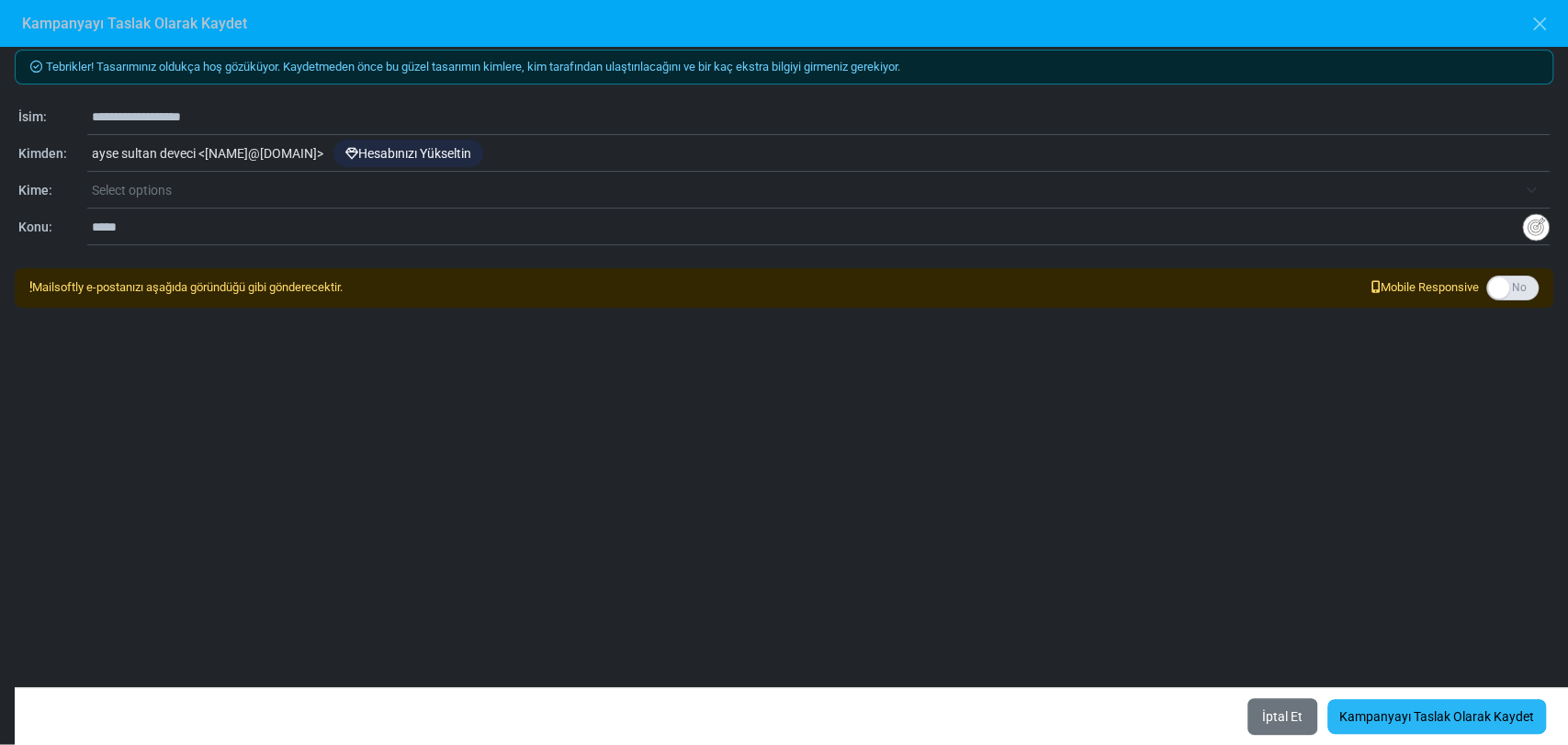 click on "Kampanyayı Taslak Olarak Kaydet" at bounding box center (1437, 717) 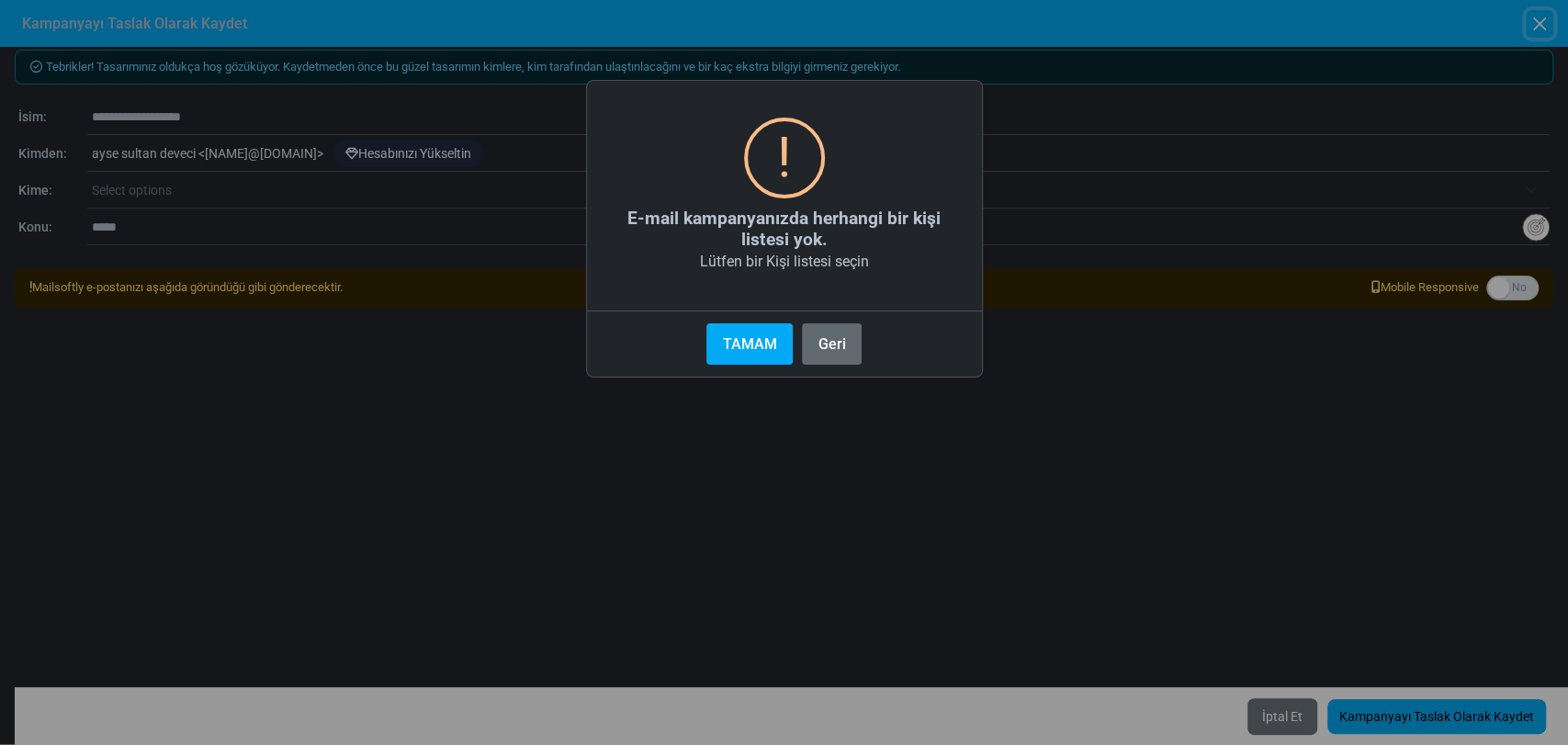 click on "Geri" at bounding box center [831, 344] 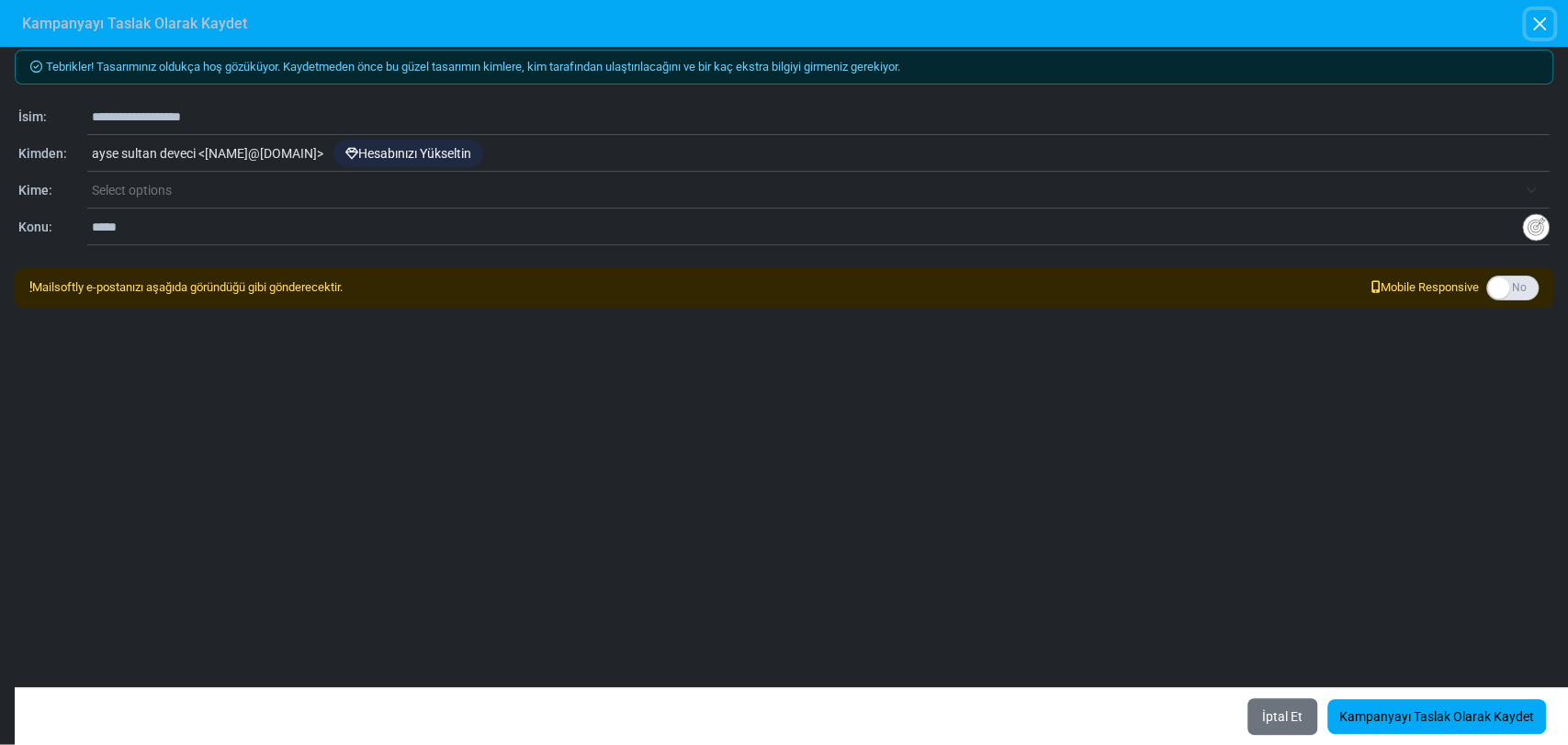click at bounding box center (1540, 24) 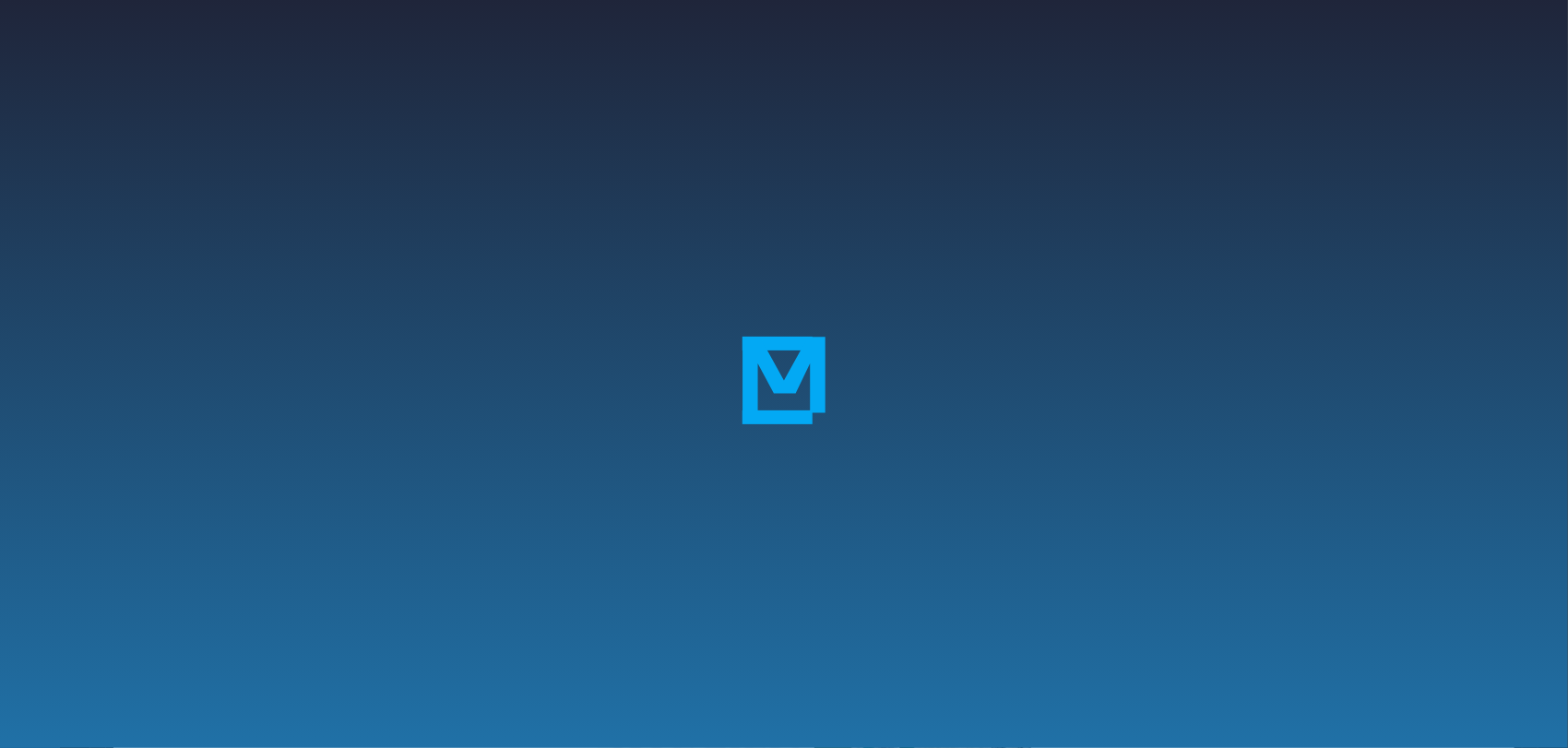 scroll, scrollTop: 0, scrollLeft: 0, axis: both 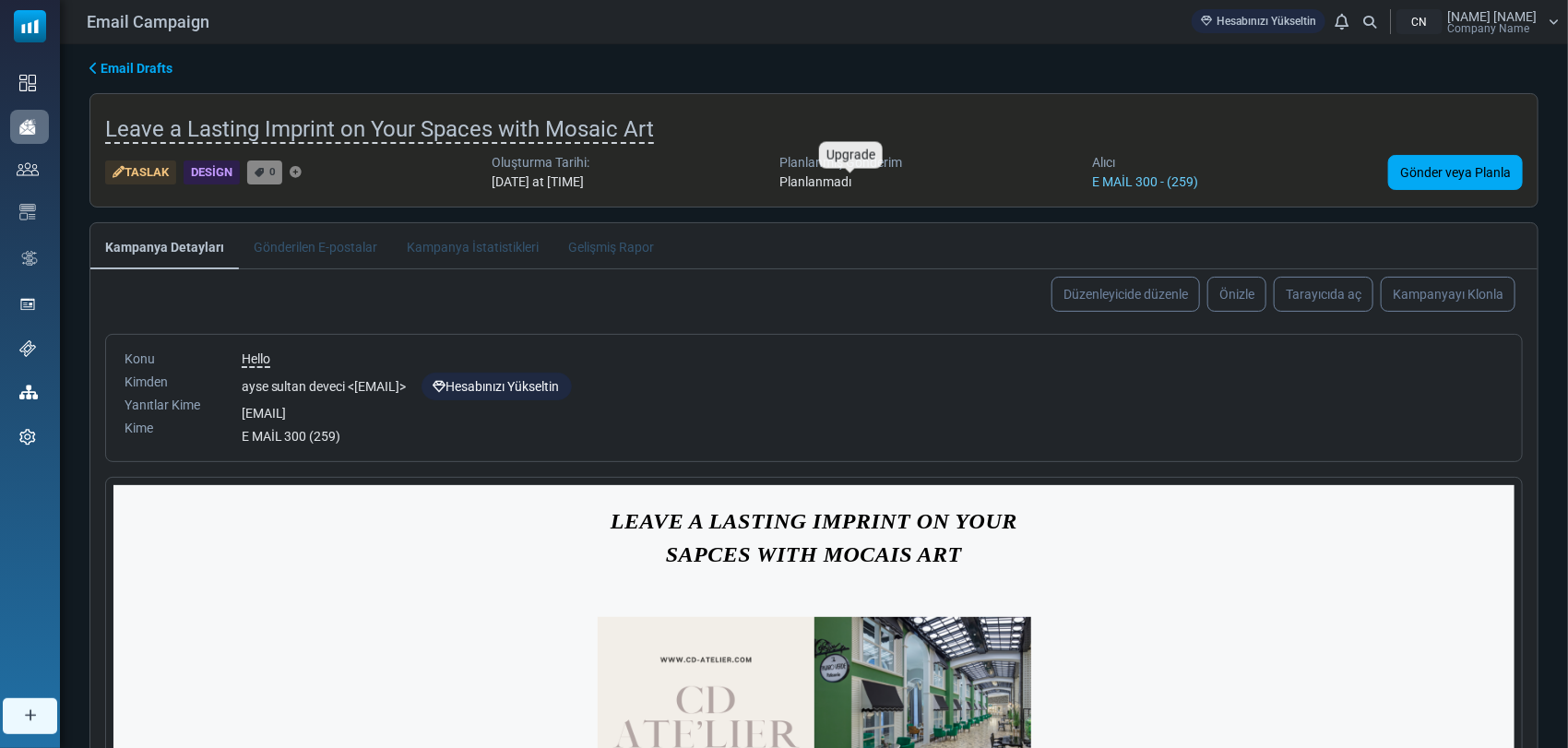 click on "Planlanmadı" at bounding box center (815, 182) 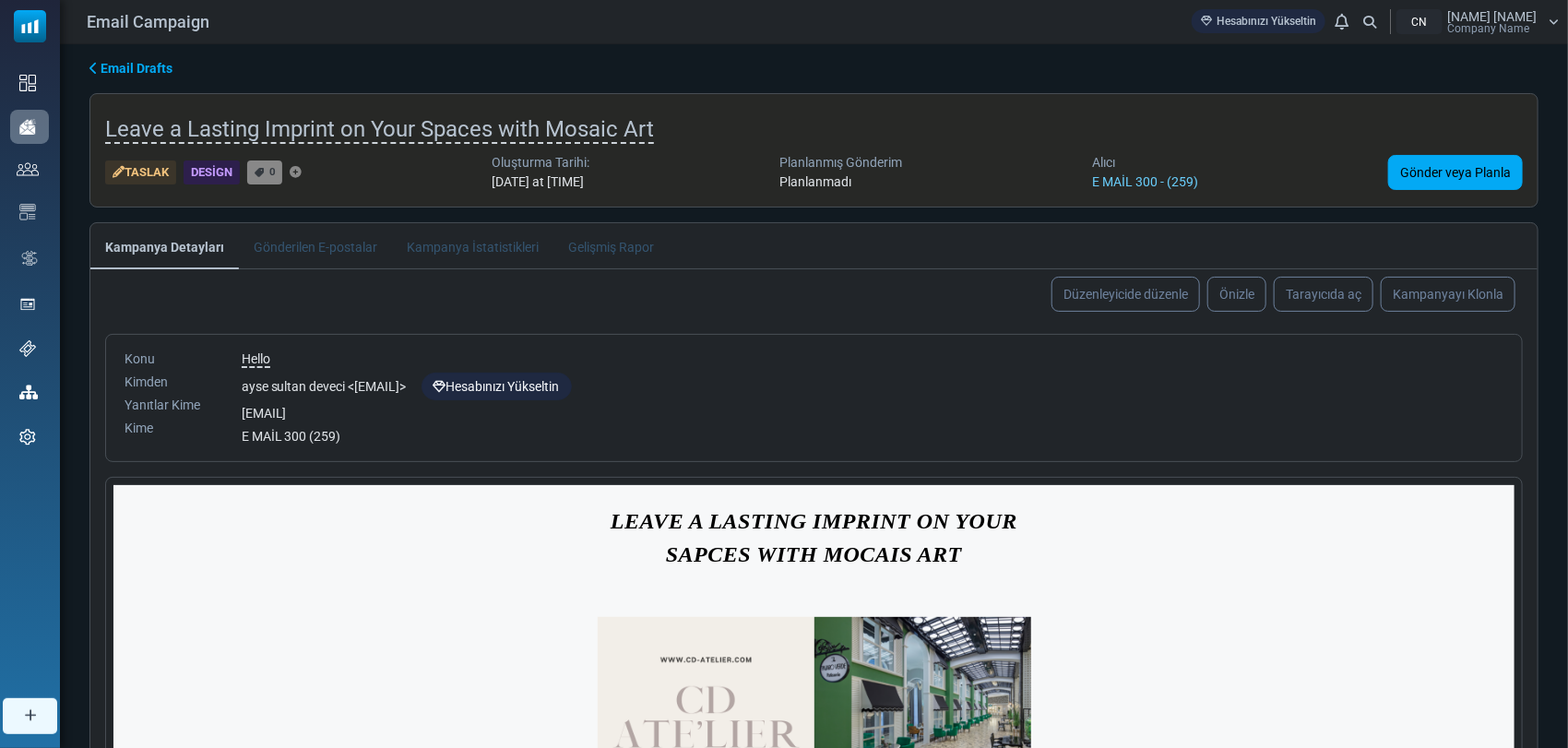 drag, startPoint x: 897, startPoint y: 181, endPoint x: 782, endPoint y: 182, distance: 115.004348 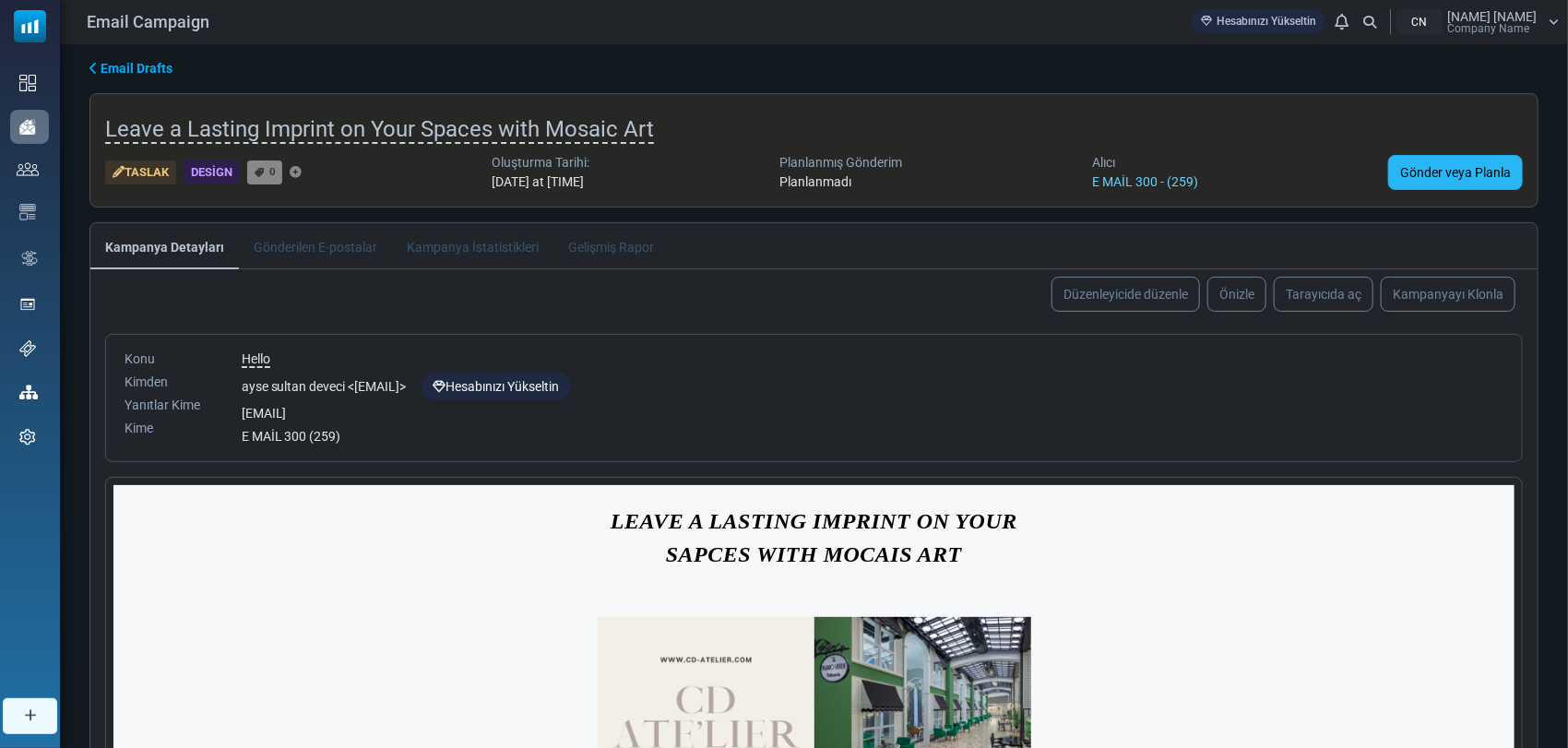 click on "Gönder veya Planla" at bounding box center [1455, 172] 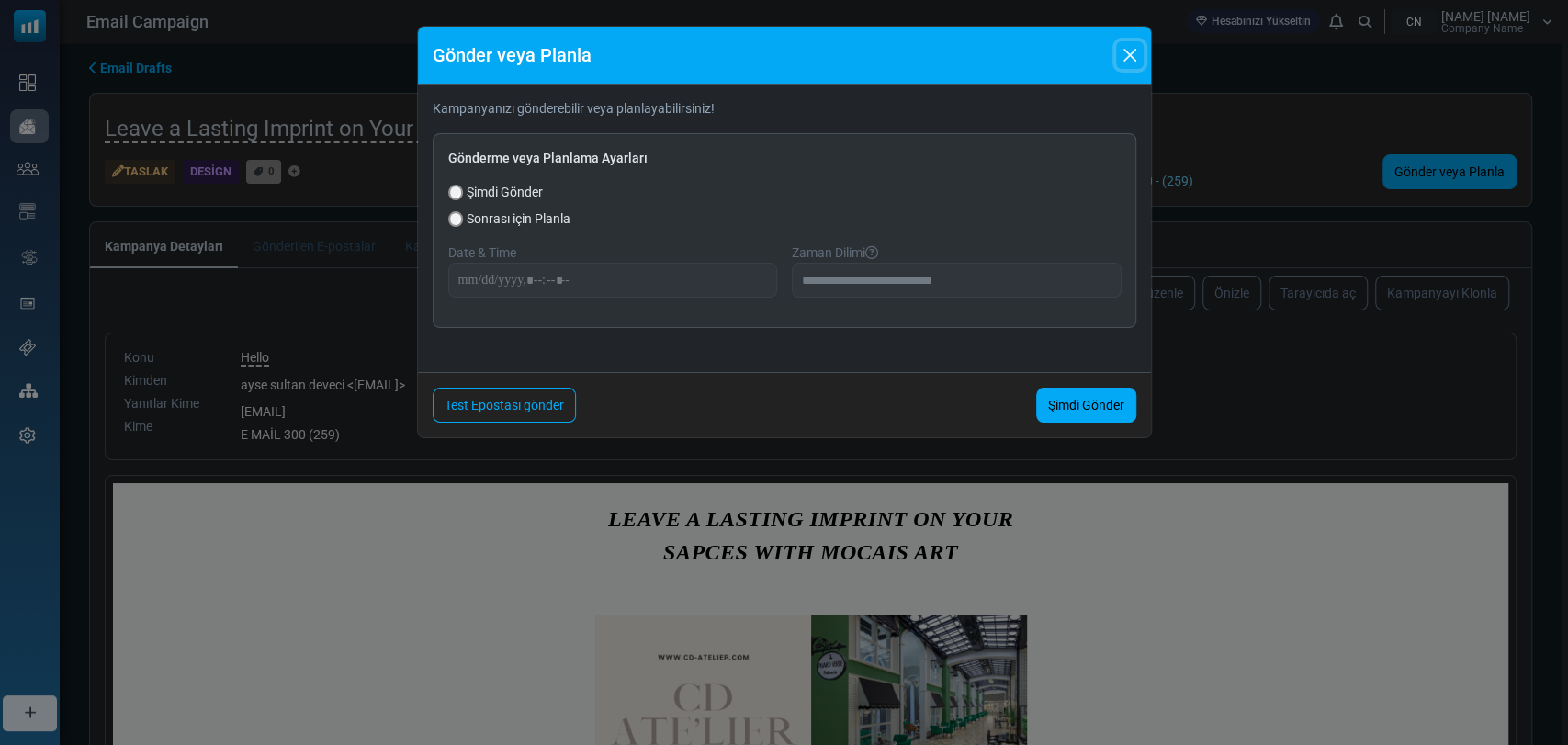 click at bounding box center (1130, 55) 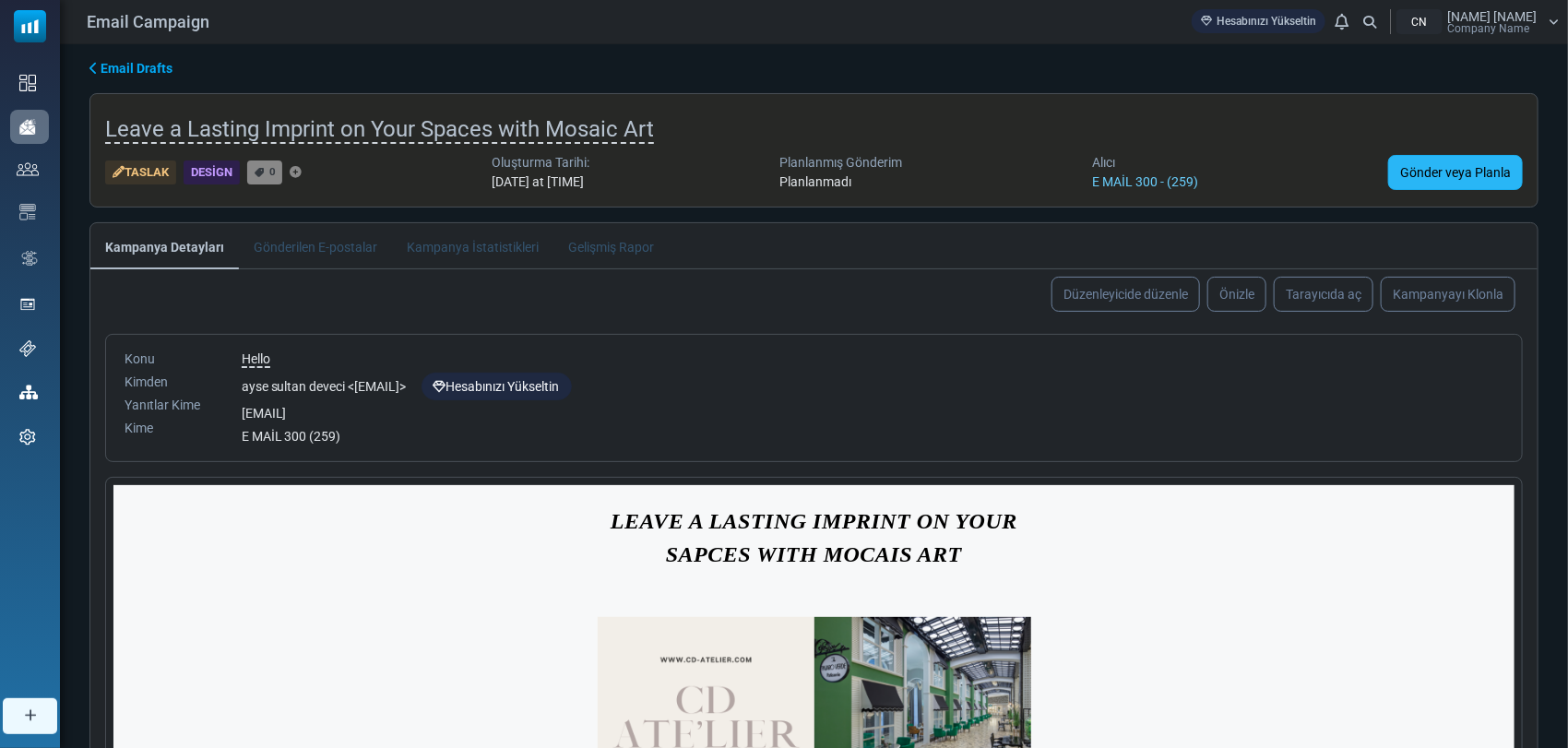 click on "Gönder veya Planla" at bounding box center [1455, 172] 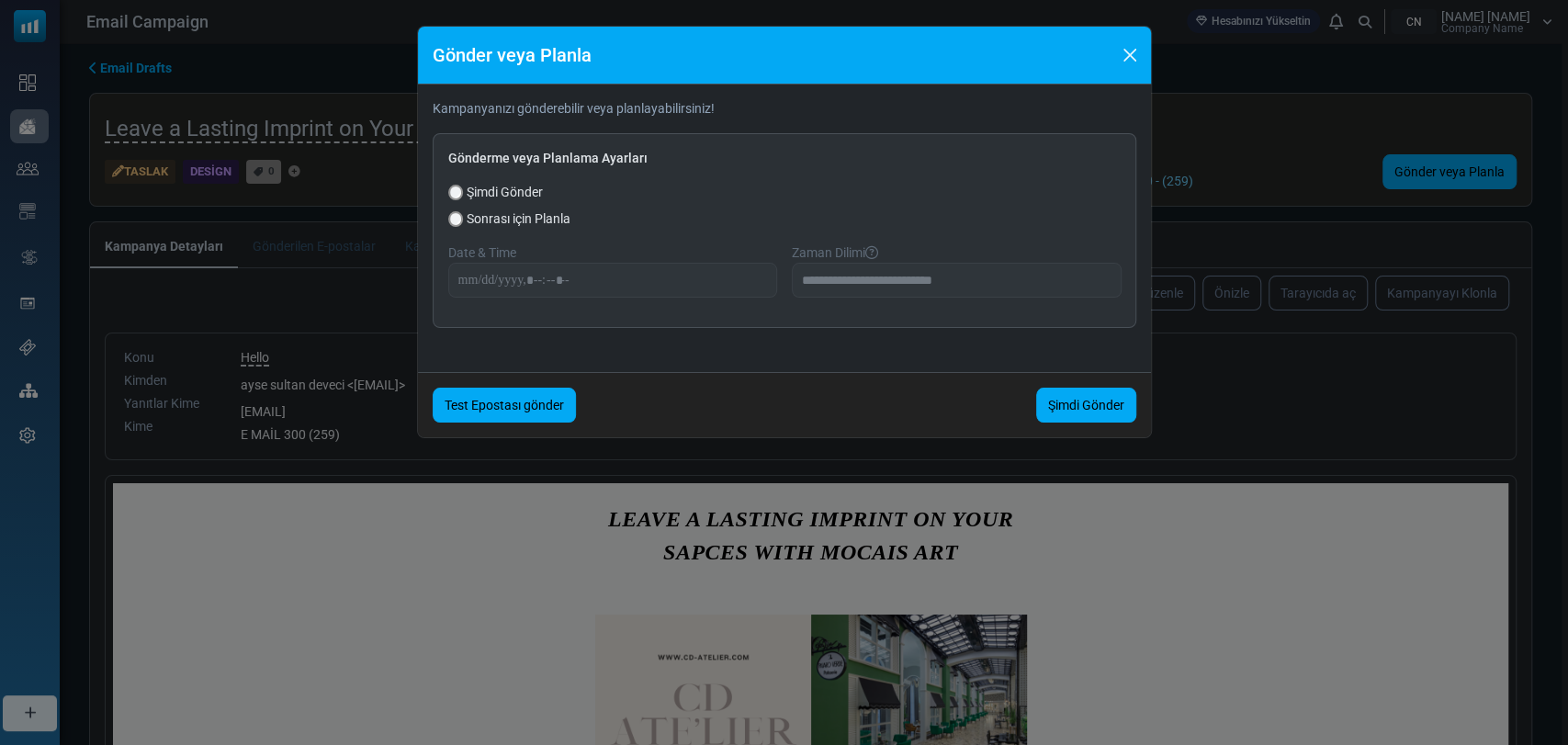 click on "Test Epostası gönder" at bounding box center [504, 405] 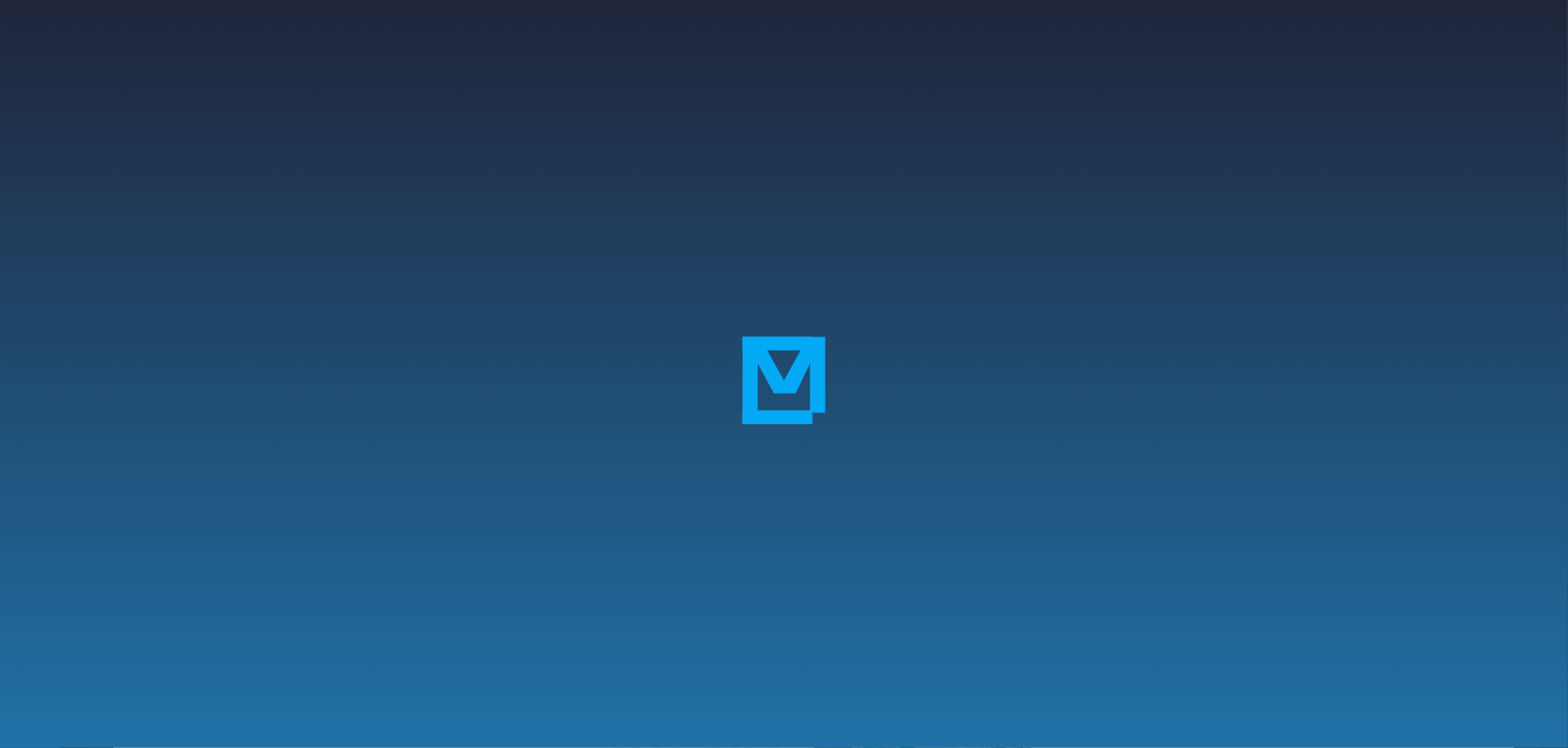 scroll, scrollTop: 0, scrollLeft: 0, axis: both 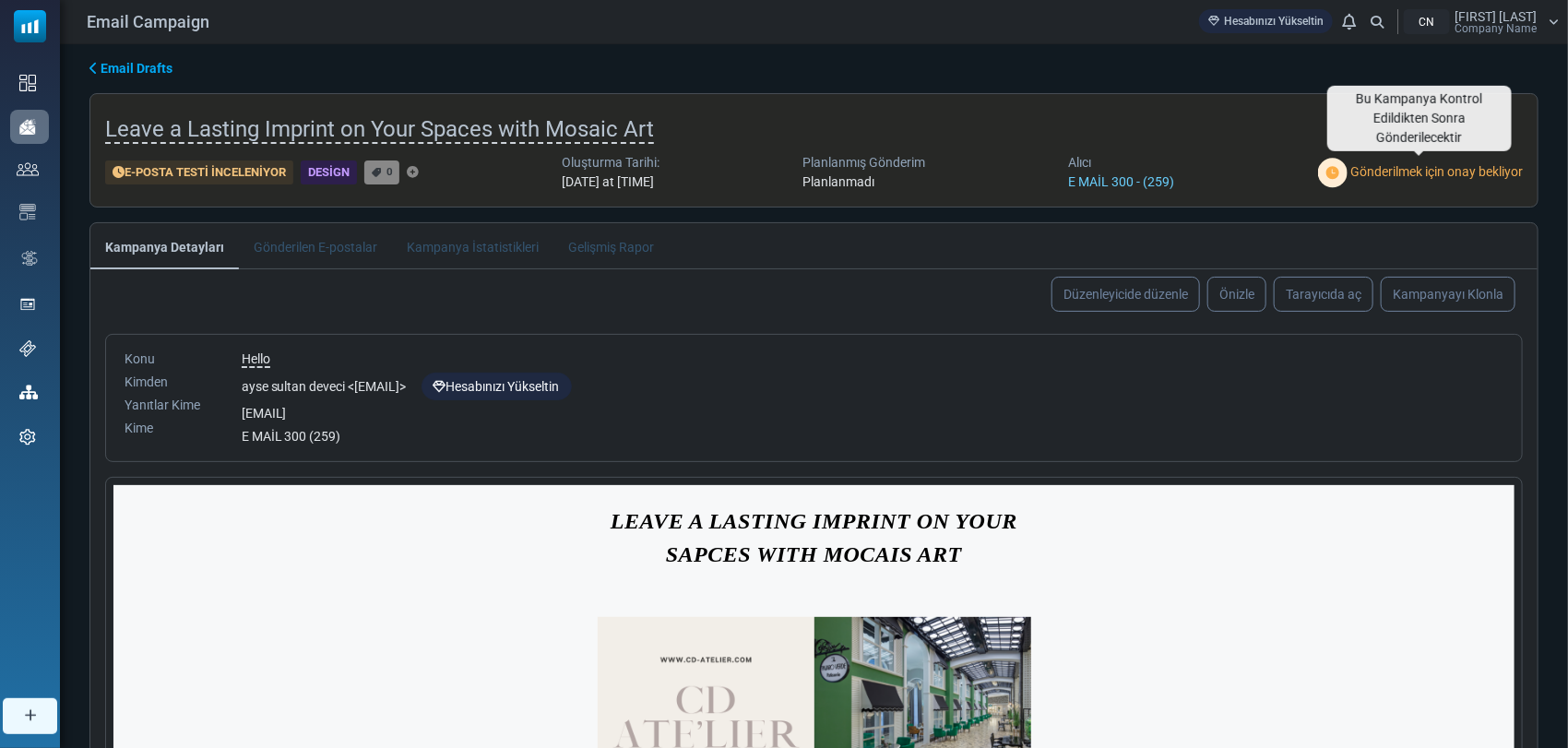 click on "Gönderilmek için onay bekliyor" at bounding box center (1436, 172) 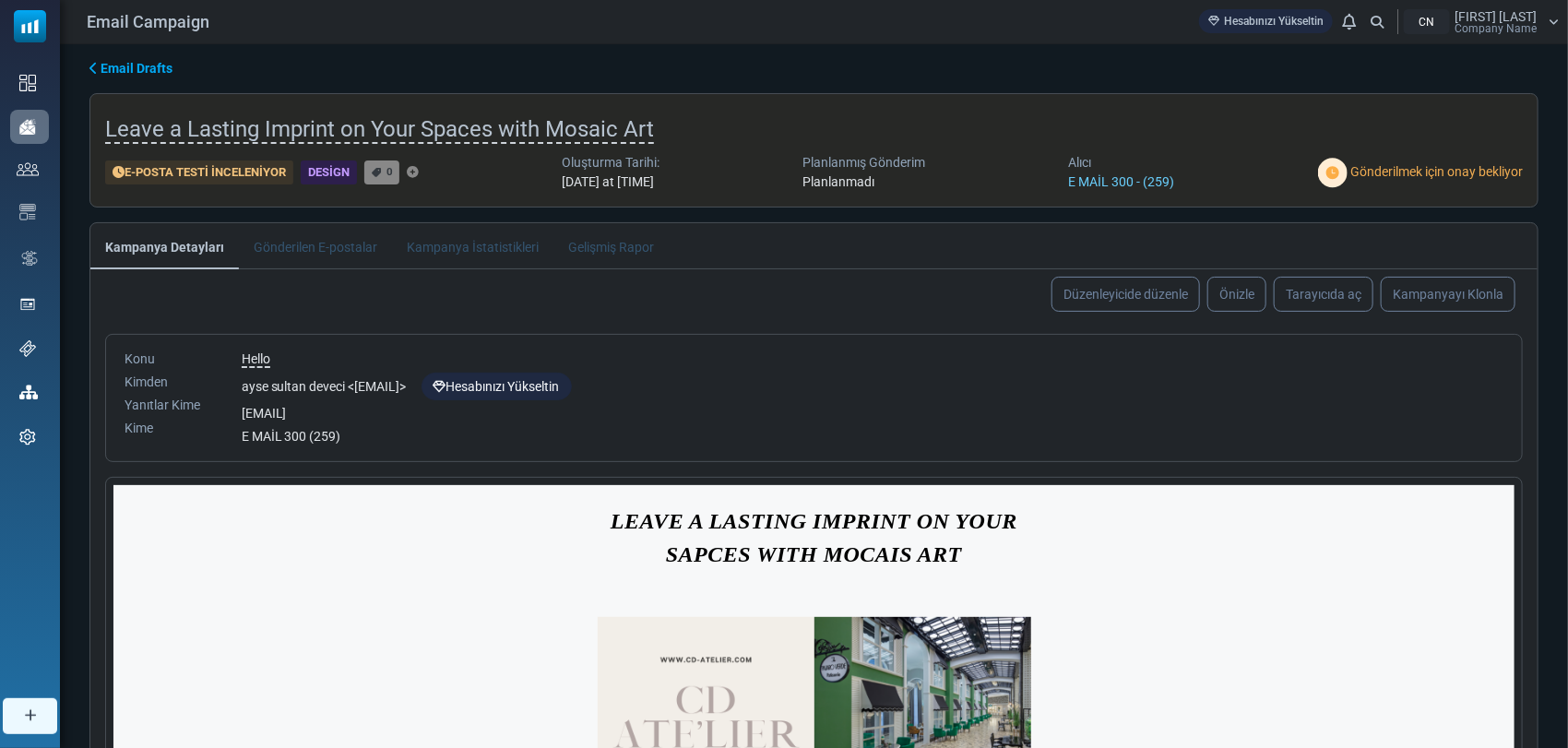 click at bounding box center (1333, 172) 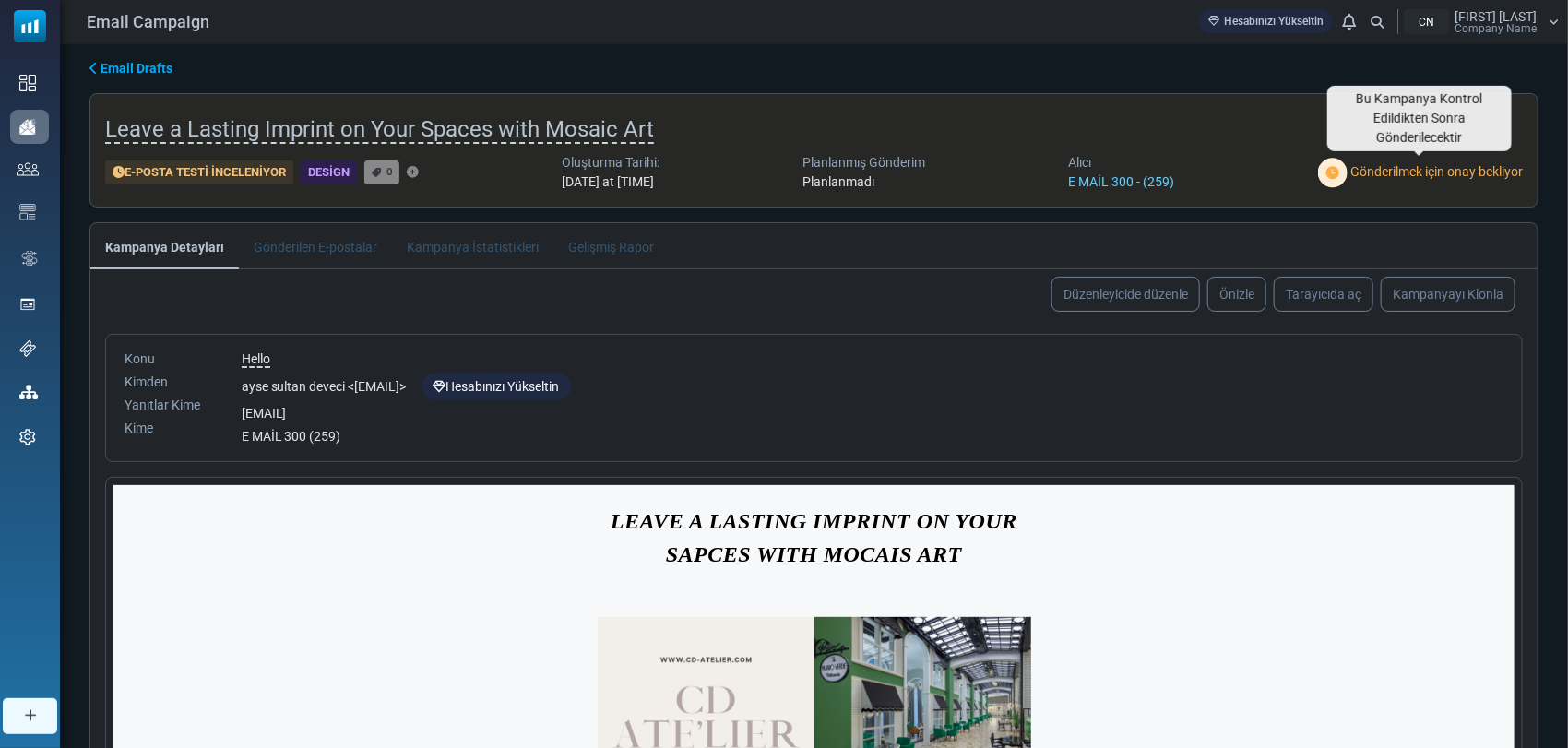 click on "Gönderilmek için onay bekliyor" at bounding box center (1436, 172) 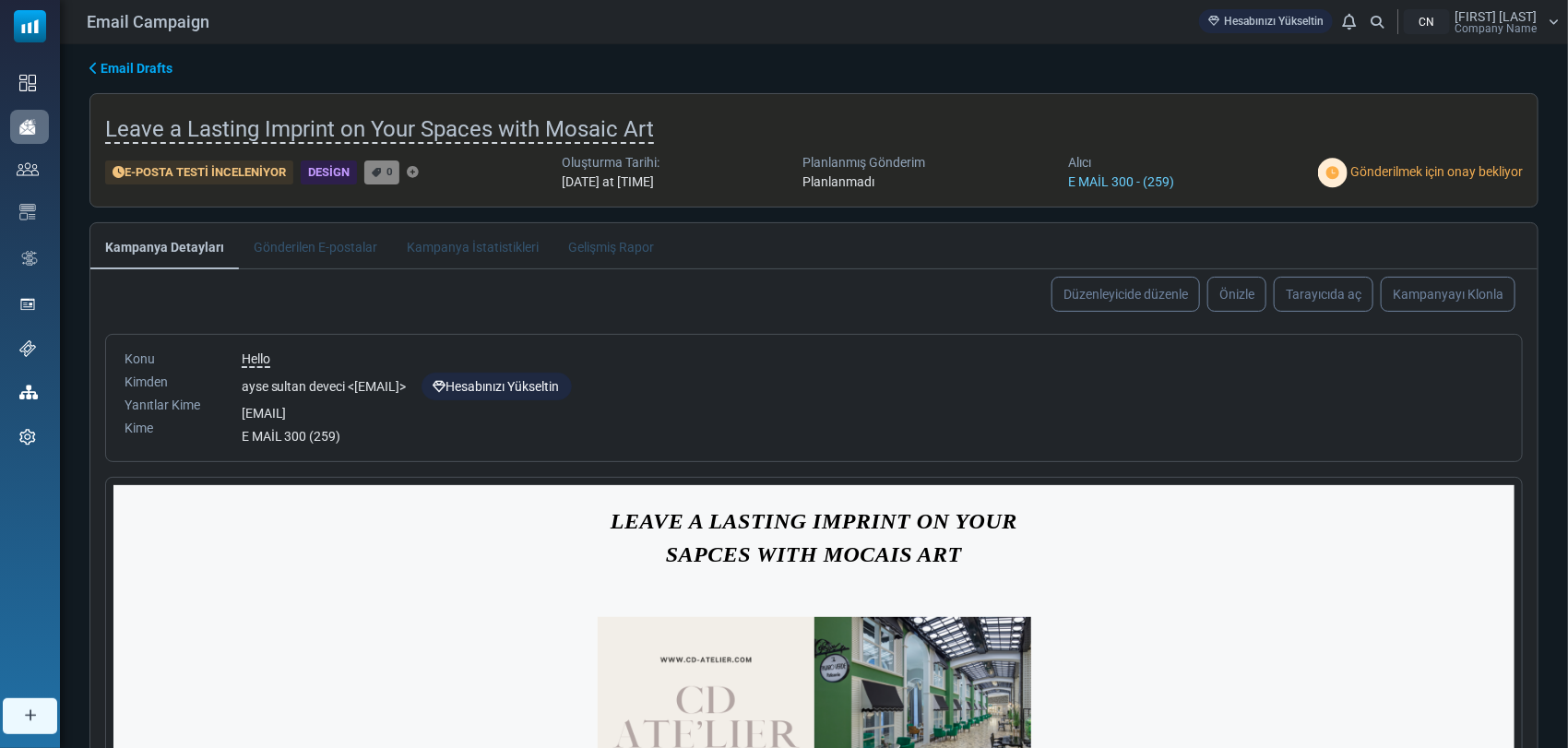 click on "Gönderilmek için onay bekliyor" at bounding box center [1436, 172] 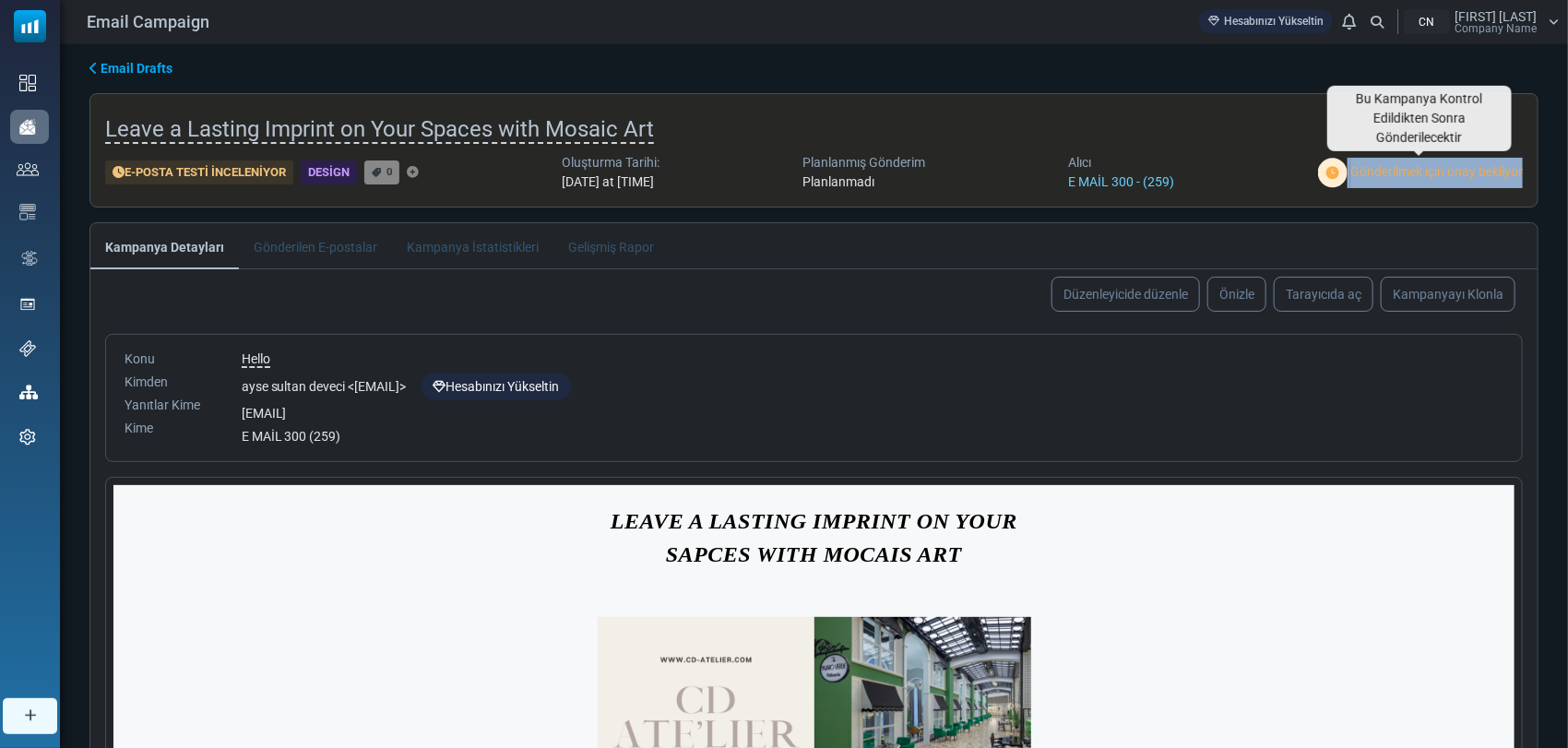 drag, startPoint x: 1536, startPoint y: 161, endPoint x: 1331, endPoint y: 173, distance: 205.35092 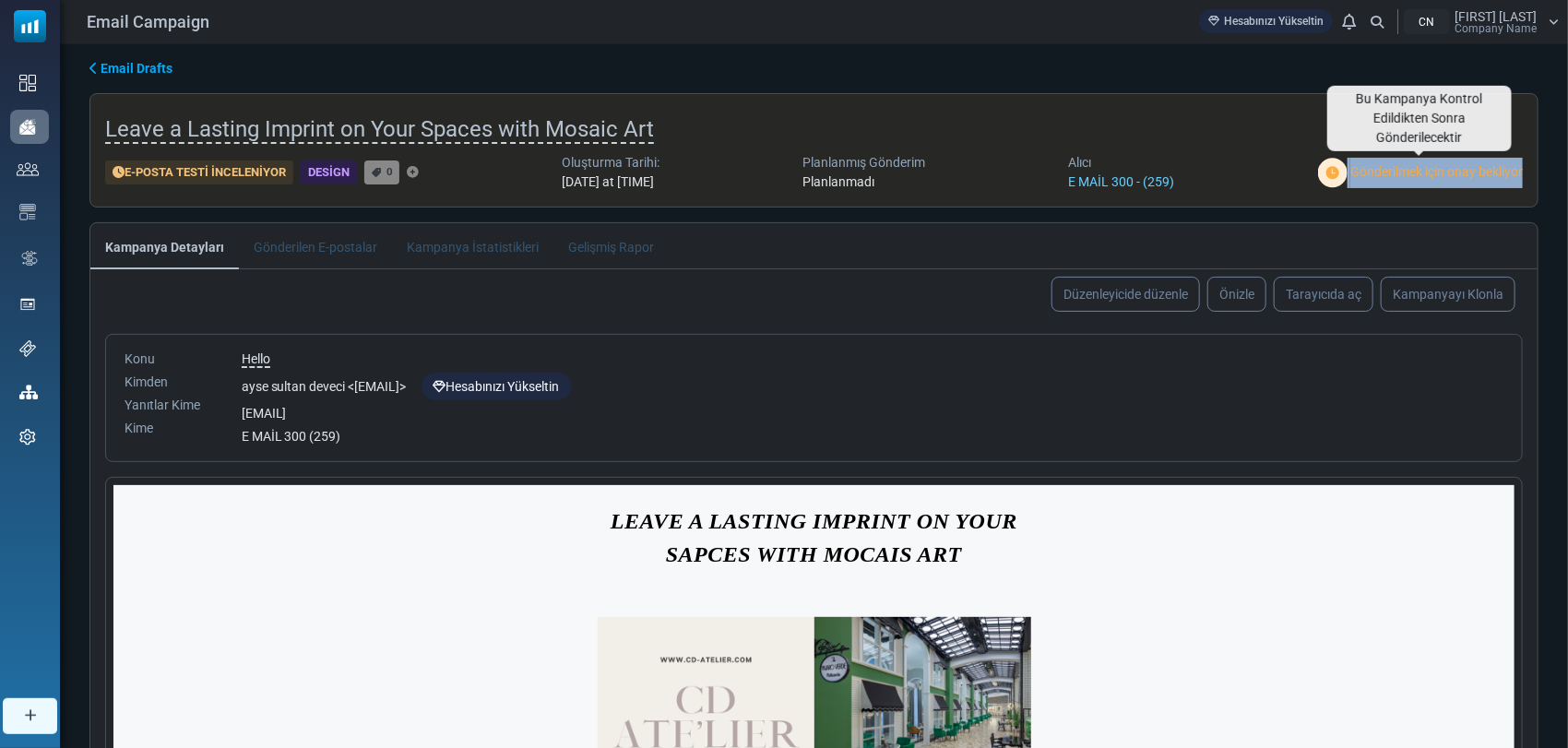 click on "Gönderilmek için onay bekliyor" at bounding box center [1436, 172] 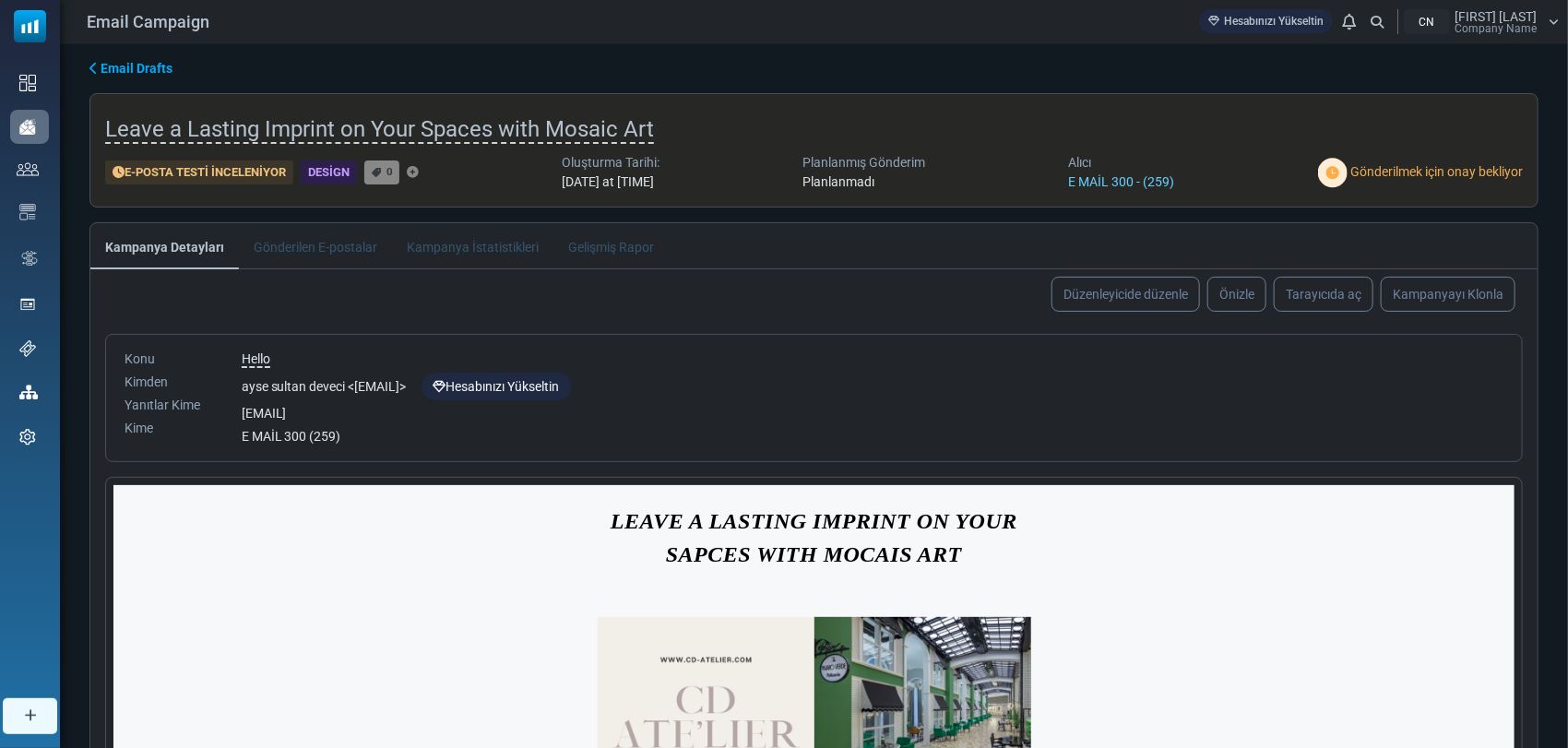 click on "Gönderilmek için onay bekliyor" at bounding box center [1436, 172] 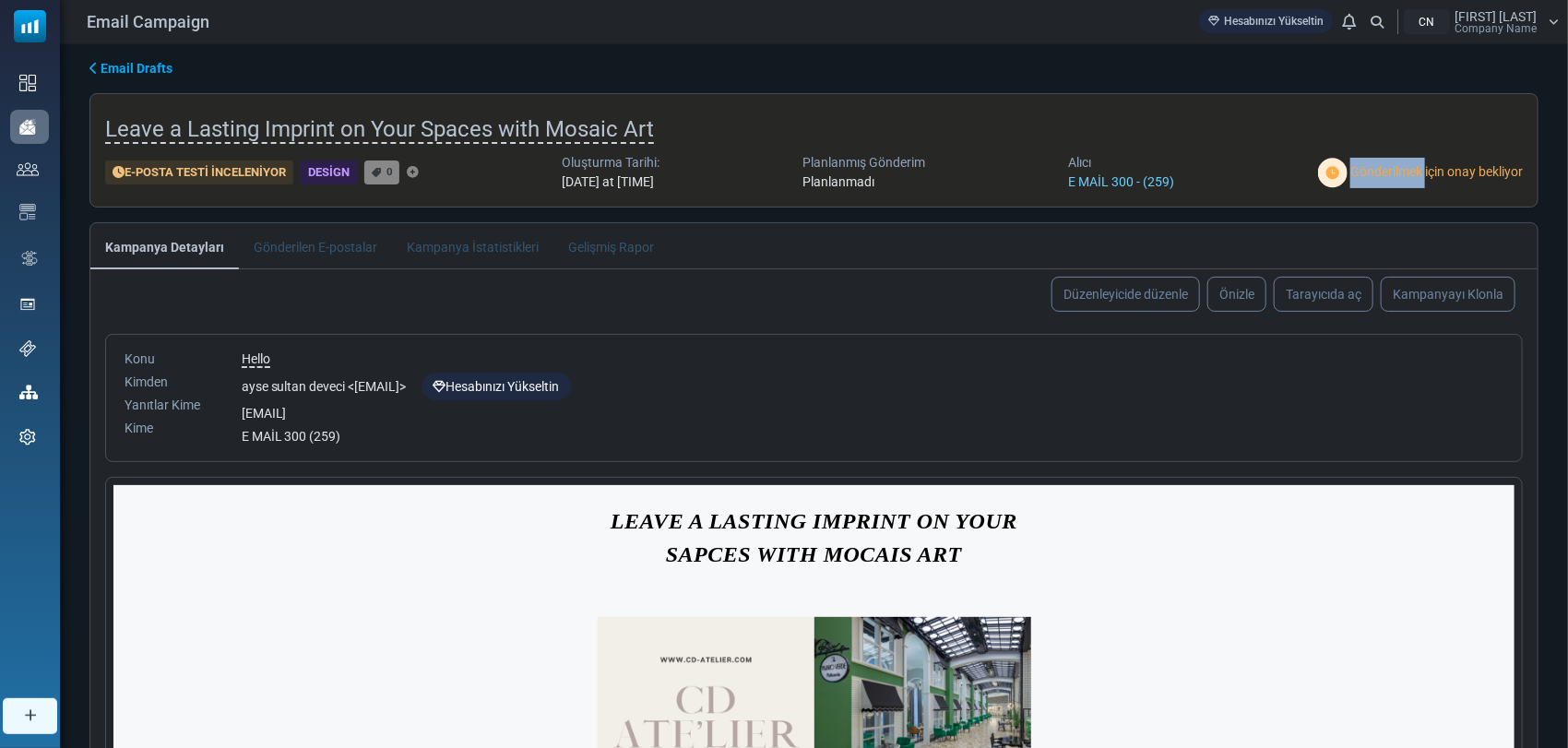 click on "Gönderilmek için onay bekliyor" at bounding box center (1436, 172) 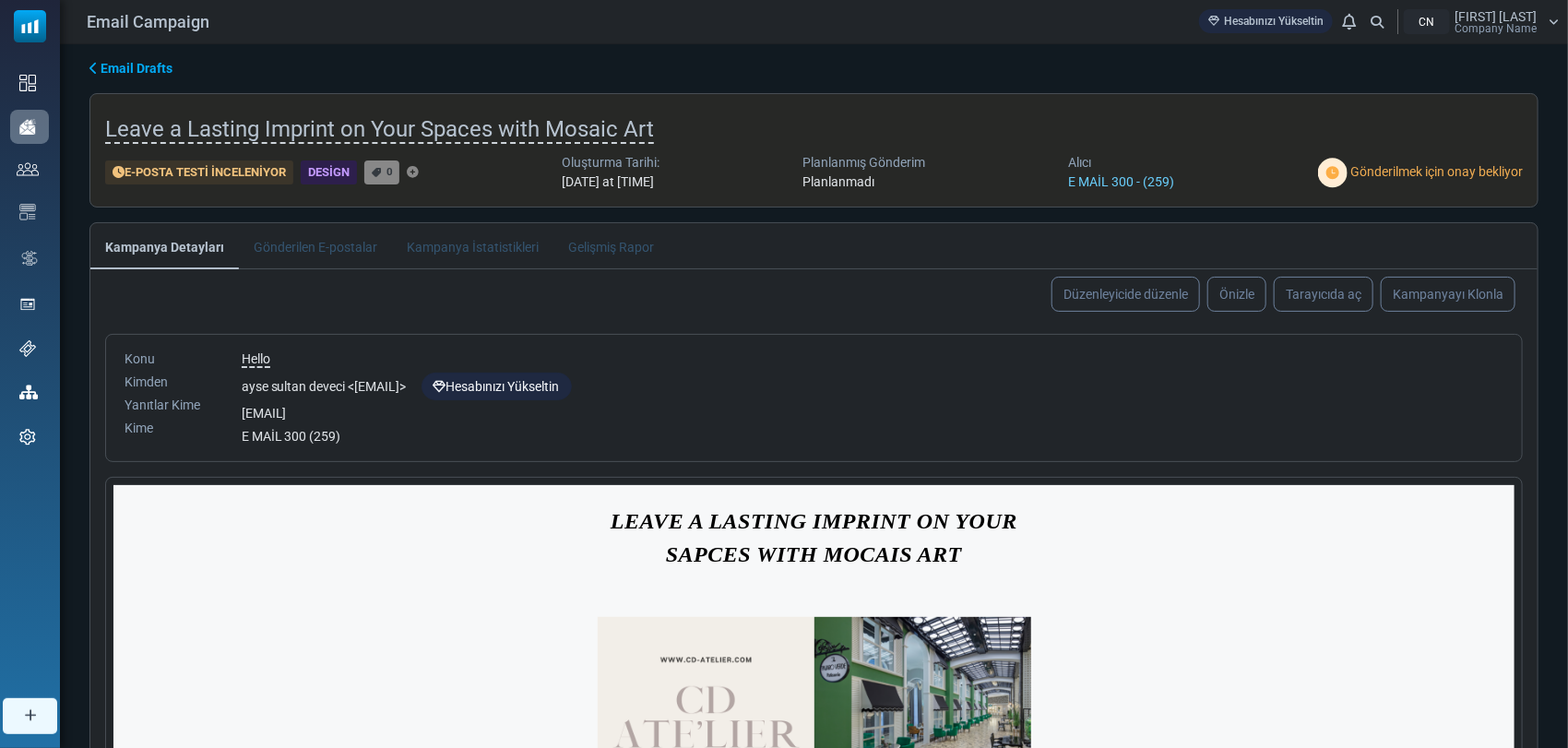 click on "Email Drafts
Leave a Lasting Imprint on Your Spaces with Mosaic Art
E-posta Testi İnceleniyor
Design
0
Oluşturma Tarihi:
August 04, 2025 at 11:02 AM
Planlanmış Gönderim
Planlanmadı
Alıcı
E MAİL 300 - (259)" at bounding box center [814, 496] 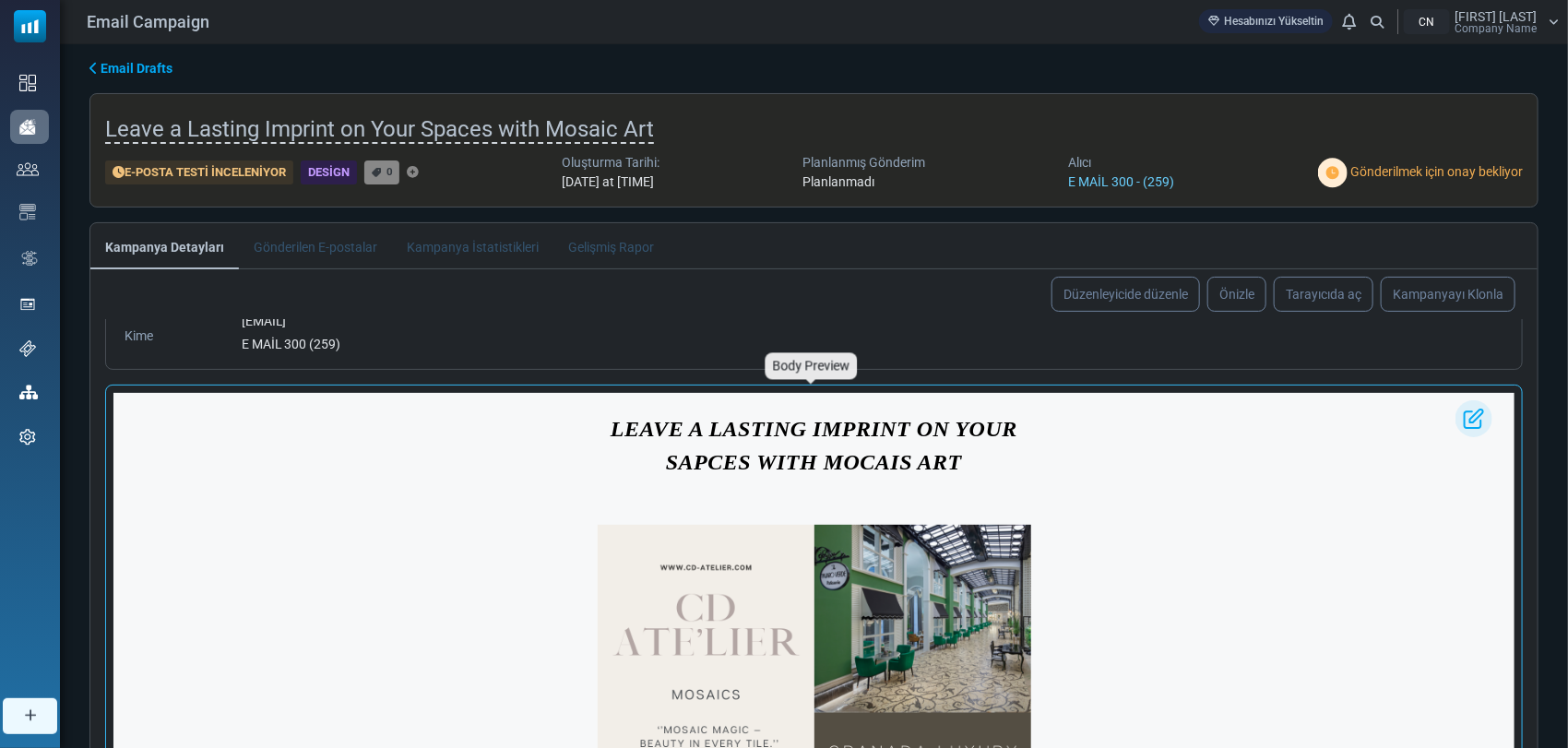 scroll, scrollTop: 0, scrollLeft: 0, axis: both 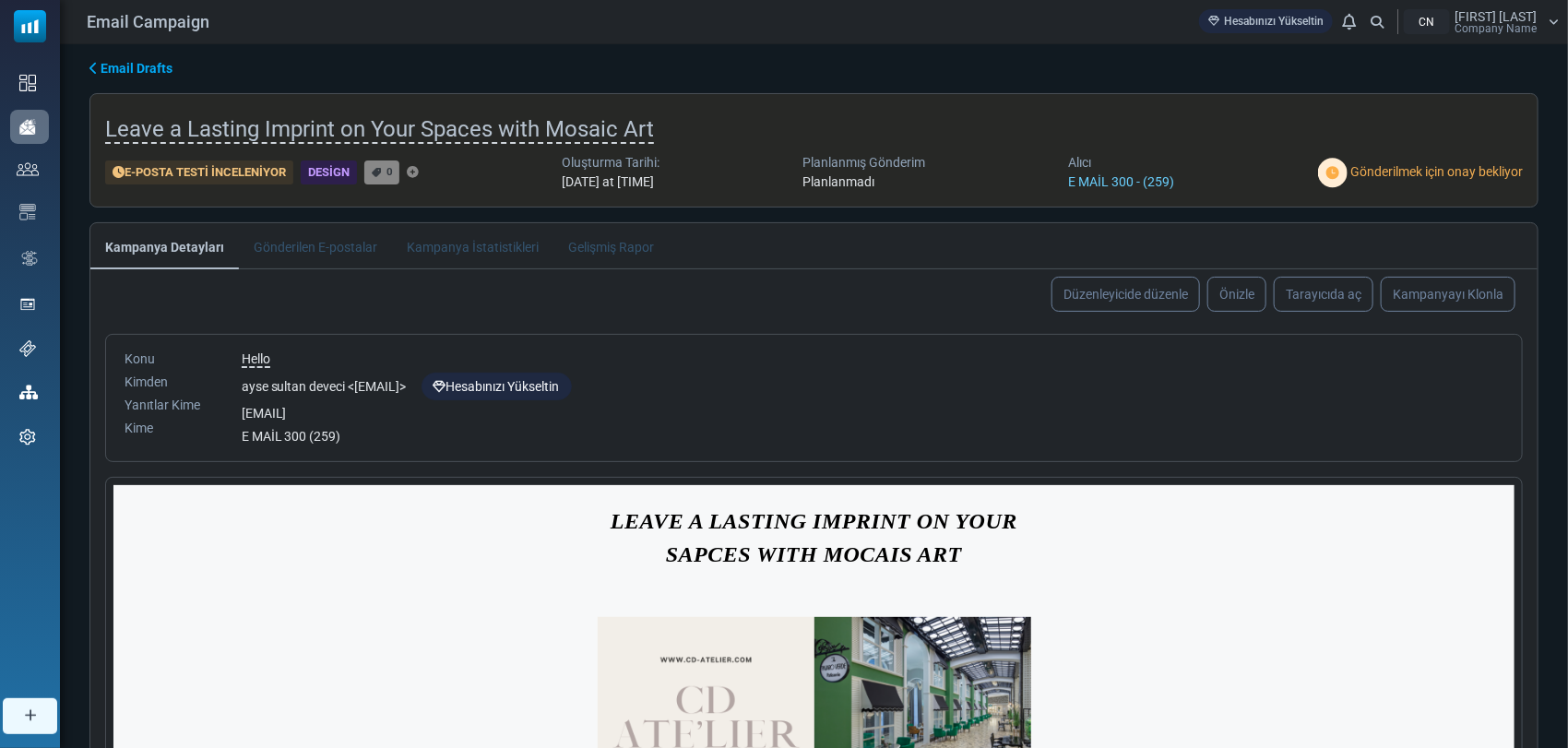 click on "Oluşturma Tarihi:" at bounding box center [611, 162] 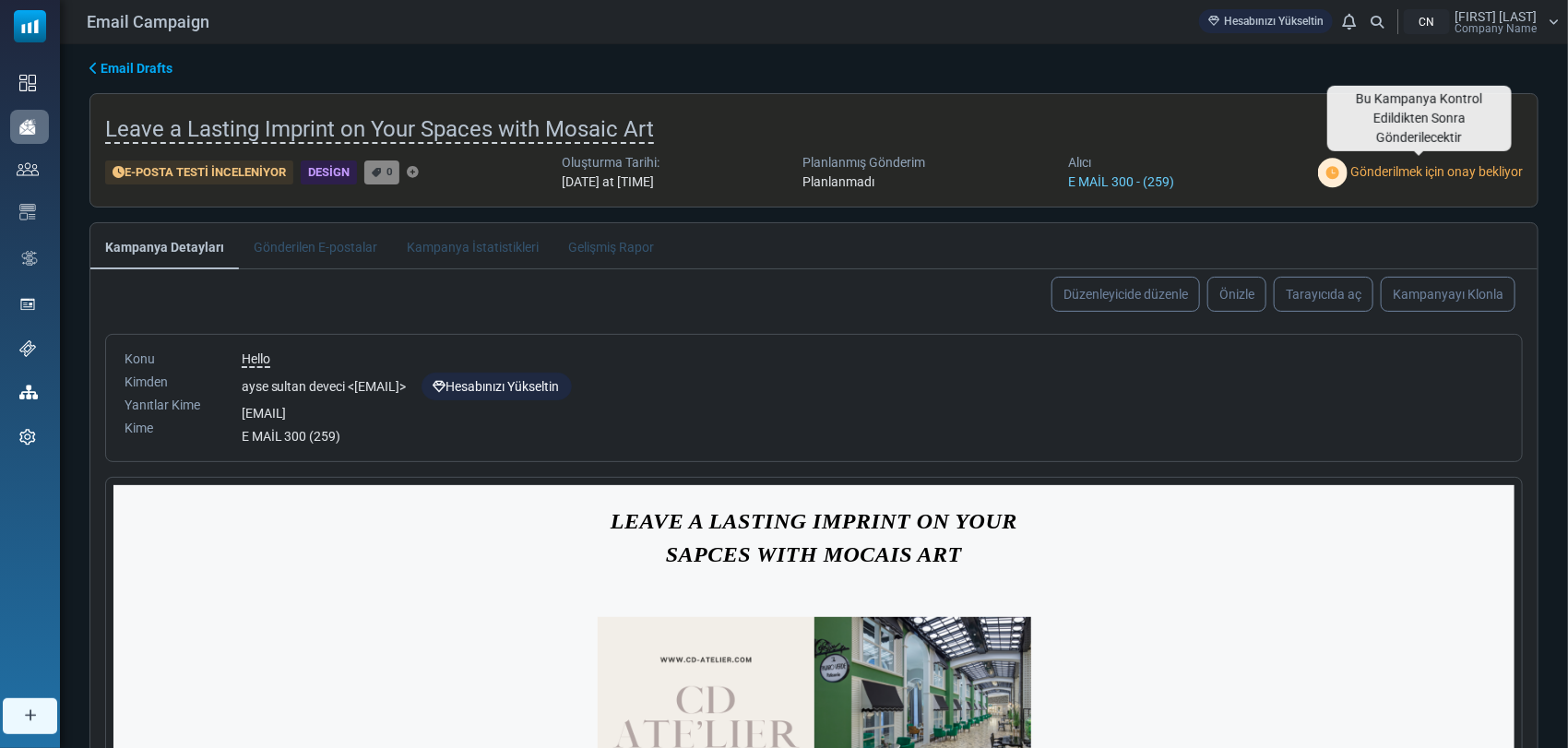 click on "Gönderilmek için onay bekliyor" at bounding box center (1436, 172) 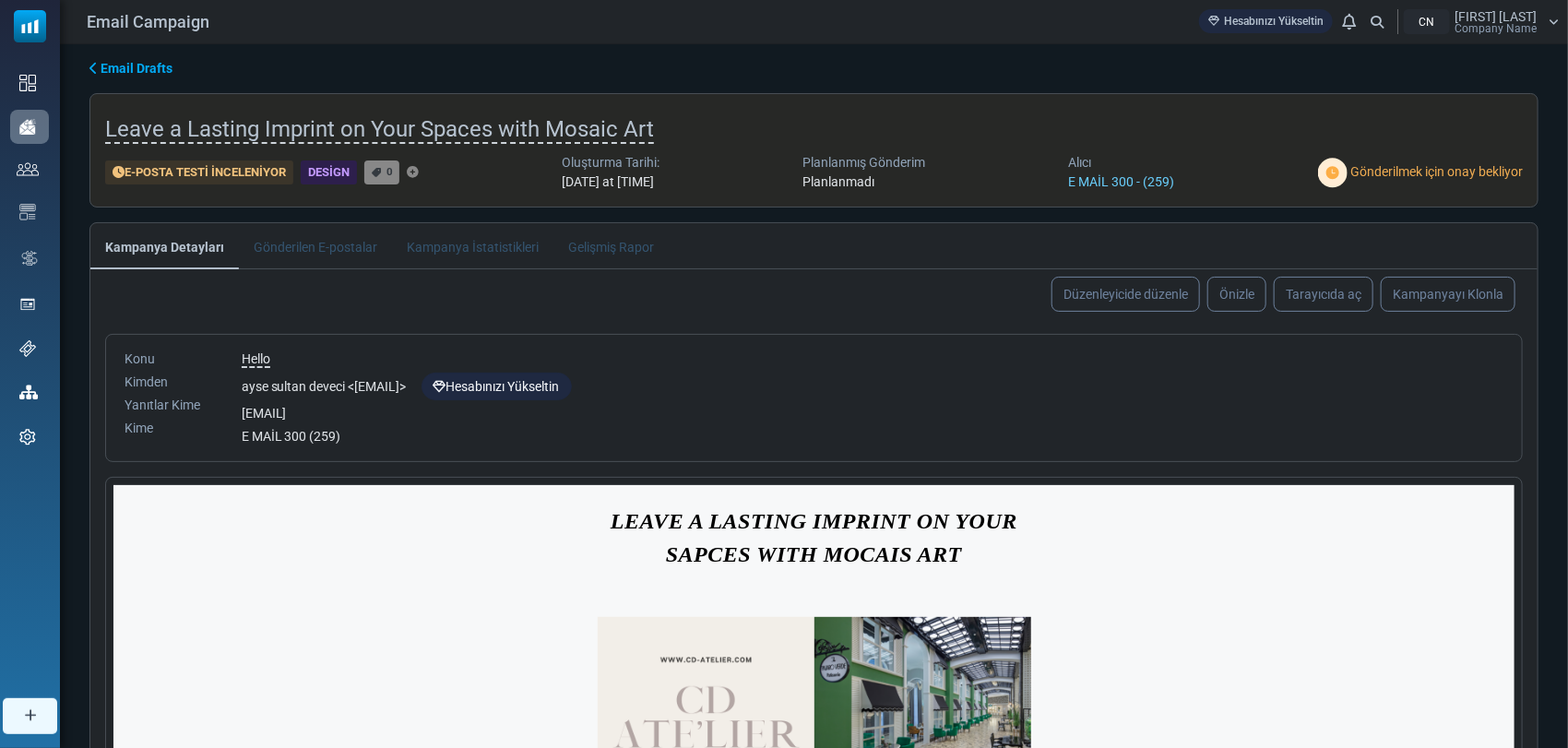 click on "Gönderilmek için onay bekliyor" at bounding box center (1436, 172) 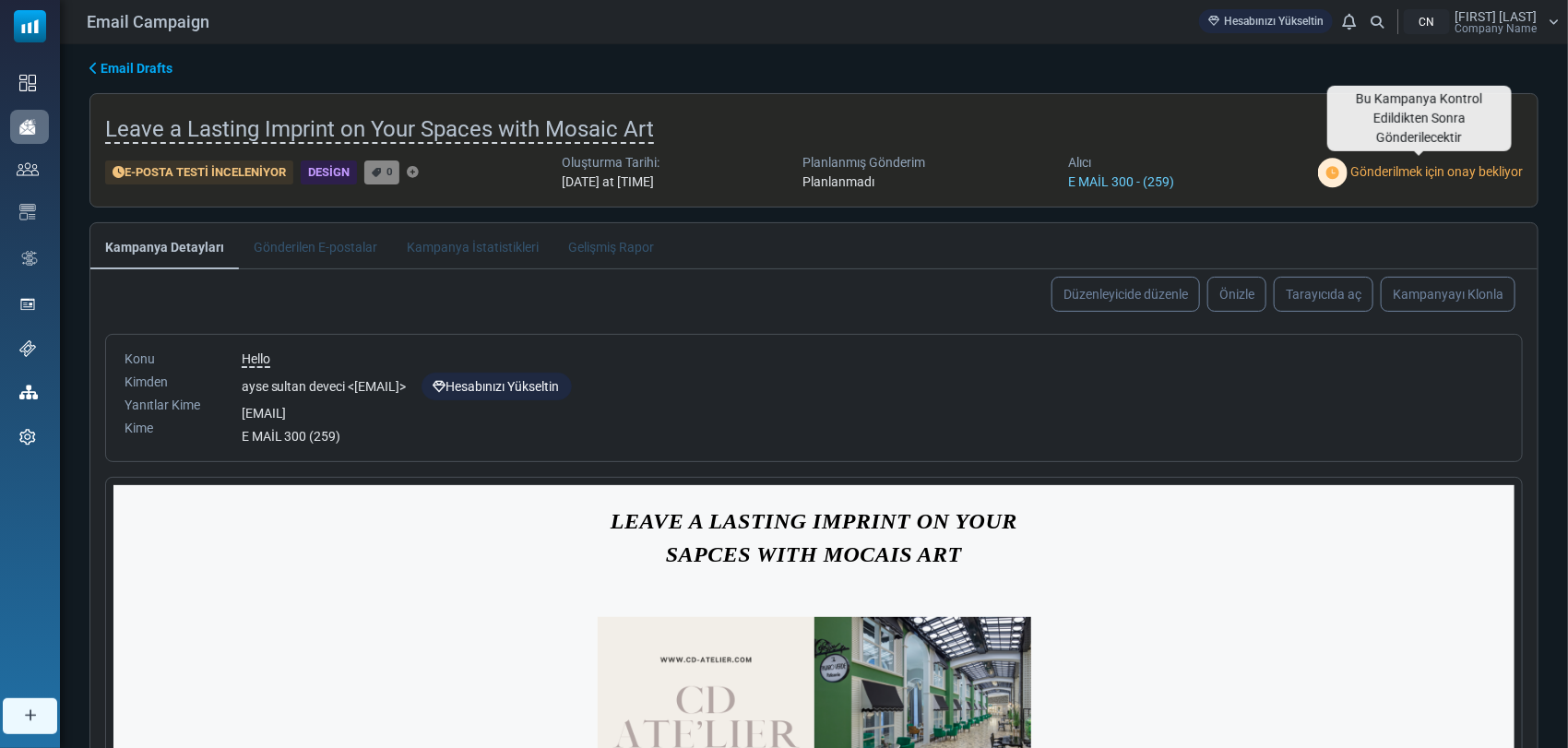 click at bounding box center (1333, 172) 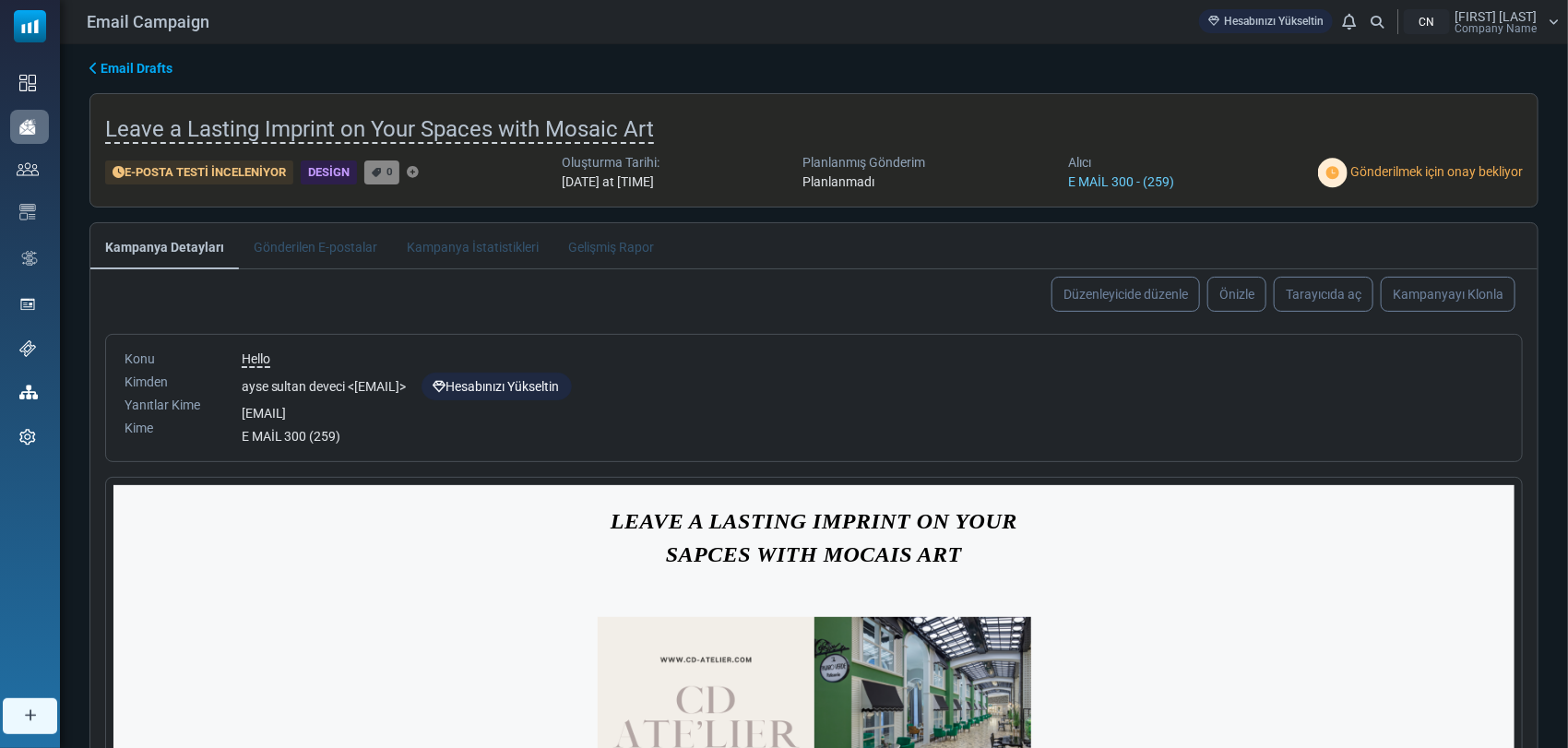 click at bounding box center [1333, 172] 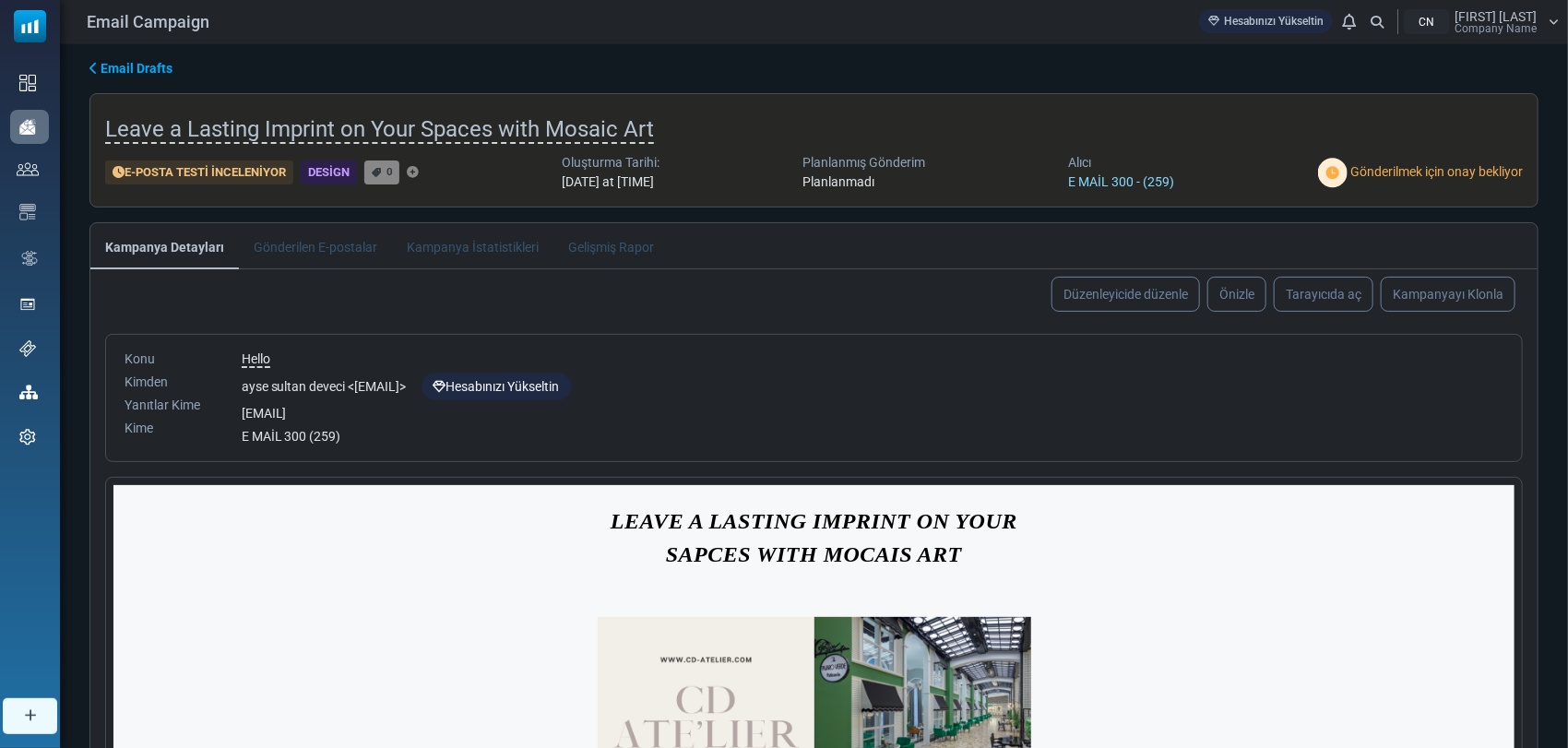 click on "E MAİL 300 - (259)" at bounding box center (1122, 182) 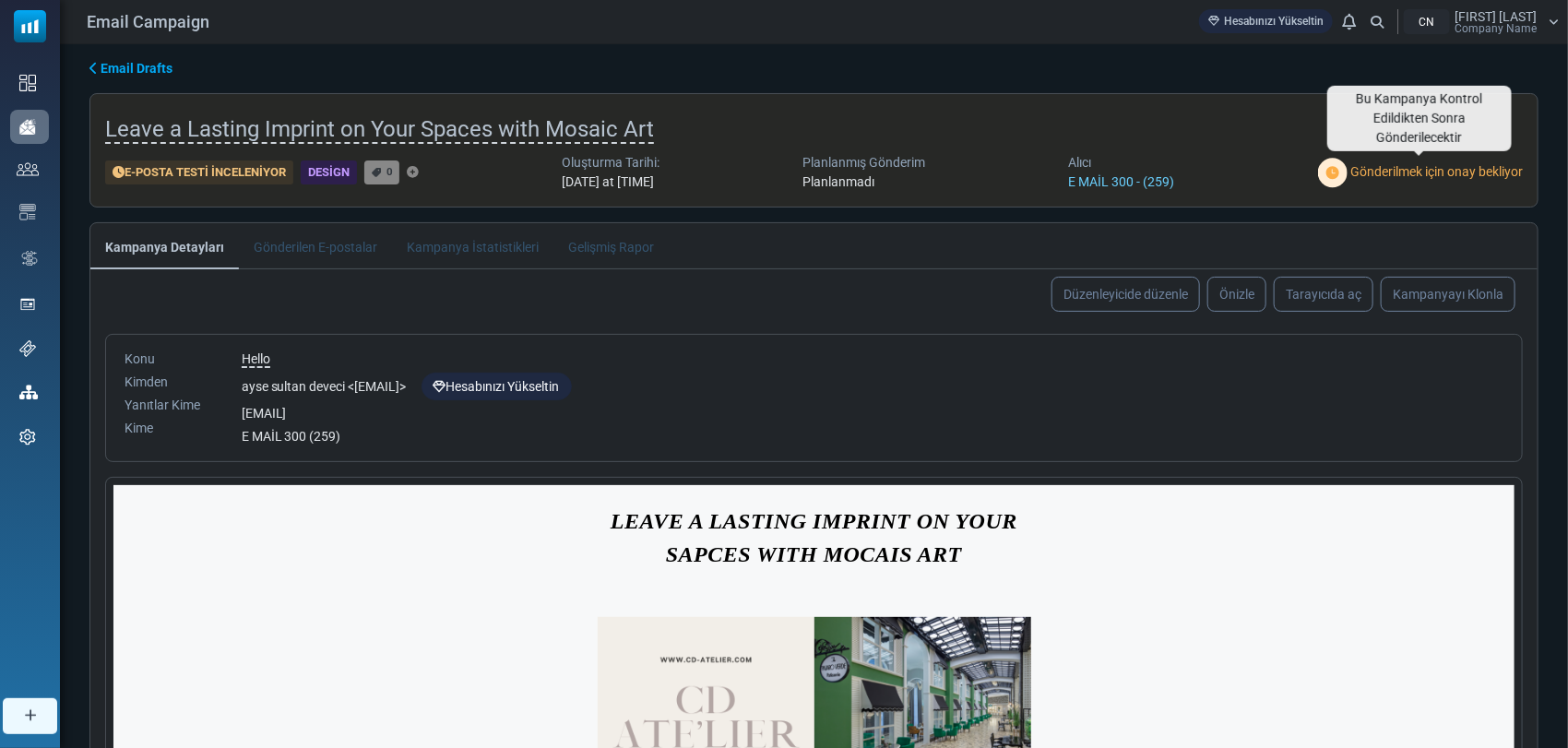 click on "Gönderilmek için onay bekliyor" at bounding box center (1436, 172) 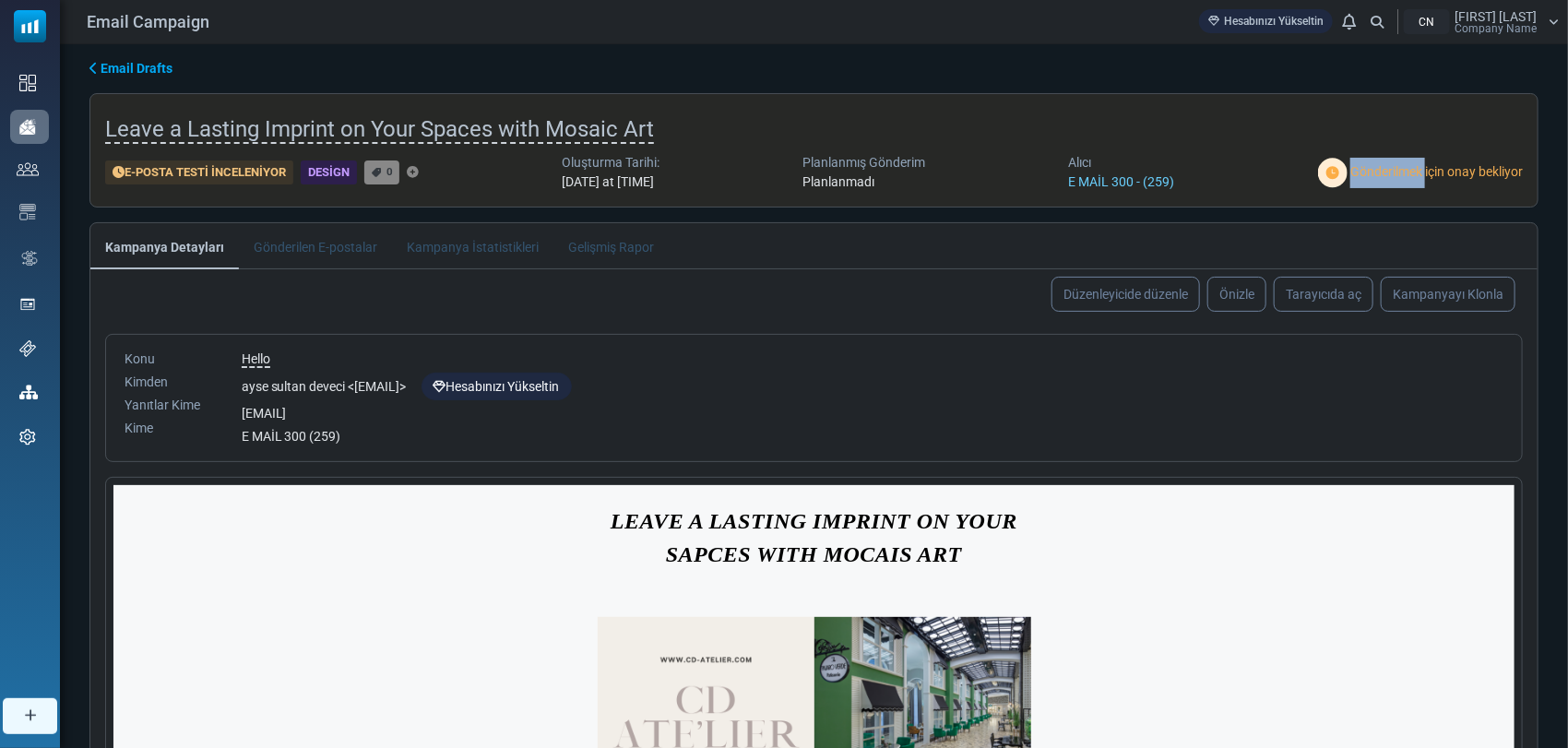 click on "Gönderilmek için onay bekliyor" at bounding box center [1436, 172] 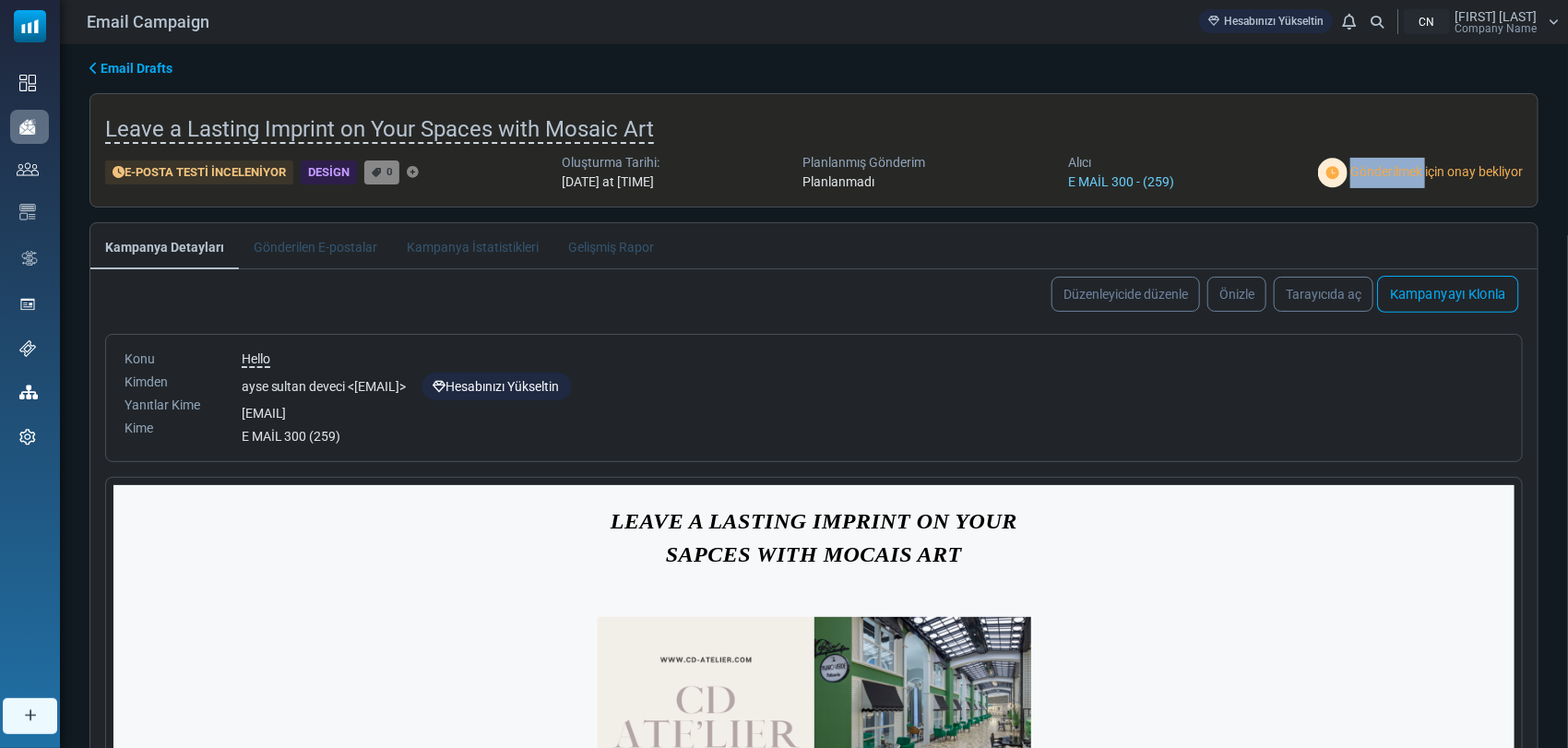 click on "Kampanyayı Klonla" at bounding box center [1447, 294] 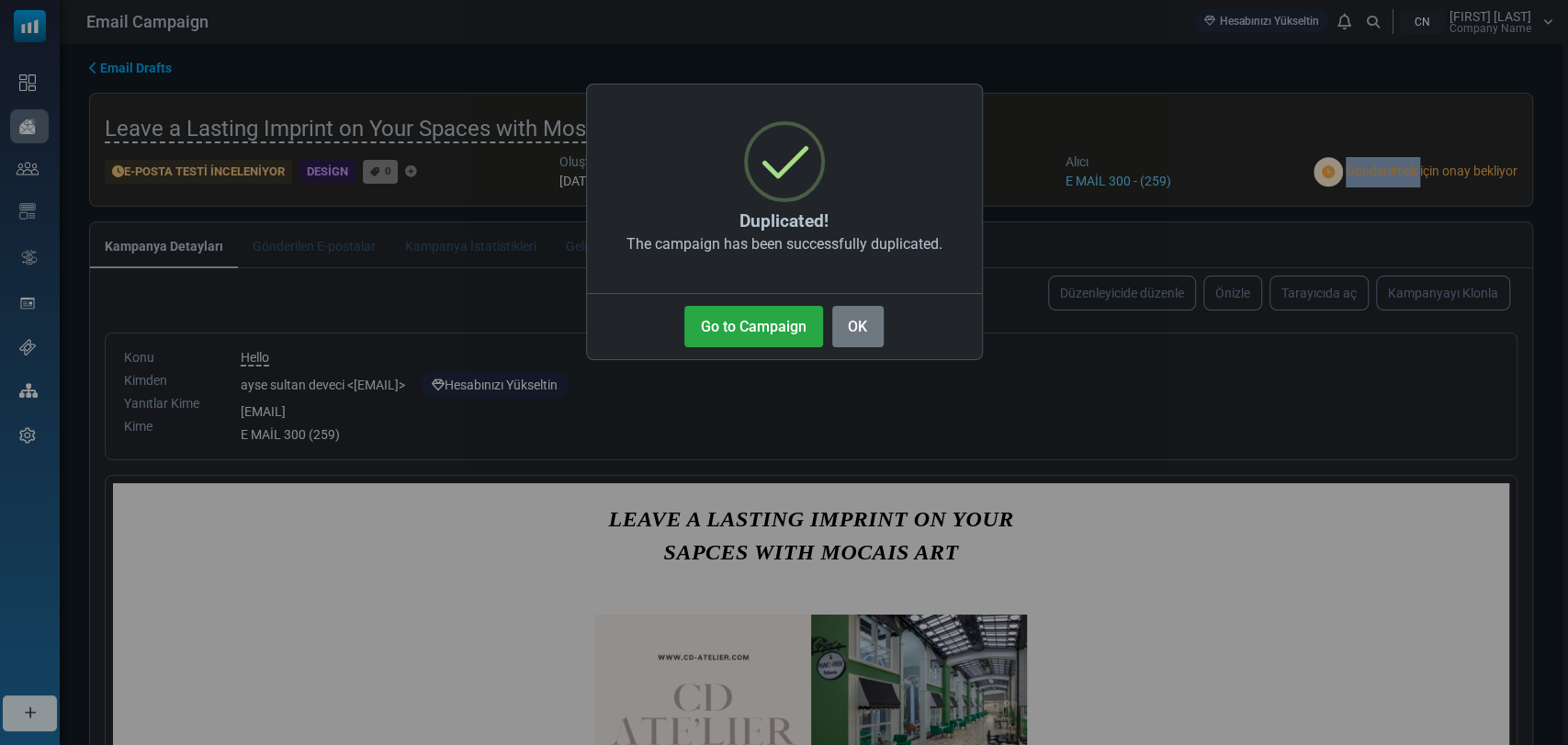 click on "×
Duplicated! The campaign has been successfully duplicated. Go to Campaign No OK" at bounding box center [784, 372] 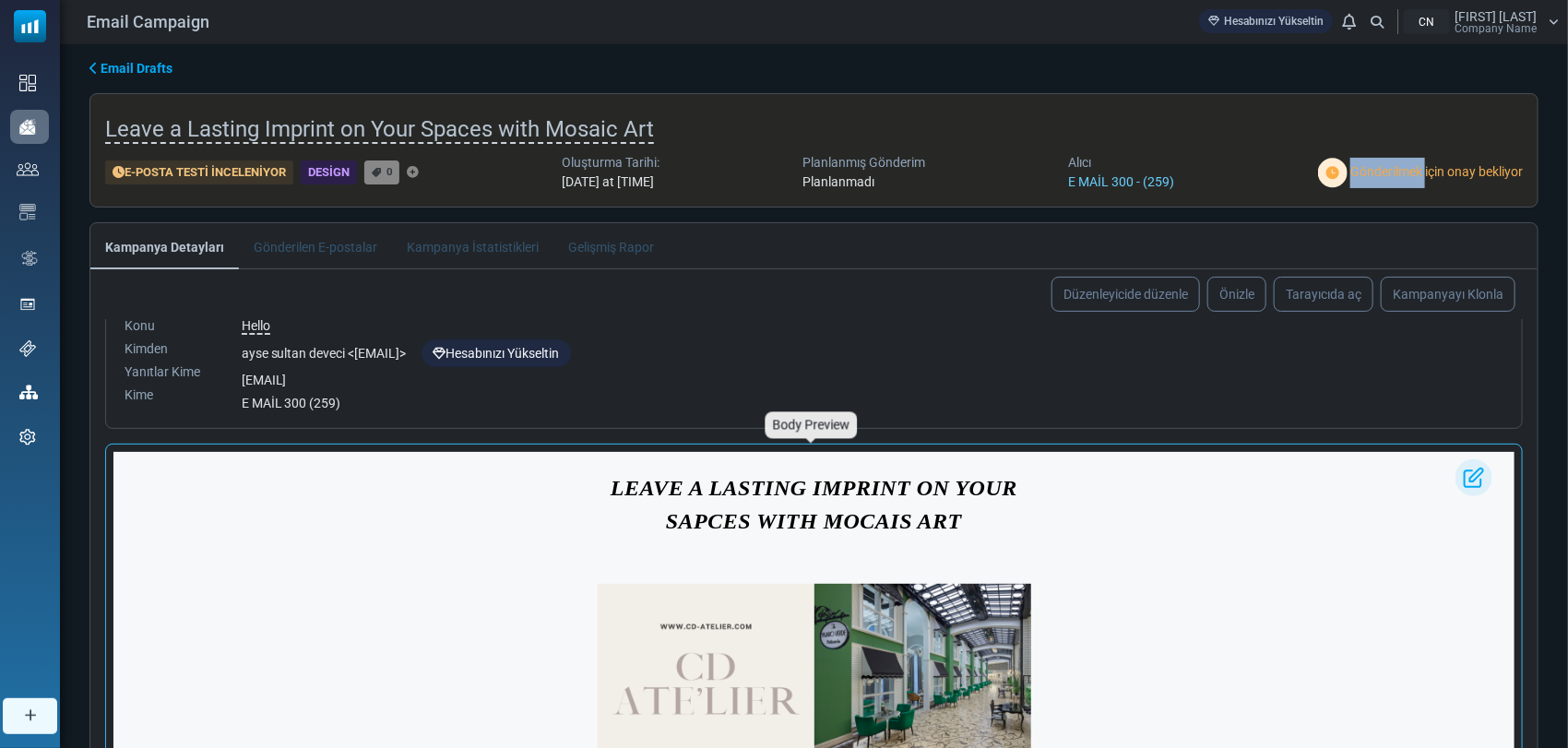 scroll, scrollTop: 0, scrollLeft: 0, axis: both 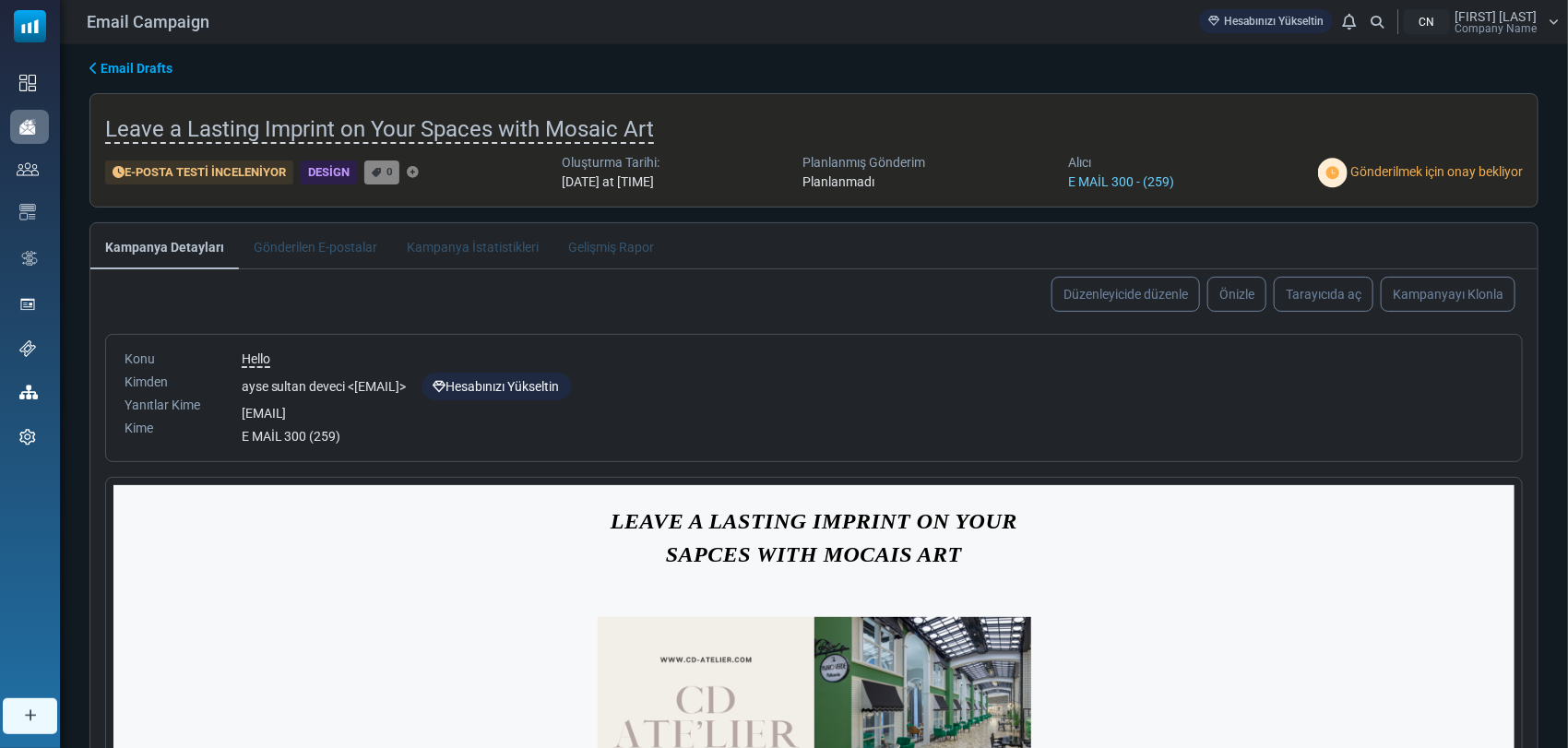 click on "Email Drafts
Leave a Lasting Imprint on Your Spaces with Mosaic Art
E-posta Testi İnceleniyor
Design
0
Oluşturma Tarihi:
August 04, 2025 at 11:02 AM
Planlanmış Gönderim
Planlanmadı
Alıcı
E MAİL 300 - (259)" at bounding box center [814, 496] 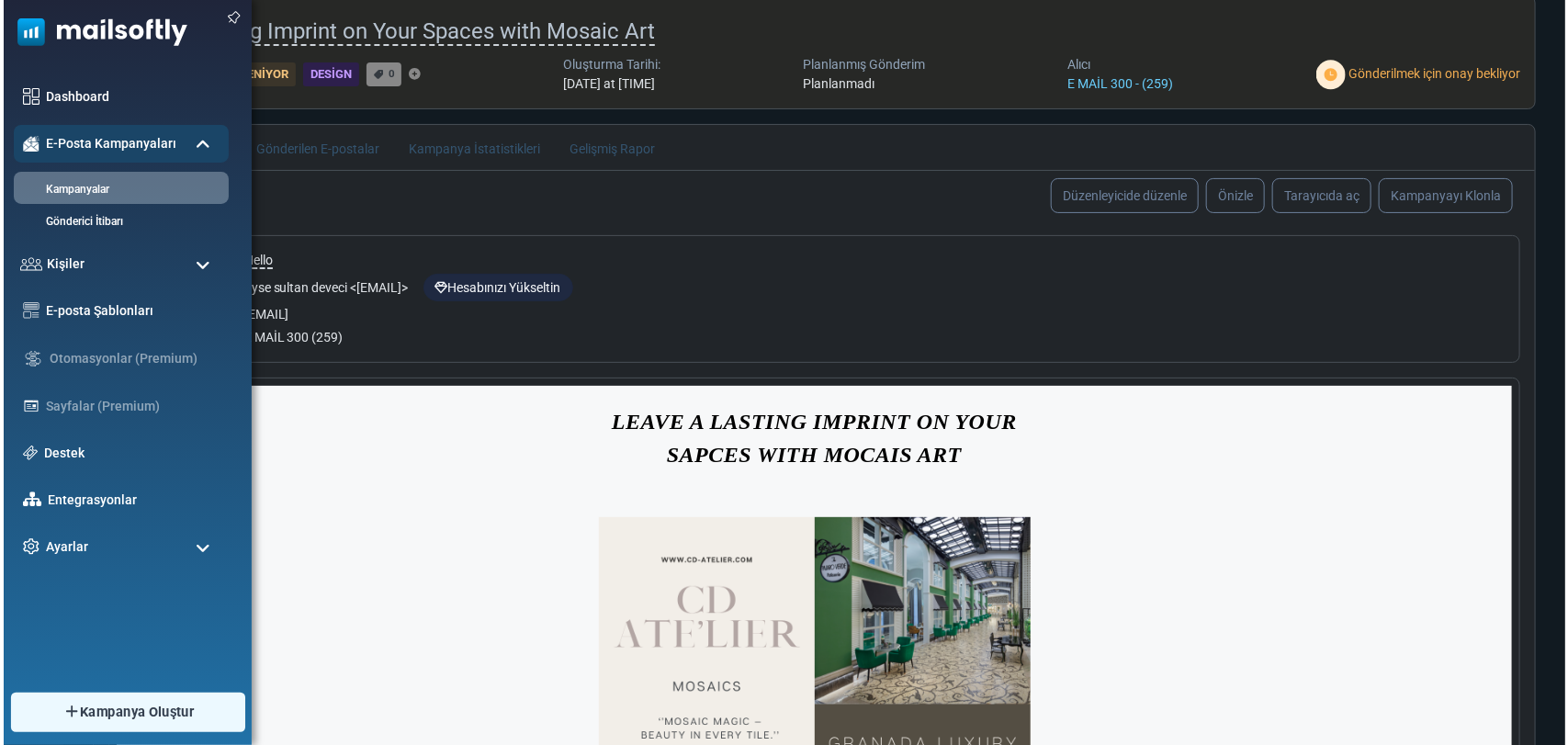 scroll, scrollTop: 102, scrollLeft: 0, axis: vertical 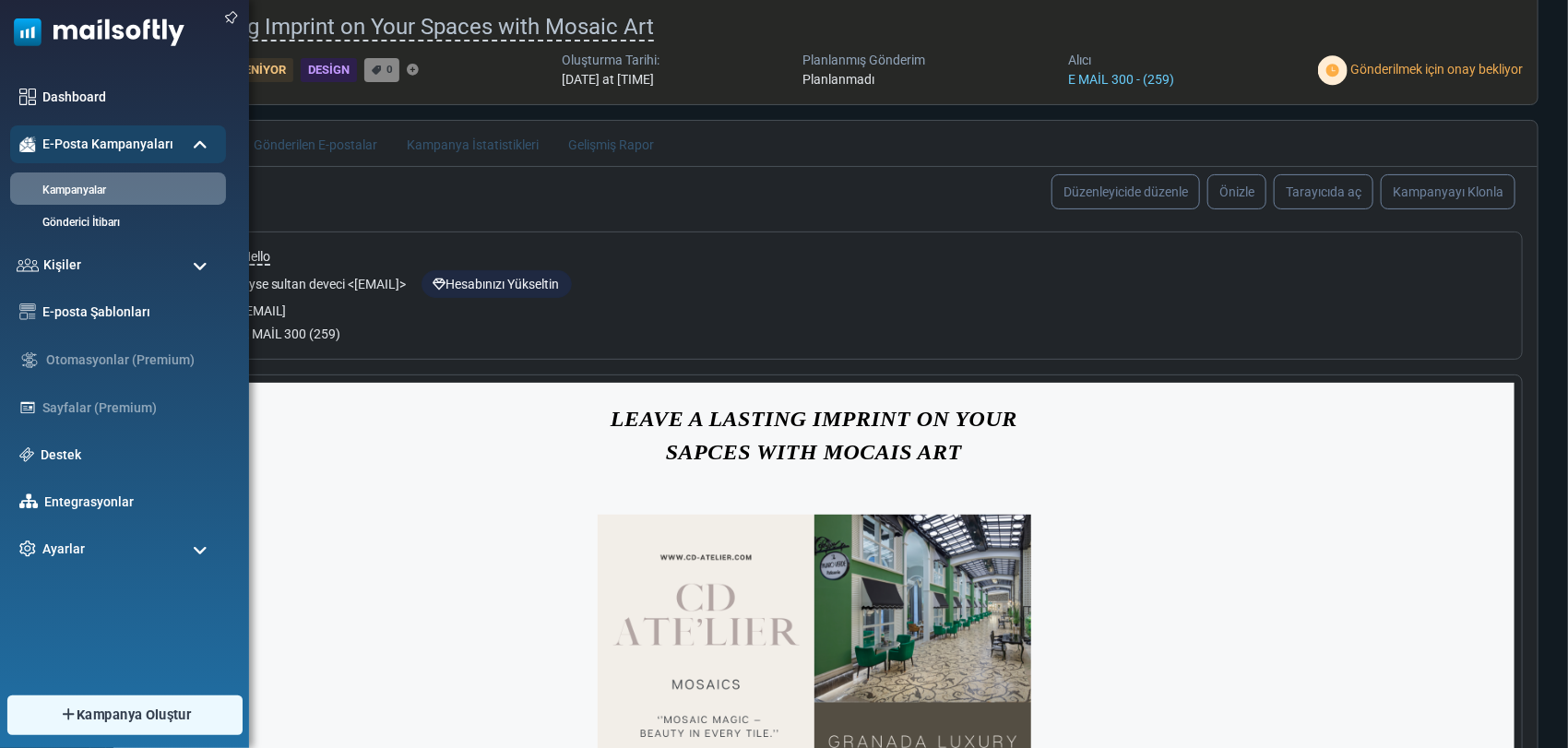 click on "Kampanya Oluştur" at bounding box center [124, 715] 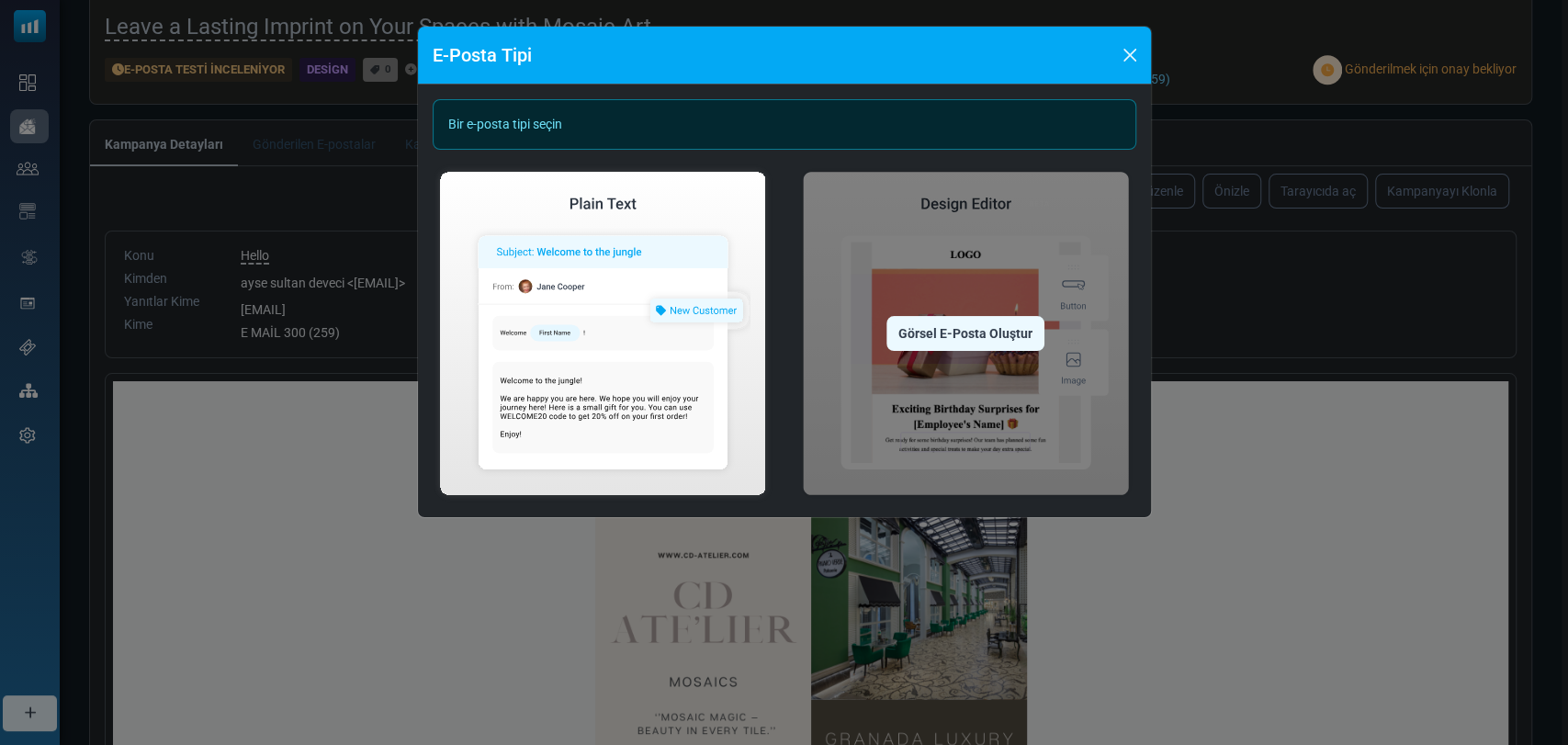 click at bounding box center (965, 333) 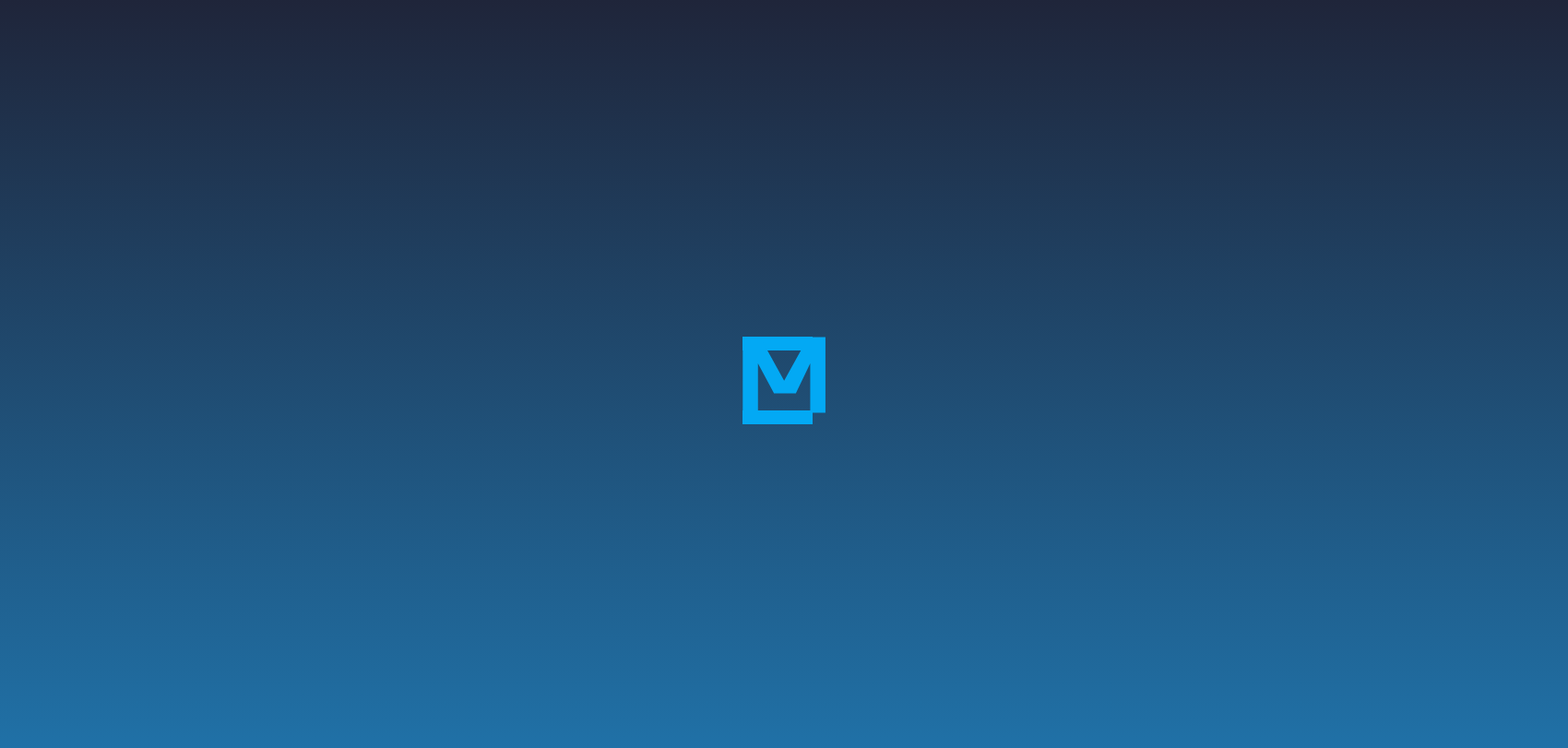 scroll, scrollTop: 0, scrollLeft: 0, axis: both 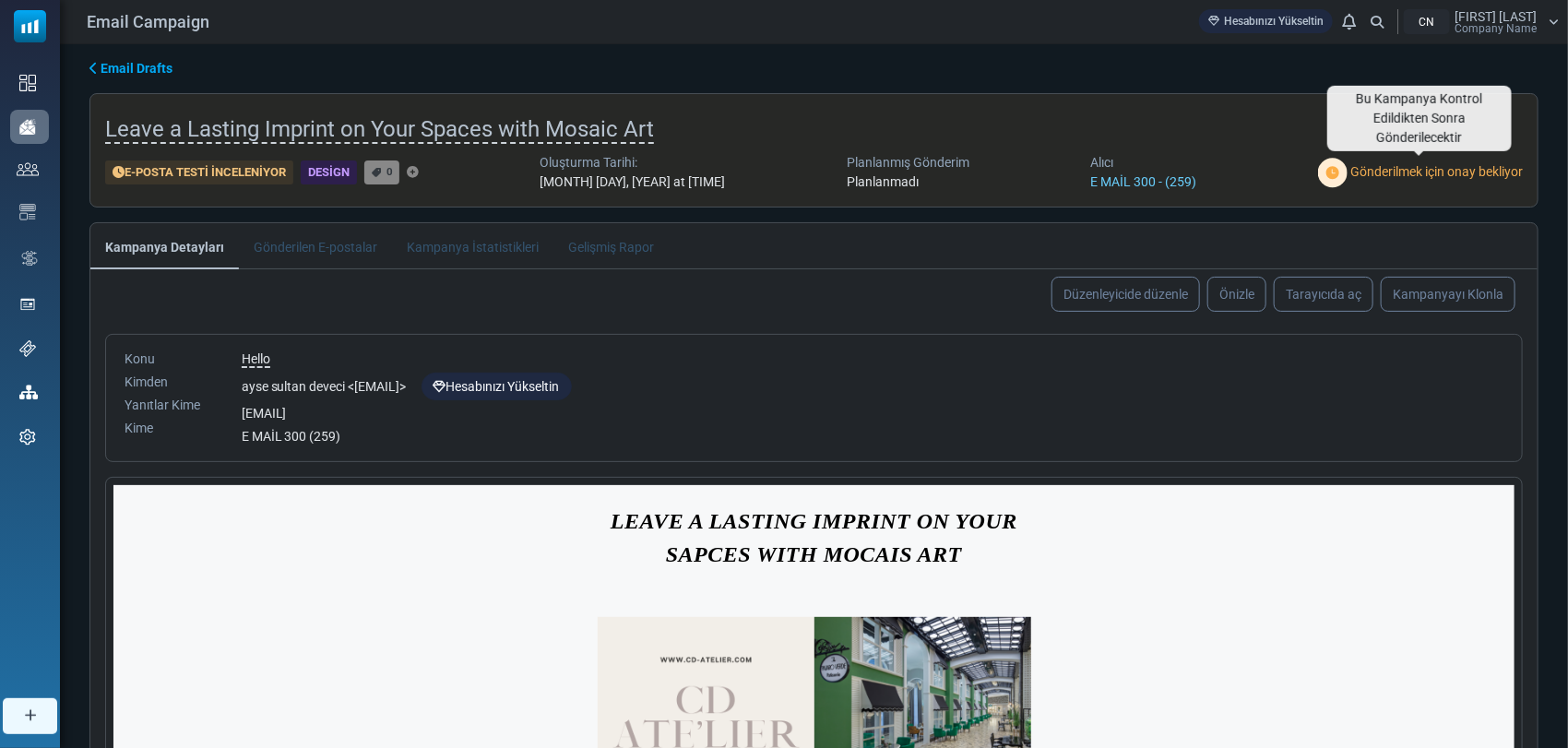 click on "Gönderilmek için onay bekliyor" at bounding box center [1436, 172] 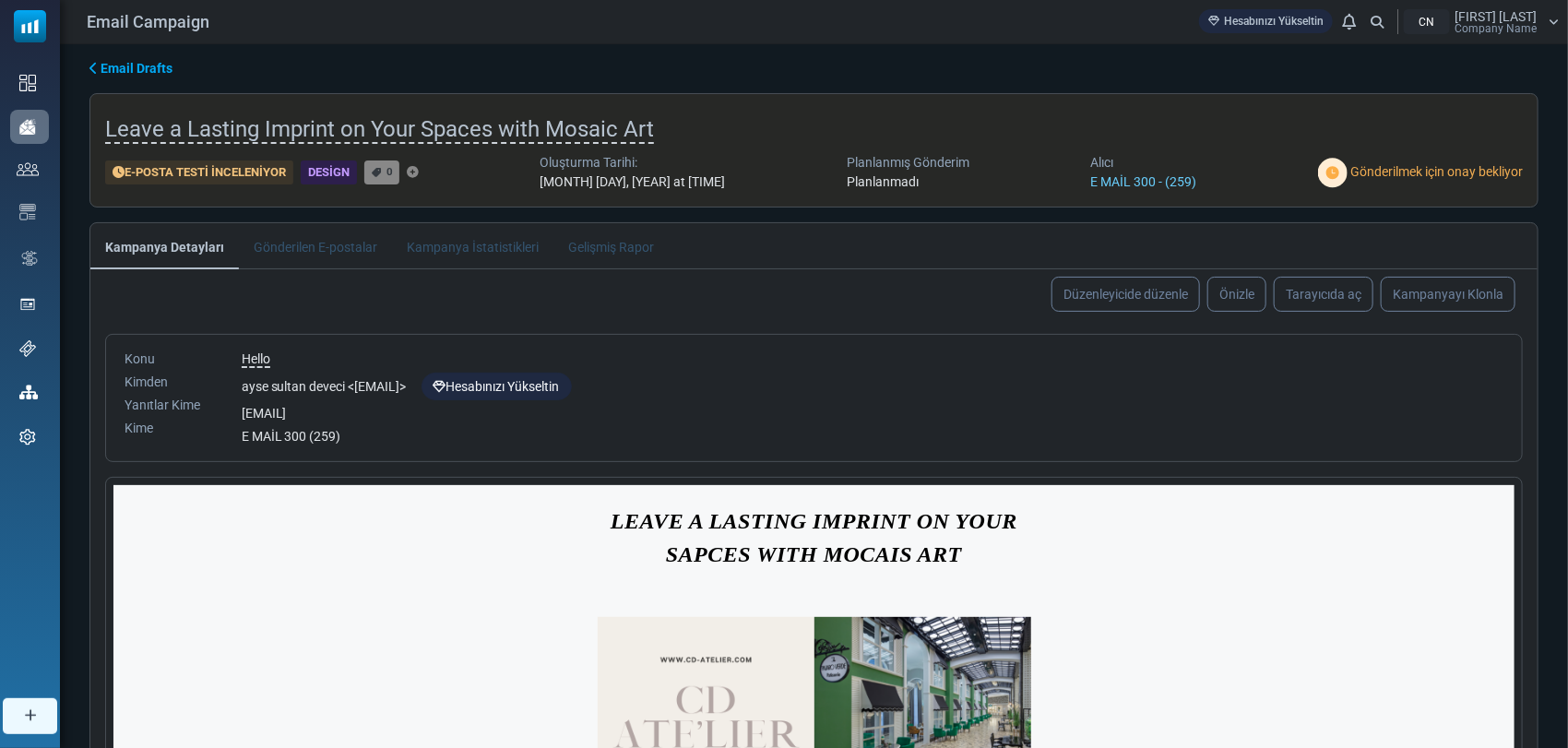 click on "Gönderilmek için onay bekliyor" at bounding box center (1436, 172) 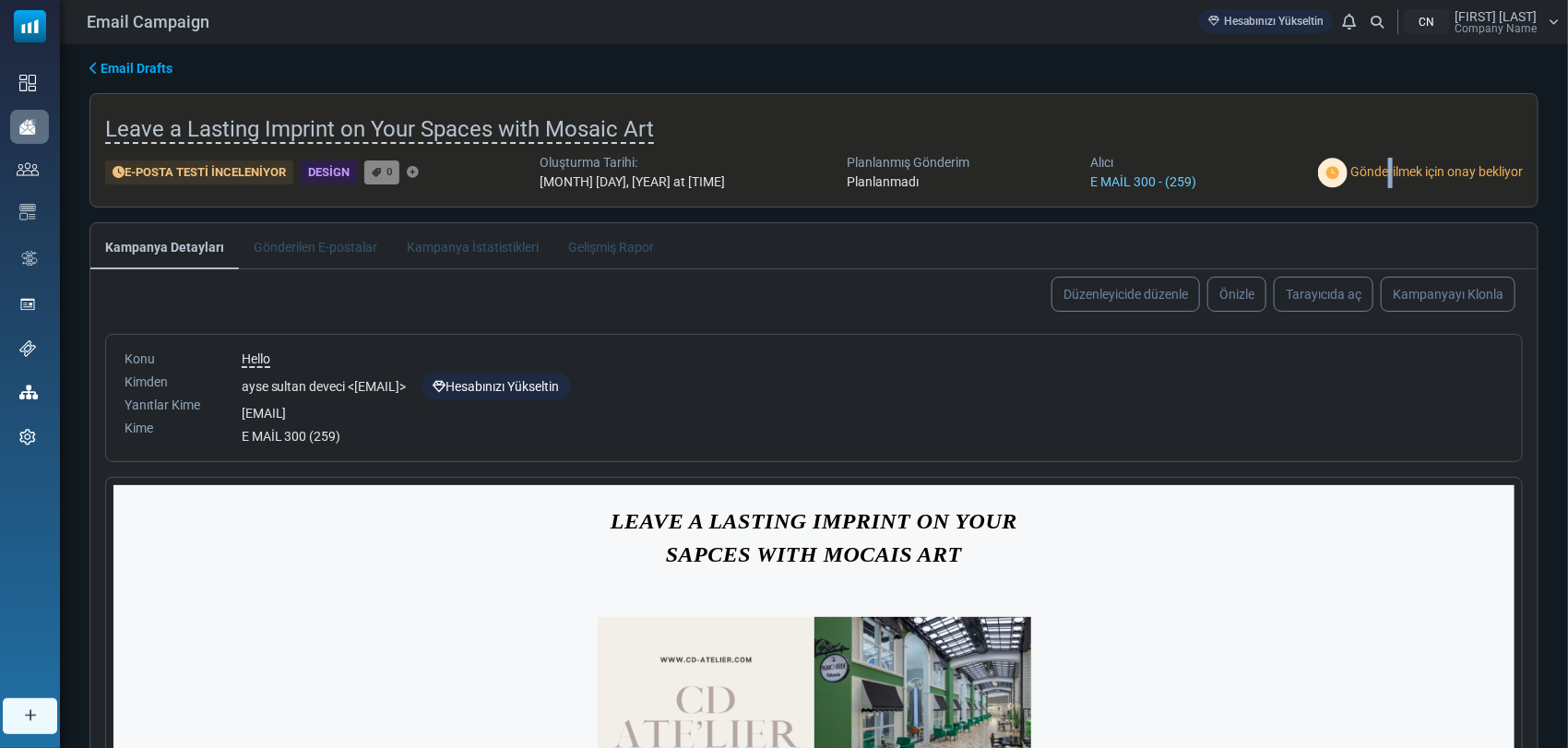click on "Gönderilmek için onay bekliyor" at bounding box center [1436, 172] 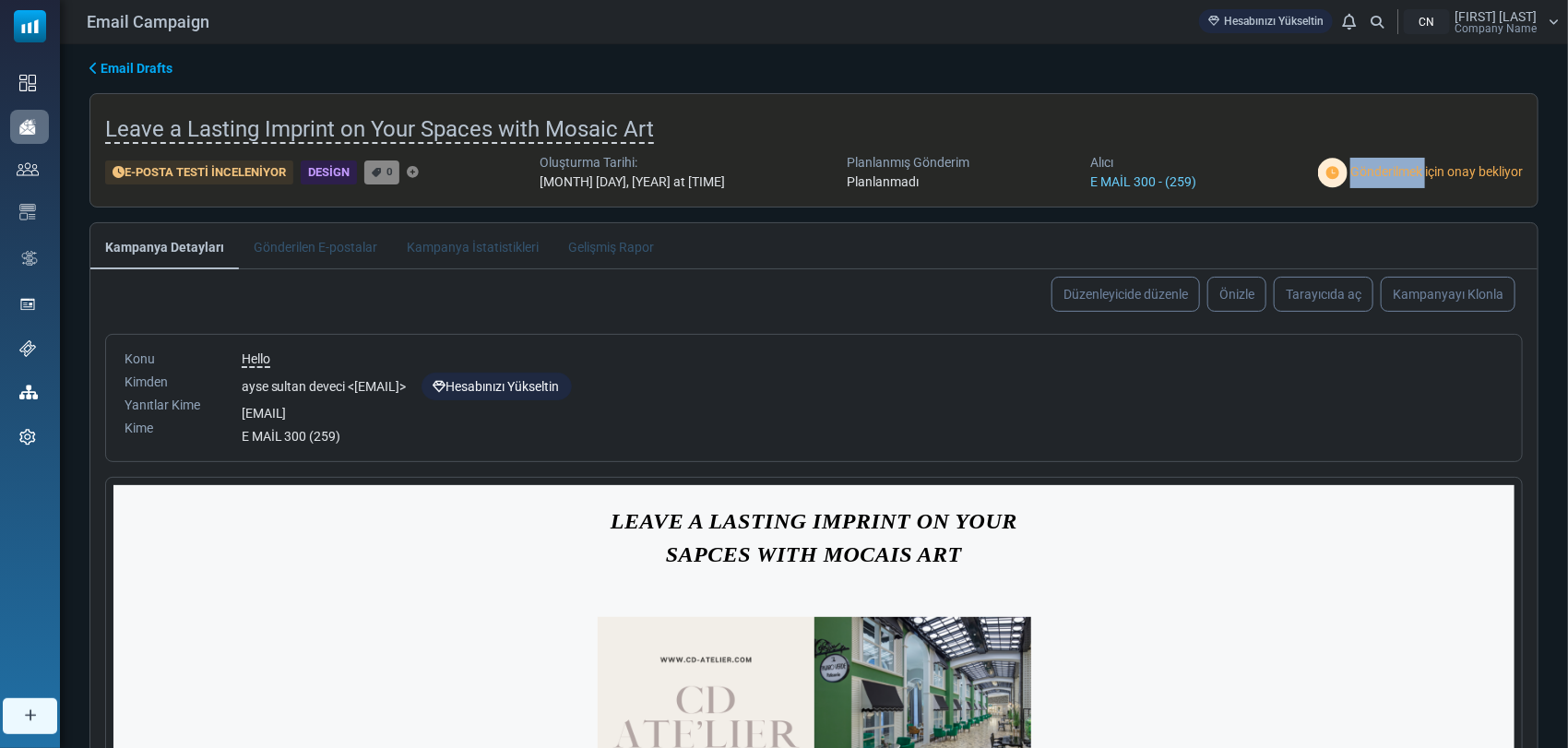 click on "Gönderilmek için onay bekliyor" at bounding box center (1436, 172) 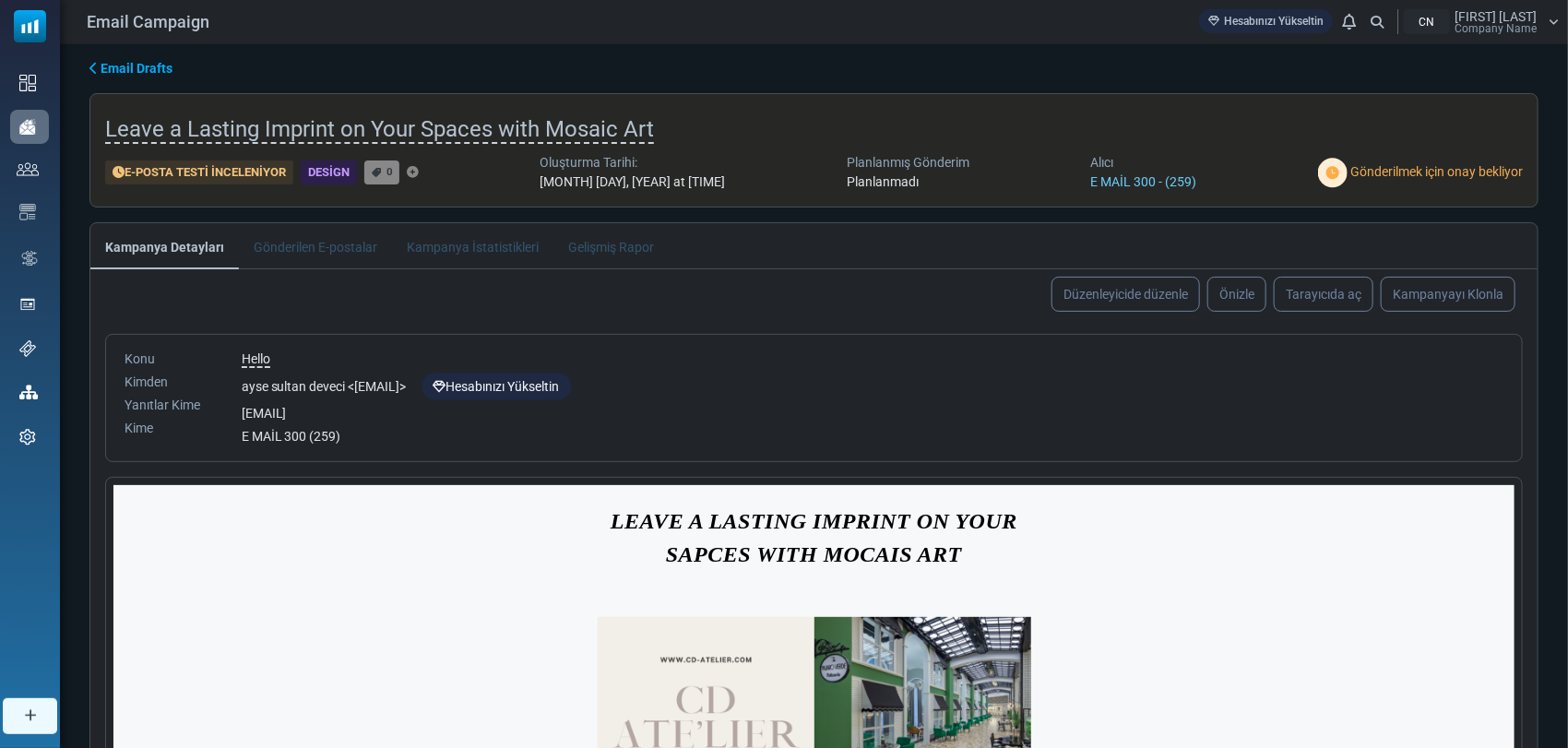 click on "Gönderilmek için onay bekliyor" at bounding box center (1420, 172) 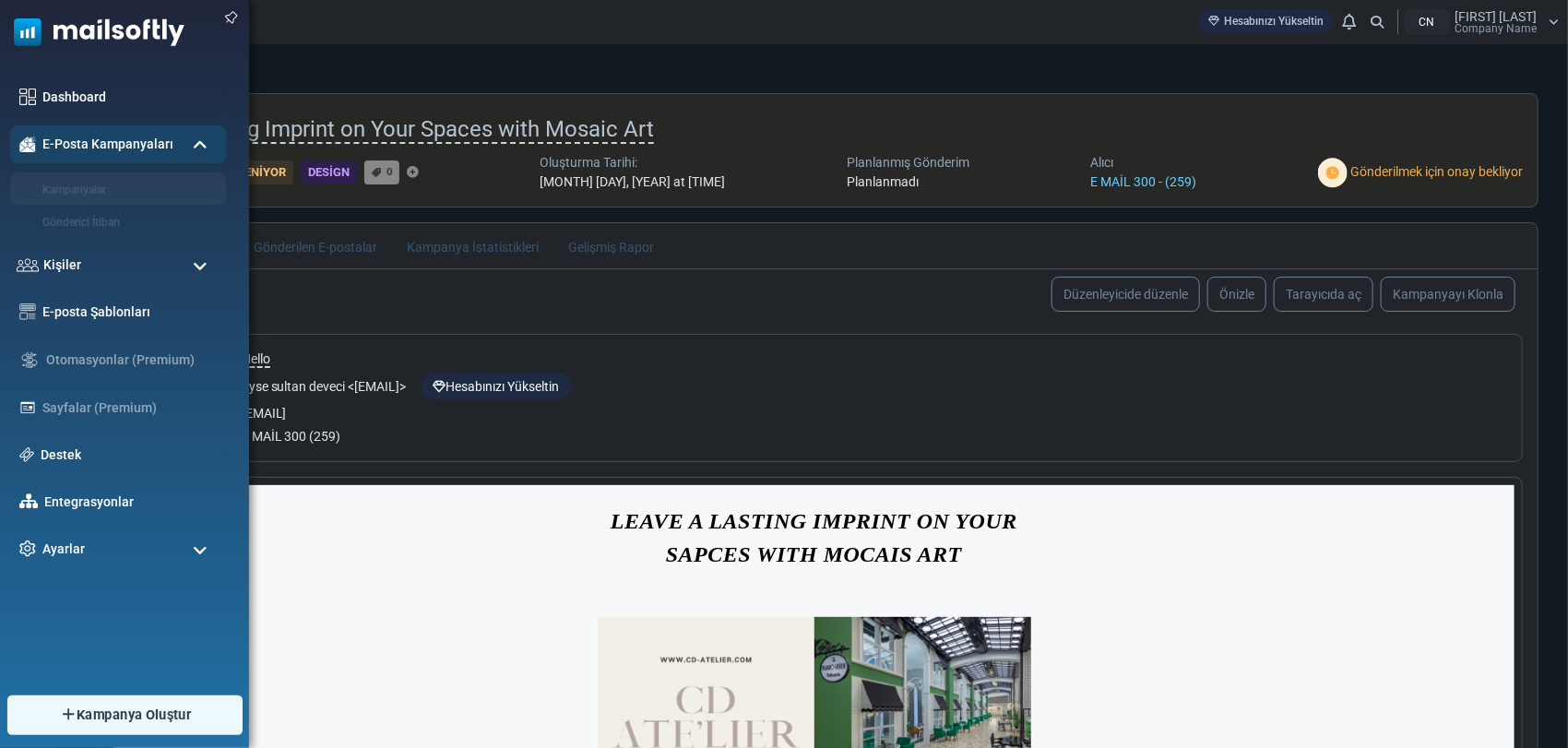 click on "Kampanya Oluştur" at bounding box center (124, 715) 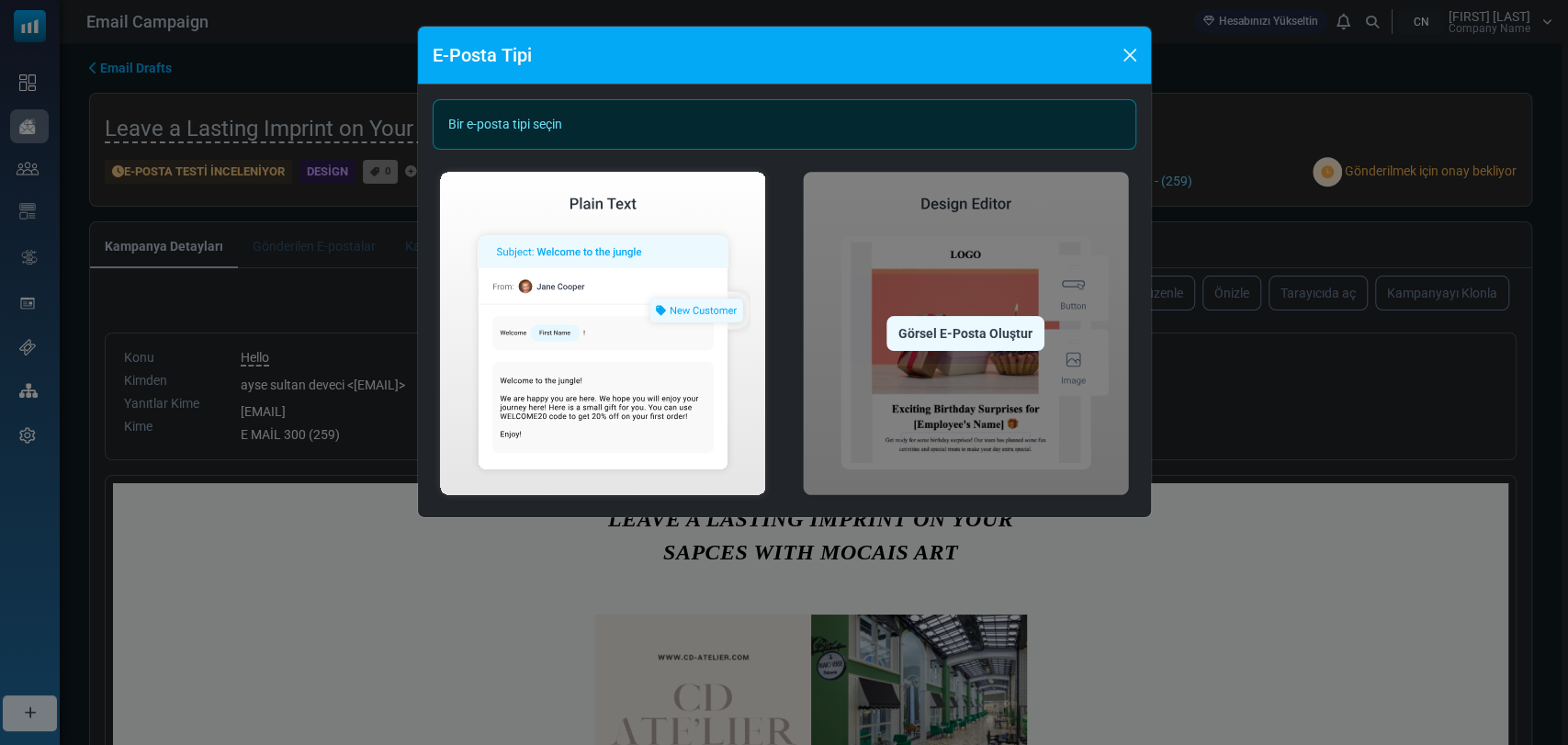 click at bounding box center [965, 333] 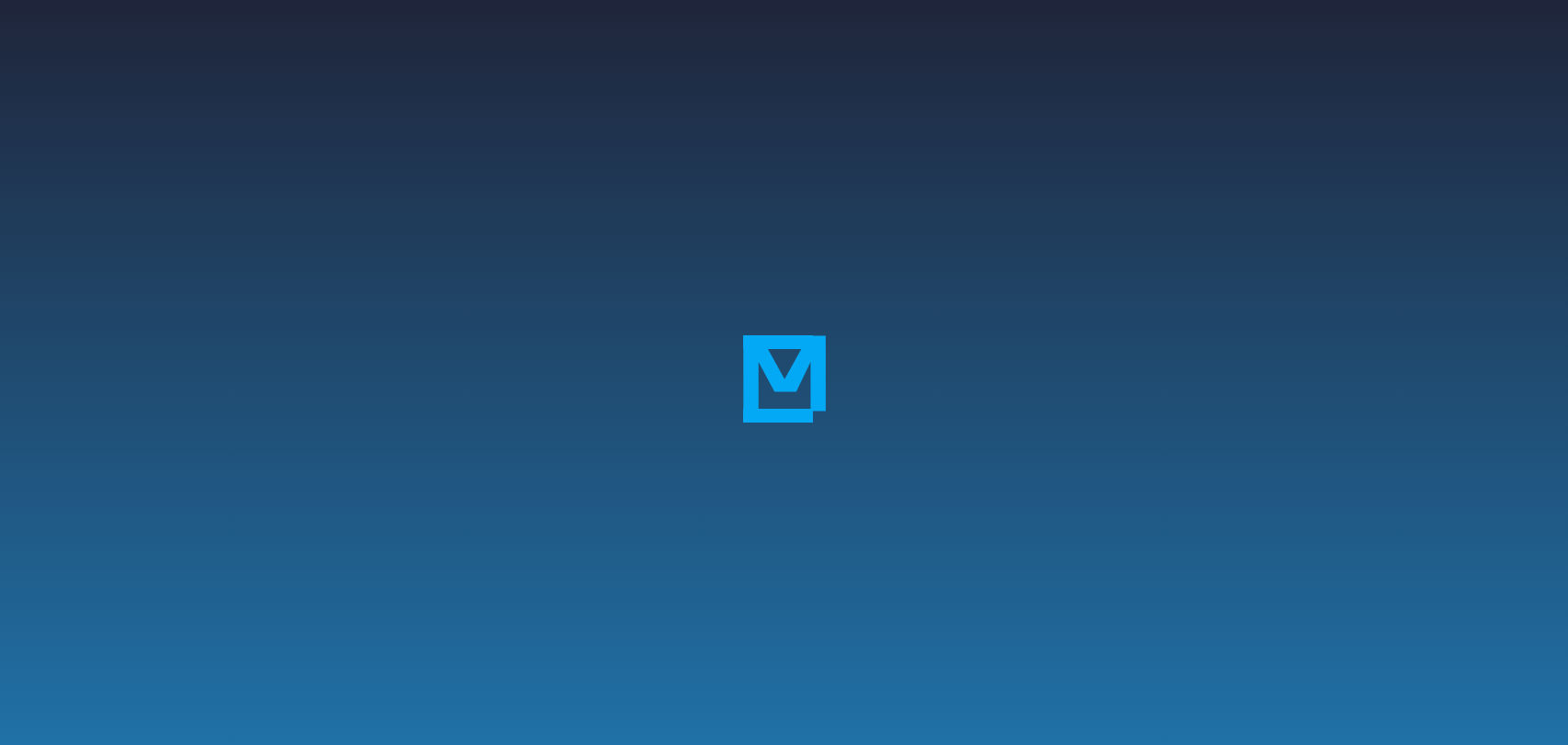 scroll, scrollTop: 0, scrollLeft: 0, axis: both 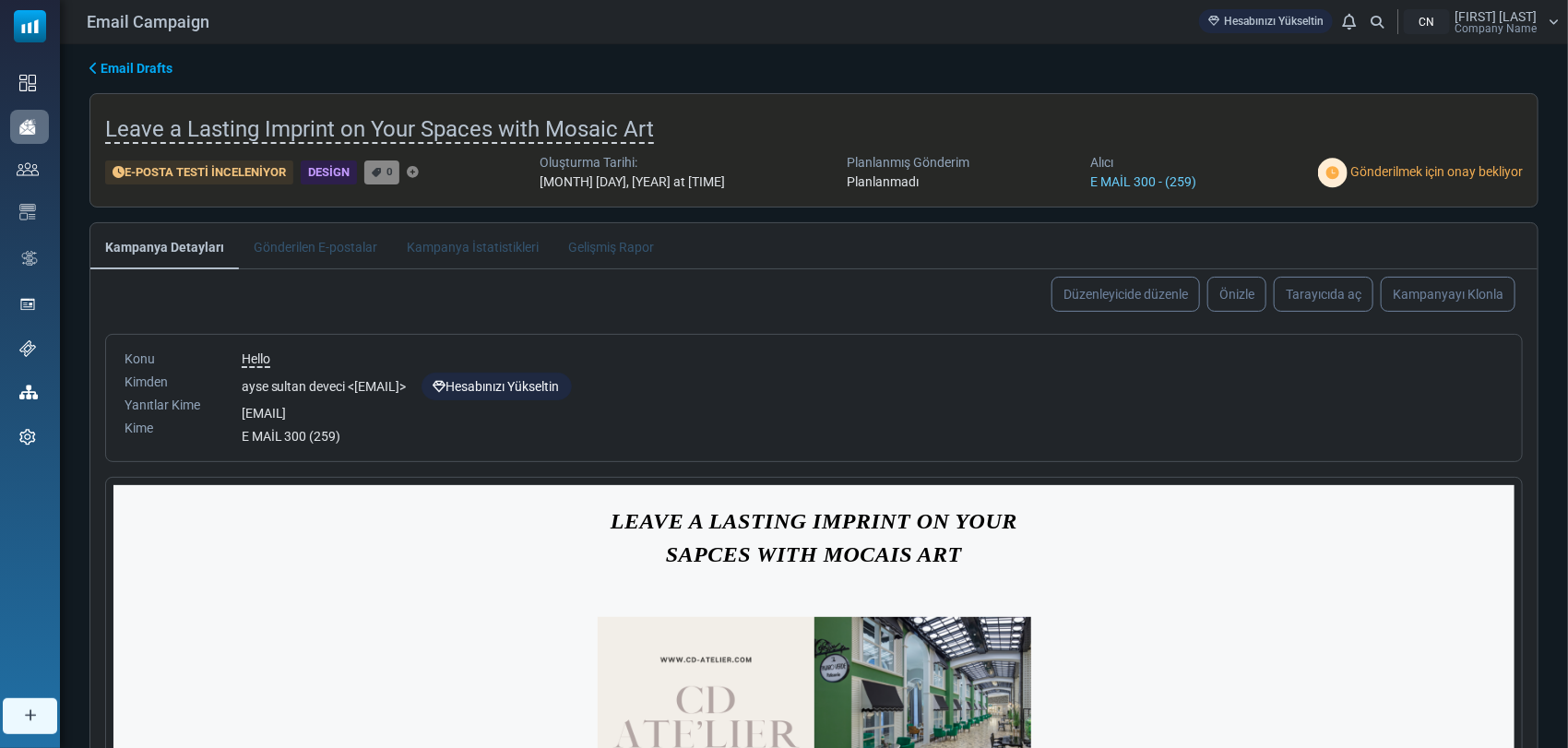 click on "Email Drafts" at bounding box center (814, 68) 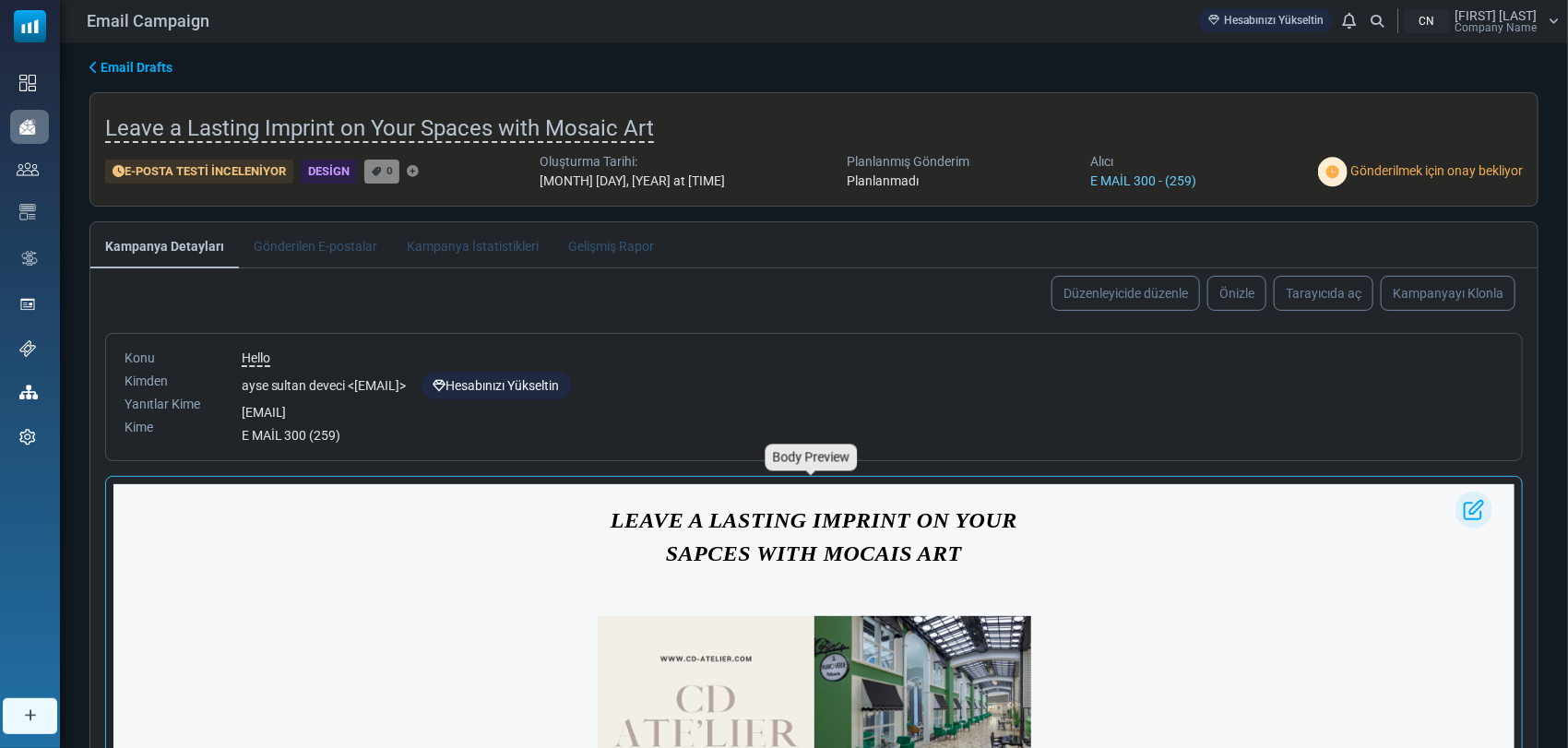 scroll, scrollTop: 0, scrollLeft: 0, axis: both 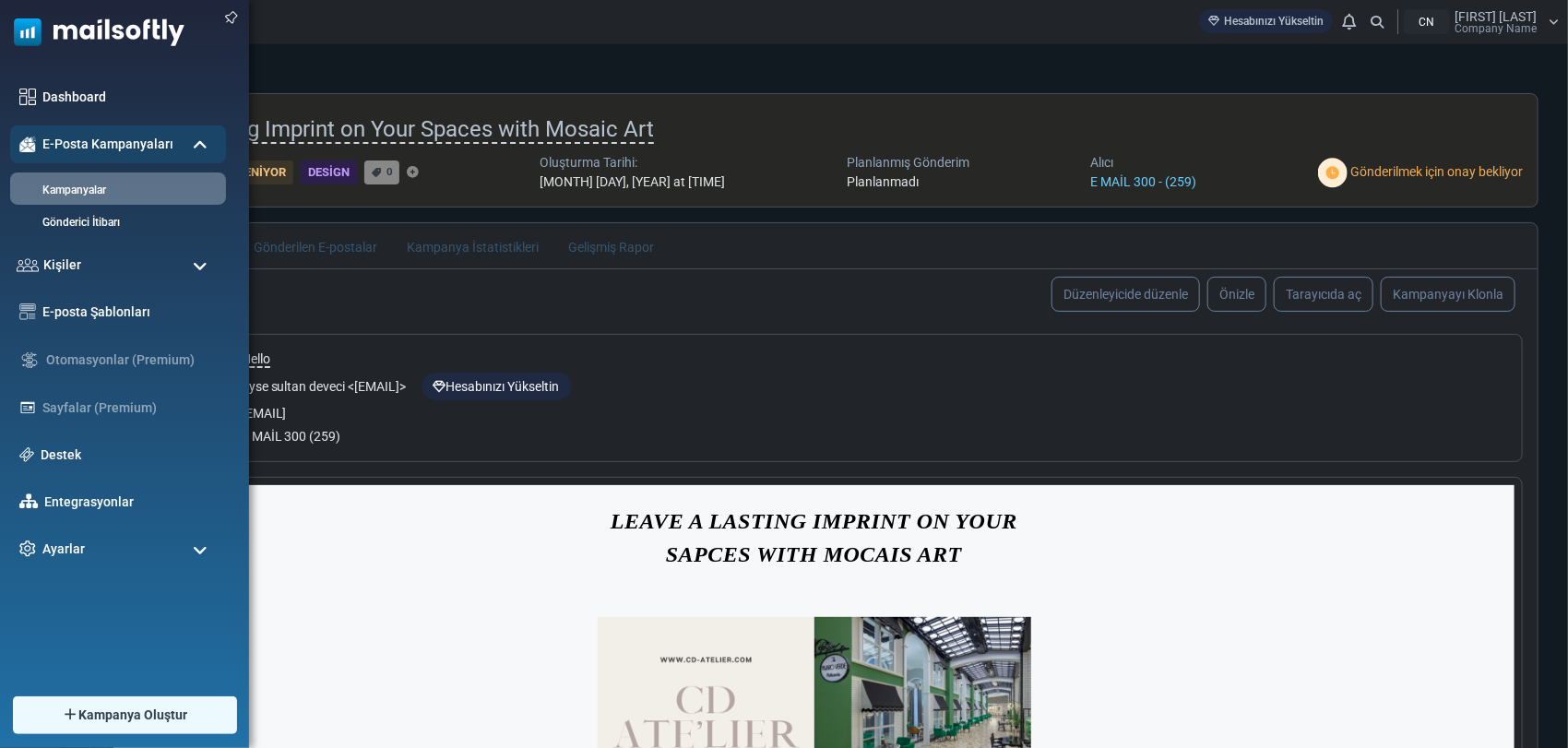 click at bounding box center [200, 146] 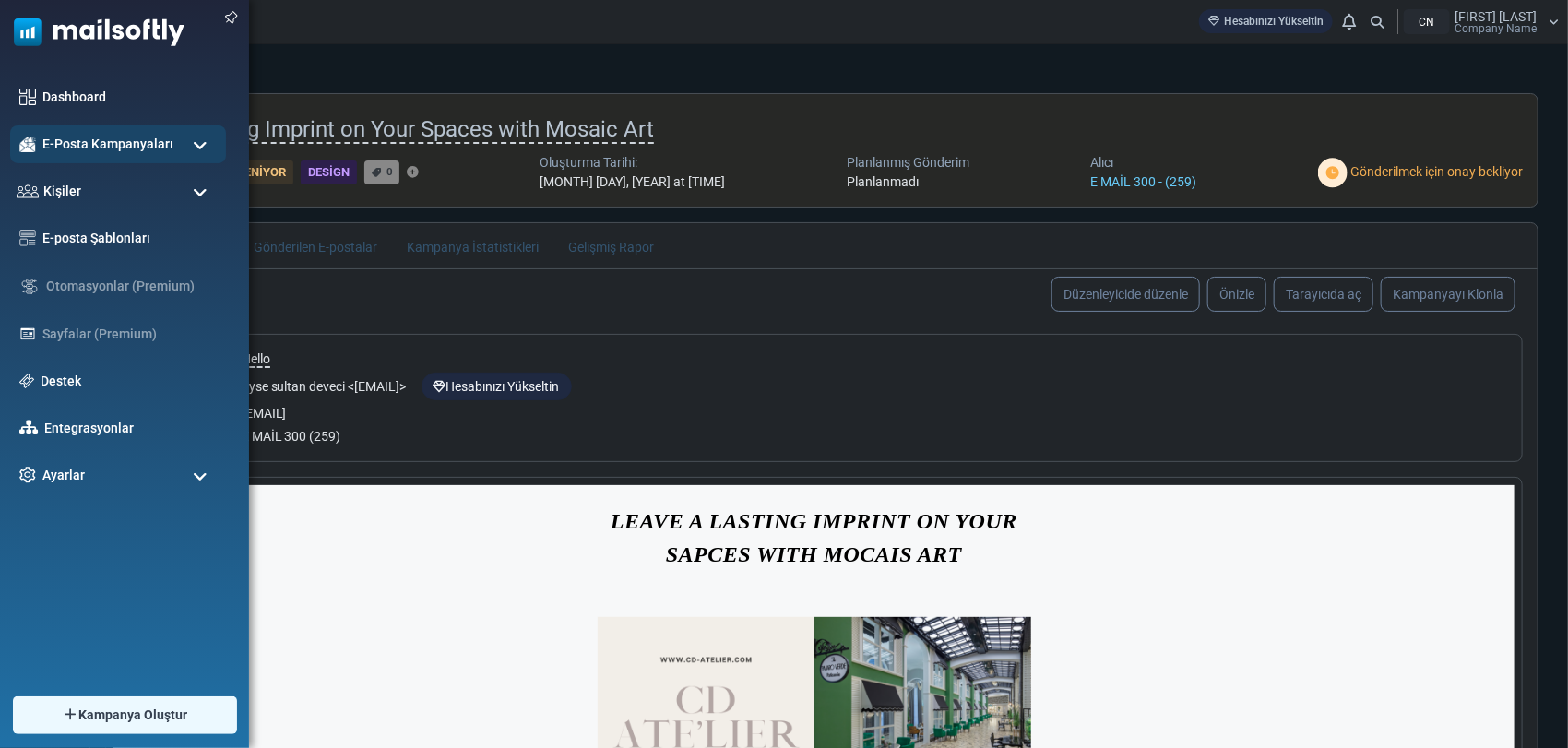 click at bounding box center (200, 146) 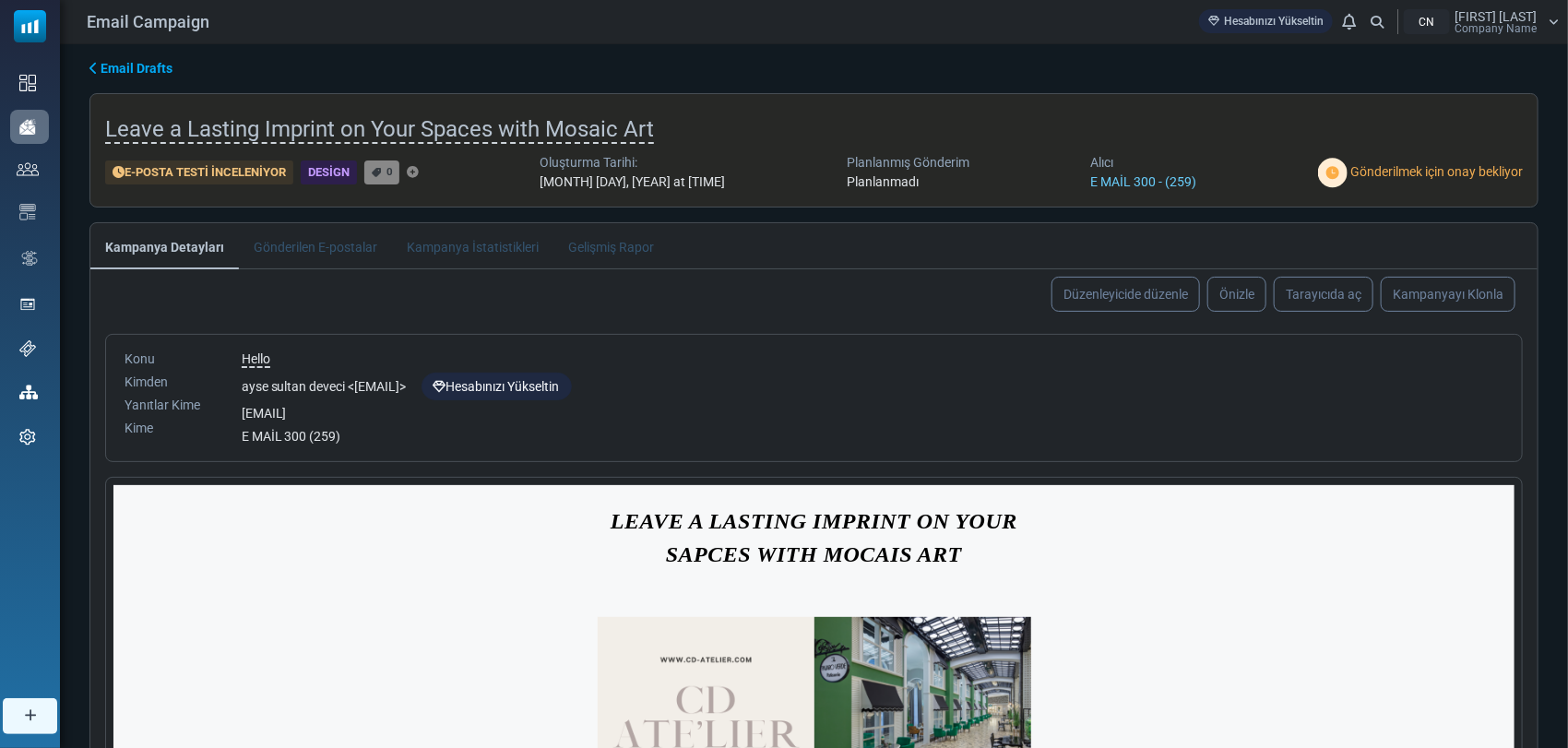 click on "Alıcı" at bounding box center (1143, 162) 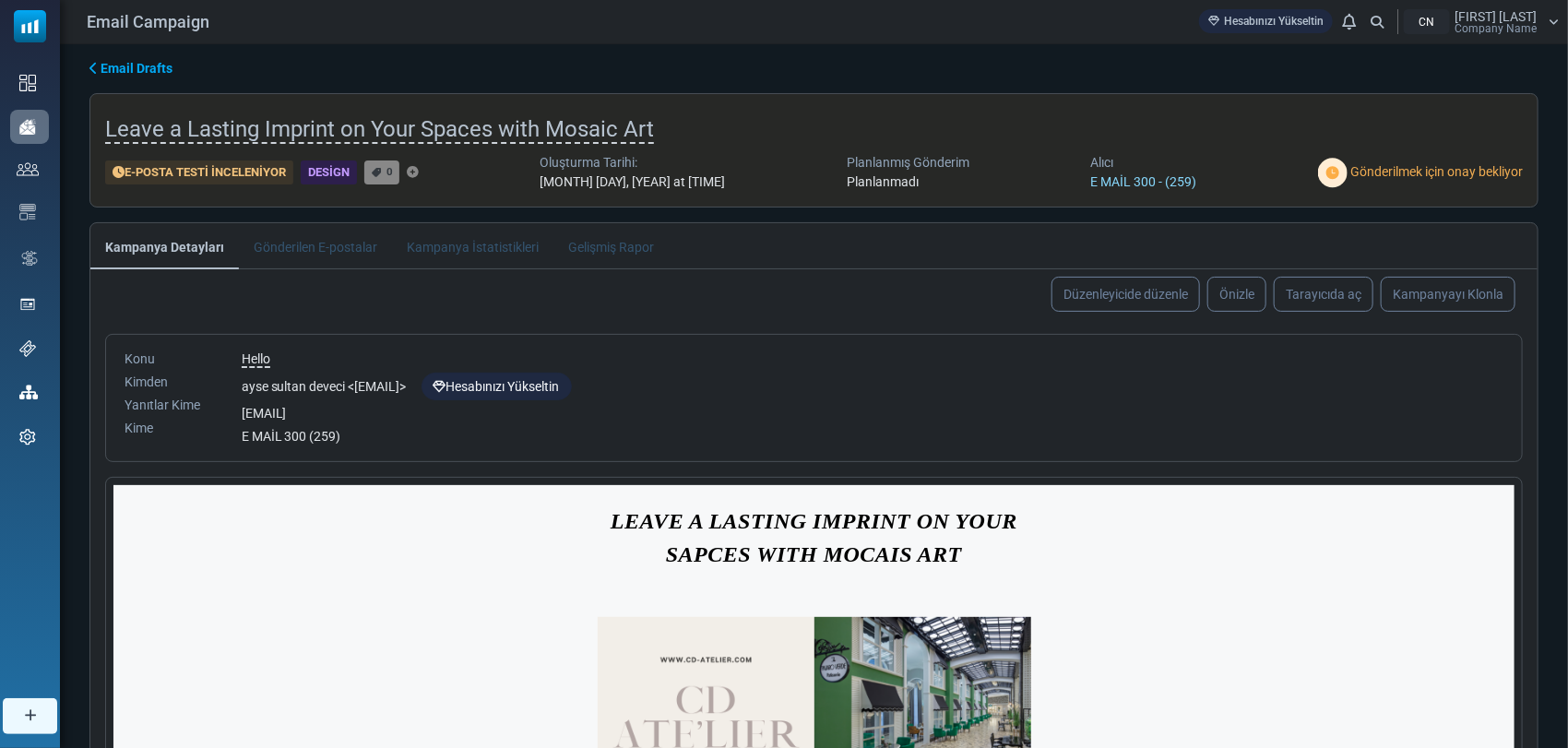 click on "E MAİL 300 - (259)" at bounding box center (1143, 182) 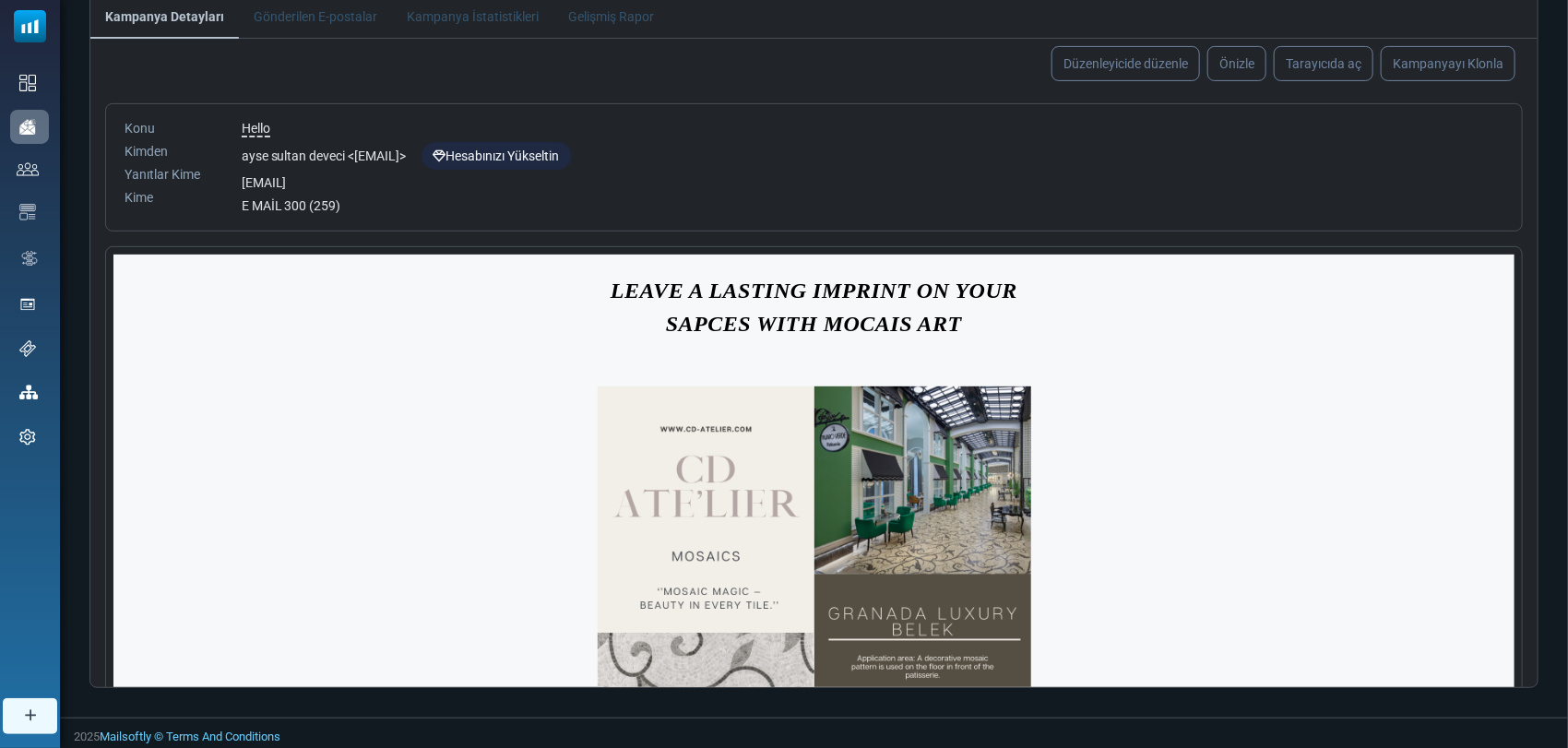 scroll, scrollTop: 232, scrollLeft: 0, axis: vertical 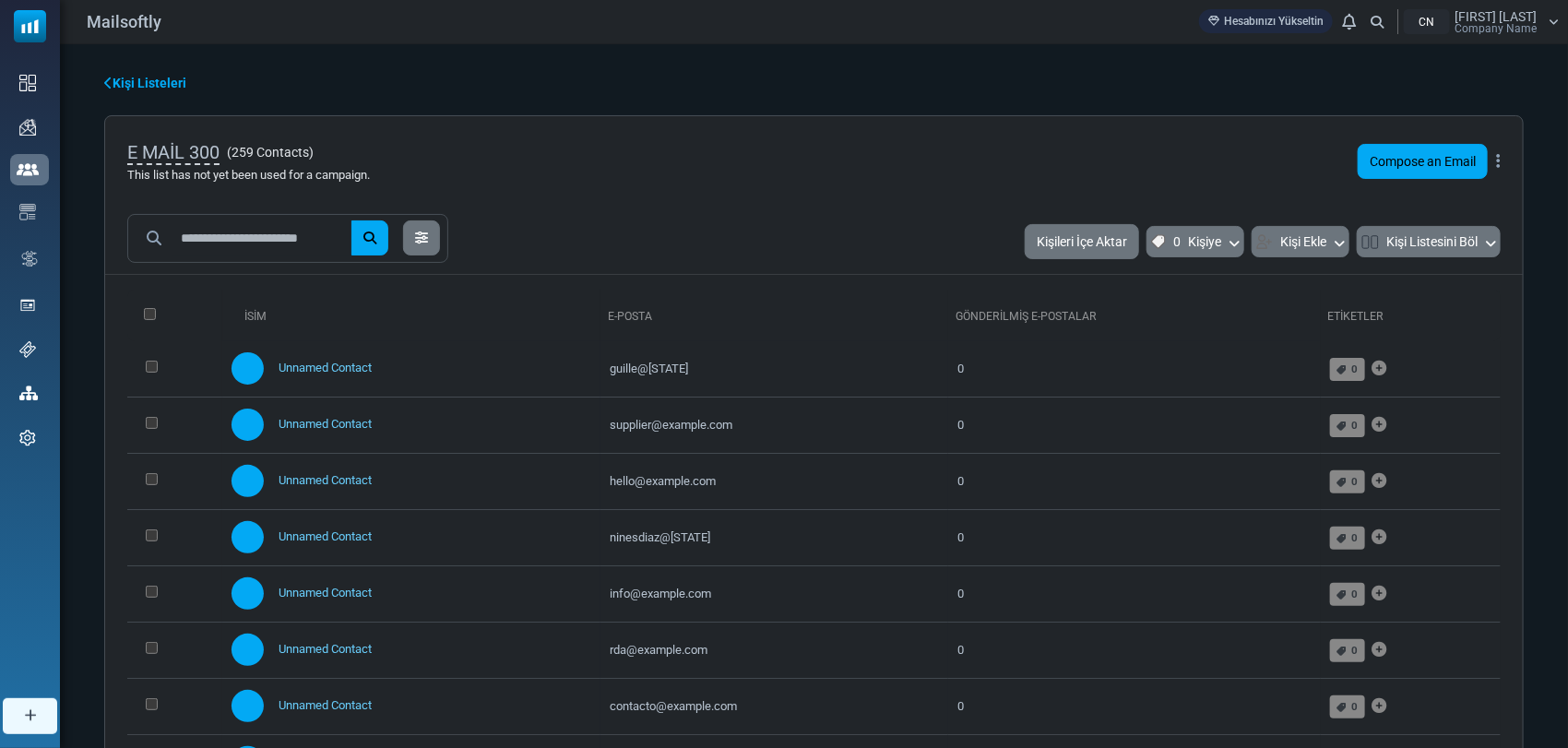 click on "Kişi Listeleri
E MAİL 300
( 259 Contacts )
This list has not yet been used for a campaign.
Compose an Email
Düzenle
Delete List
Delete List with Contacts
*****" at bounding box center (814, 536) 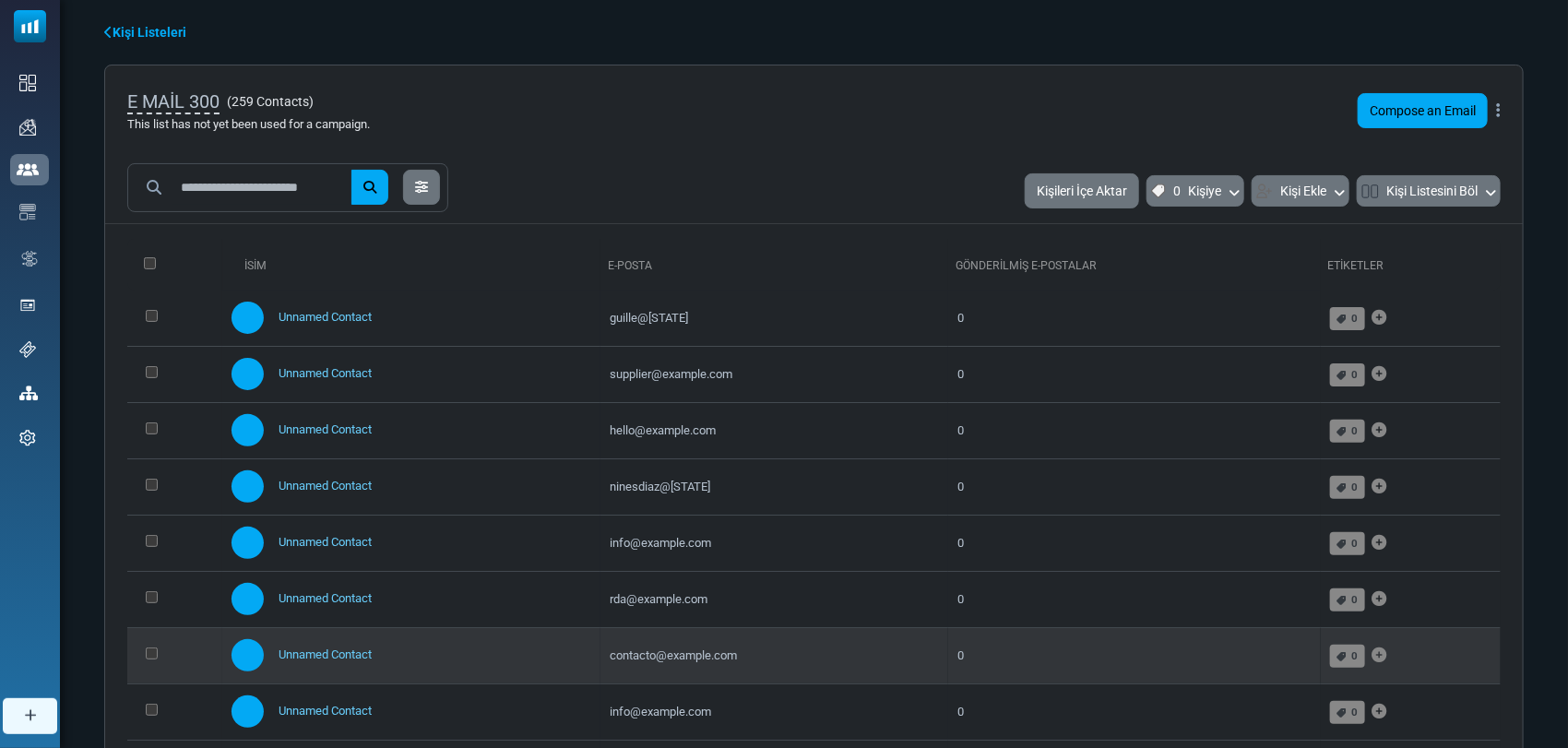 scroll, scrollTop: 4, scrollLeft: 0, axis: vertical 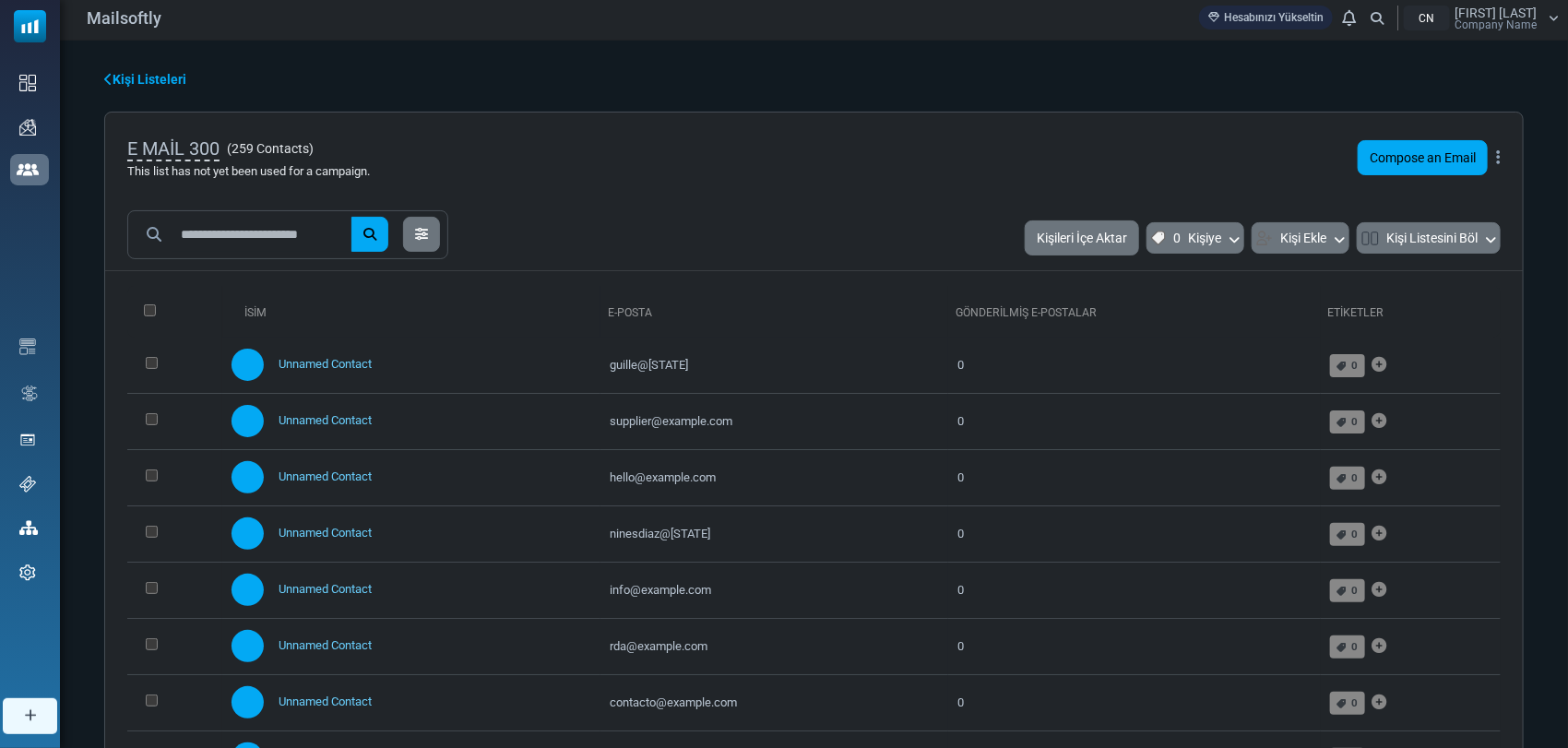 click on "Kişi Listeleri" at bounding box center (814, 79) 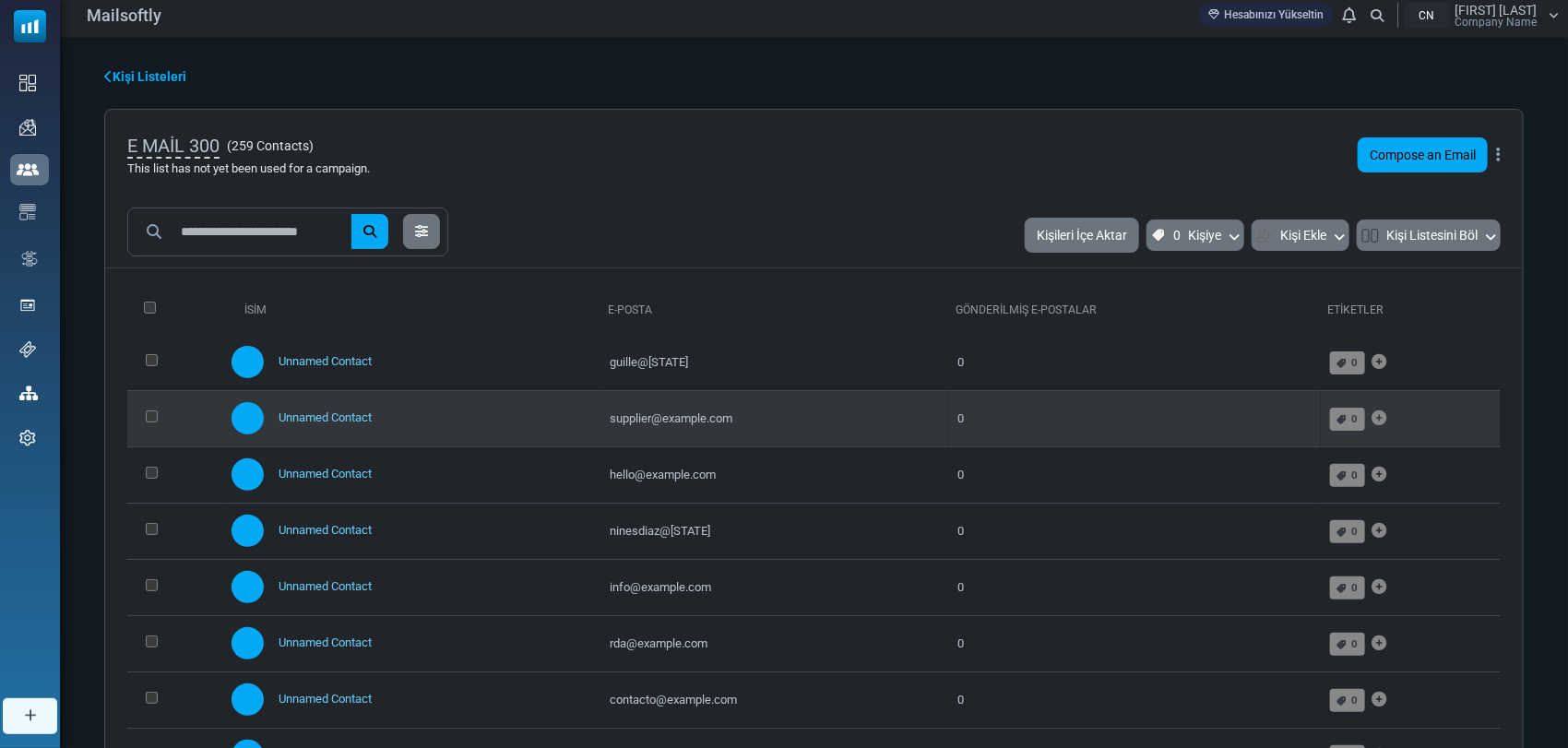 scroll, scrollTop: 0, scrollLeft: 0, axis: both 